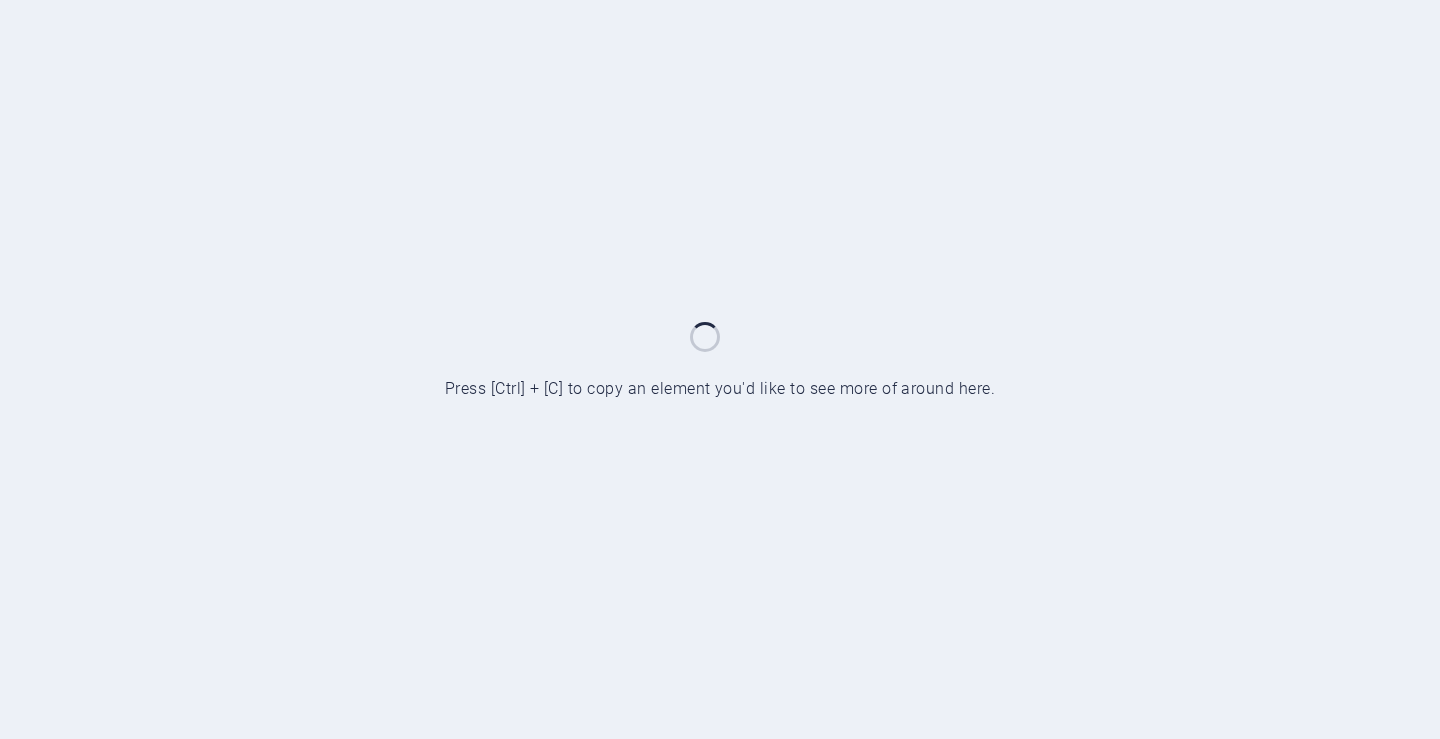 scroll, scrollTop: 0, scrollLeft: 0, axis: both 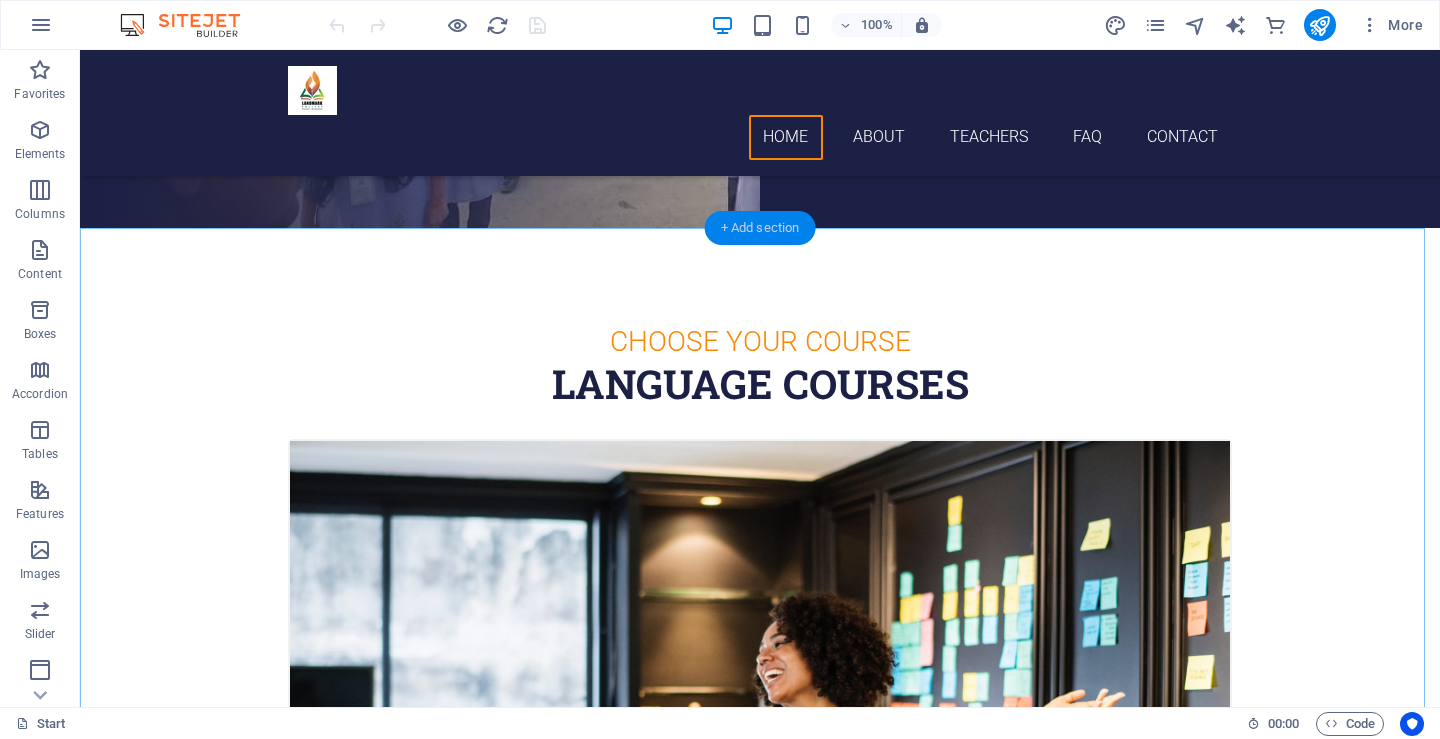 click on "+ Add section" at bounding box center [760, 228] 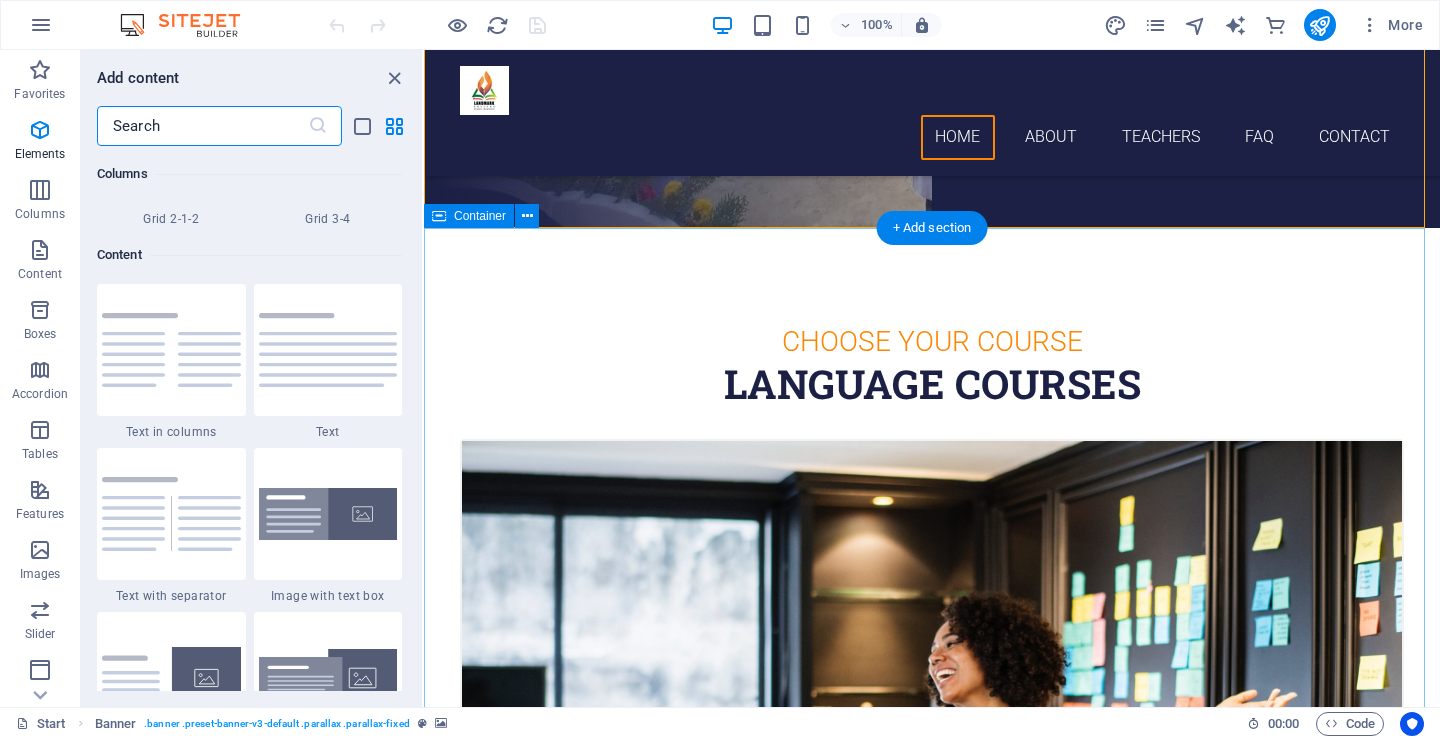 scroll, scrollTop: 3499, scrollLeft: 0, axis: vertical 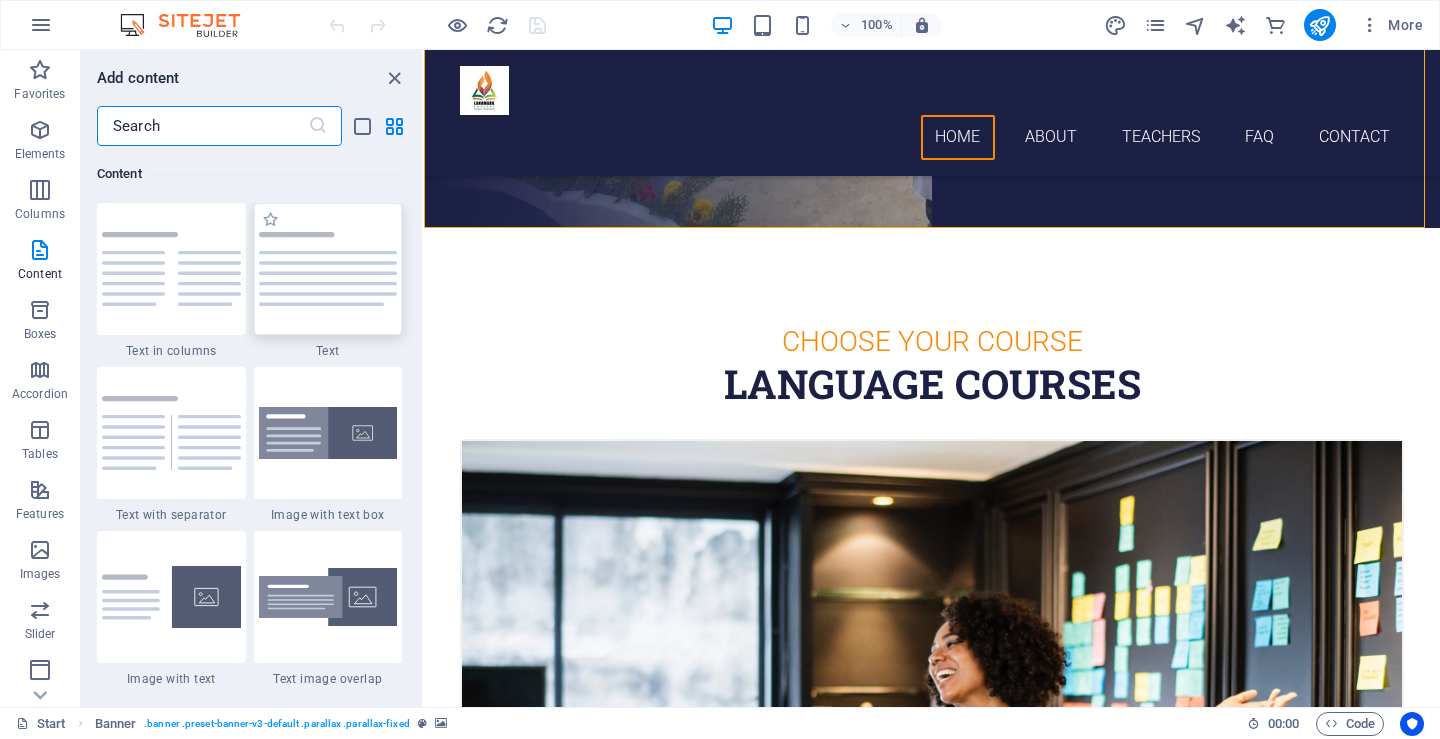 click at bounding box center (328, 269) 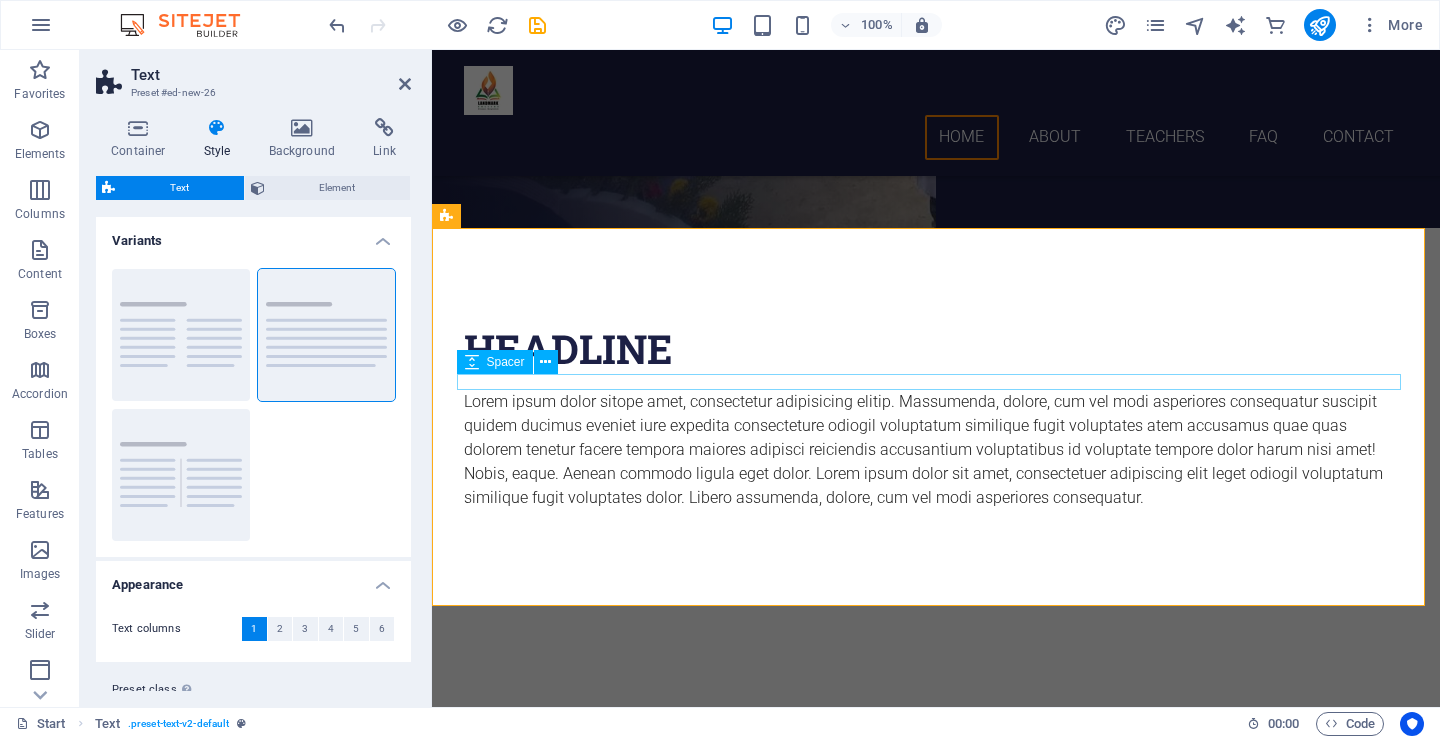 click on "Headline" at bounding box center (936, 349) 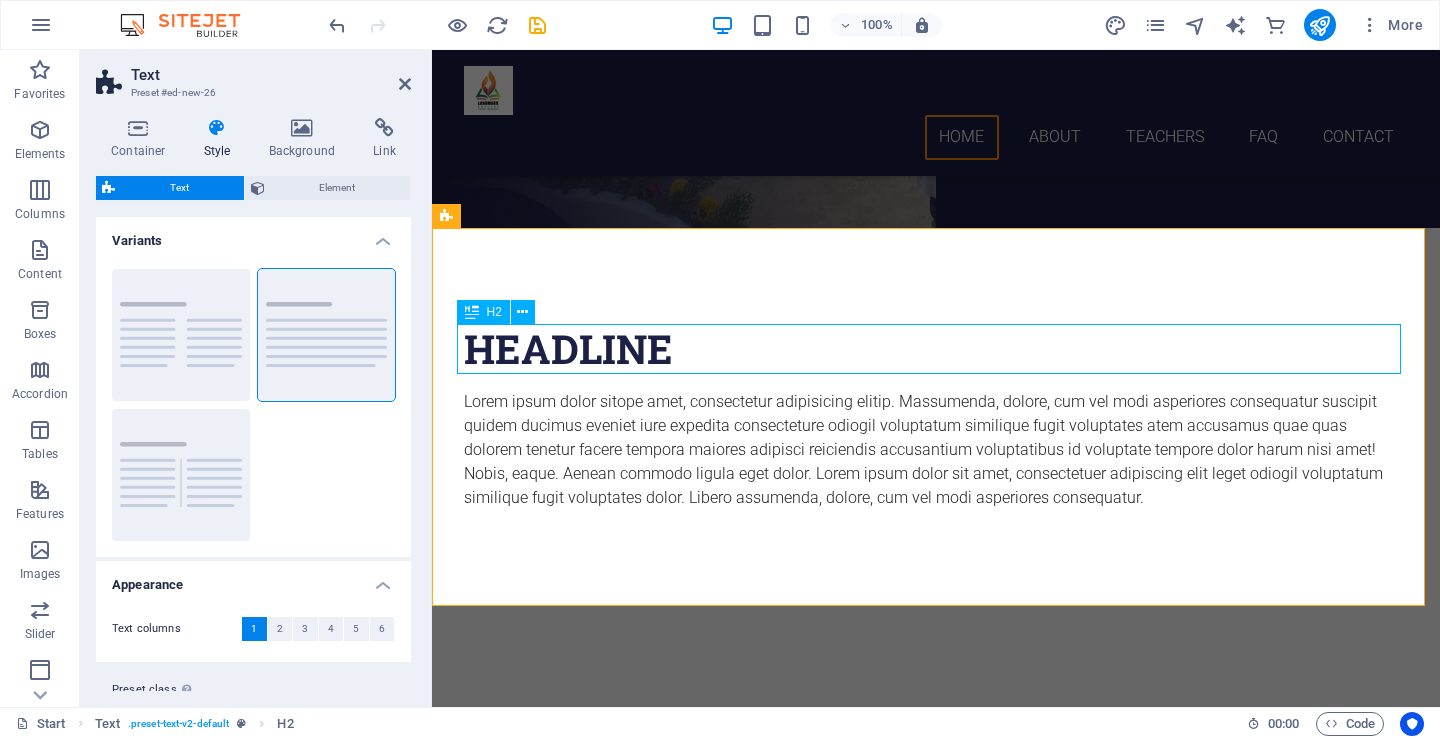 click on "Headline" at bounding box center (936, 349) 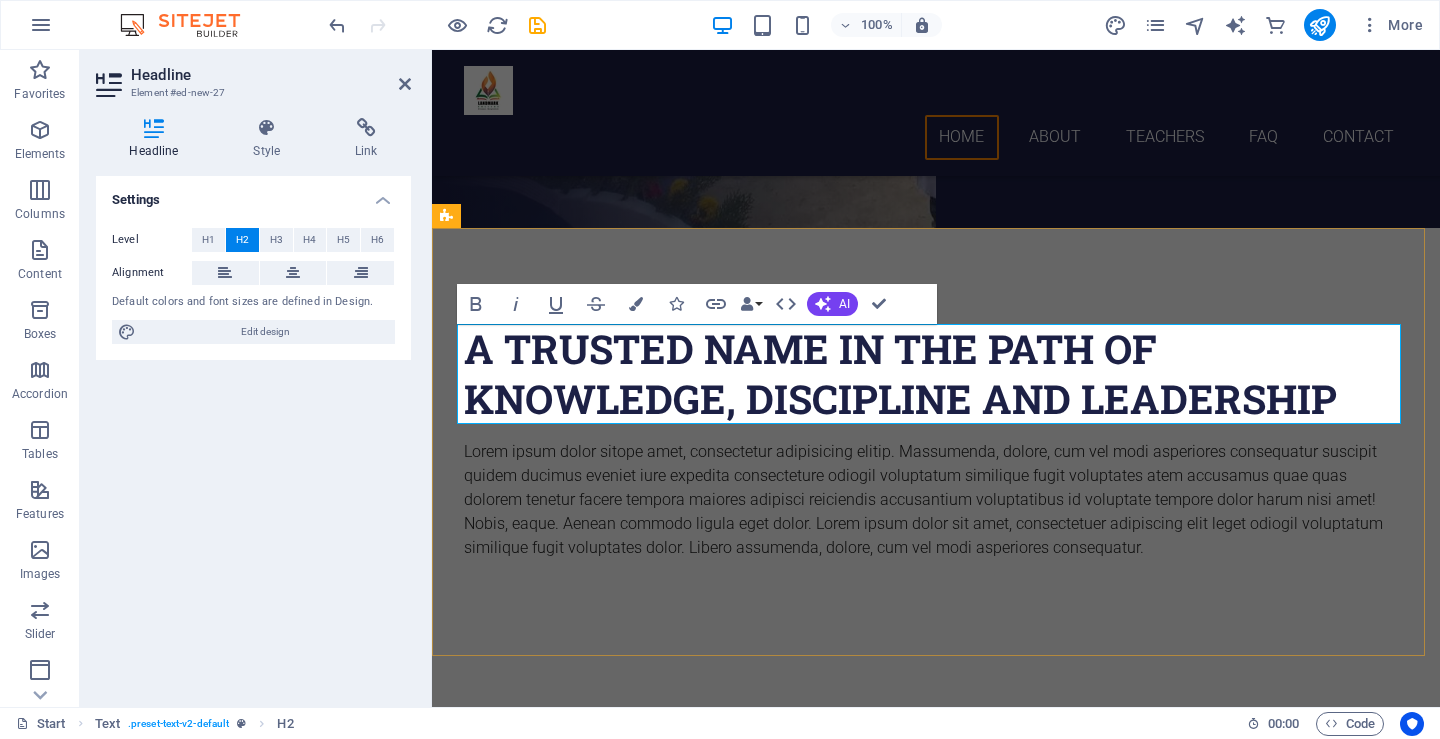 scroll, scrollTop: 596, scrollLeft: 8, axis: both 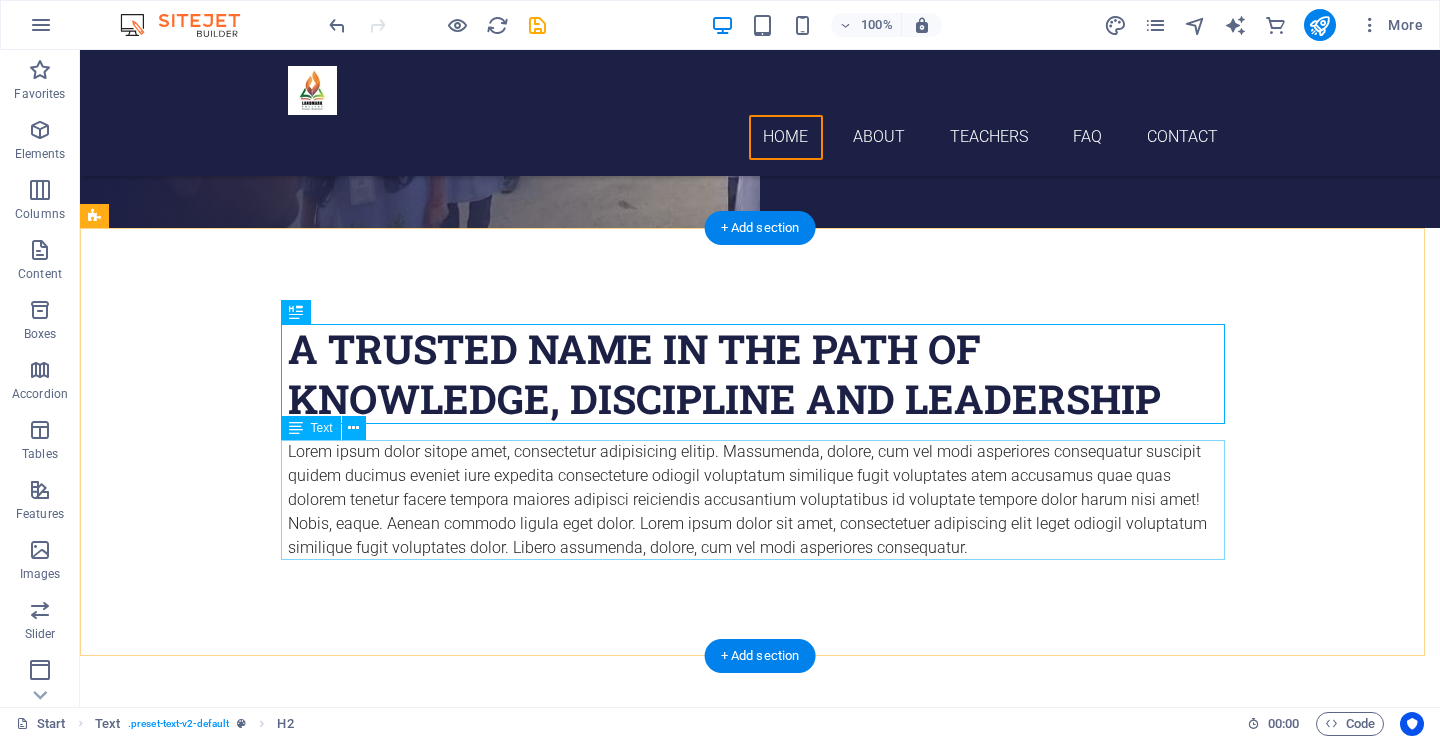 click on "Lorem ipsum dolor sitope amet, consectetur adipisicing elitip. Massumenda, dolore, cum vel modi asperiores consequatur suscipit quidem ducimus eveniet iure expedita consecteture odiogil voluptatum similique fugit voluptates atem accusamus quae quas dolorem tenetur facere tempora maiores adipisci reiciendis accusantium voluptatibus id voluptate tempore dolor harum nisi amet! Nobis, eaque. Aenean commodo ligula eget dolor. Lorem ipsum dolor sit amet, consectetuer adipiscing elit leget odiogil voluptatum similique fugit voluptates dolor. Libero assumenda, dolore, cum vel modi asperiores consequatur." at bounding box center [760, 500] 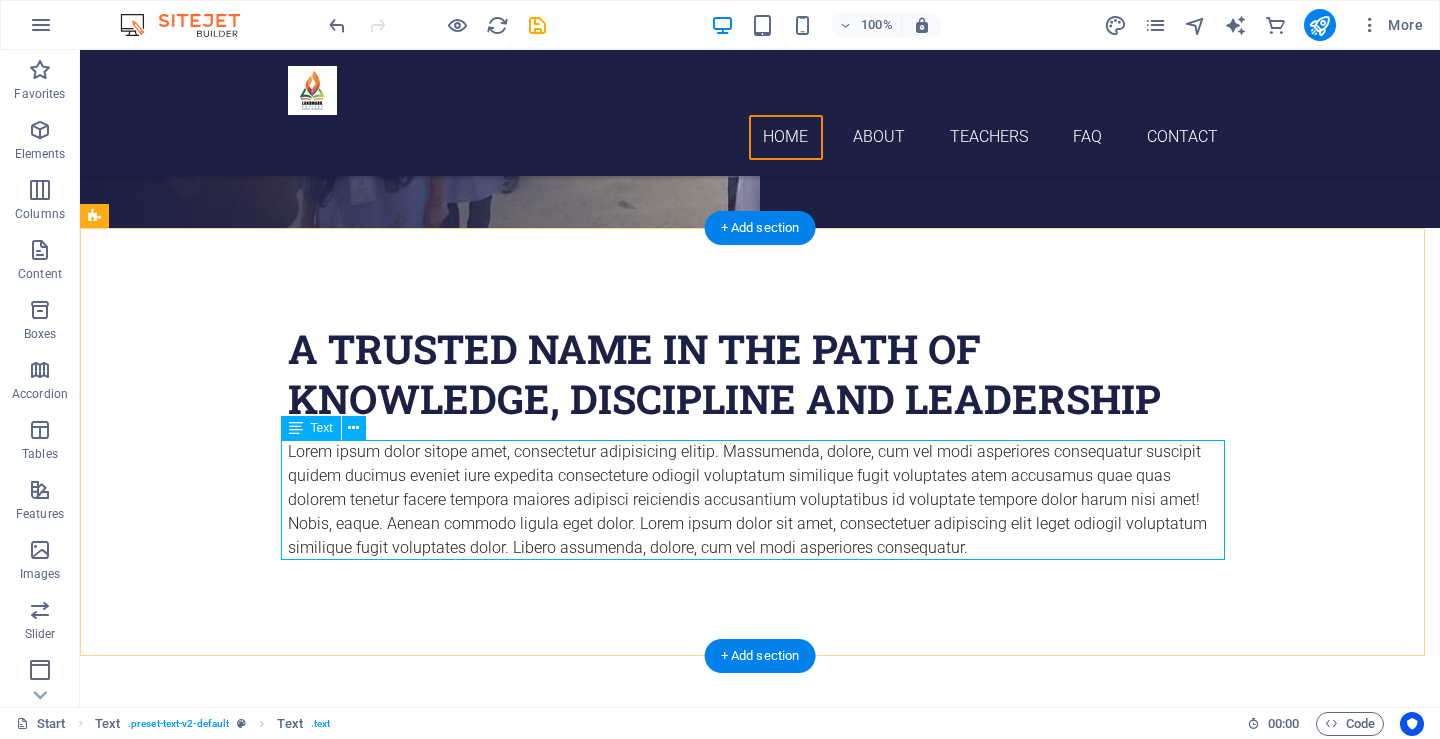 click on "Lorem ipsum dolor sitope amet, consectetur adipisicing elitip. Massumenda, dolore, cum vel modi asperiores consequatur suscipit quidem ducimus eveniet iure expedita consecteture odiogil voluptatum similique fugit voluptates atem accusamus quae quas dolorem tenetur facere tempora maiores adipisci reiciendis accusantium voluptatibus id voluptate tempore dolor harum nisi amet! Nobis, eaque. Aenean commodo ligula eget dolor. Lorem ipsum dolor sit amet, consectetuer adipiscing elit leget odiogil voluptatum similique fugit voluptates dolor. Libero assumenda, dolore, cum vel modi asperiores consequatur." at bounding box center [760, 500] 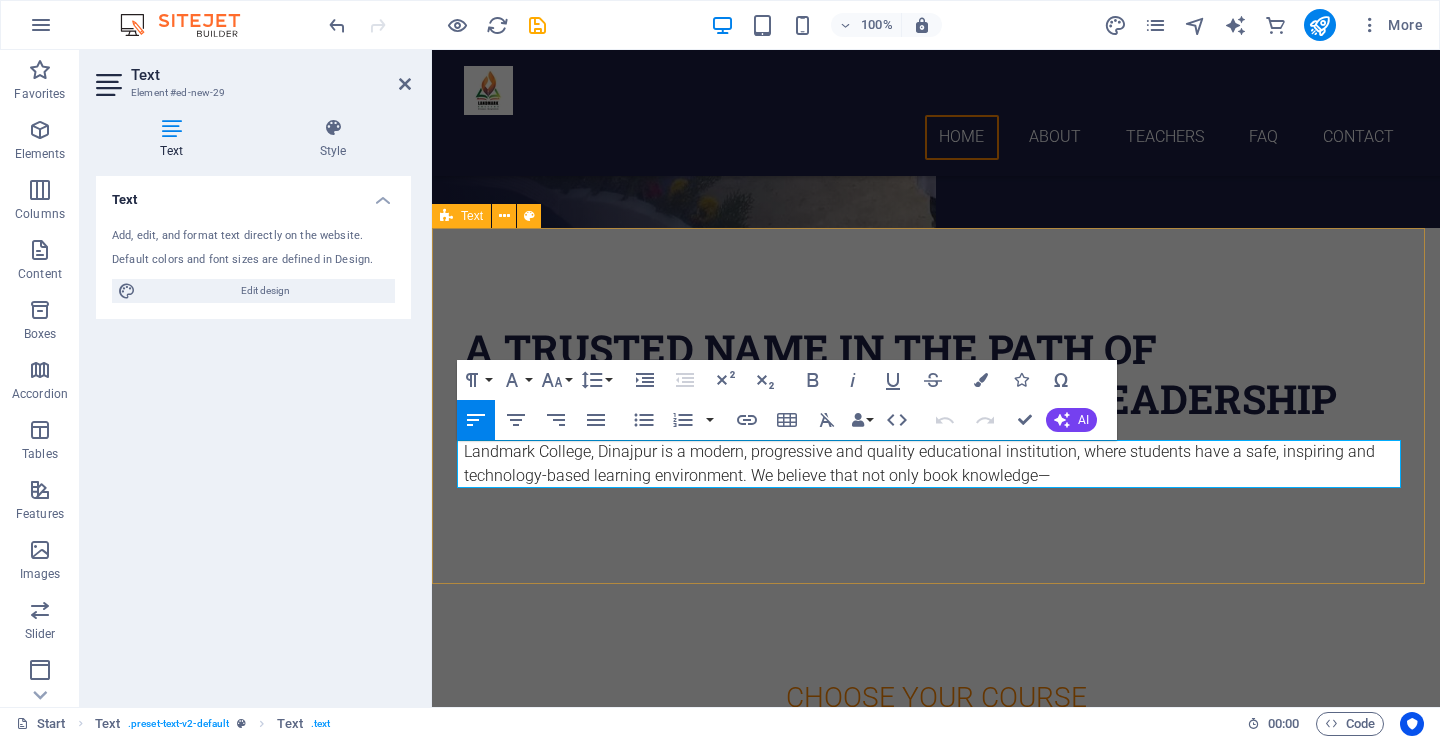 scroll, scrollTop: 3441, scrollLeft: 11, axis: both 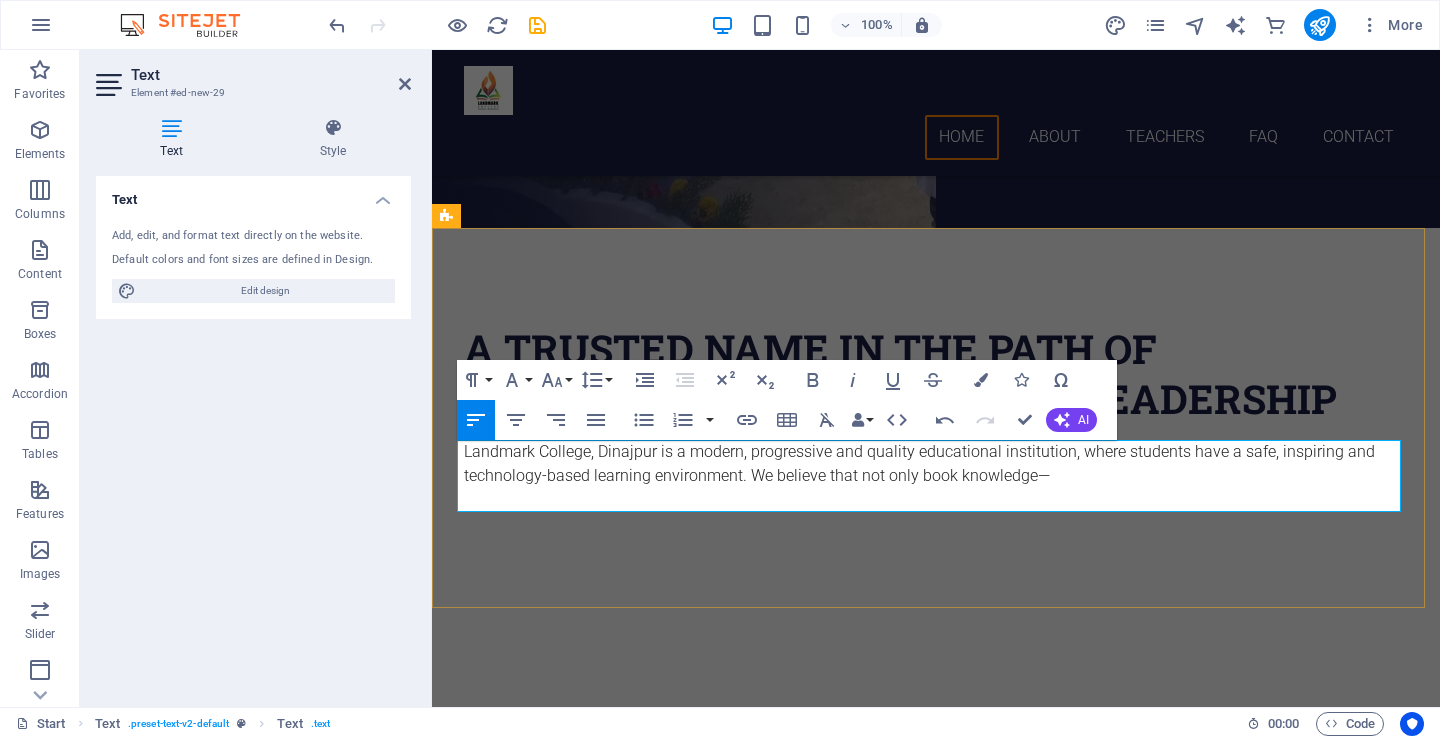 click at bounding box center (936, 500) 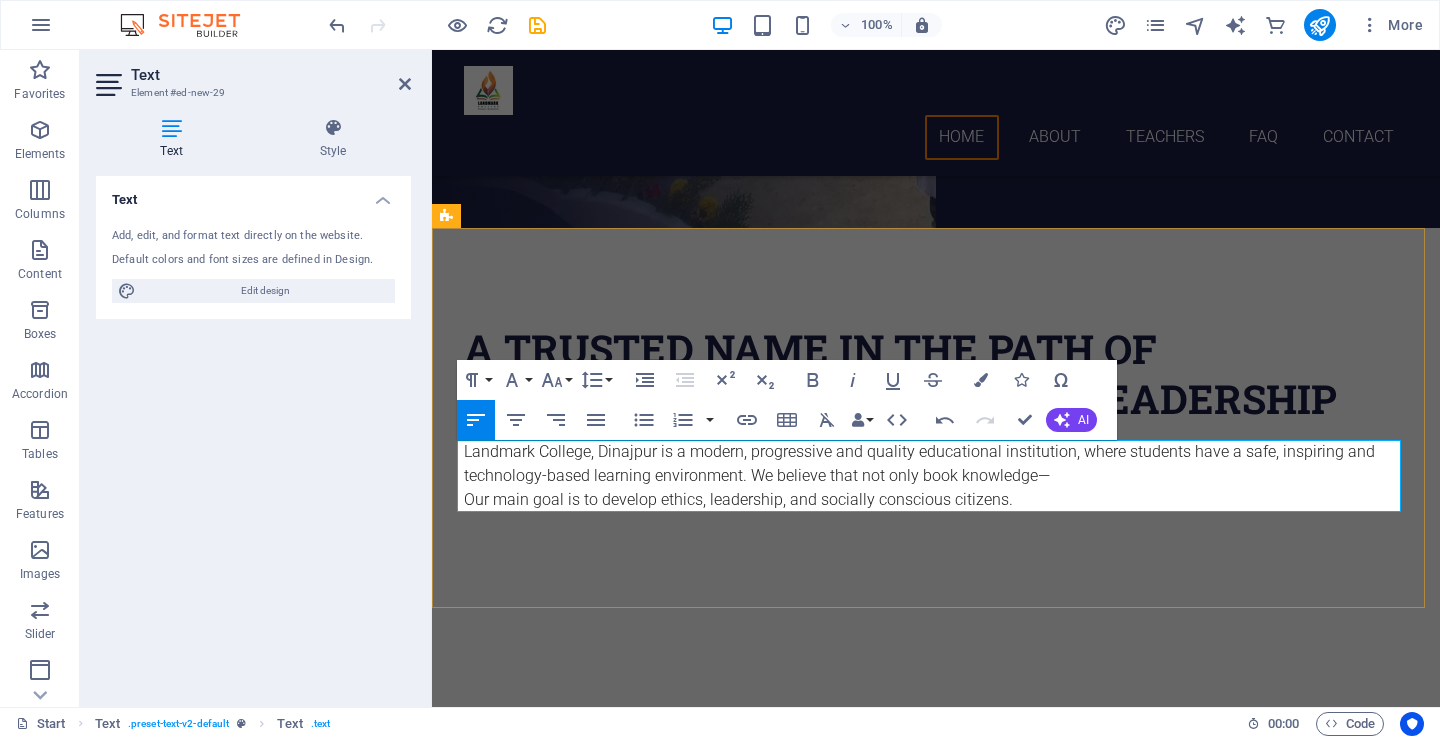scroll, scrollTop: 887, scrollLeft: 3, axis: both 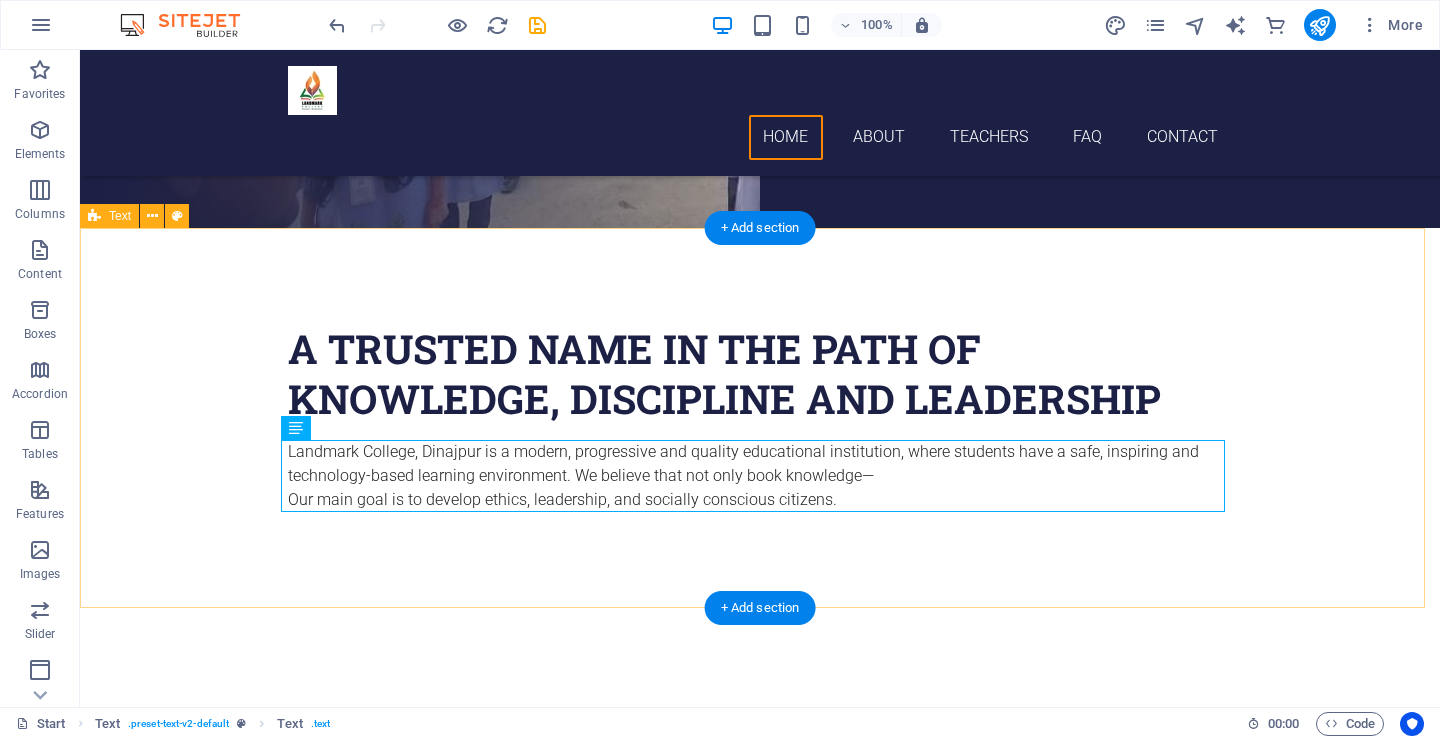 click on "A trusted name in the path of knowledge, discipline and leadership Landmark College, Dinajpur is a modern, progressive and quality educational institution, where students have a safe, inspiring and technology-based learning environment. We believe that not only book knowledge— Our main goal is to develop ethics, leadership, and socially conscious citizens." at bounding box center [760, 418] 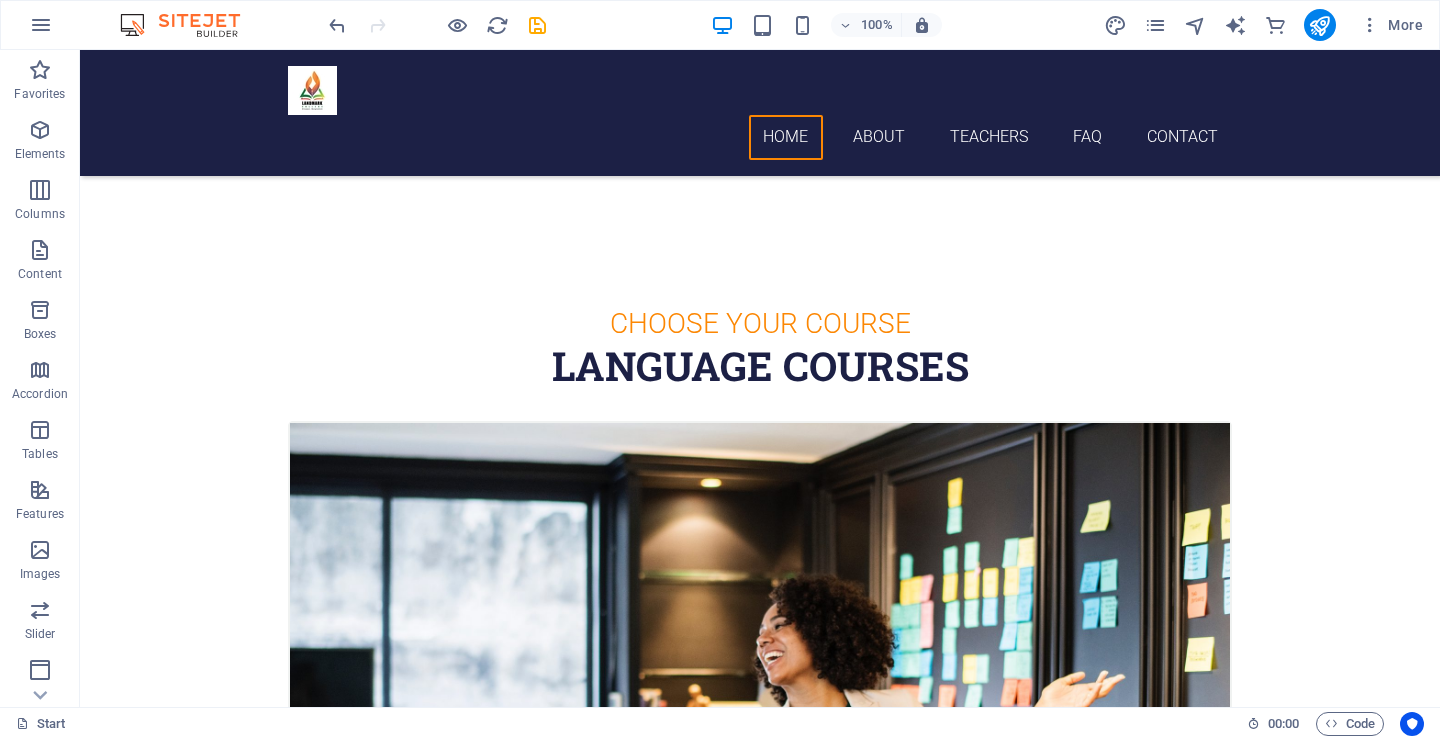 scroll, scrollTop: 988, scrollLeft: 0, axis: vertical 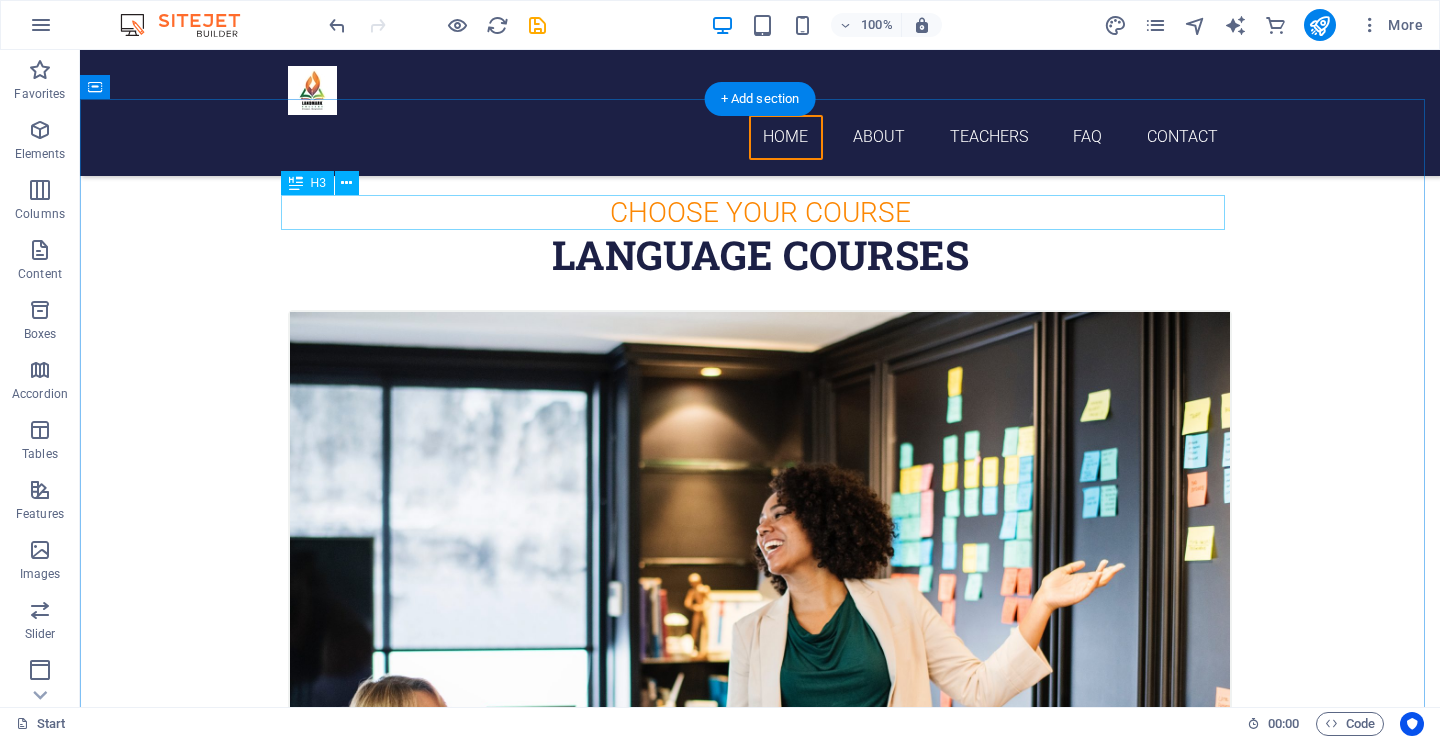 click on "Choose Your Course" at bounding box center [760, 212] 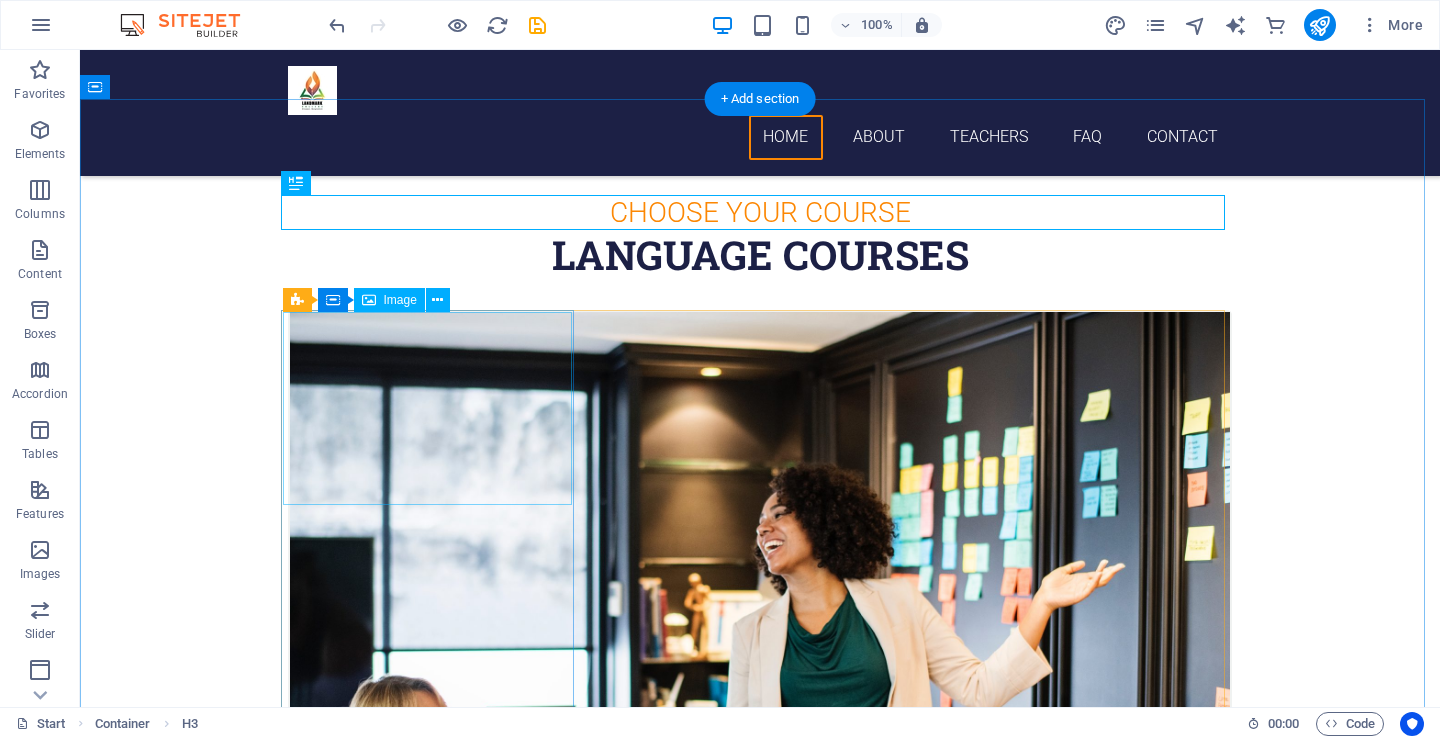 click at bounding box center (760, 625) 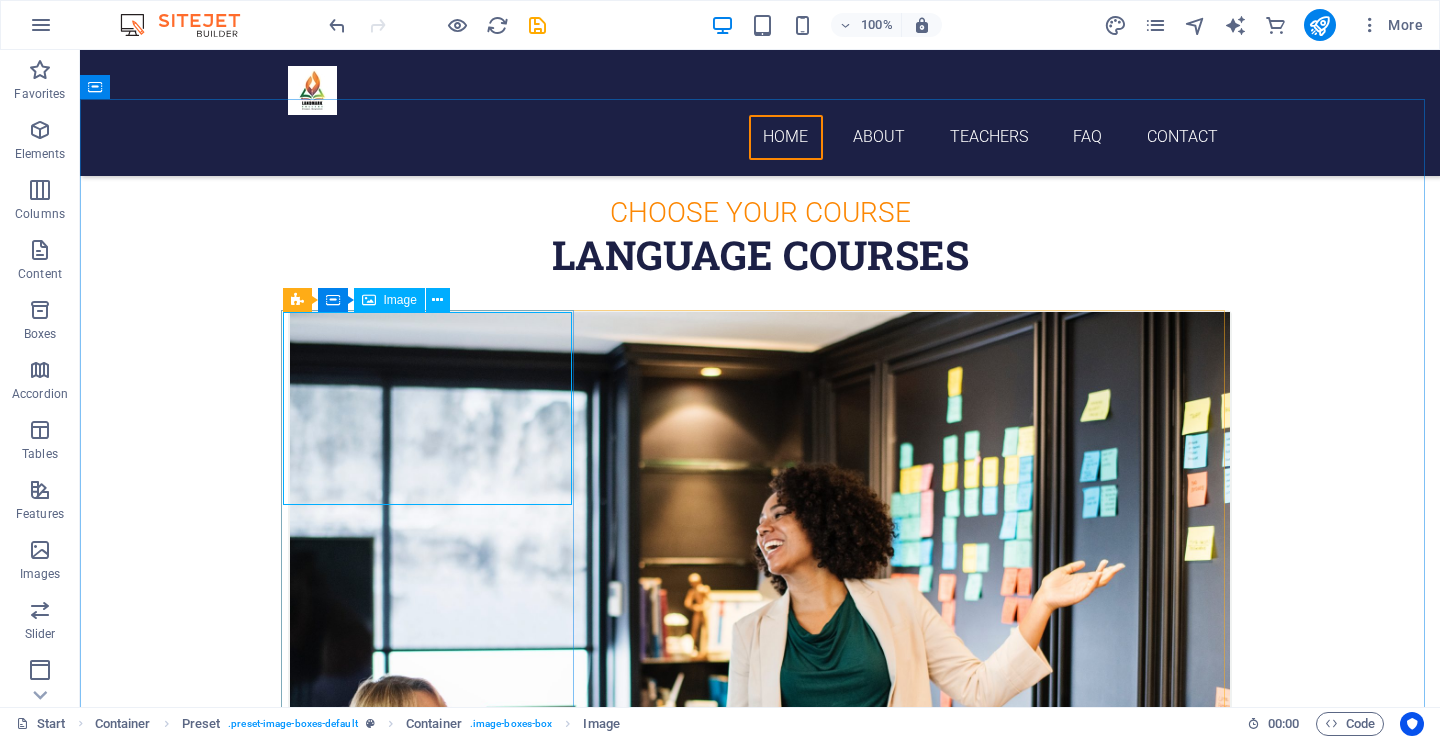 click at bounding box center [369, 300] 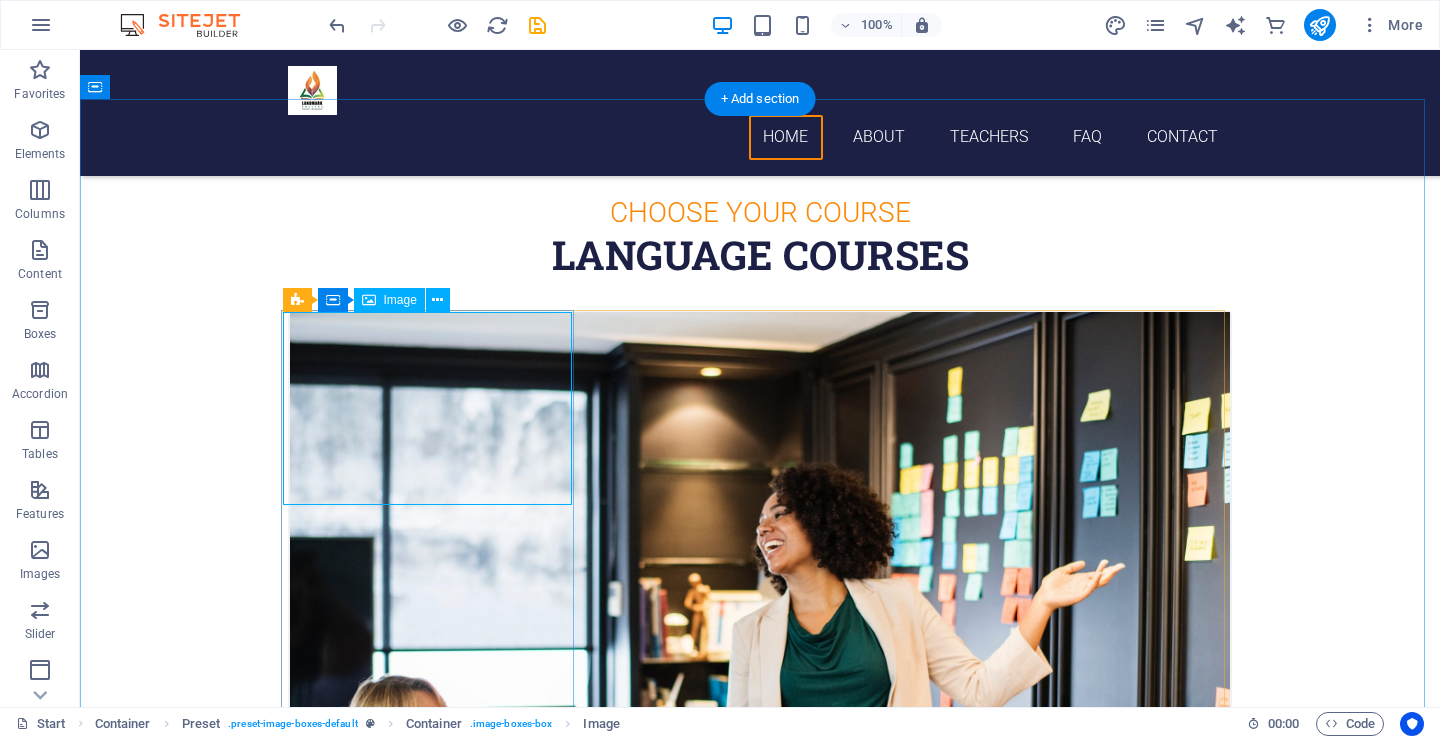 click at bounding box center [760, 625] 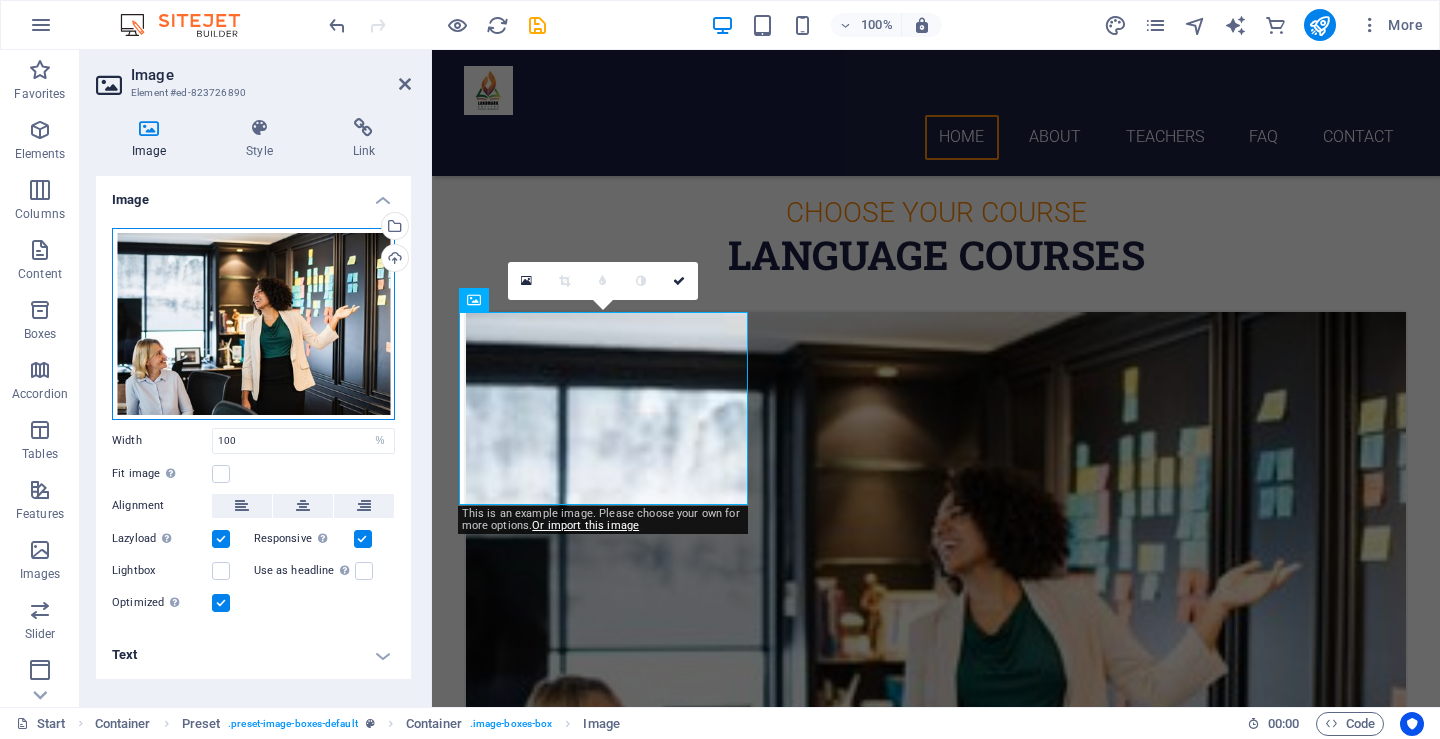 click on "Drag files here, click to choose files or select files from Files or our free stock photos & videos" at bounding box center (253, 324) 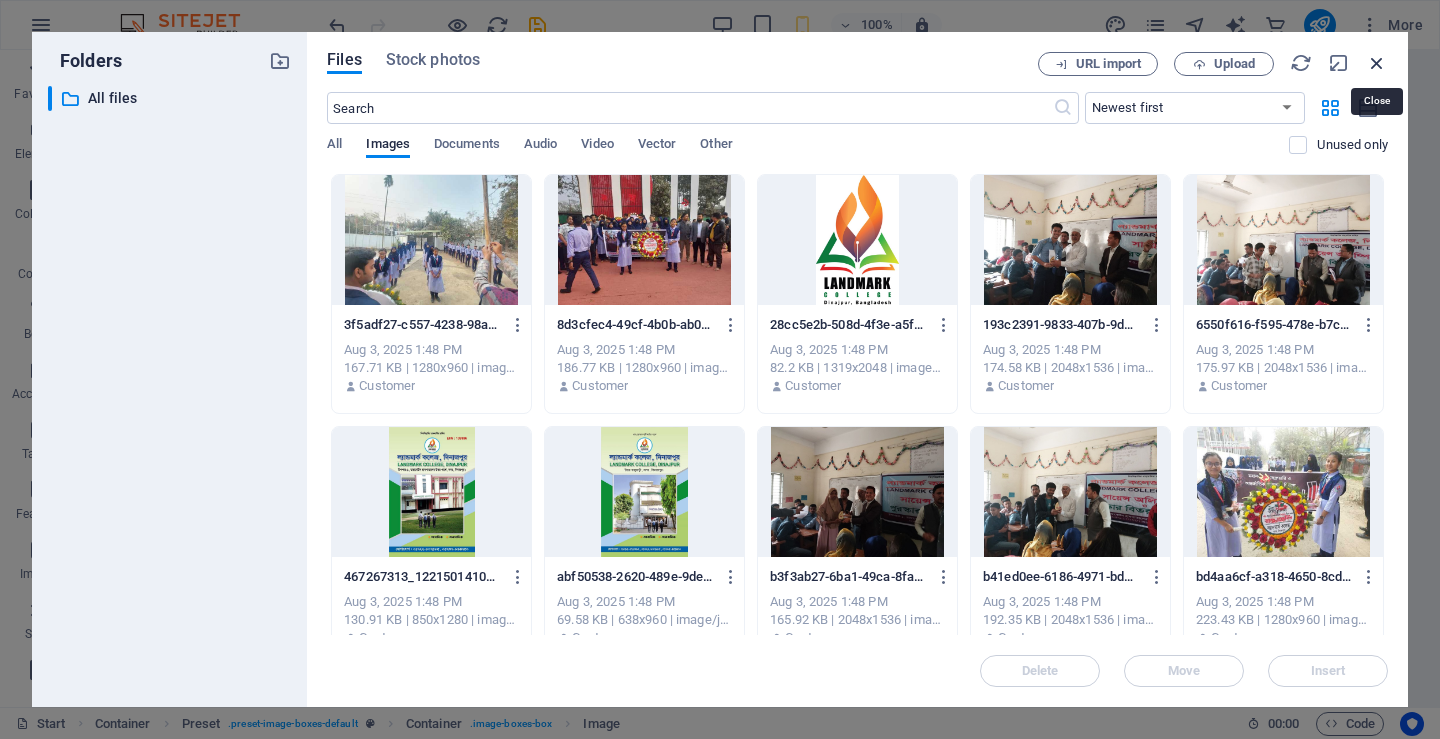click at bounding box center (1377, 63) 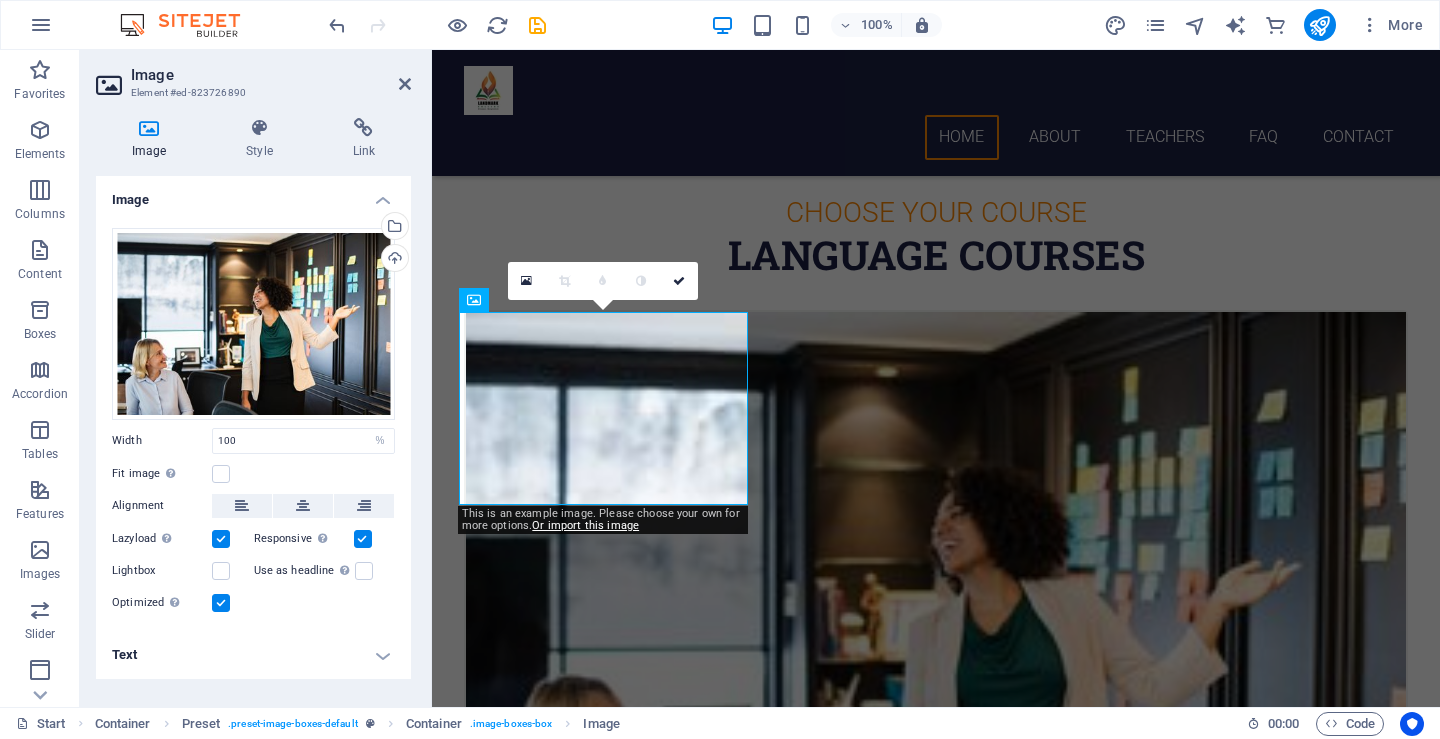 drag, startPoint x: 228, startPoint y: 296, endPoint x: 94, endPoint y: 260, distance: 138.75157 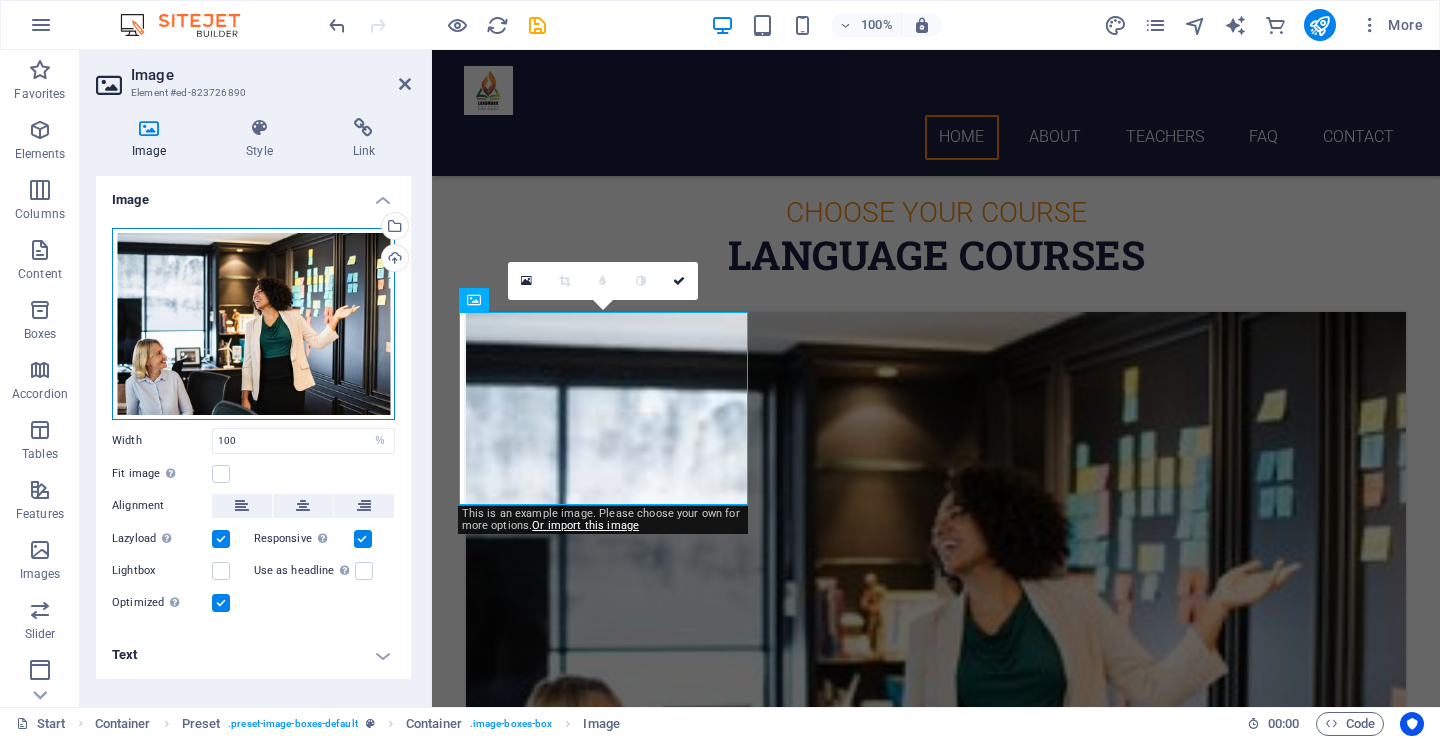 drag, startPoint x: 147, startPoint y: 257, endPoint x: 384, endPoint y: 334, distance: 249.1947 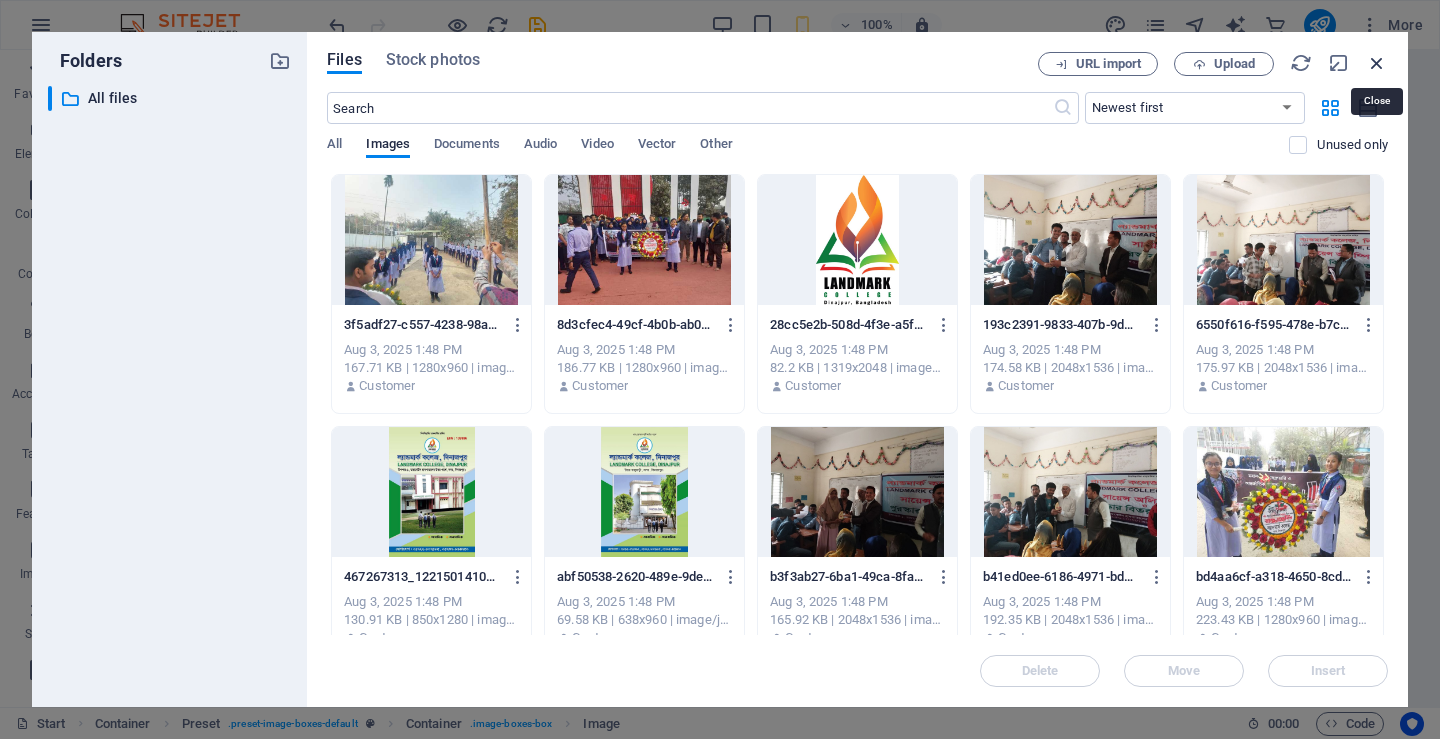 click at bounding box center [1377, 63] 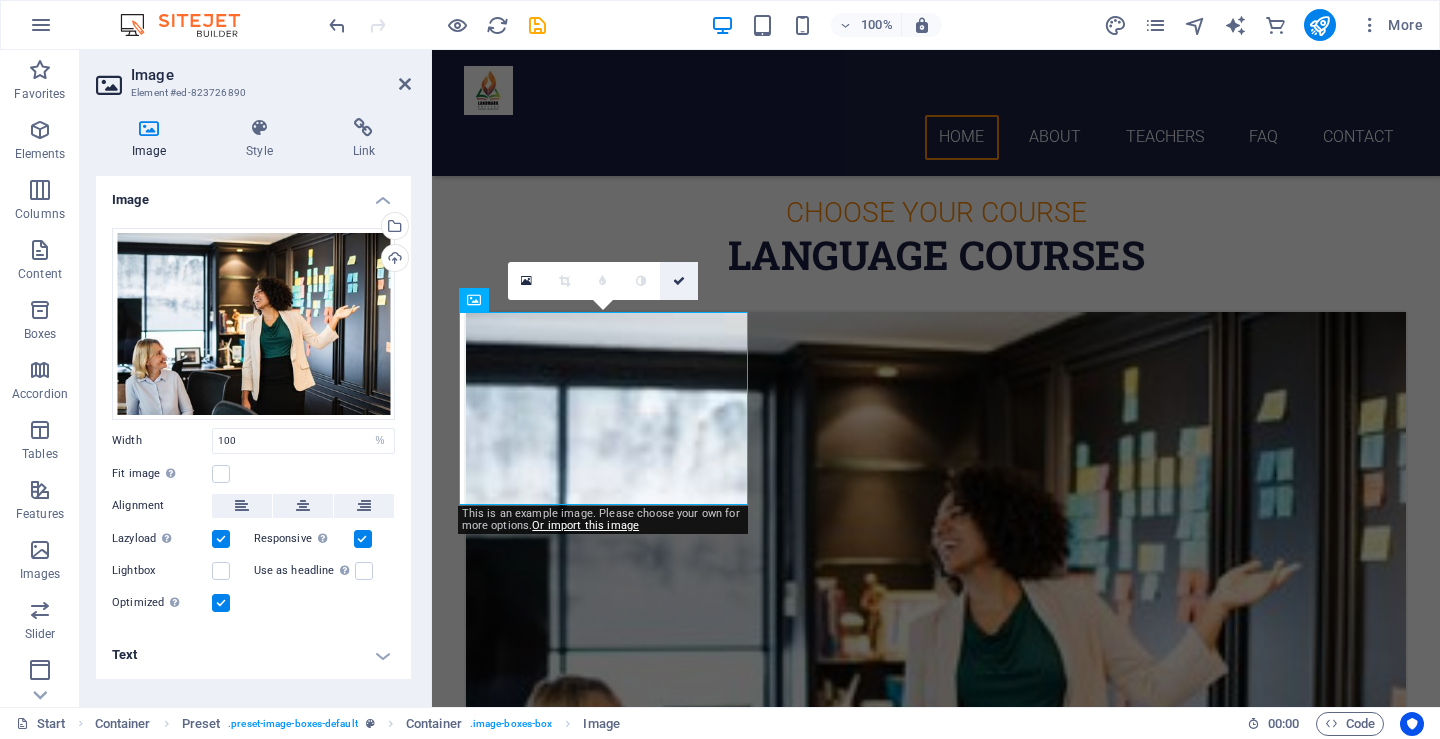 click at bounding box center (679, 281) 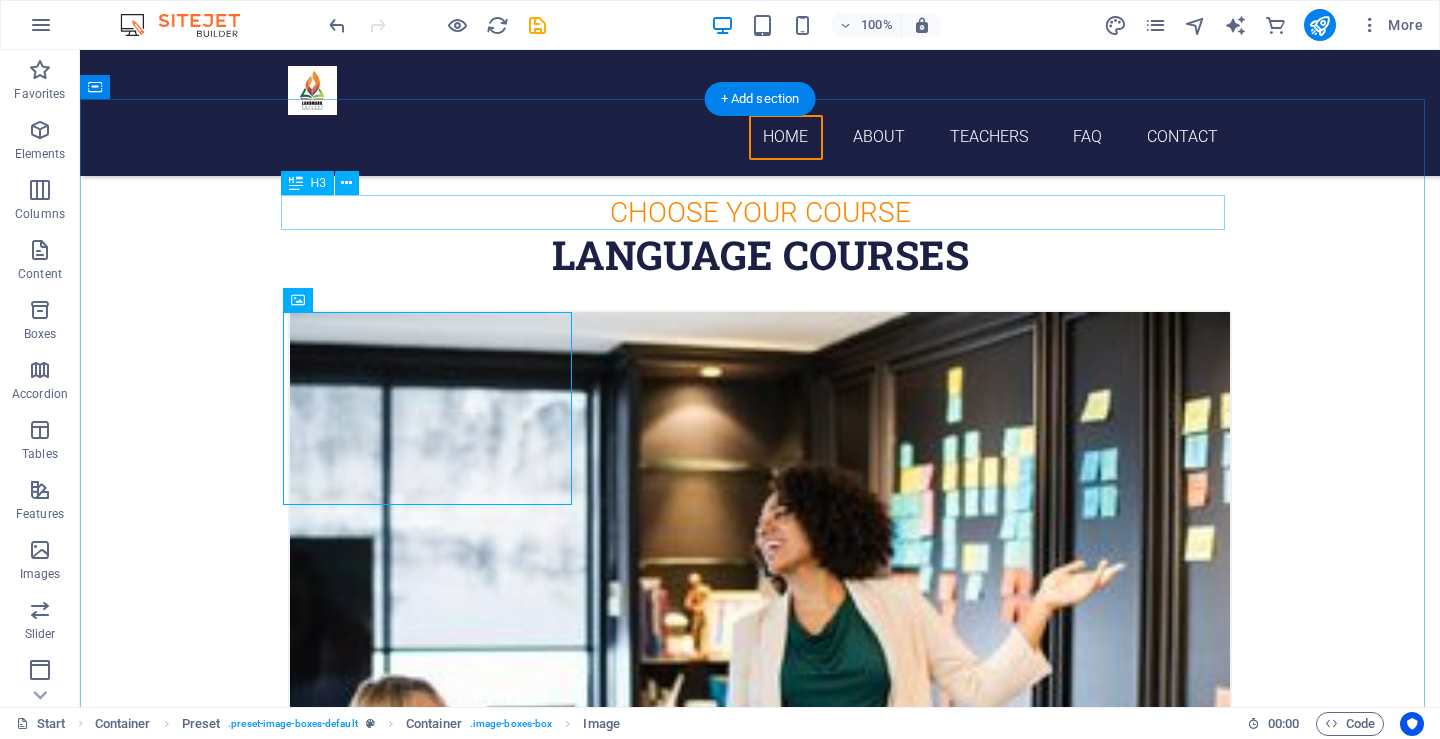click on "Choose Your Course" at bounding box center [760, 212] 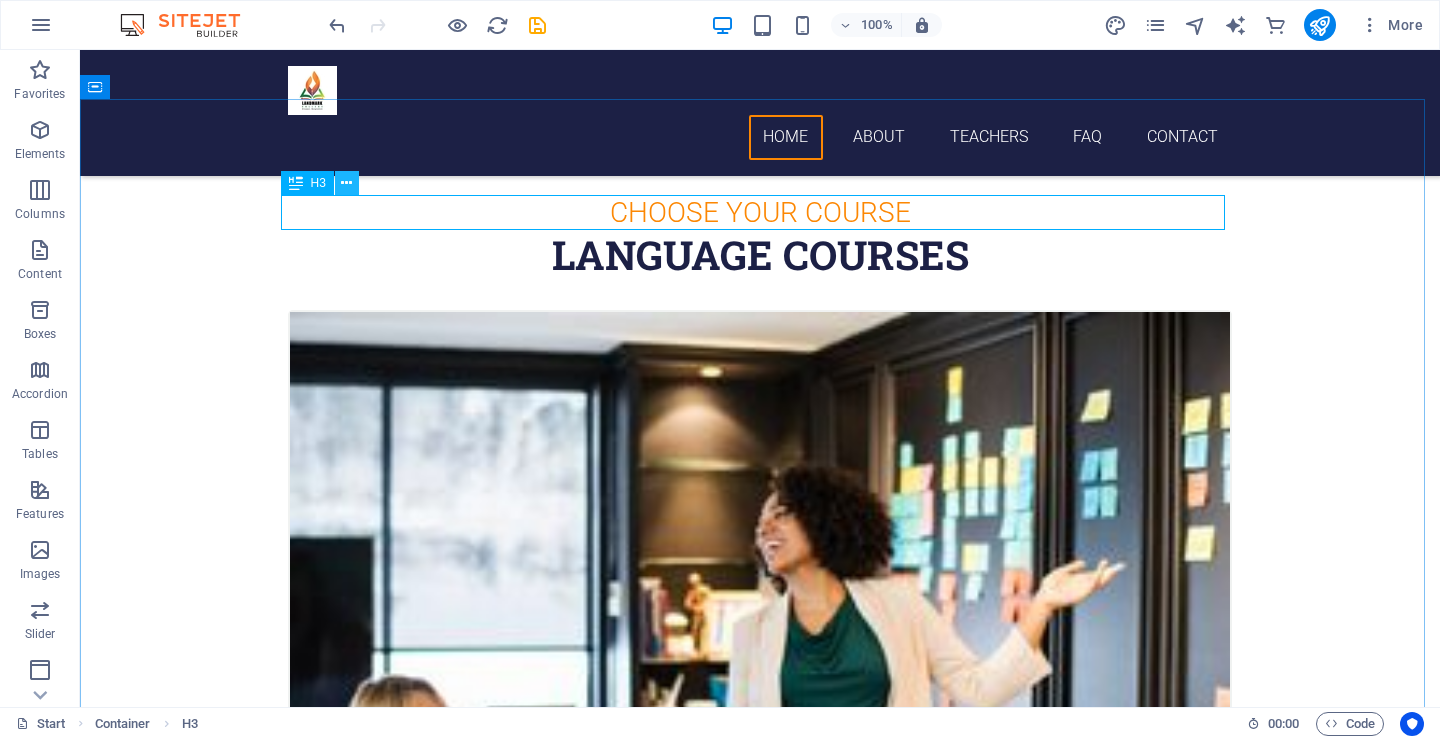 click at bounding box center [346, 183] 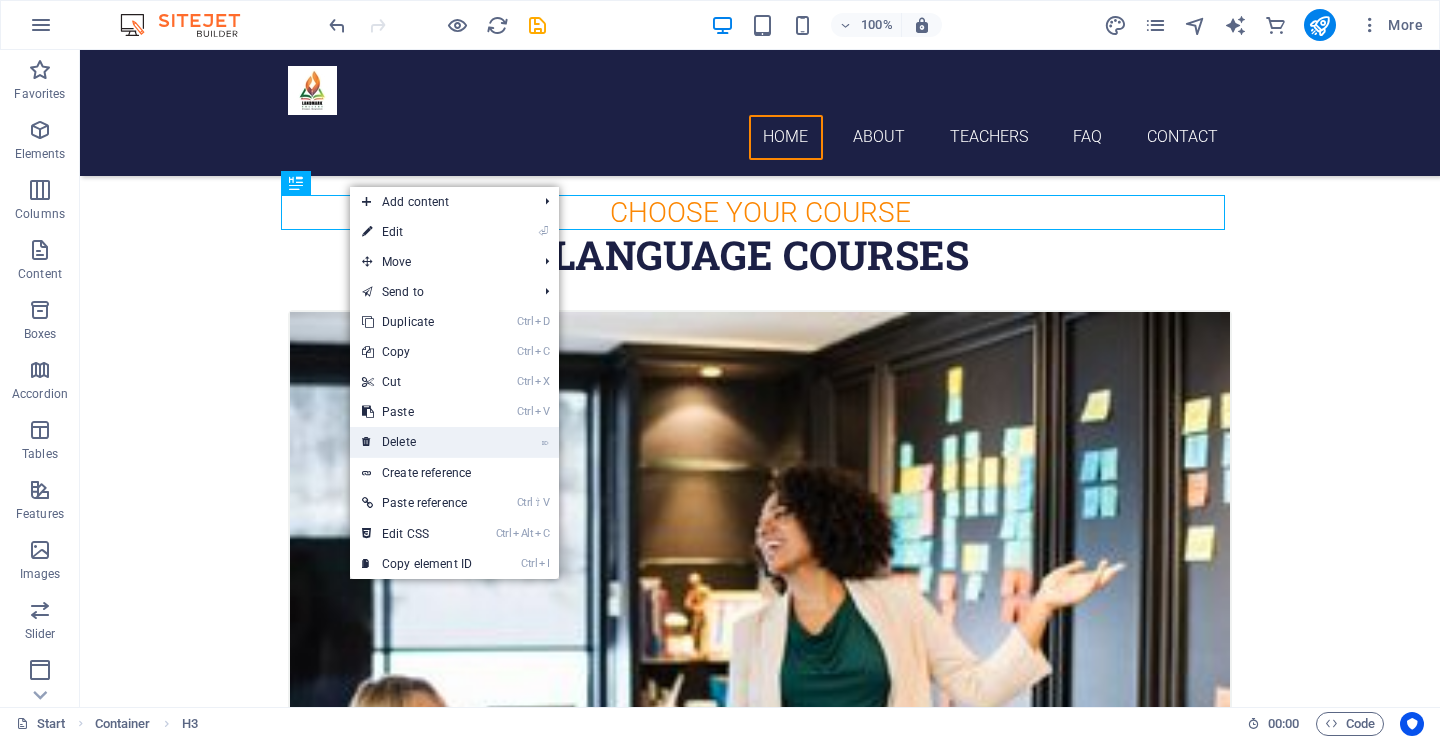 click on "⌦  Delete" at bounding box center (417, 442) 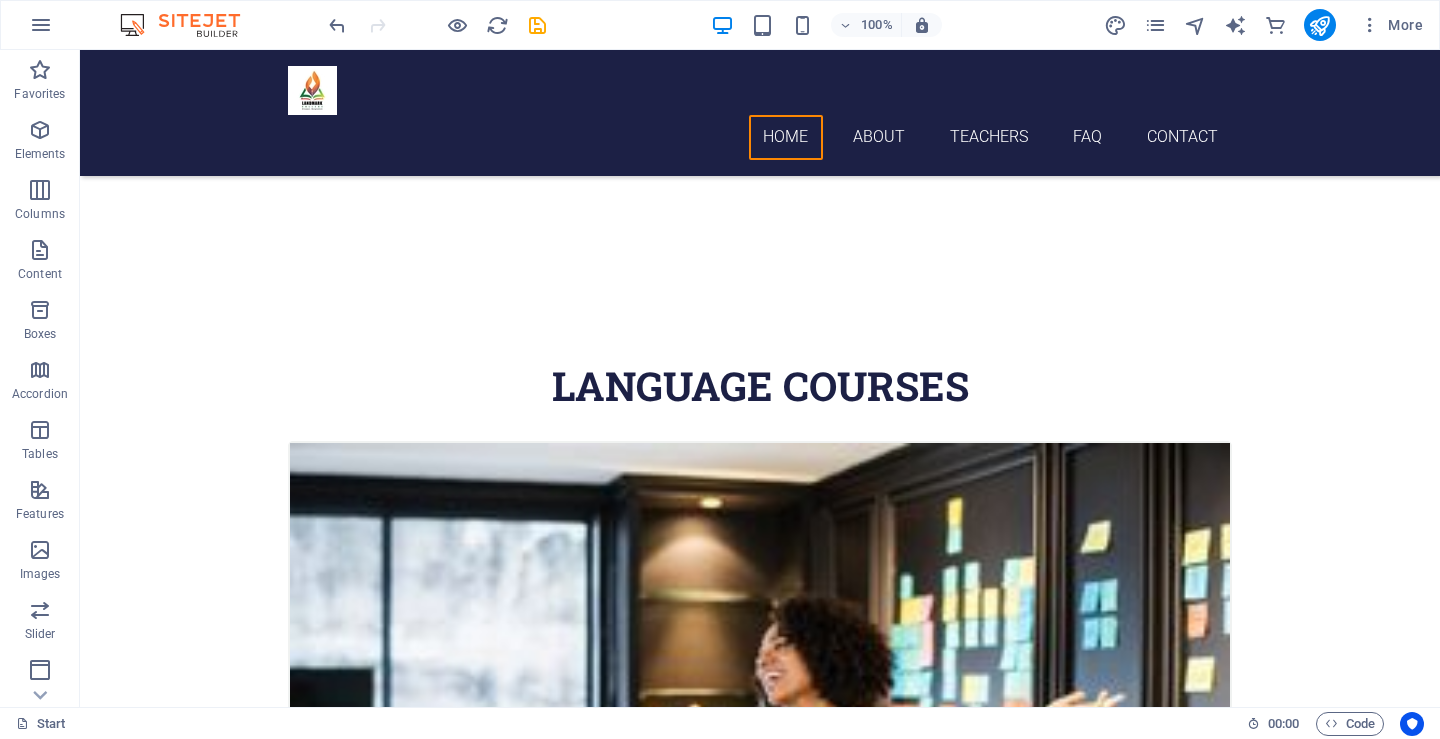 scroll, scrollTop: 808, scrollLeft: 0, axis: vertical 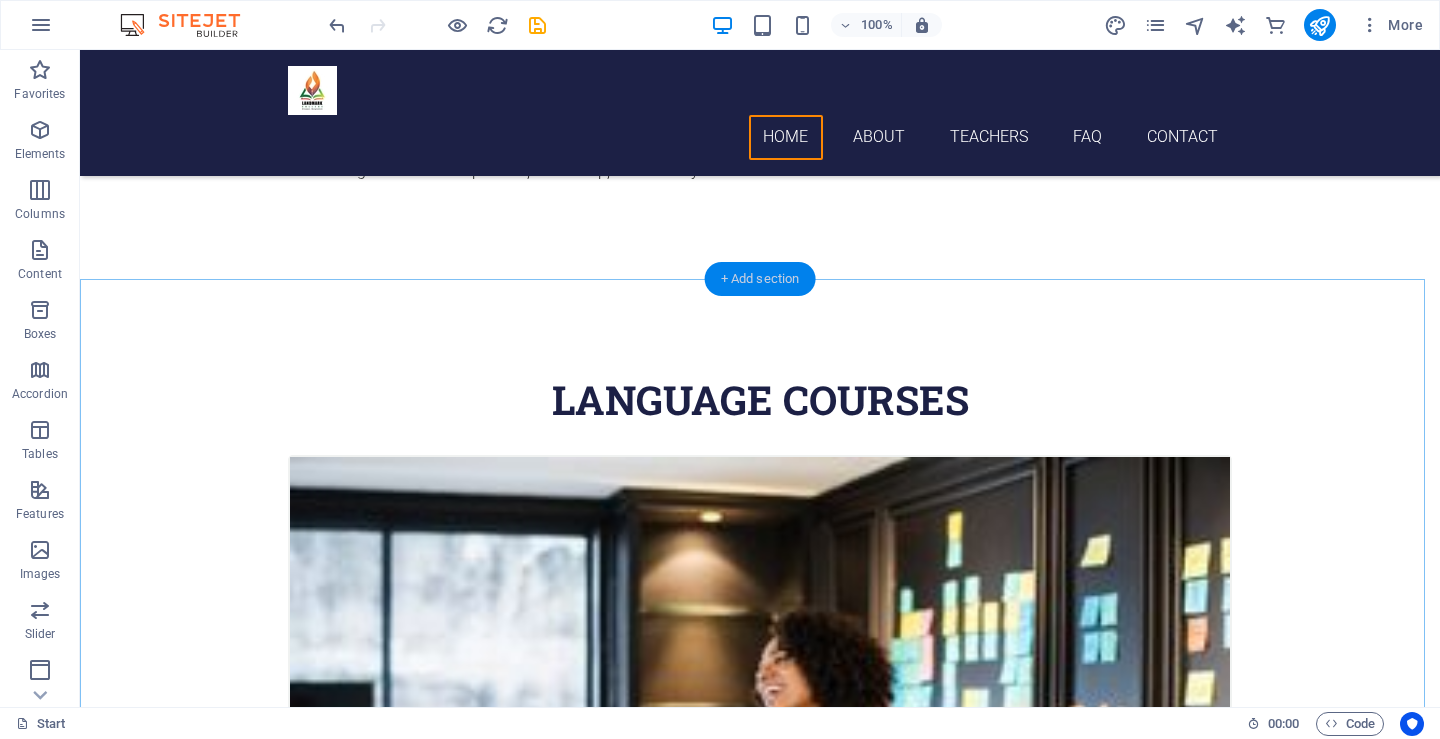 click on "+ Add section" at bounding box center [760, 279] 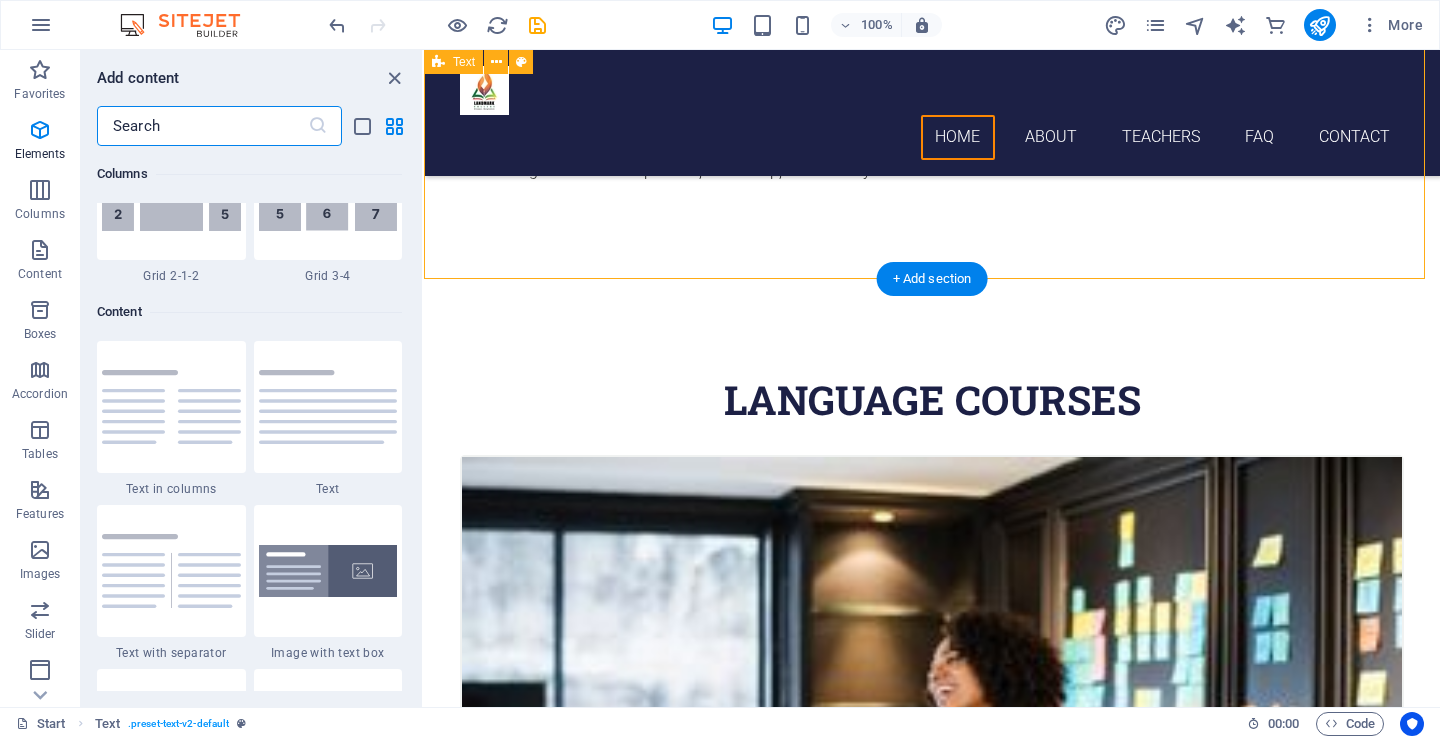 scroll, scrollTop: 3499, scrollLeft: 0, axis: vertical 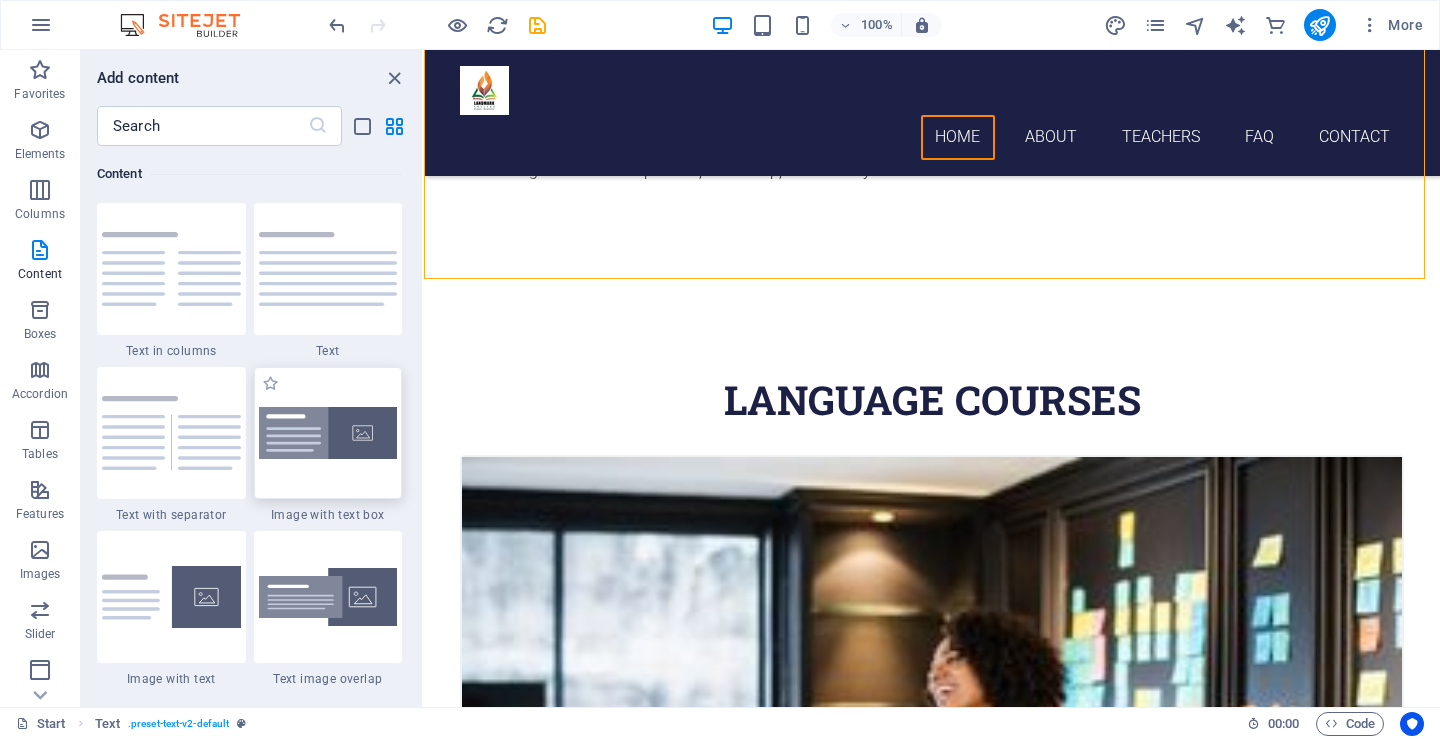 click at bounding box center (328, 433) 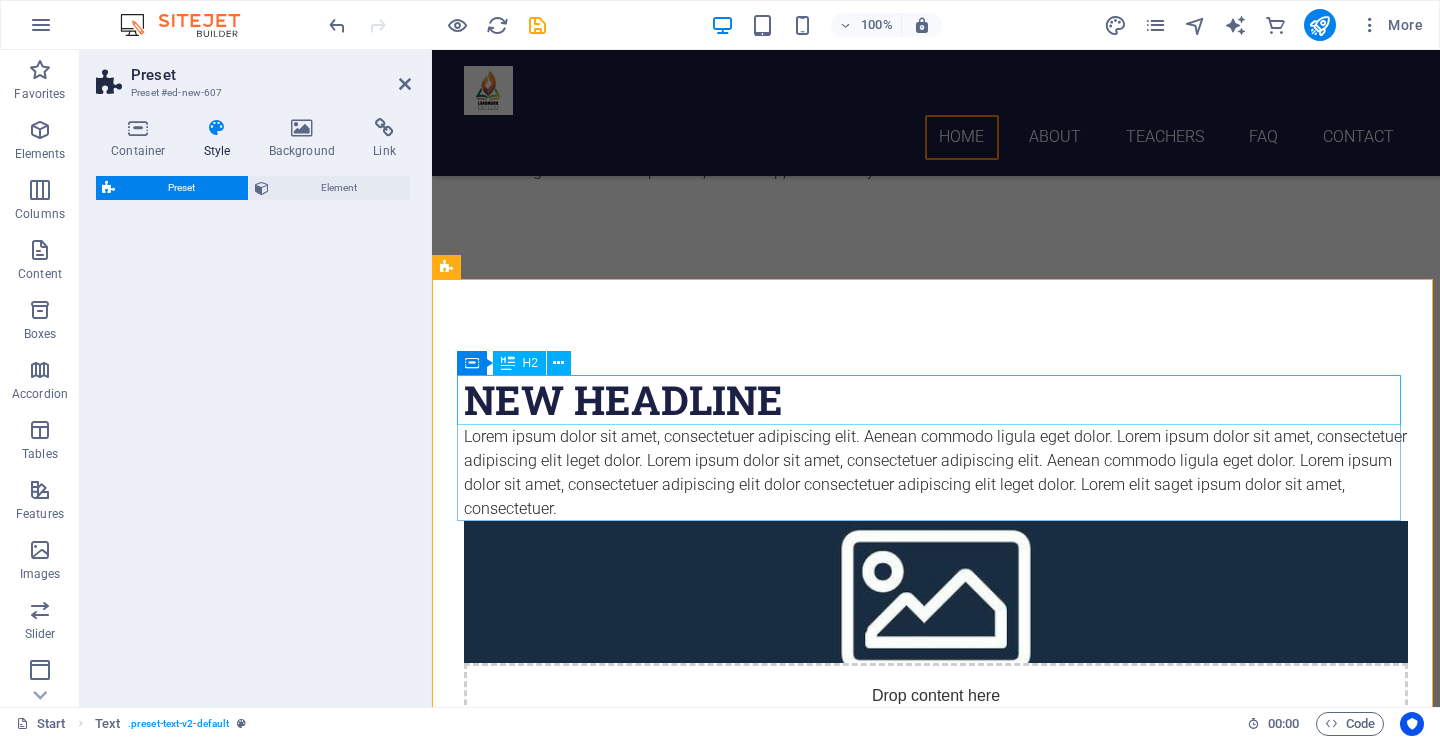select on "rem" 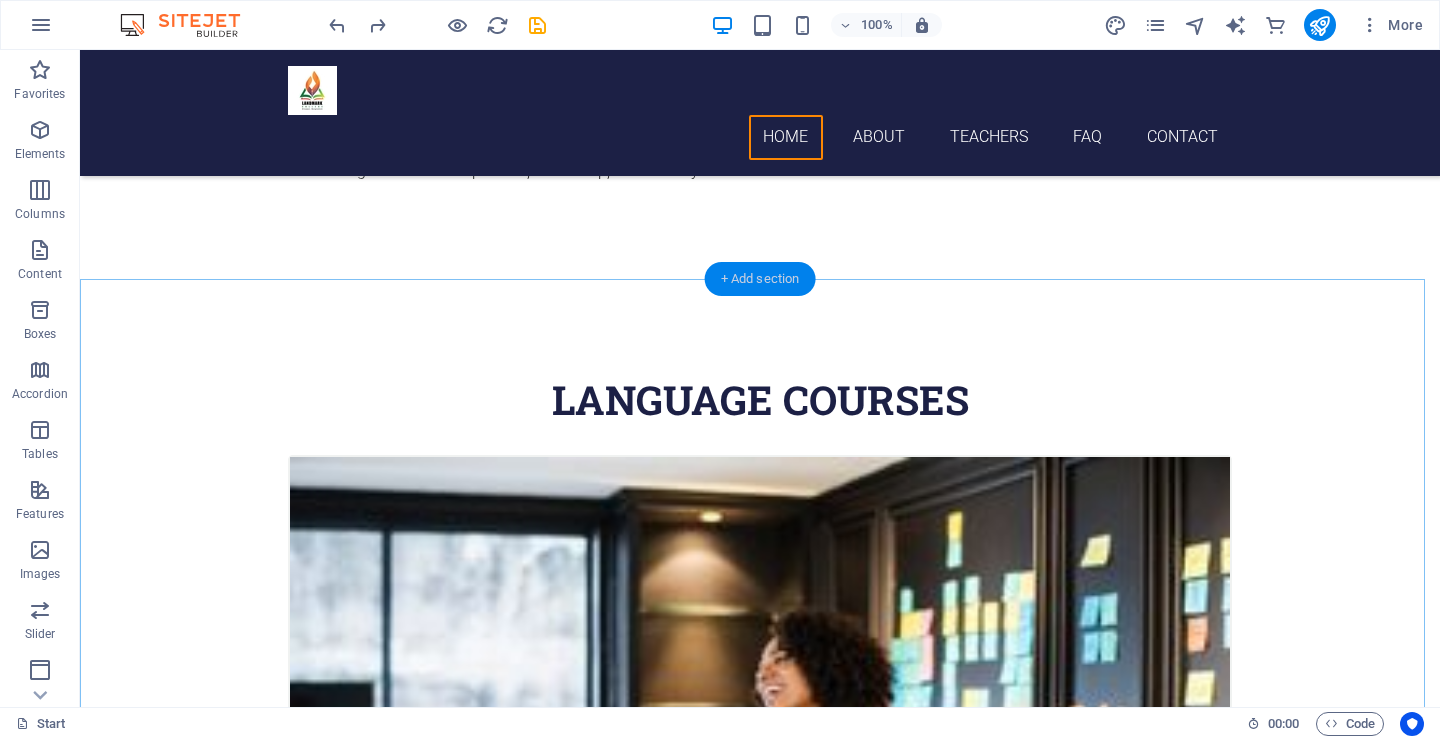 click on "+ Add section" at bounding box center [760, 279] 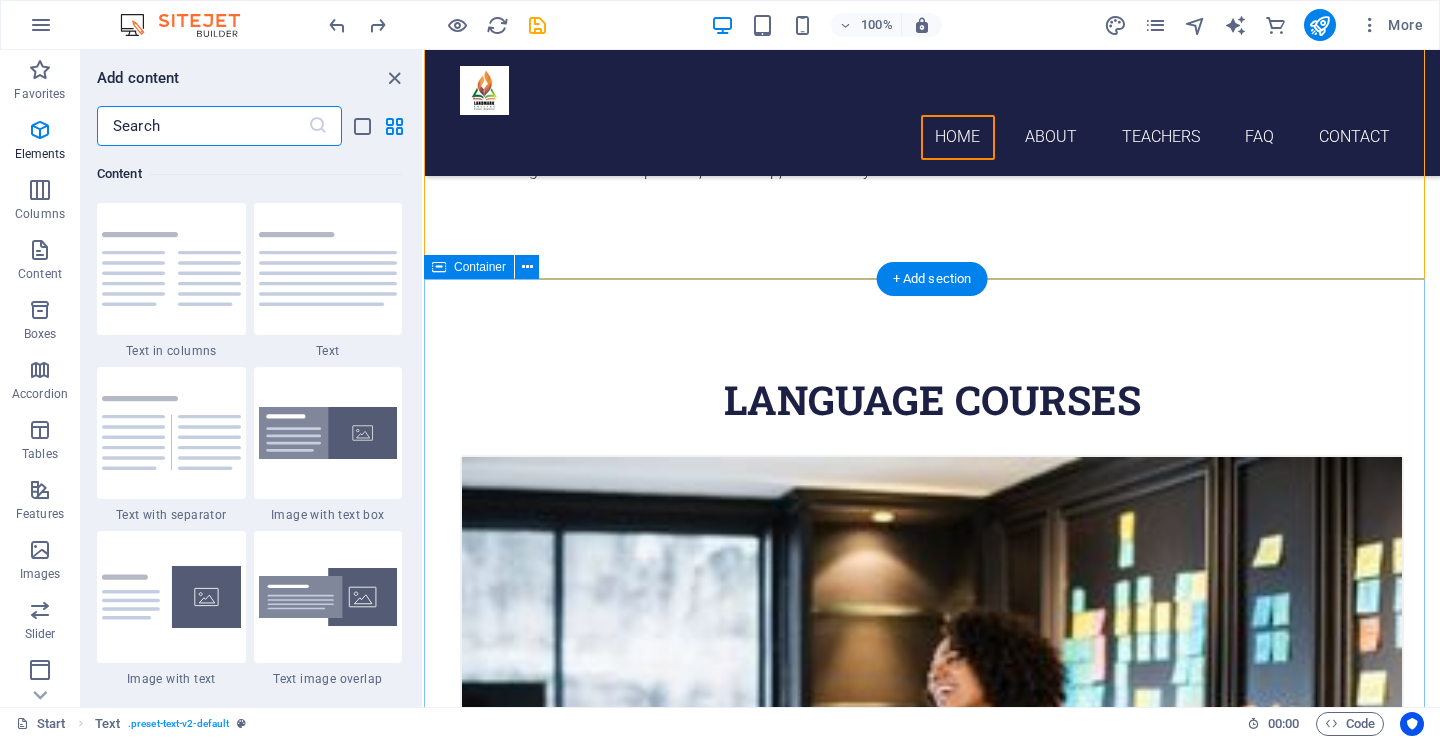 scroll, scrollTop: 3499, scrollLeft: 0, axis: vertical 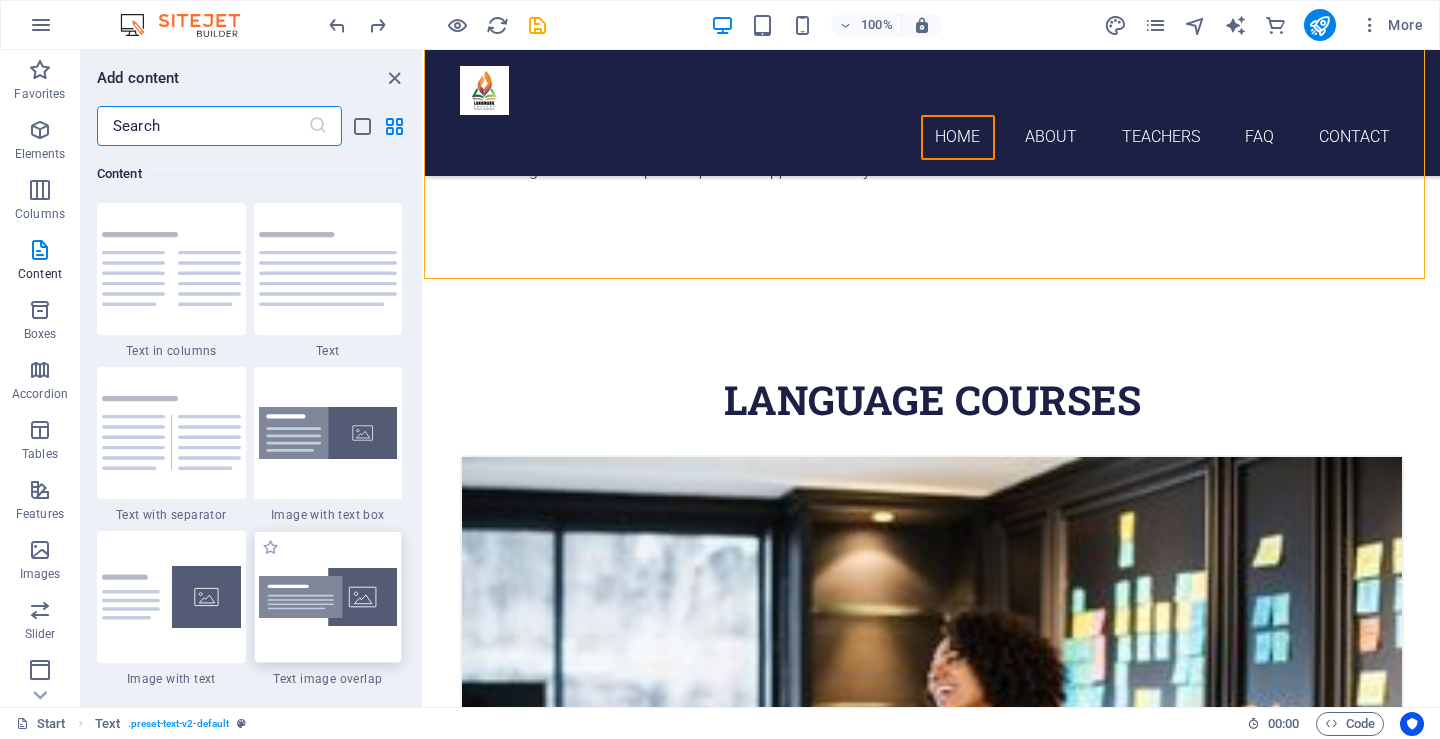 click at bounding box center (328, 597) 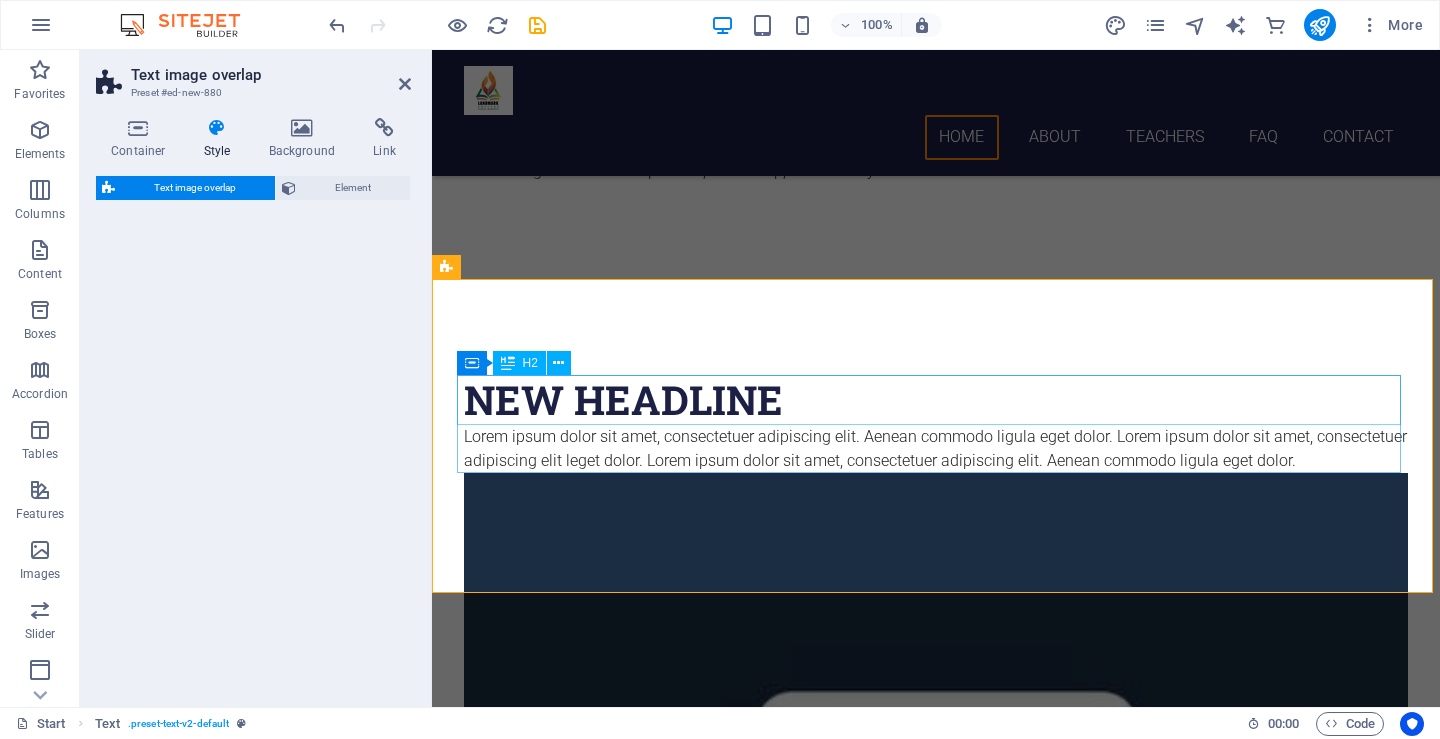 select on "rem" 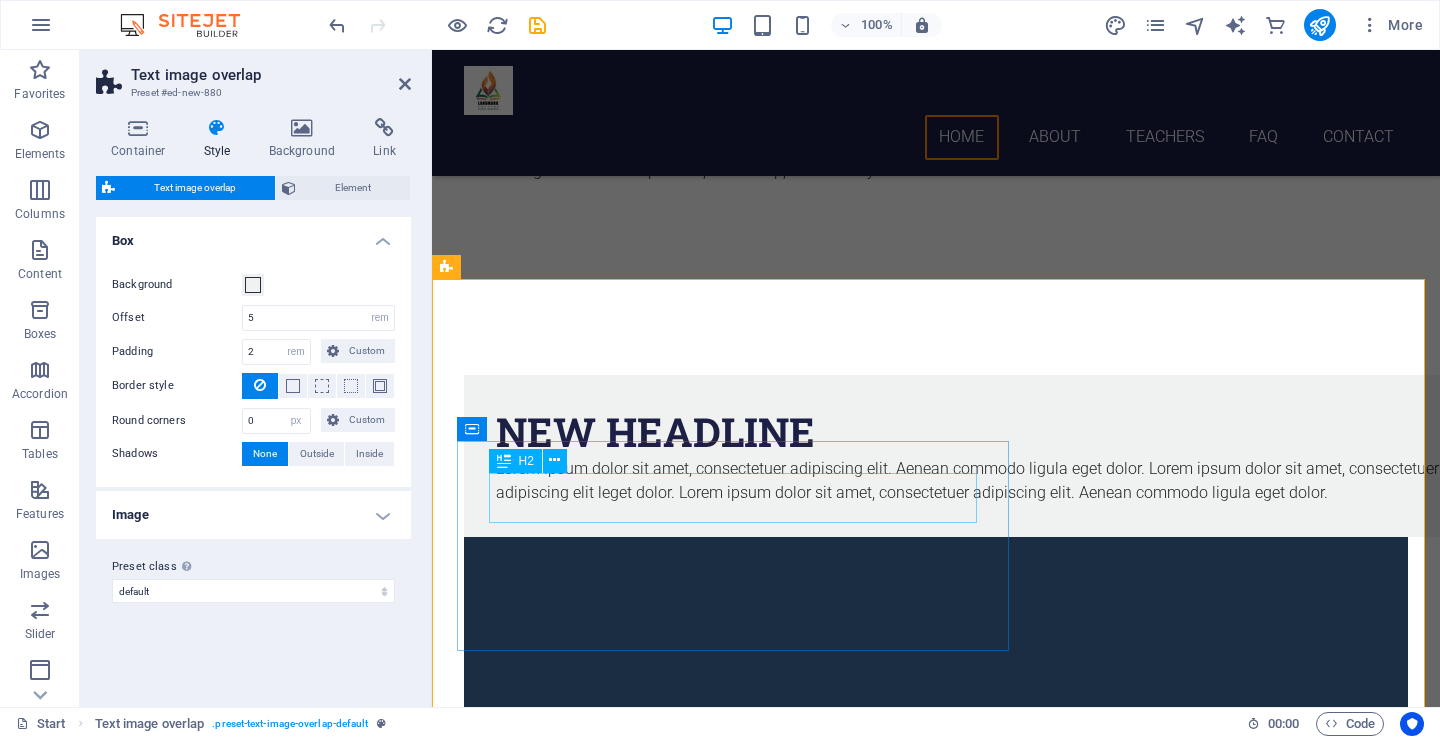 click on "New headline" at bounding box center (976, 432) 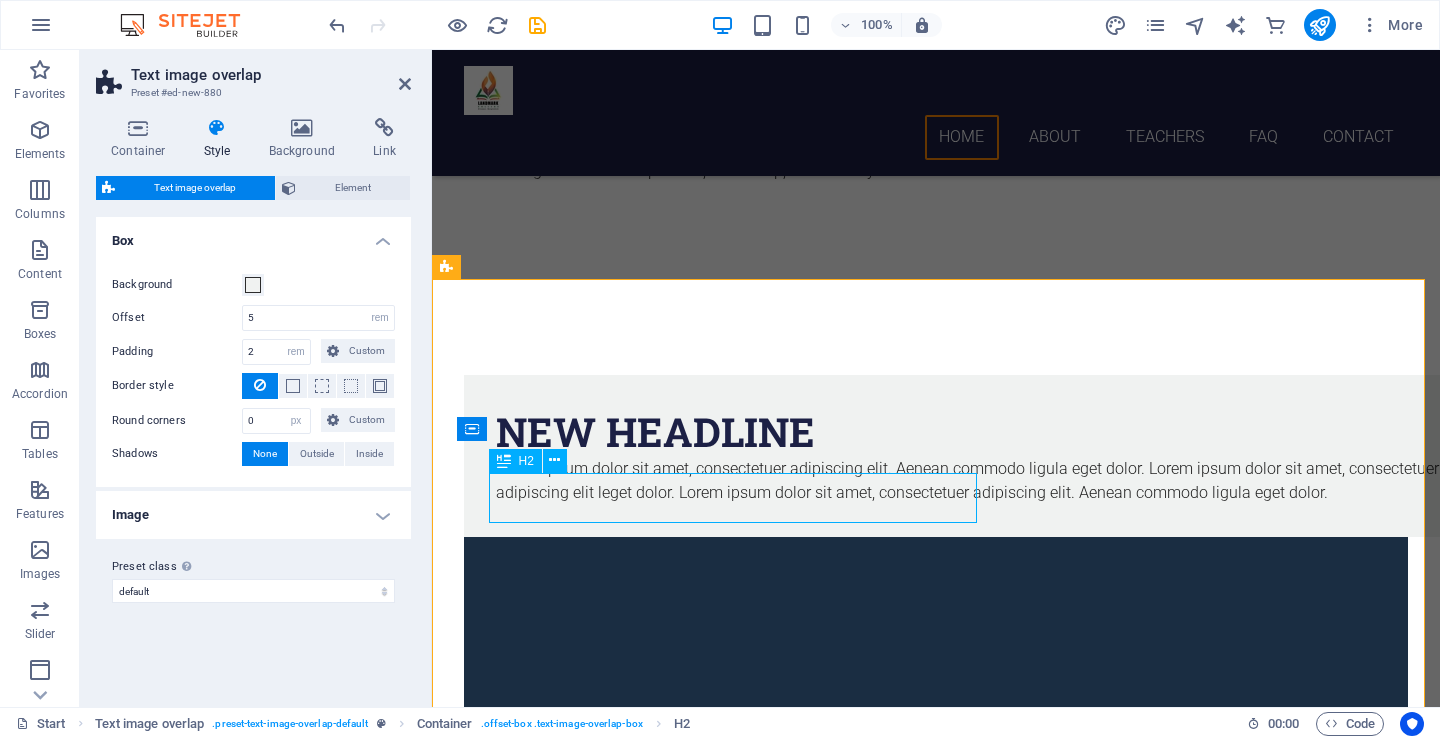click on "New headline" at bounding box center [976, 432] 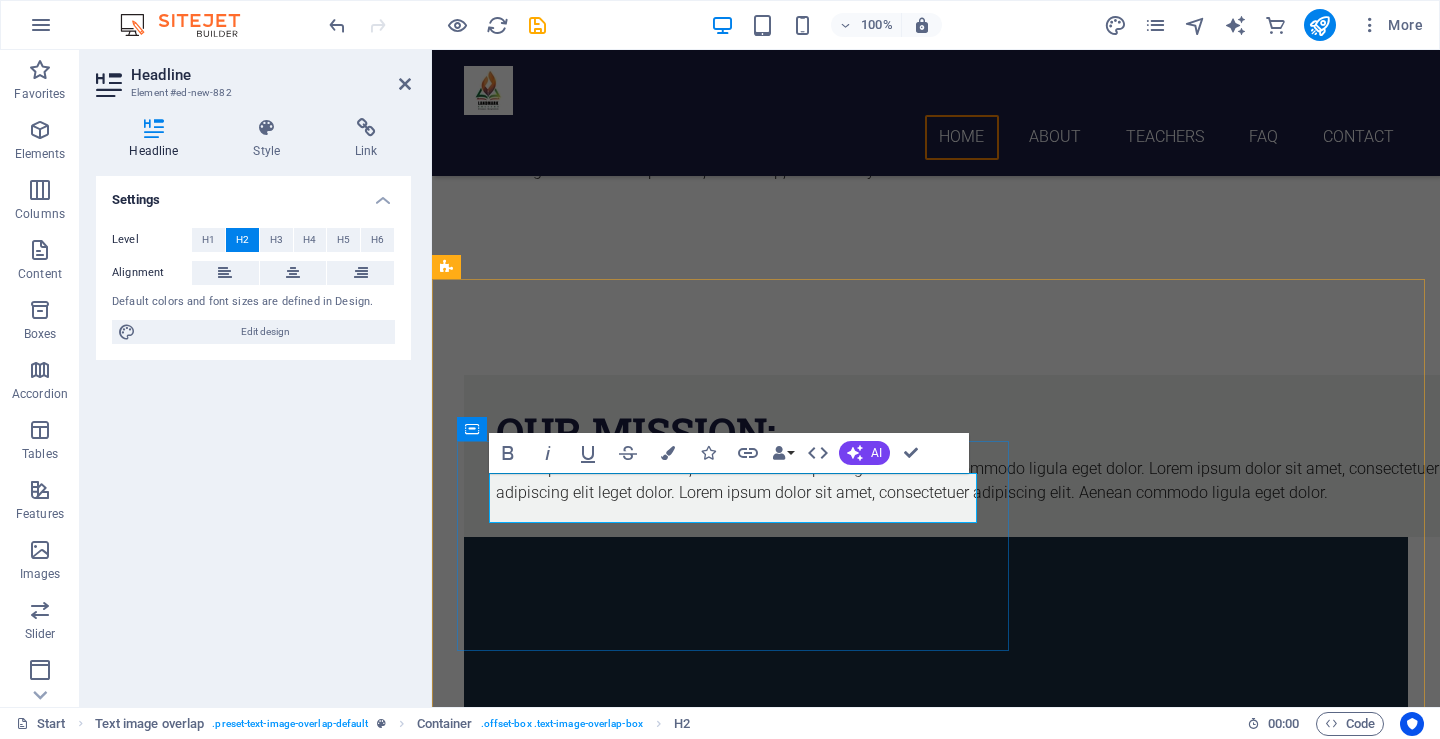 scroll, scrollTop: 0, scrollLeft: 2, axis: horizontal 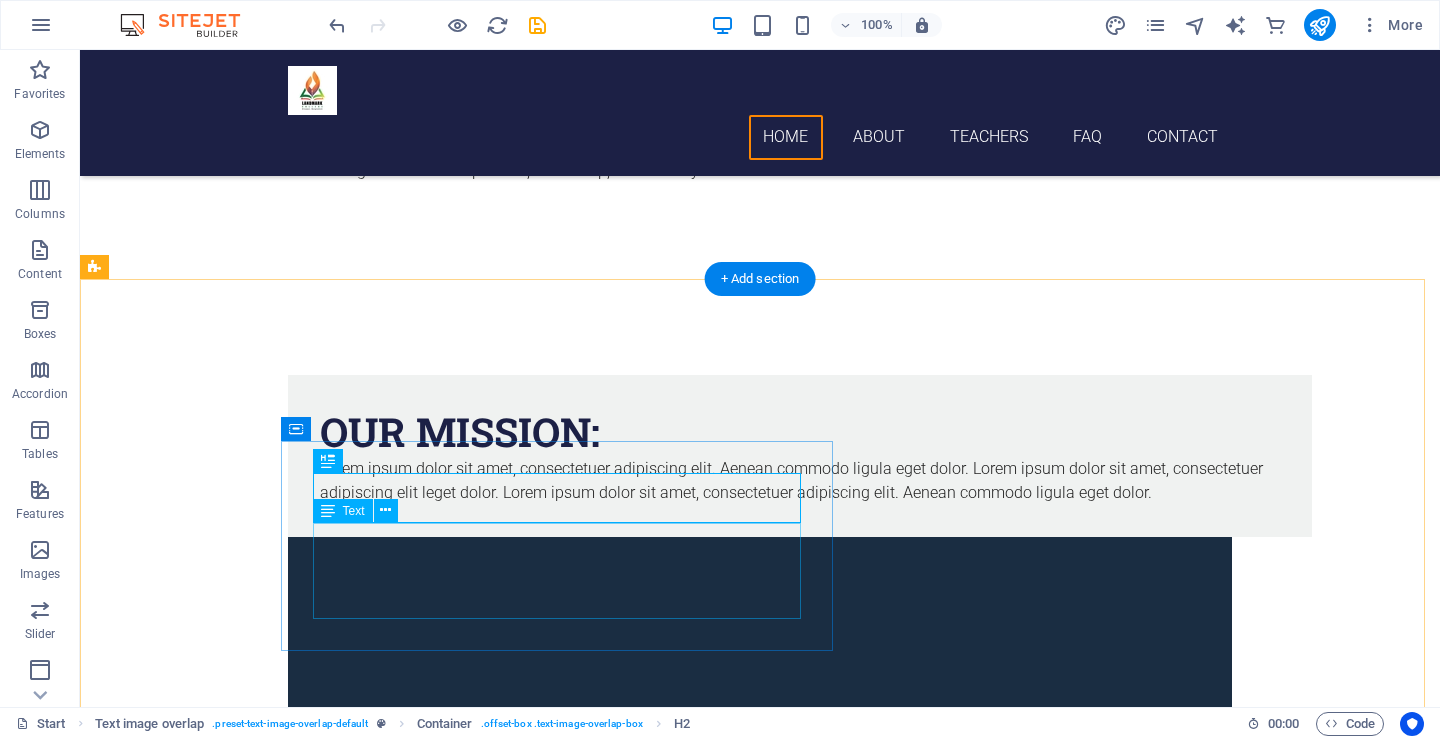 click on "Lorem ipsum dolor sit amet, consectetuer adipiscing elit. Aenean commodo ligula eget dolor. Lorem ipsum dolor sit amet, consectetuer adipiscing elit leget dolor. Lorem ipsum dolor sit amet, consectetuer adipiscing elit. Aenean commodo ligula eget dolor." at bounding box center (800, 481) 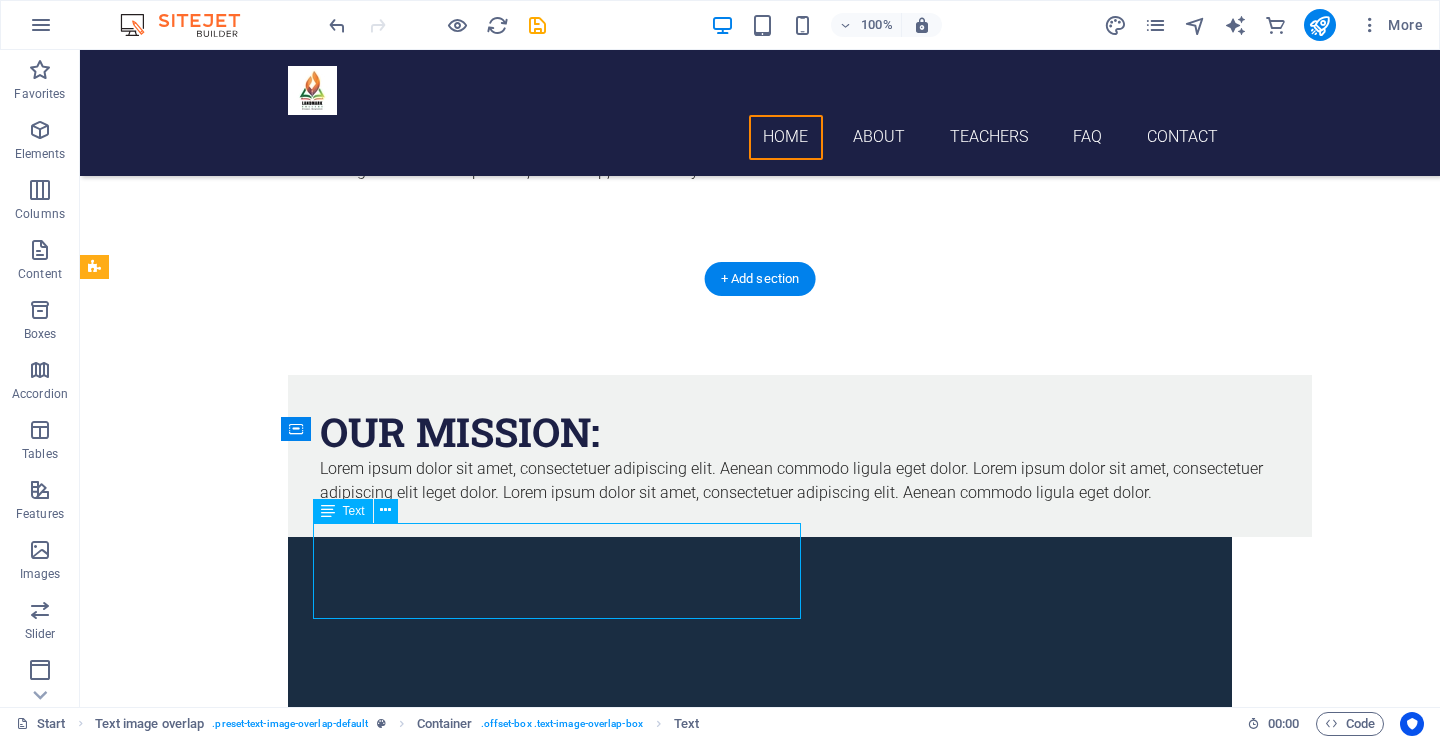 click on "Lorem ipsum dolor sit amet, consectetuer adipiscing elit. Aenean commodo ligula eget dolor. Lorem ipsum dolor sit amet, consectetuer adipiscing elit leget dolor. Lorem ipsum dolor sit amet, consectetuer adipiscing elit. Aenean commodo ligula eget dolor." at bounding box center (800, 481) 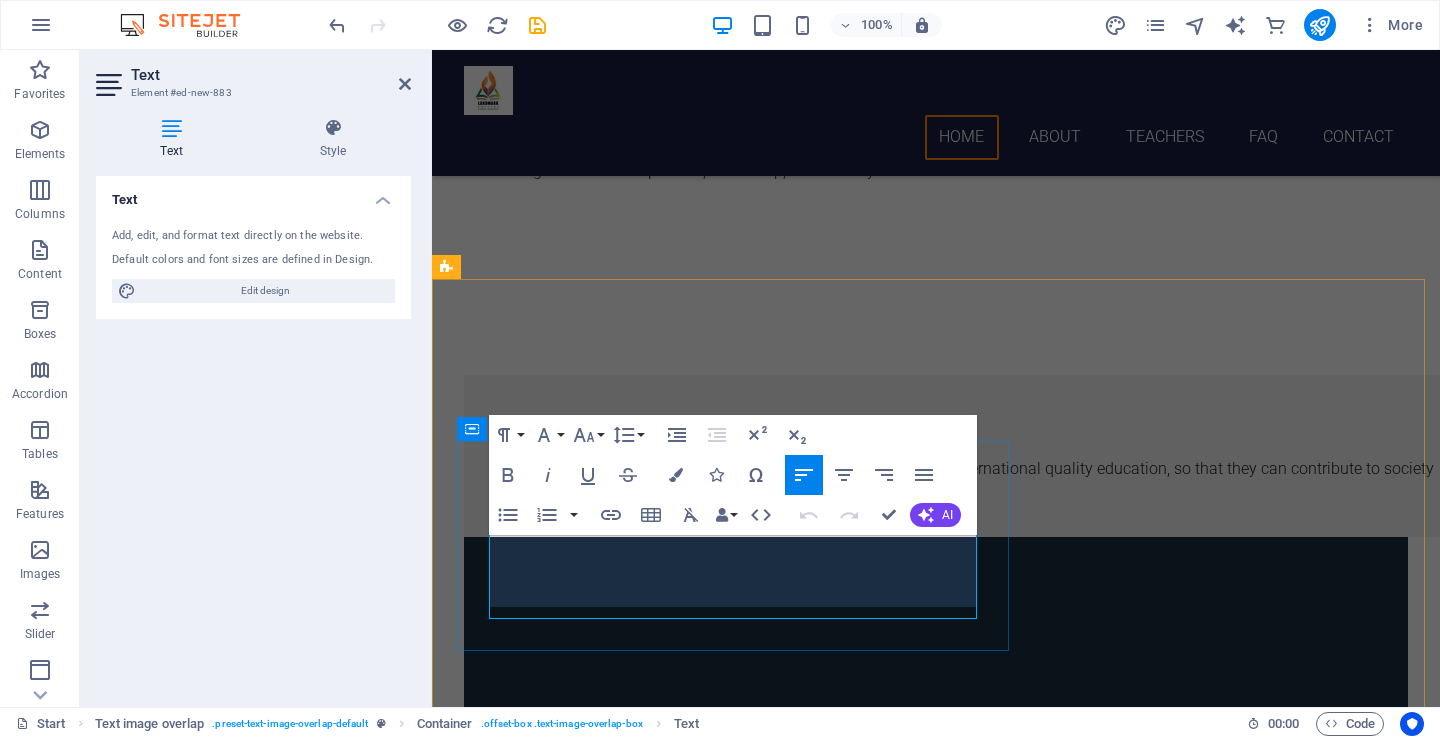 scroll, scrollTop: 820, scrollLeft: 0, axis: vertical 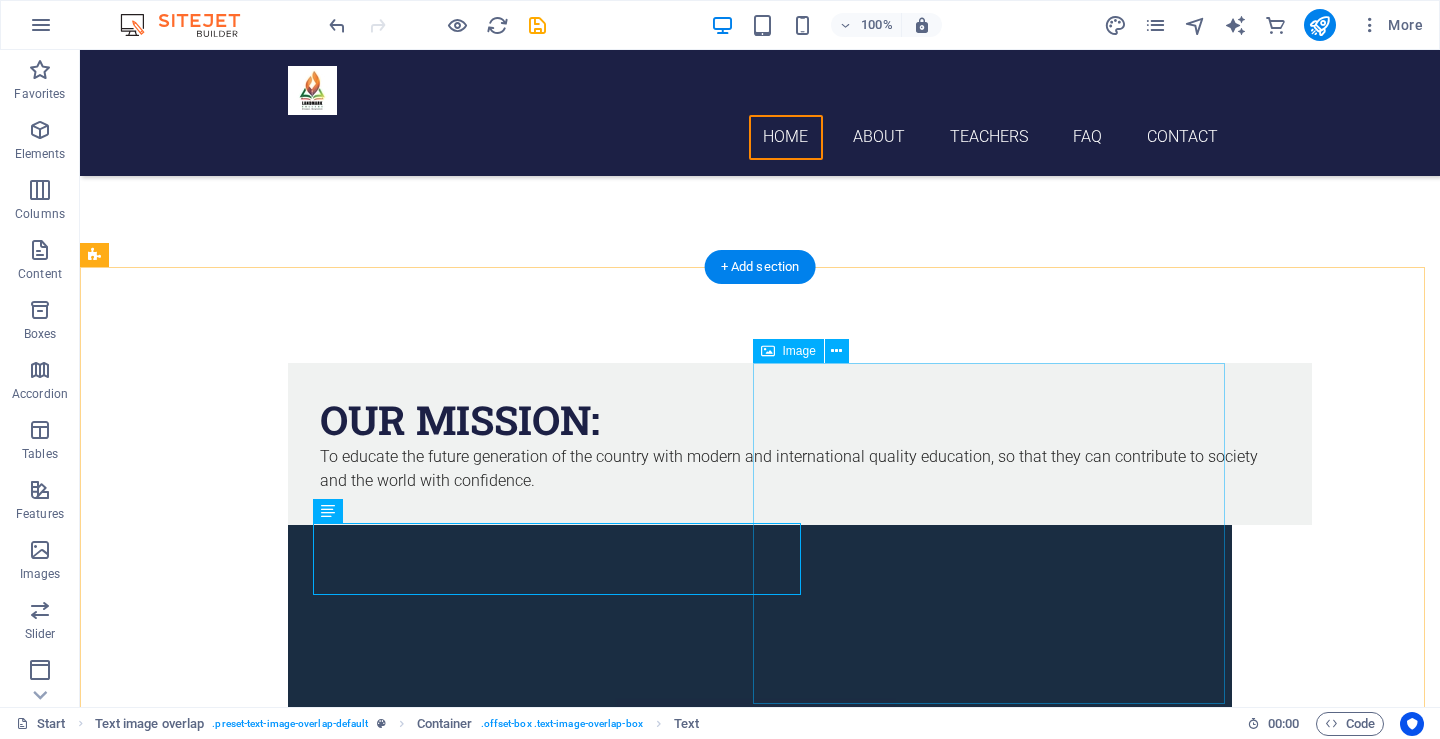 click at bounding box center [760, 866] 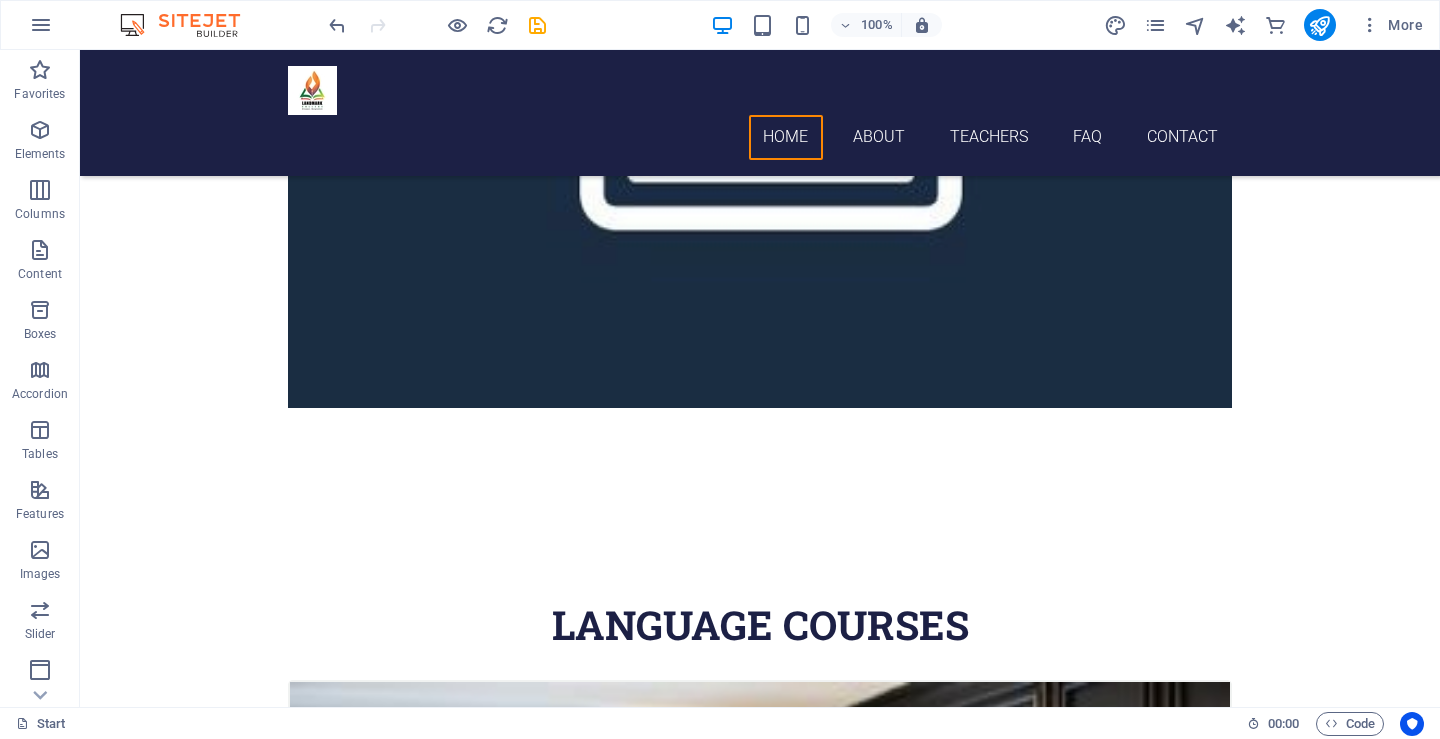 scroll, scrollTop: 1576, scrollLeft: 0, axis: vertical 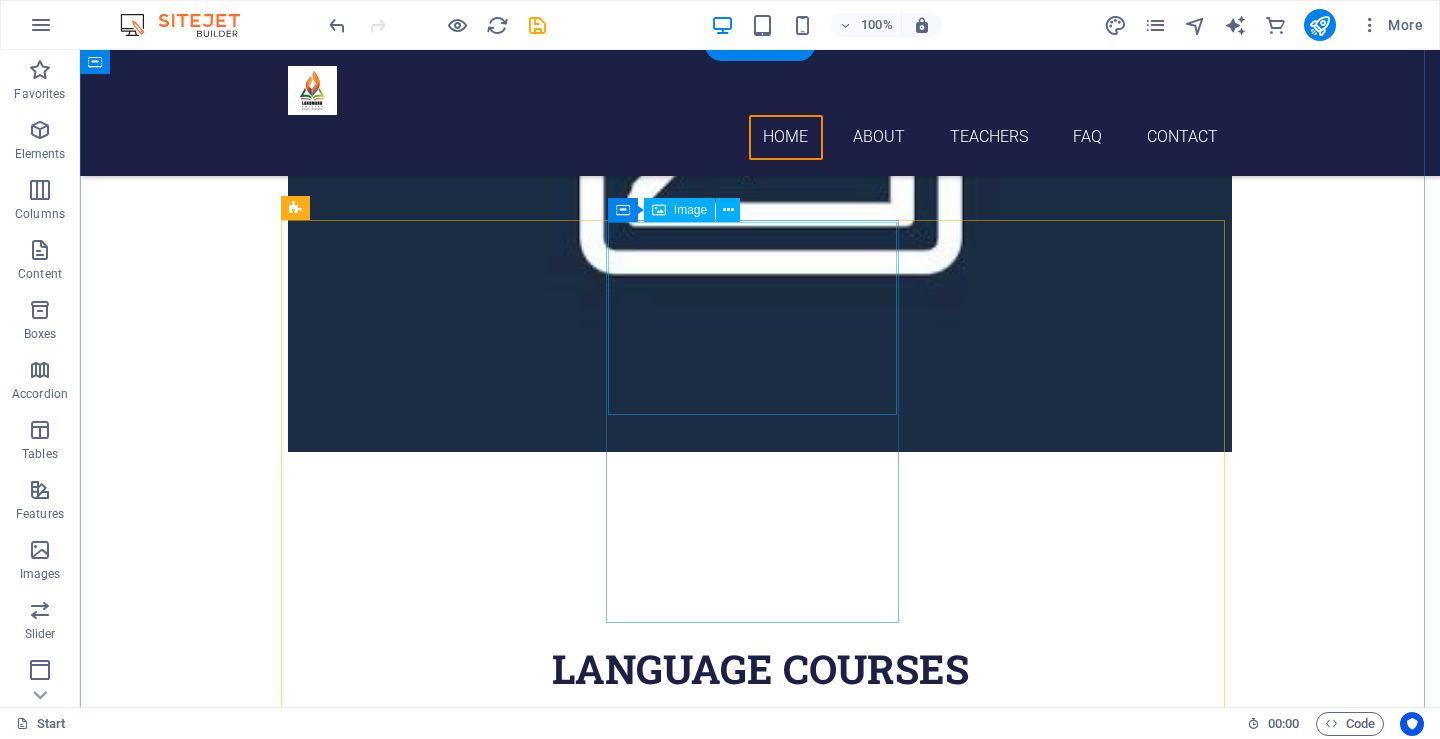 click at bounding box center (760, 1848) 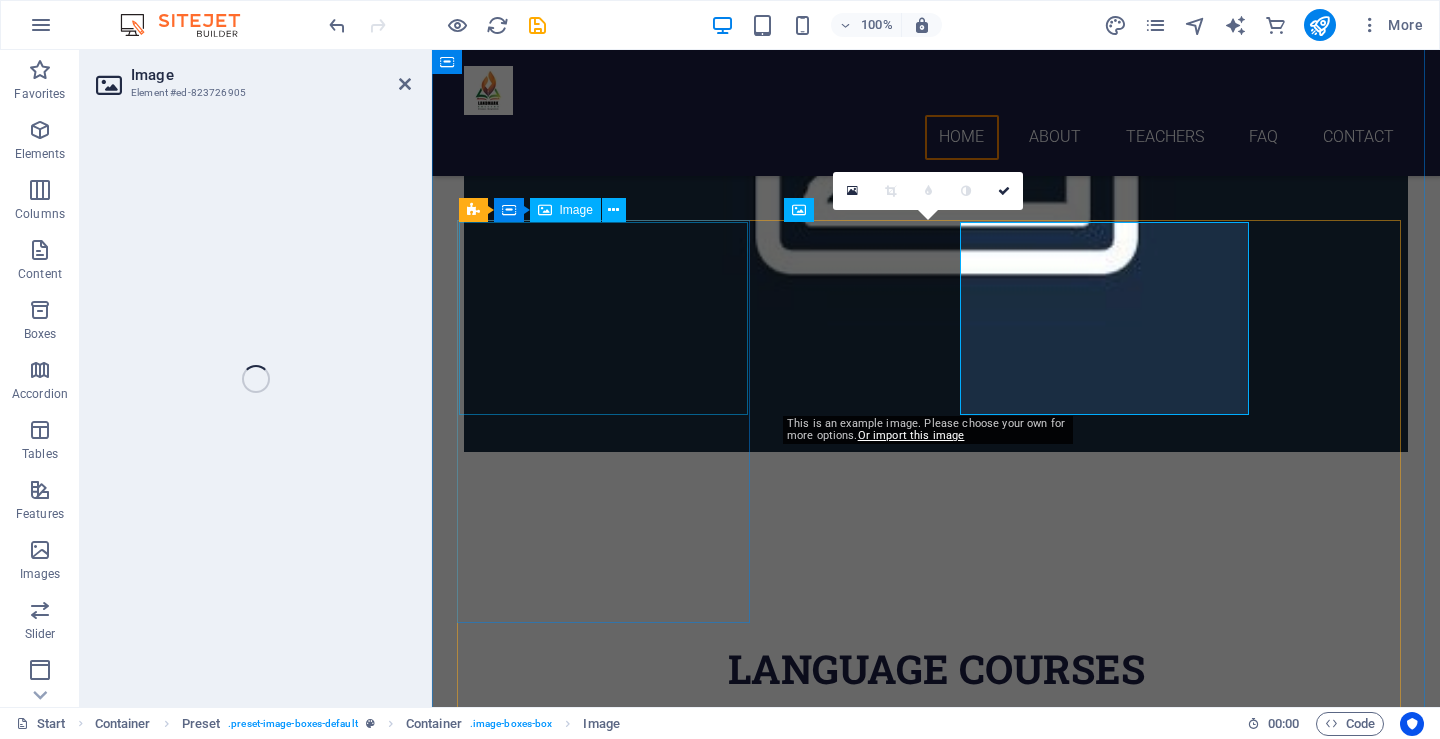 select on "%" 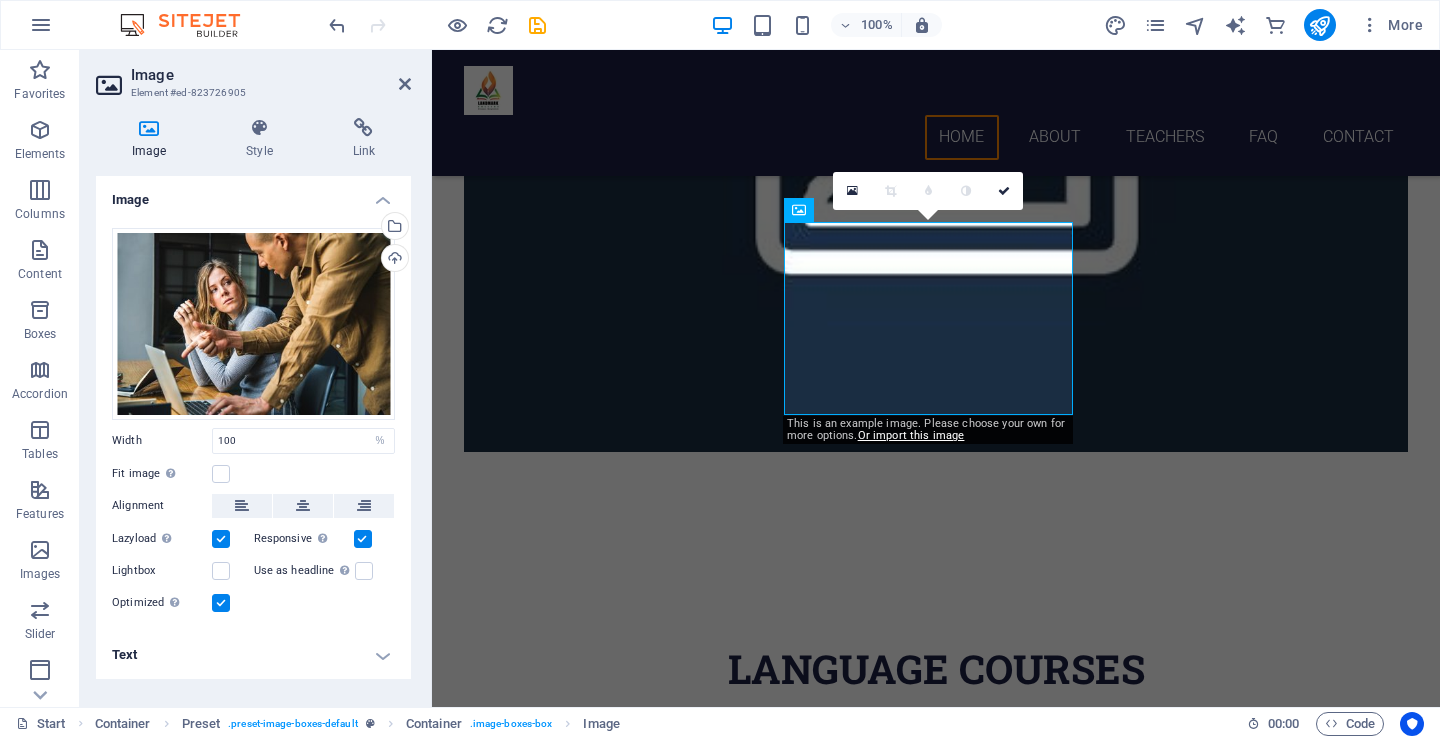 drag, startPoint x: 265, startPoint y: 344, endPoint x: 797, endPoint y: 720, distance: 651.4599 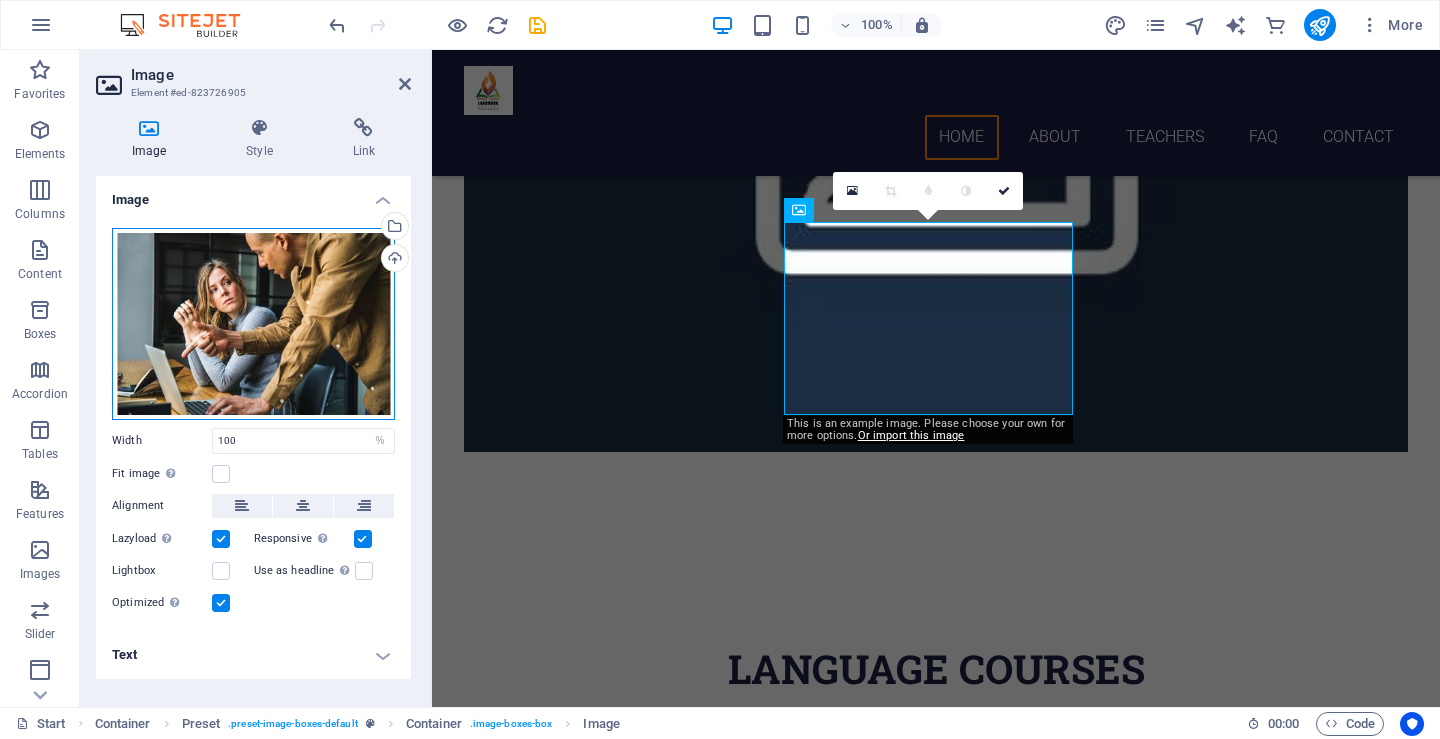 drag, startPoint x: 312, startPoint y: 323, endPoint x: 340, endPoint y: 231, distance: 96.16652 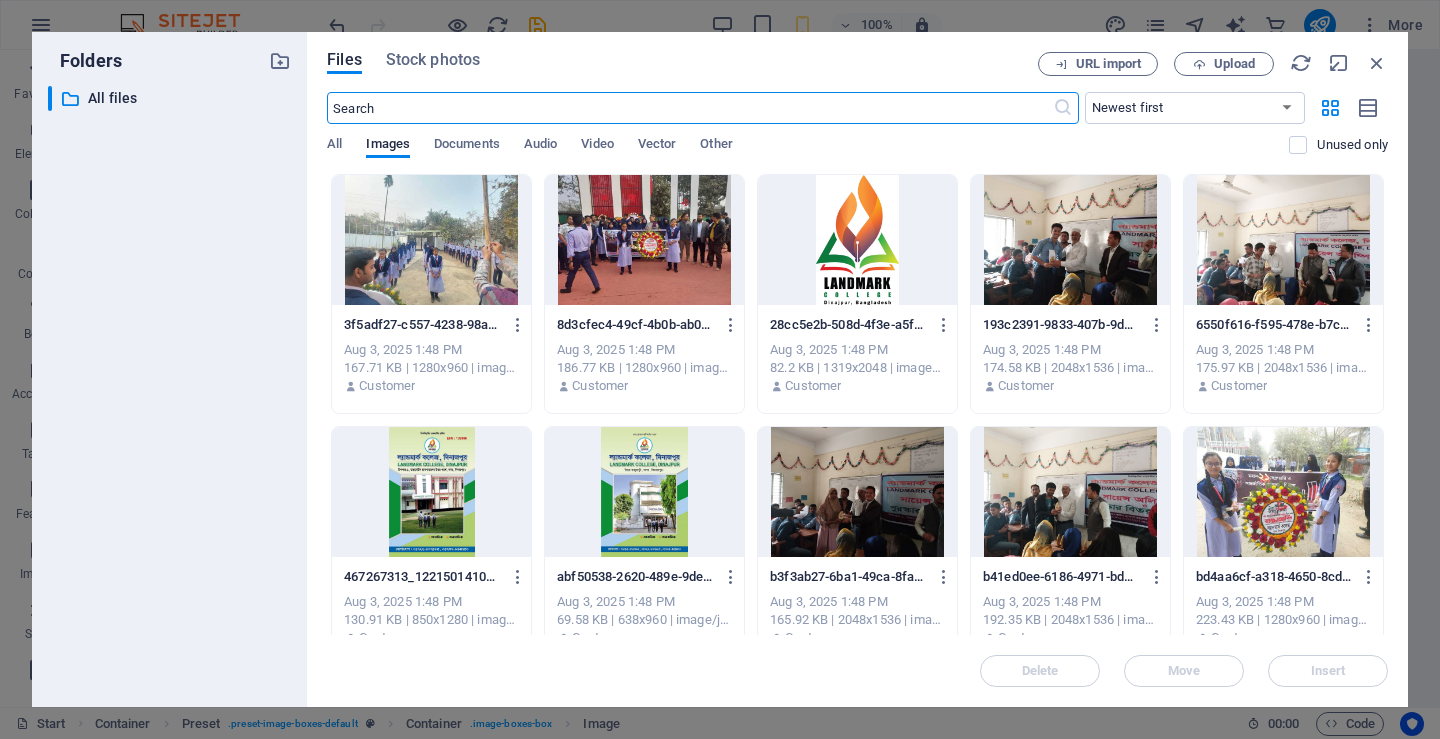 scroll, scrollTop: 2164, scrollLeft: 0, axis: vertical 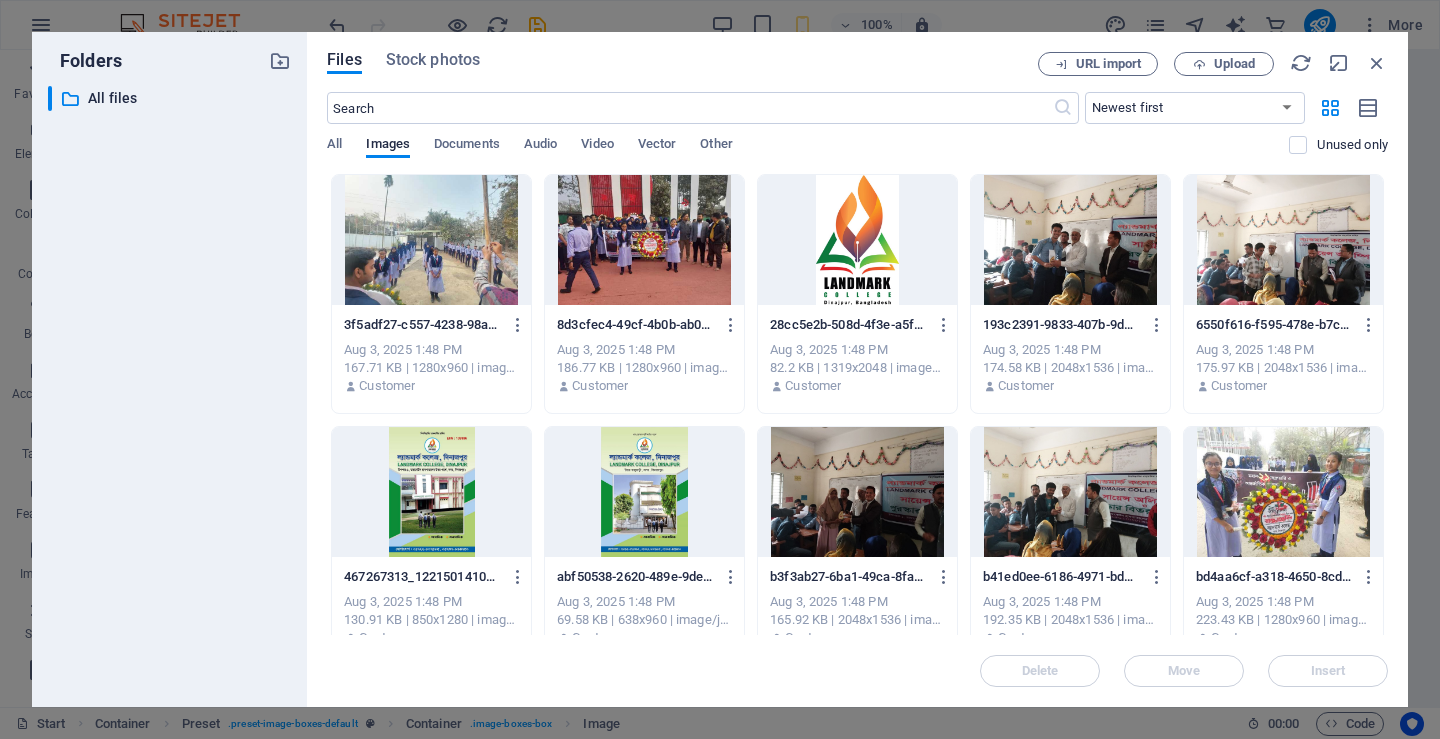 drag, startPoint x: 1388, startPoint y: 203, endPoint x: 1395, endPoint y: 239, distance: 36.67424 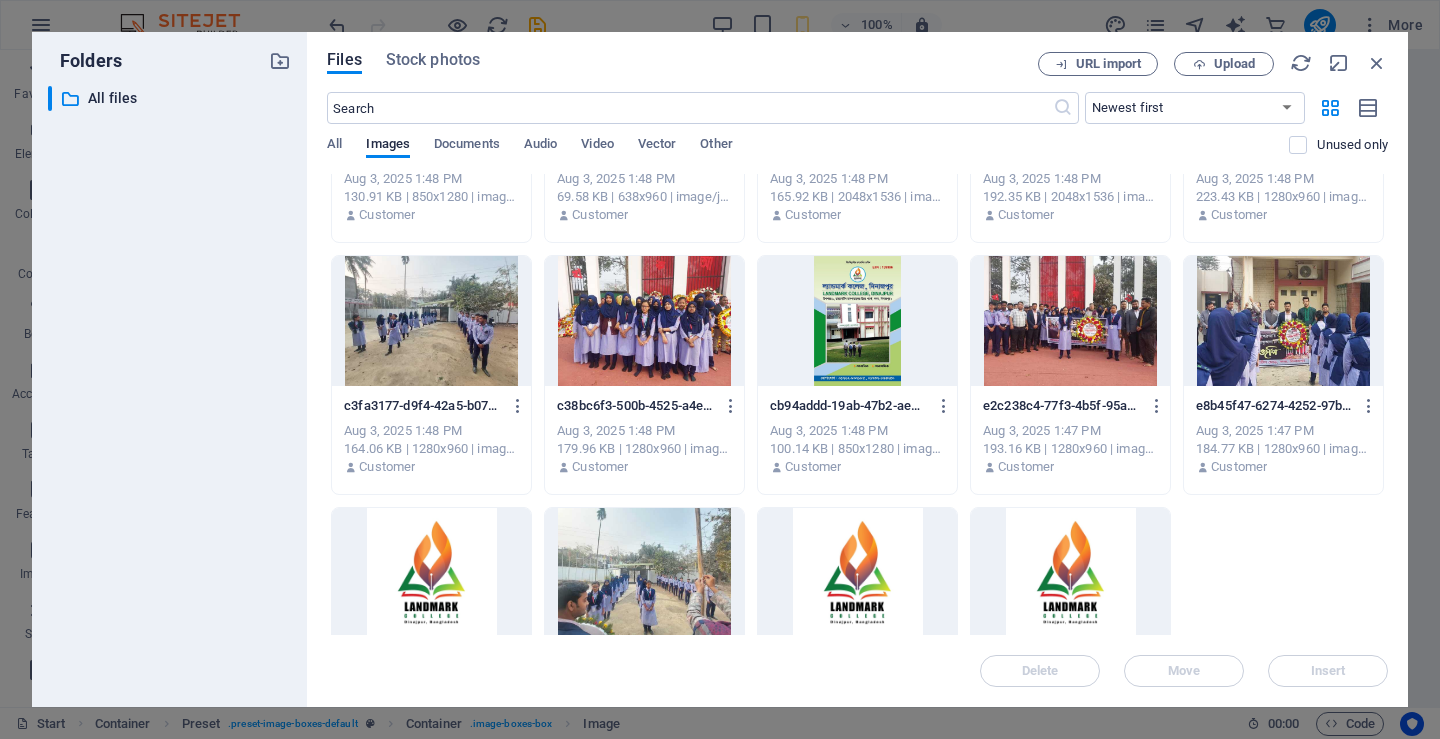 scroll, scrollTop: 432, scrollLeft: 0, axis: vertical 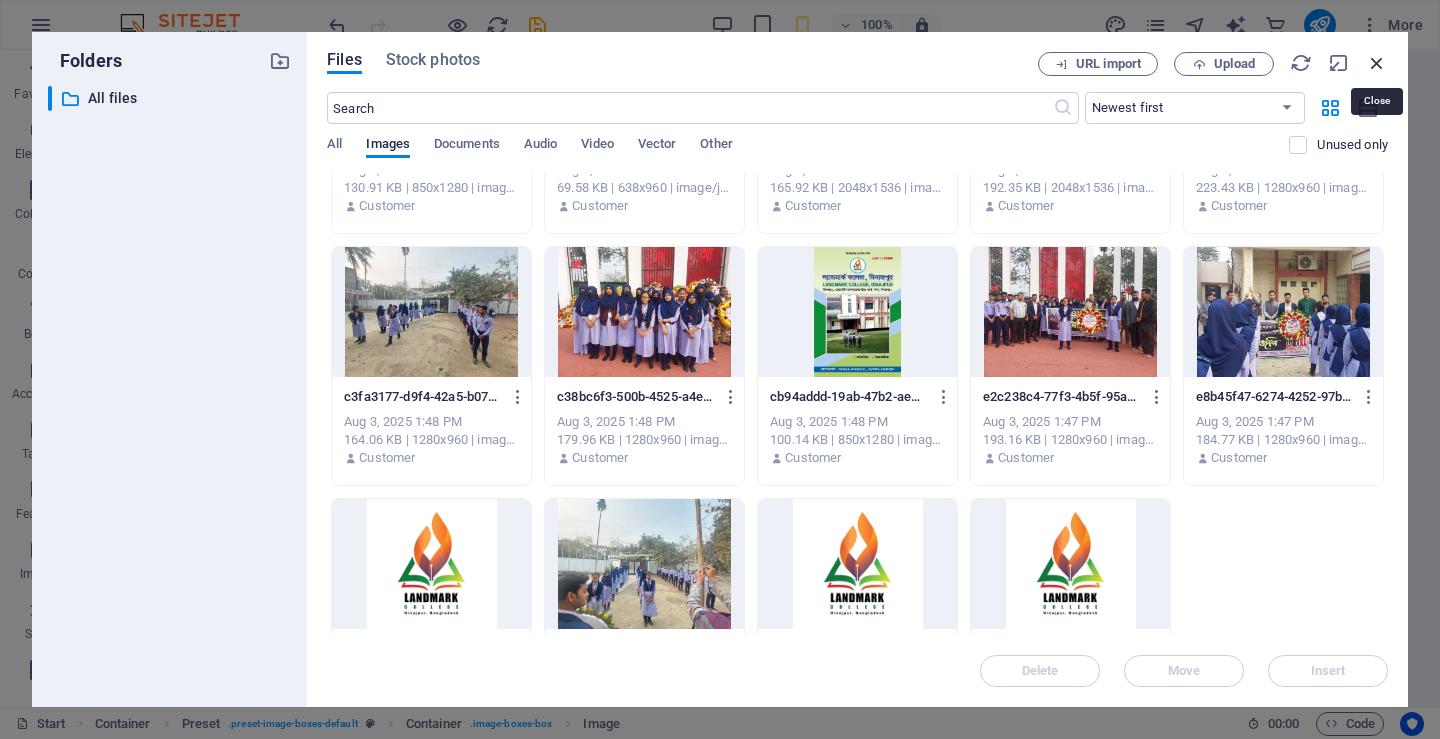 click at bounding box center [1377, 63] 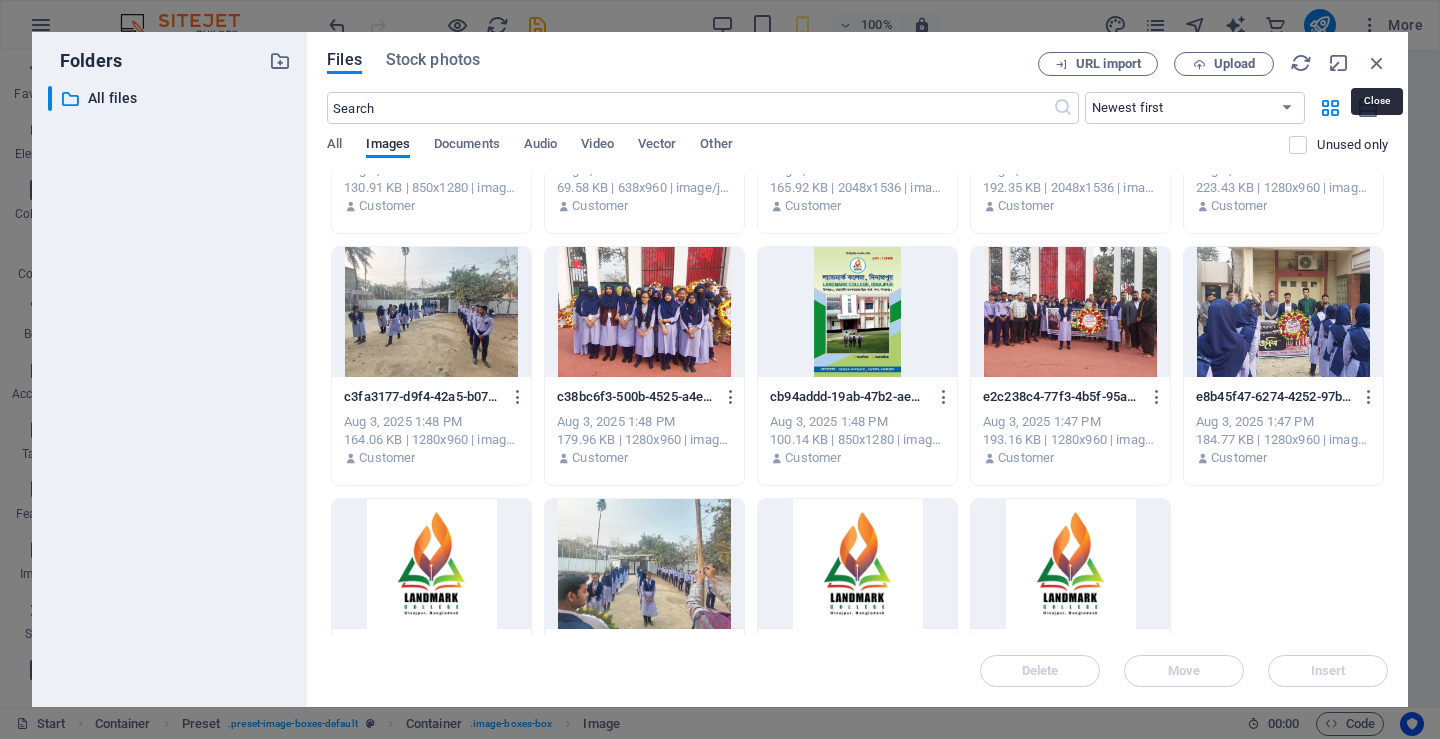 scroll, scrollTop: 1516, scrollLeft: 0, axis: vertical 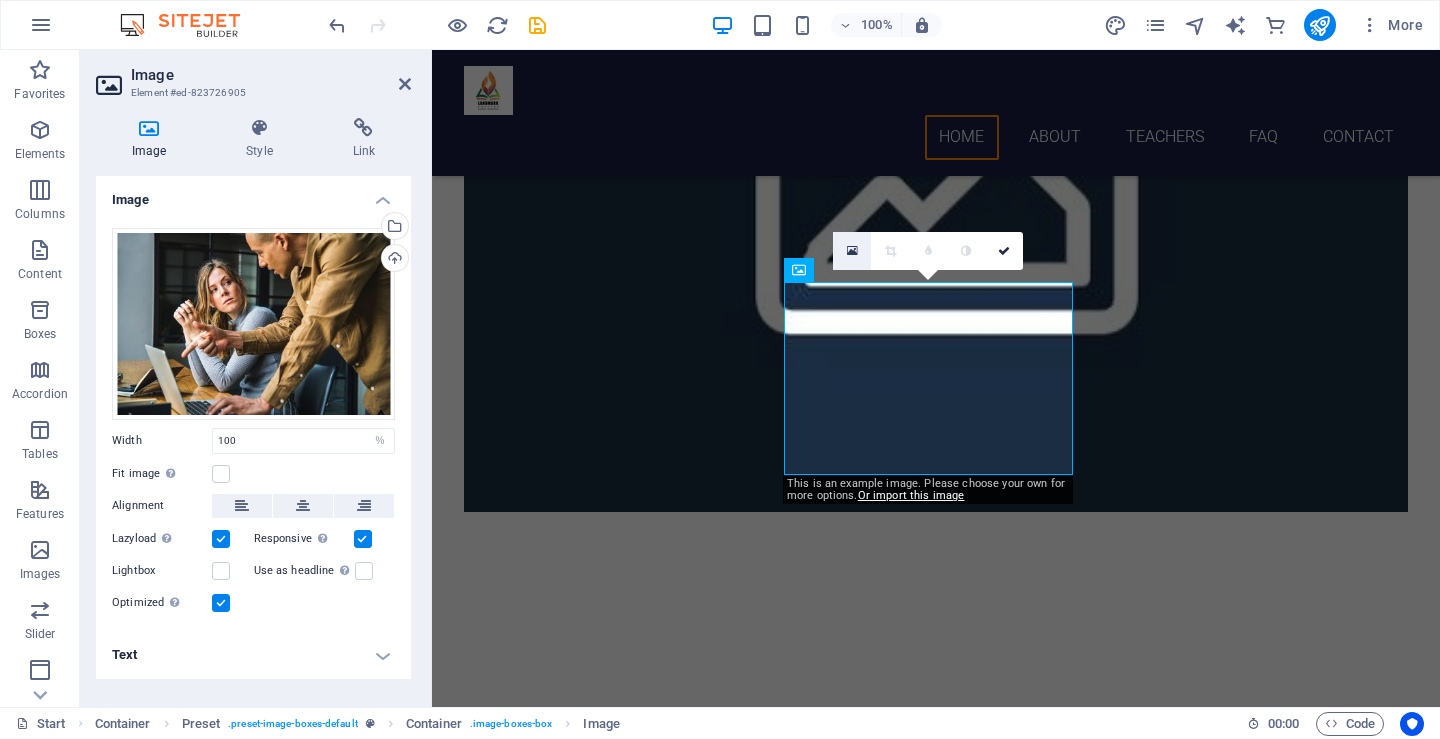 click at bounding box center (852, 251) 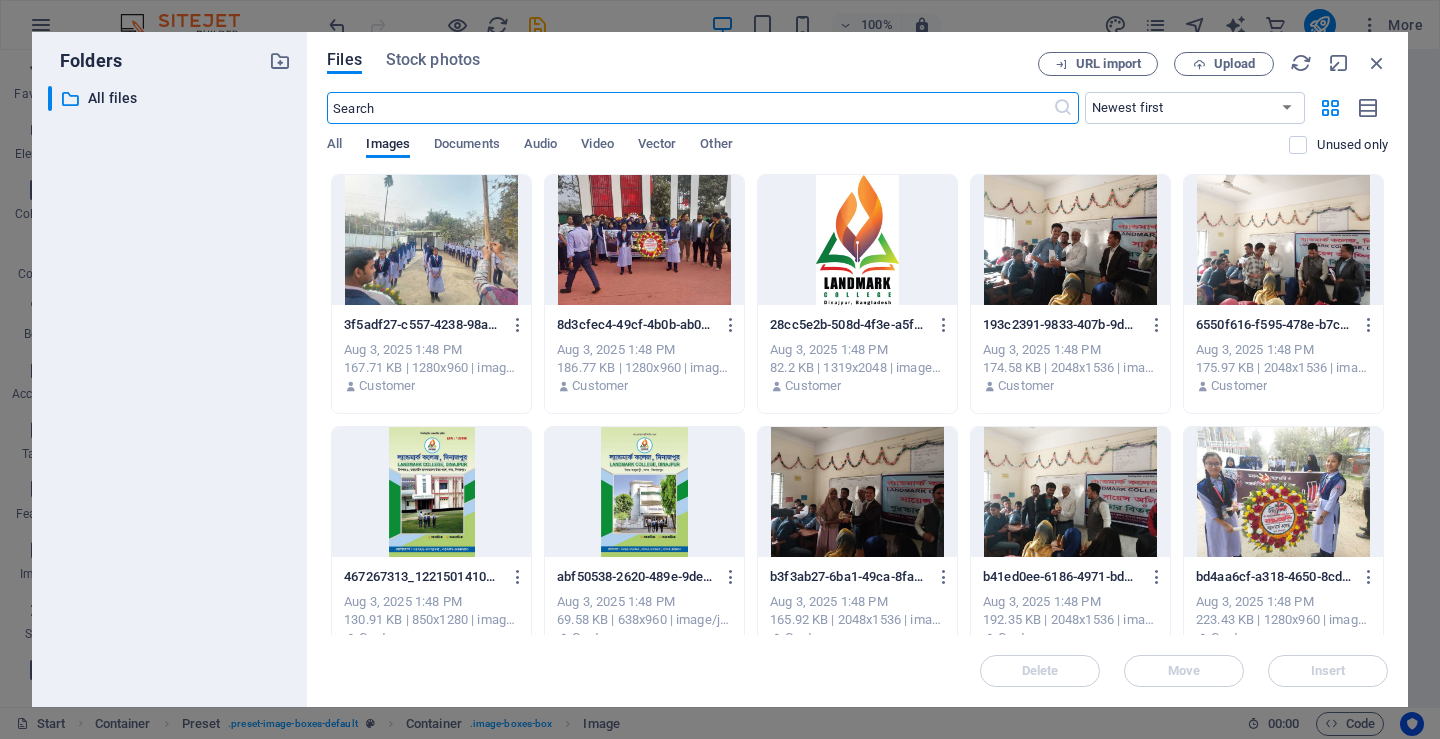scroll, scrollTop: 2164, scrollLeft: 0, axis: vertical 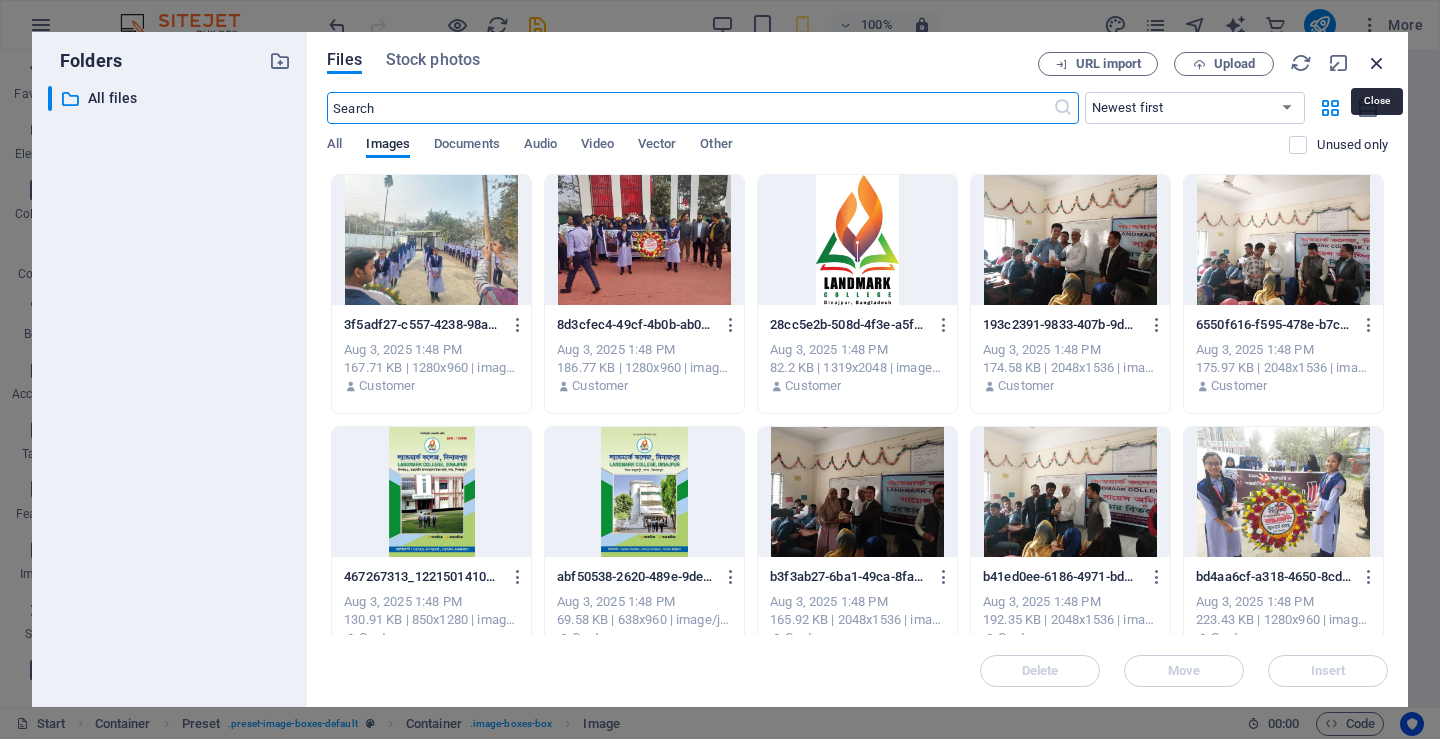 click at bounding box center (1377, 63) 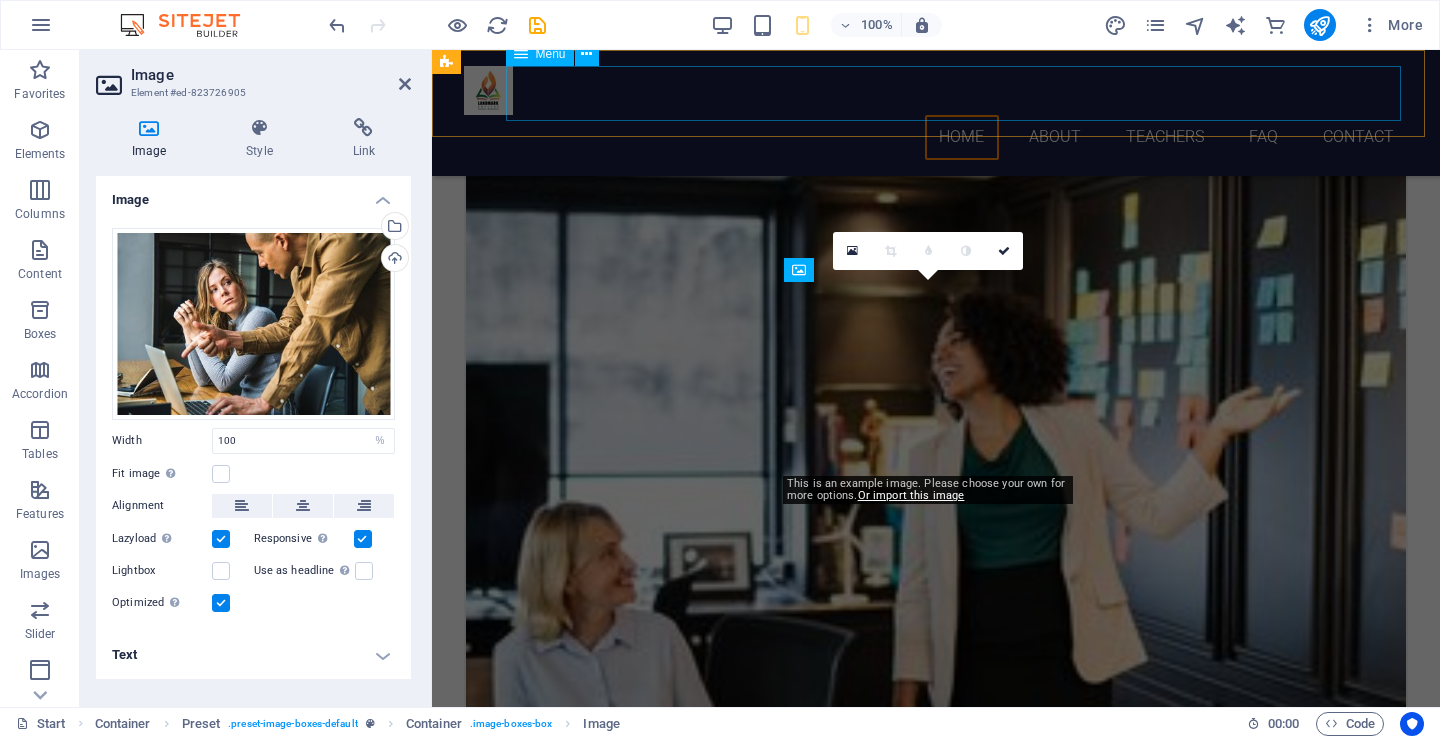 scroll, scrollTop: 1516, scrollLeft: 0, axis: vertical 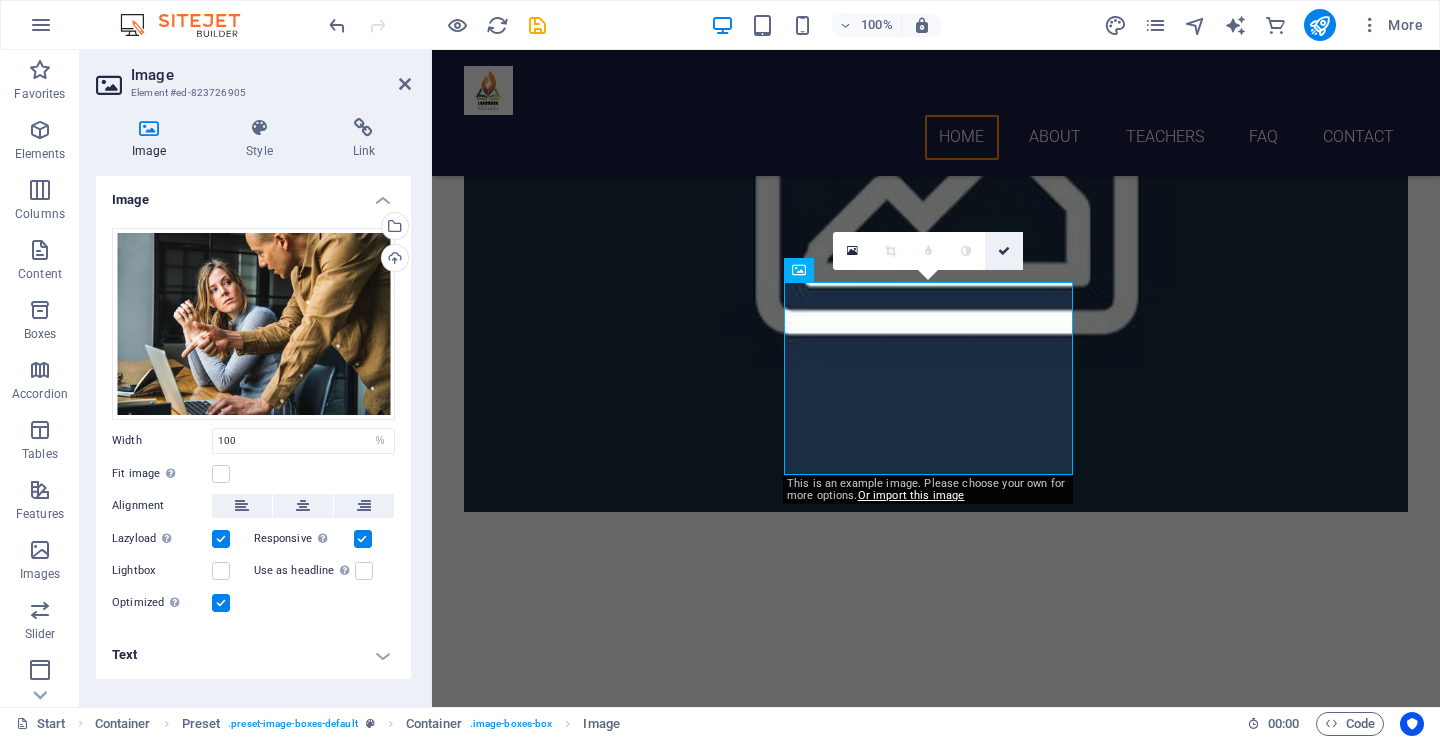 click at bounding box center (1004, 251) 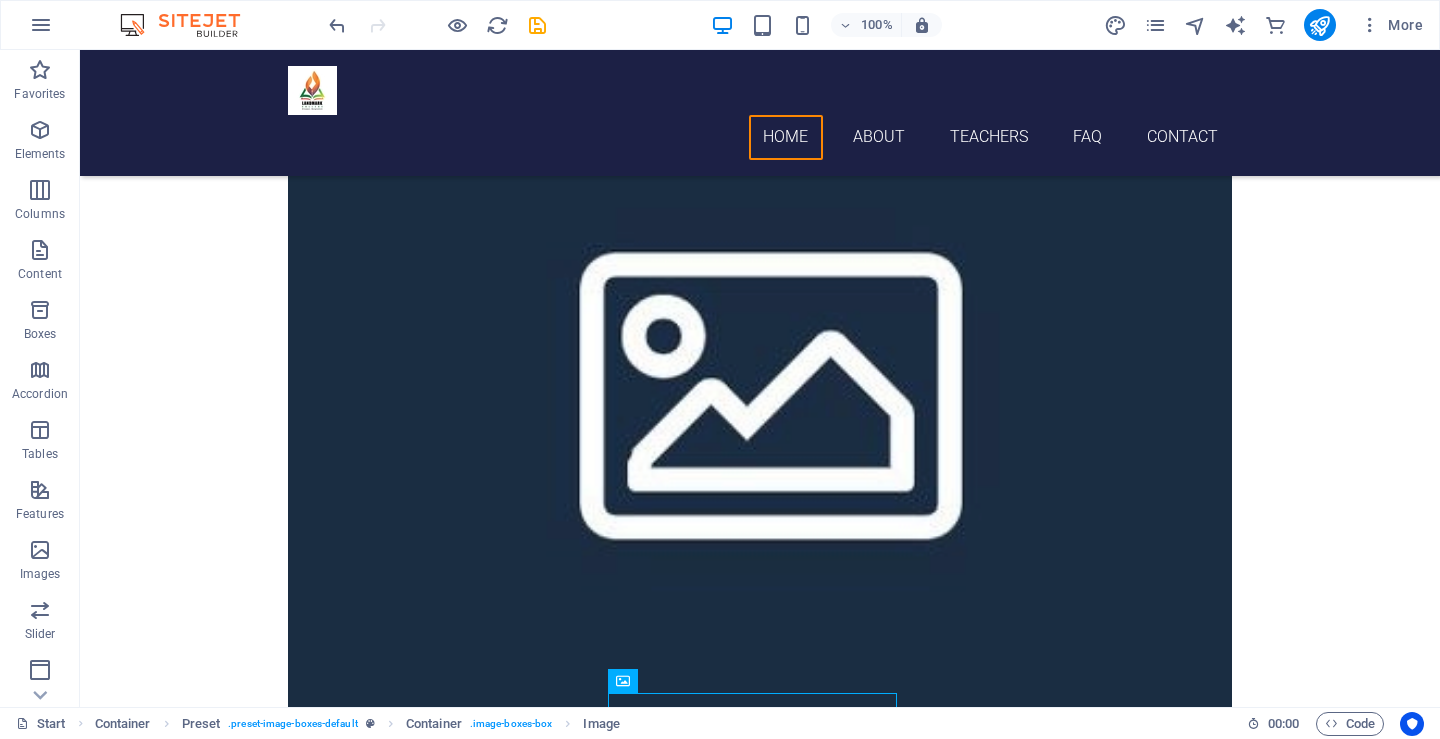 scroll, scrollTop: 1032, scrollLeft: 0, axis: vertical 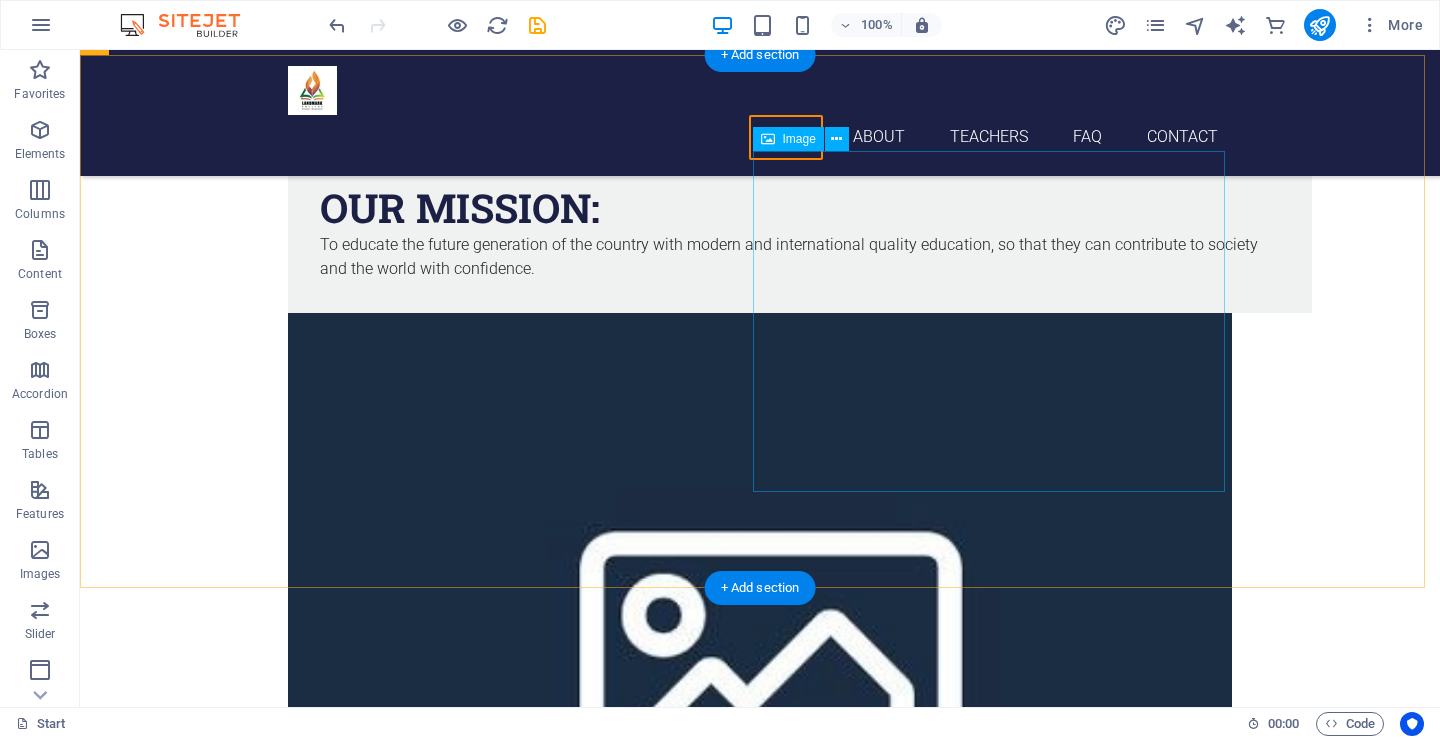click at bounding box center [760, 654] 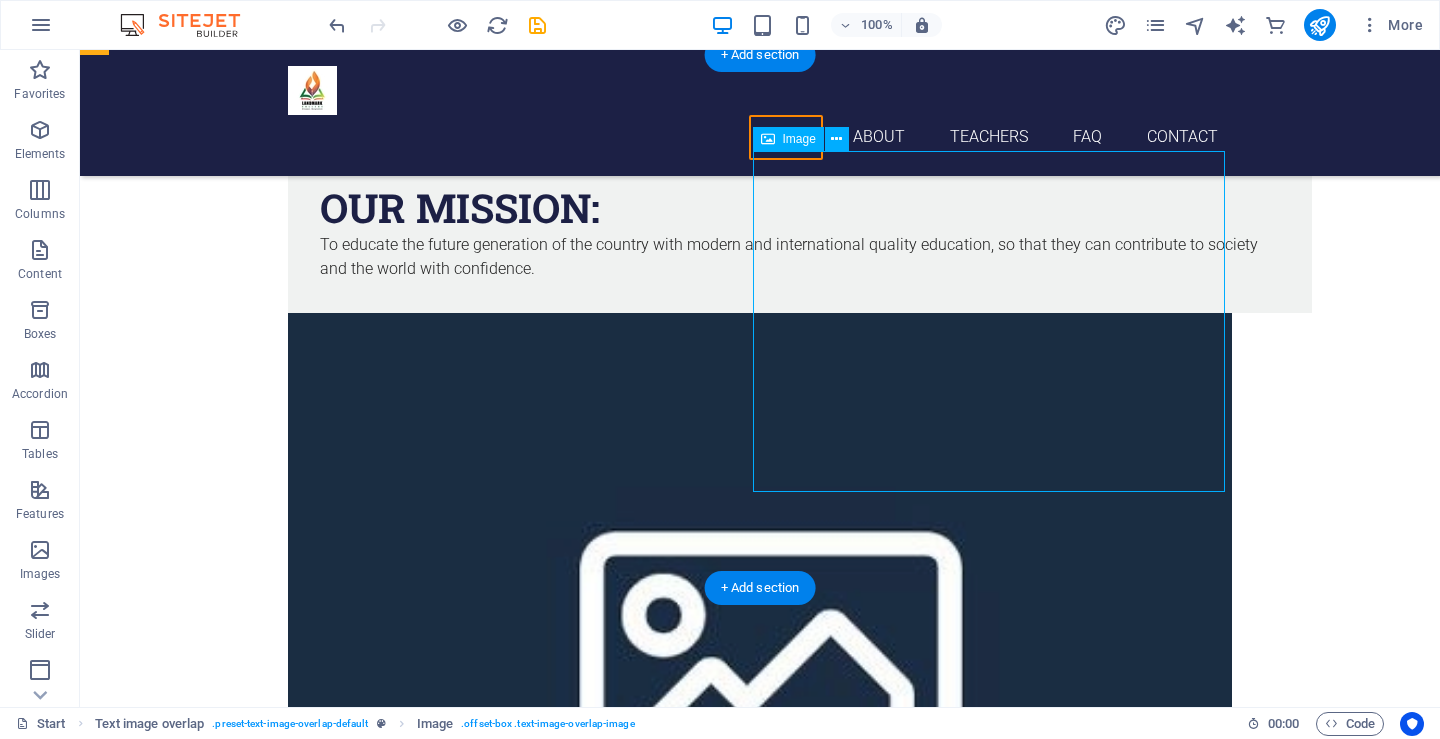 click at bounding box center [760, 654] 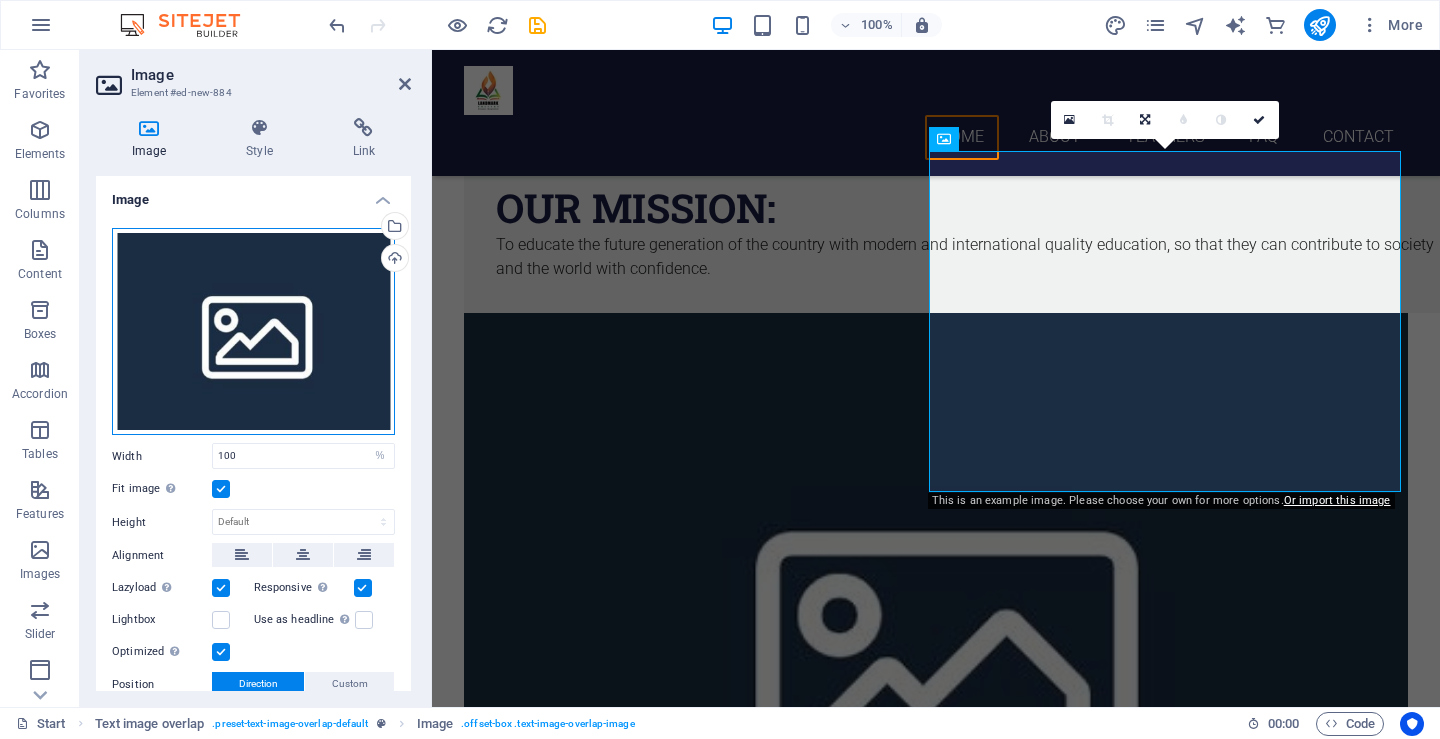 click on "Drag files here, click to choose files or select files from Files or our free stock photos & videos" at bounding box center (253, 332) 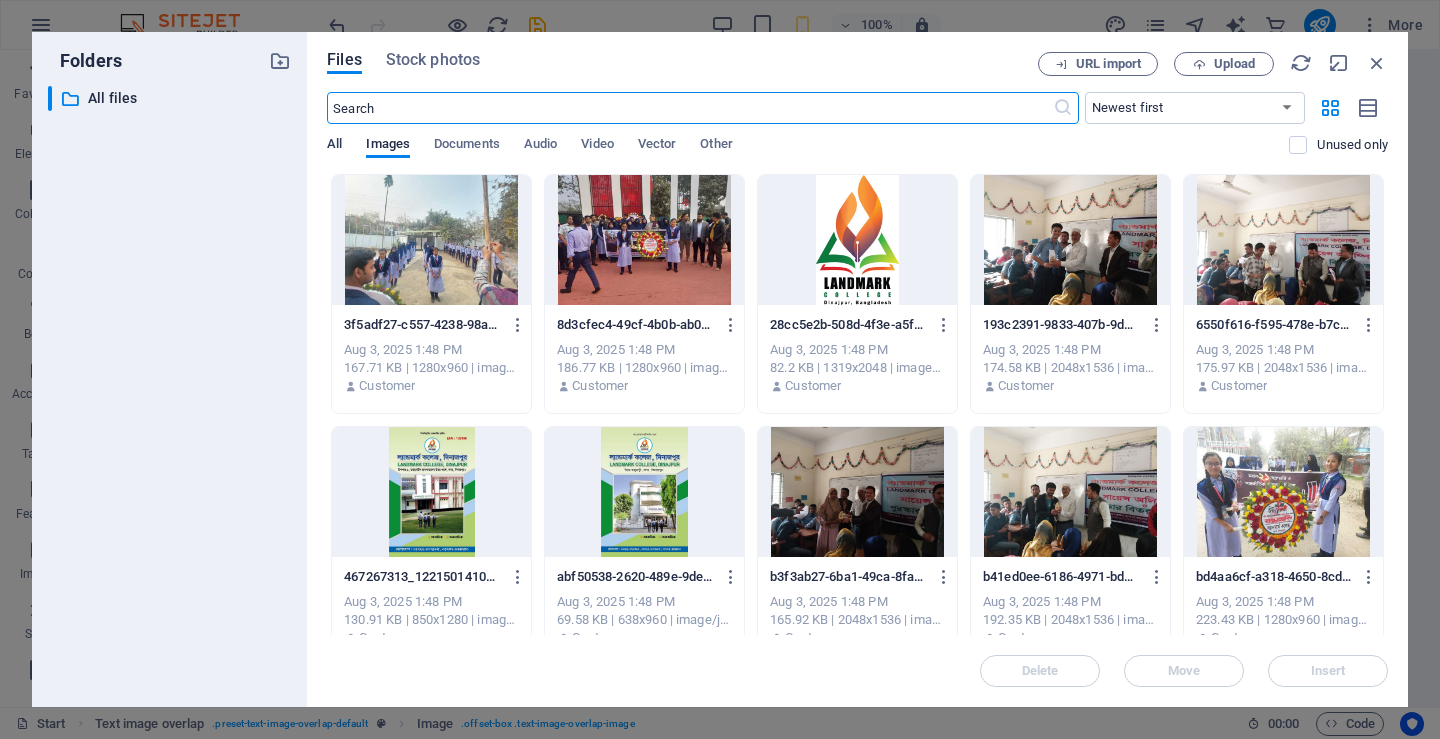 click on "All" at bounding box center (334, 146) 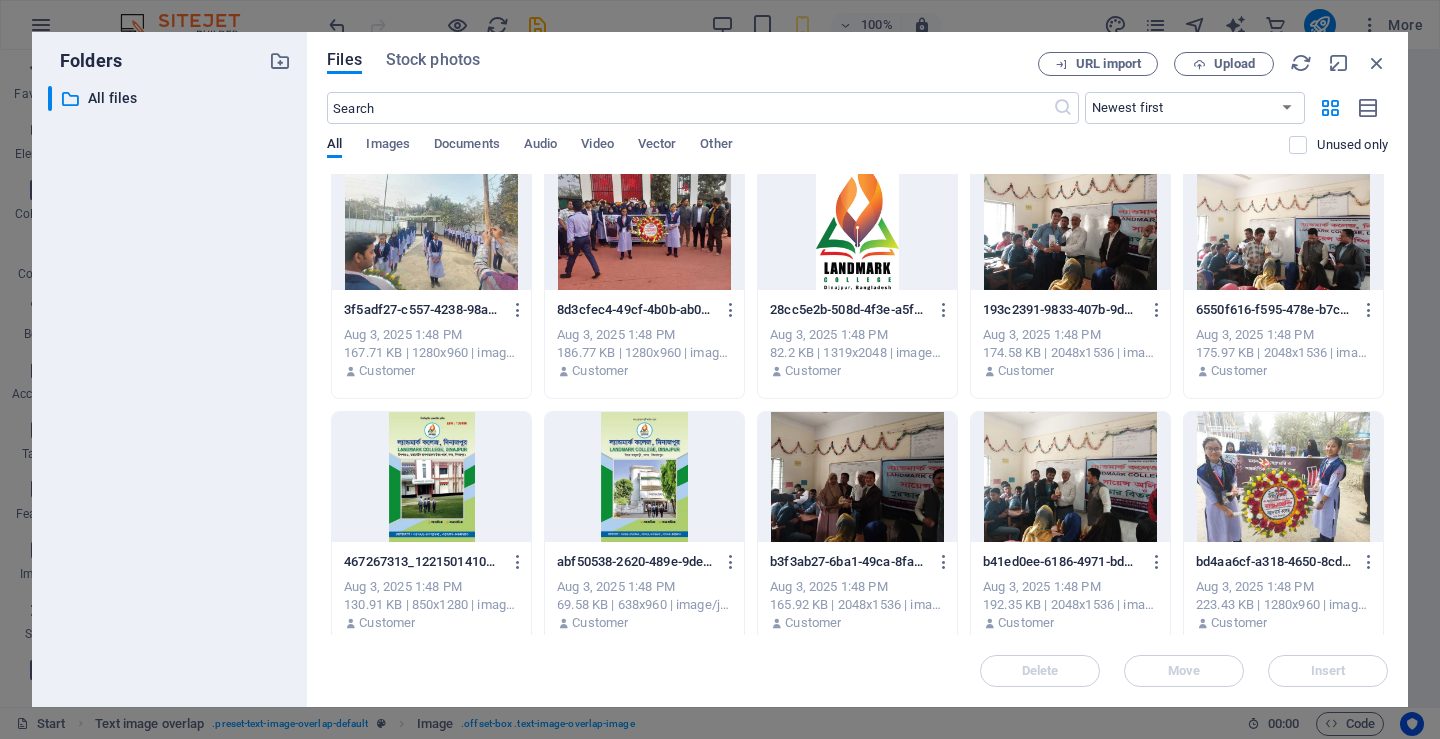 scroll, scrollTop: 0, scrollLeft: 0, axis: both 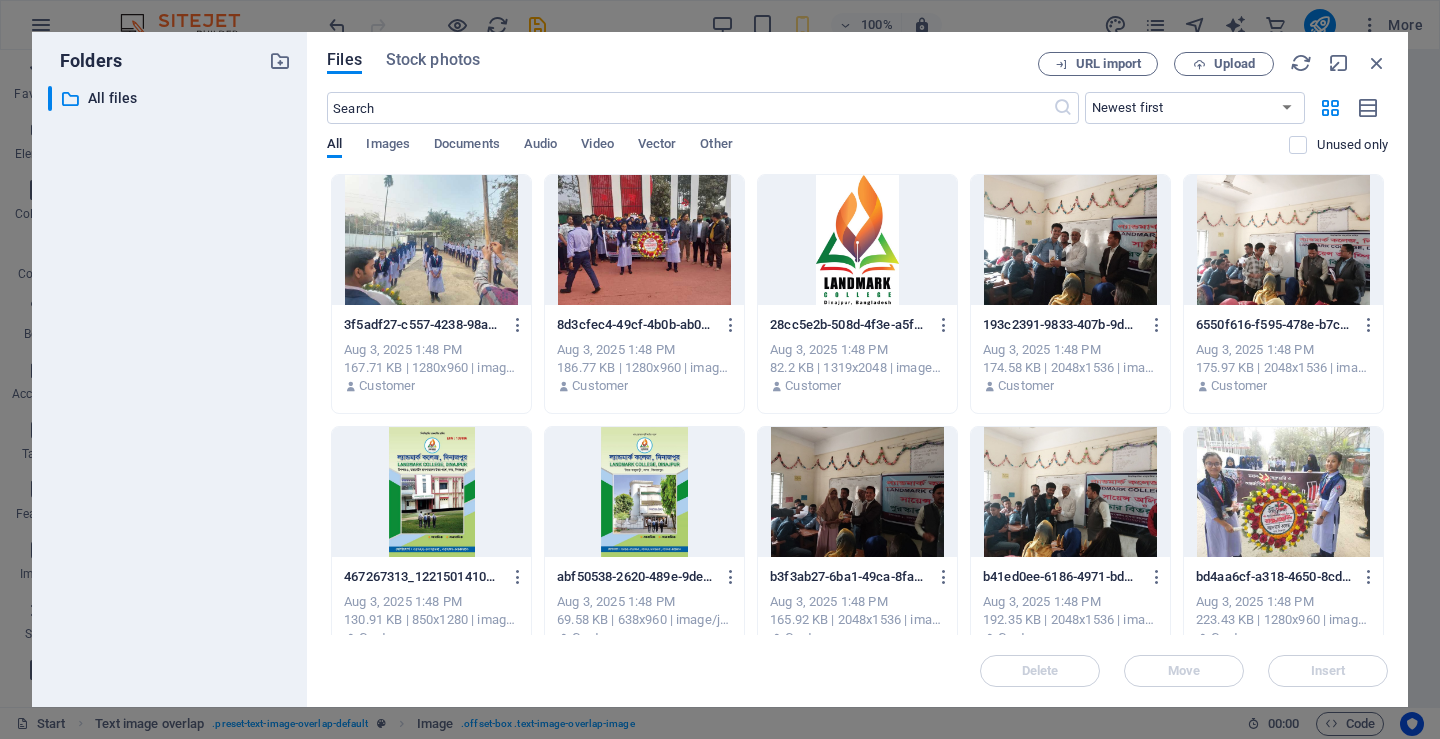 click on "Files Stock photos URL import Upload ​ Newest first Oldest first Name (A-Z) Name (Z-A) Size (0-9) Size (9-0) Resolution (0-9) Resolution (9-0) All Images Documents Audio Video Vector Other Unused only Drop files here to upload them instantly 3f5adf27-c557-4238-98a4-cac914036b0f-qpCUz6KkhRLZ6NjaCBhfCg.jfif 3f5adf27-c557-4238-98a4-cac914036b0f-qpCUz6KkhRLZ6NjaCBhfCg.jfif Aug 3, 2025 1:48 PM 167.71 KB | 1280x960 | image/jpeg Customer 8d3cfec4-49cf-4b0b-ab03-9b967938eba5-a2iMSx42XWwYbdA7iv3nug.jfif 8d3cfec4-49cf-4b0b-ab03-9b967938eba5-a2iMSx42XWwYbdA7iv3nug.jfif Aug 3, 2025 1:48 PM 186.77 KB | 1280x960 | image/jpeg Customer 28cc5e2b-508d-4f3e-a5f9-9d1dd9692c431-xV4Sbe4yHllnt3CPOs9vVA.jfif 28cc5e2b-508d-4f3e-a5f9-9d1dd9692c431-xV4Sbe4yHllnt3CPOs9vVA.jfif Aug 3, 2025 1:48 PM 82.2 KB | 1319x2048 | image/jpeg Customer 193c2391-9833-407b-9de8-b2ec98ed4948-gjjPlyZhOnvxv7HUP9IUBA.jfif 193c2391-9833-407b-9de8-b2ec98ed4948-gjjPlyZhOnvxv7HUP9IUBA.jfif Aug 3, 2025 1:48 PM 174.58 KB | 2048x1536 | image/jpeg Customer Delete" at bounding box center (857, 369) 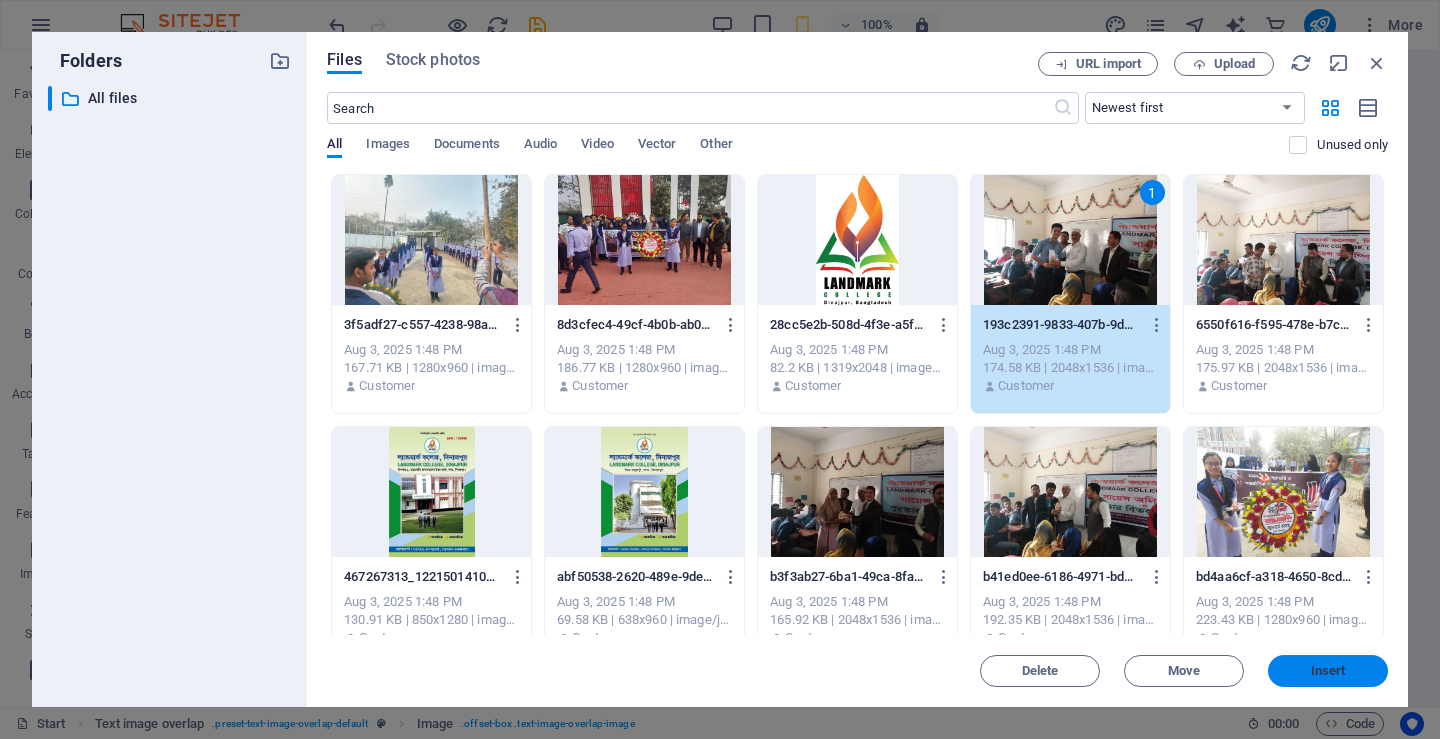 click on "Insert" at bounding box center [1328, 671] 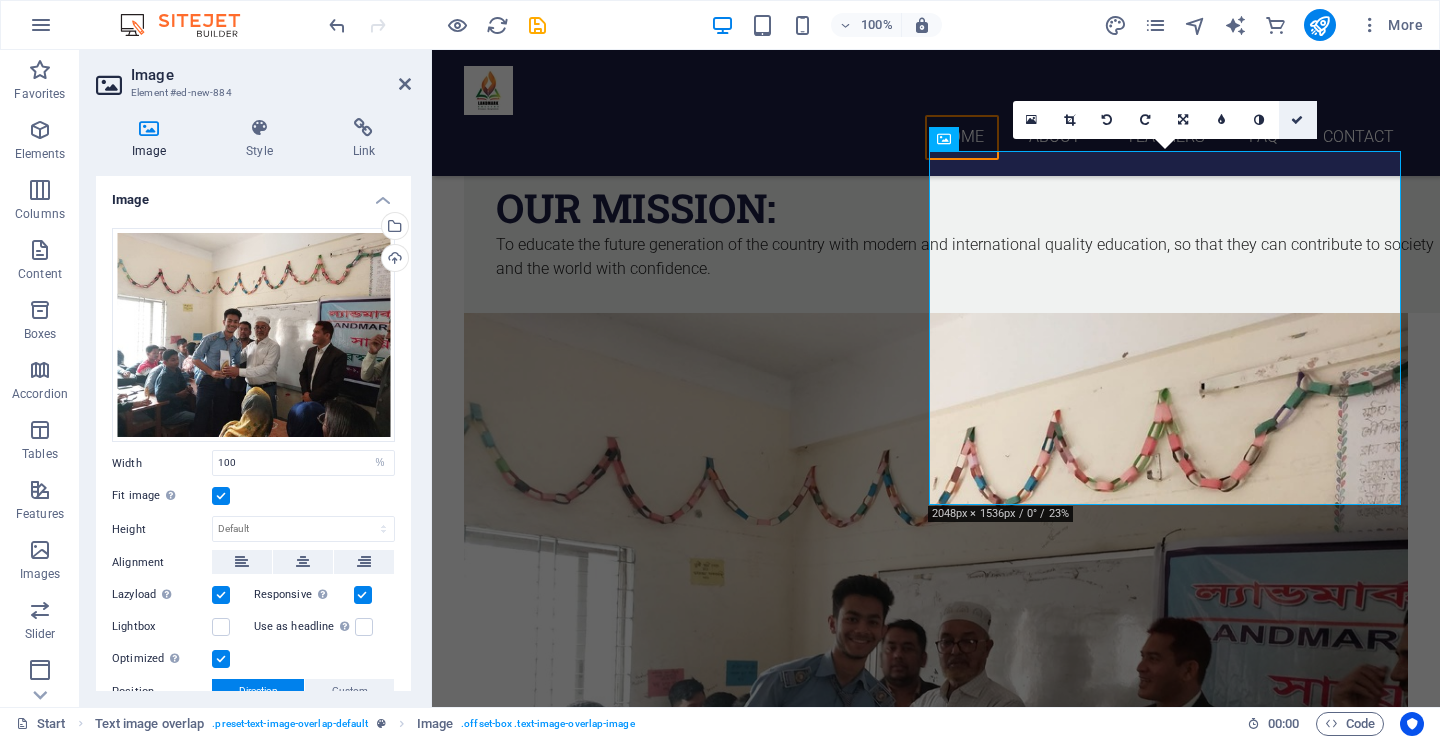 click at bounding box center (1297, 120) 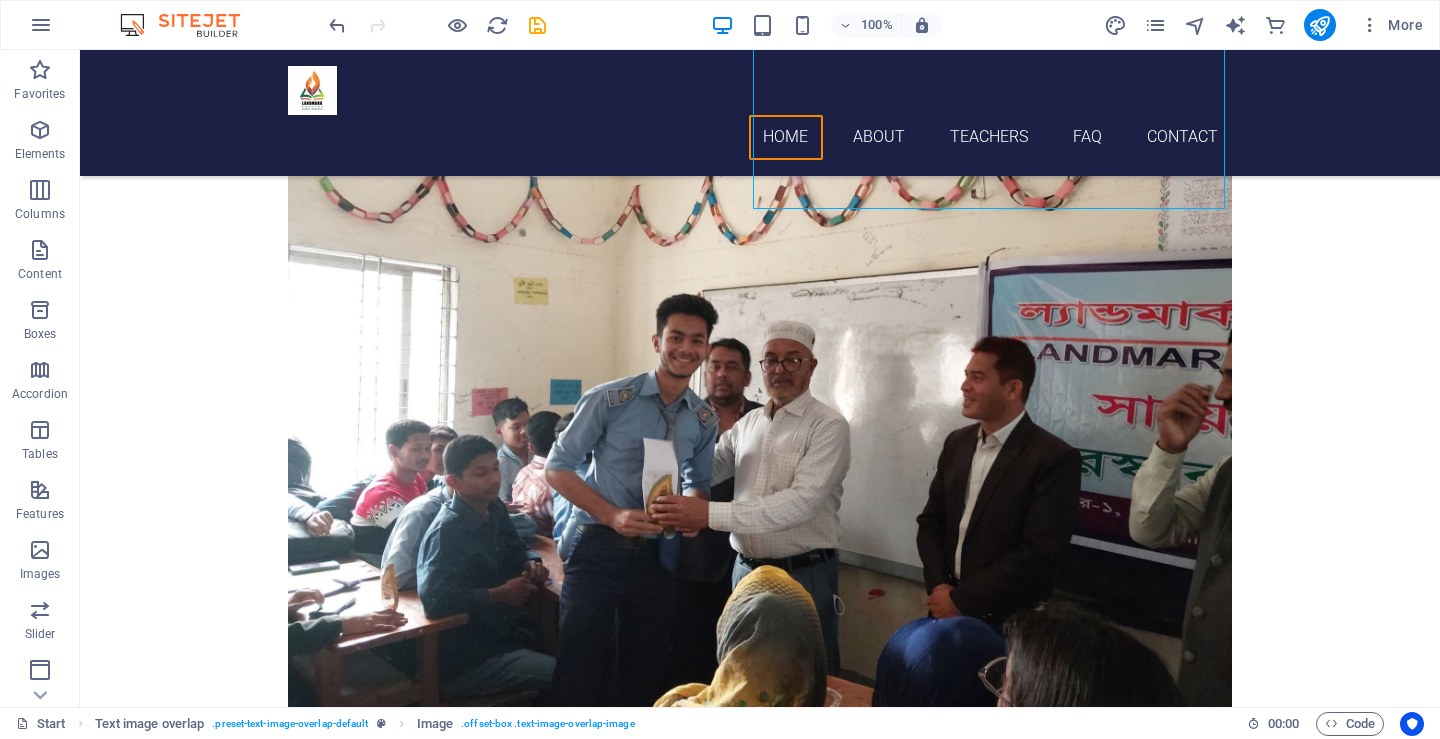 scroll, scrollTop: 1431, scrollLeft: 0, axis: vertical 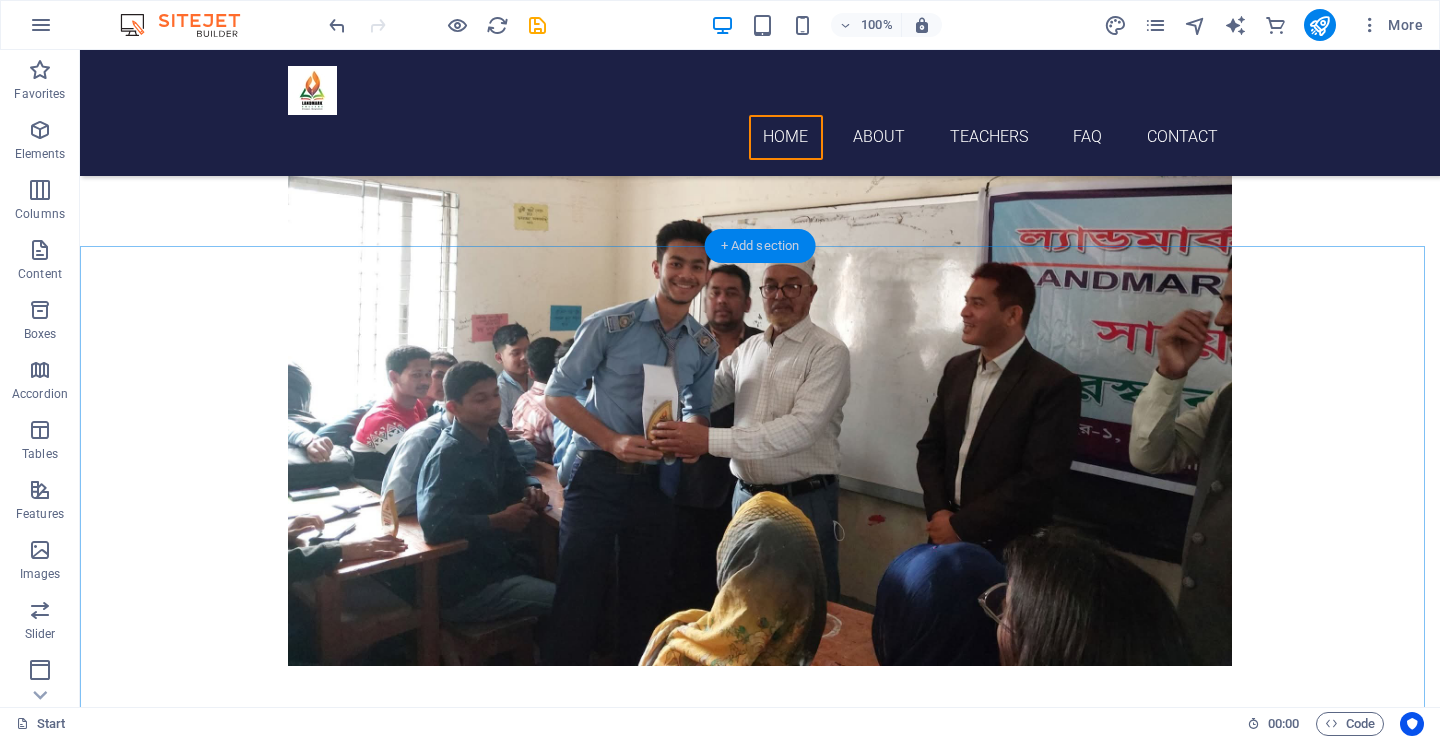 click on "+ Add section" at bounding box center (760, 246) 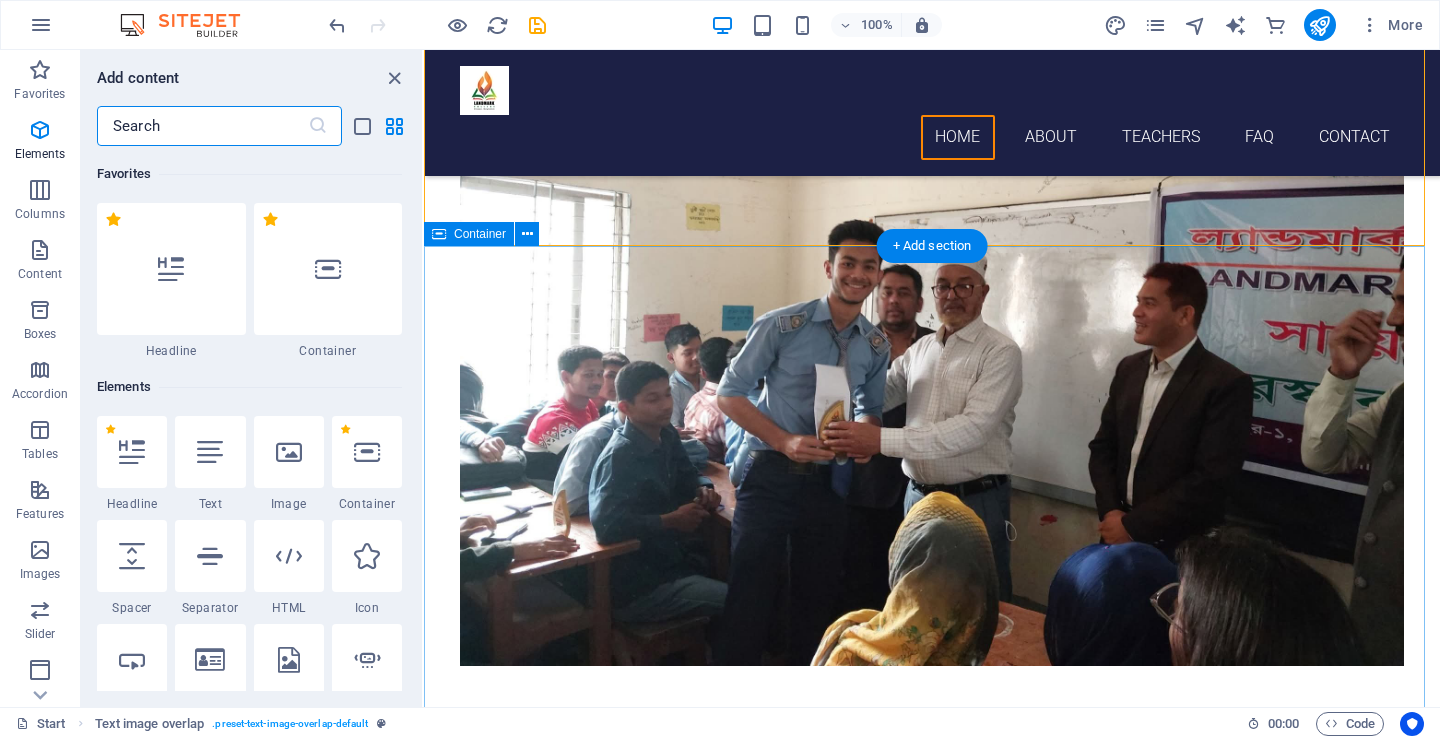 scroll, scrollTop: 3499, scrollLeft: 0, axis: vertical 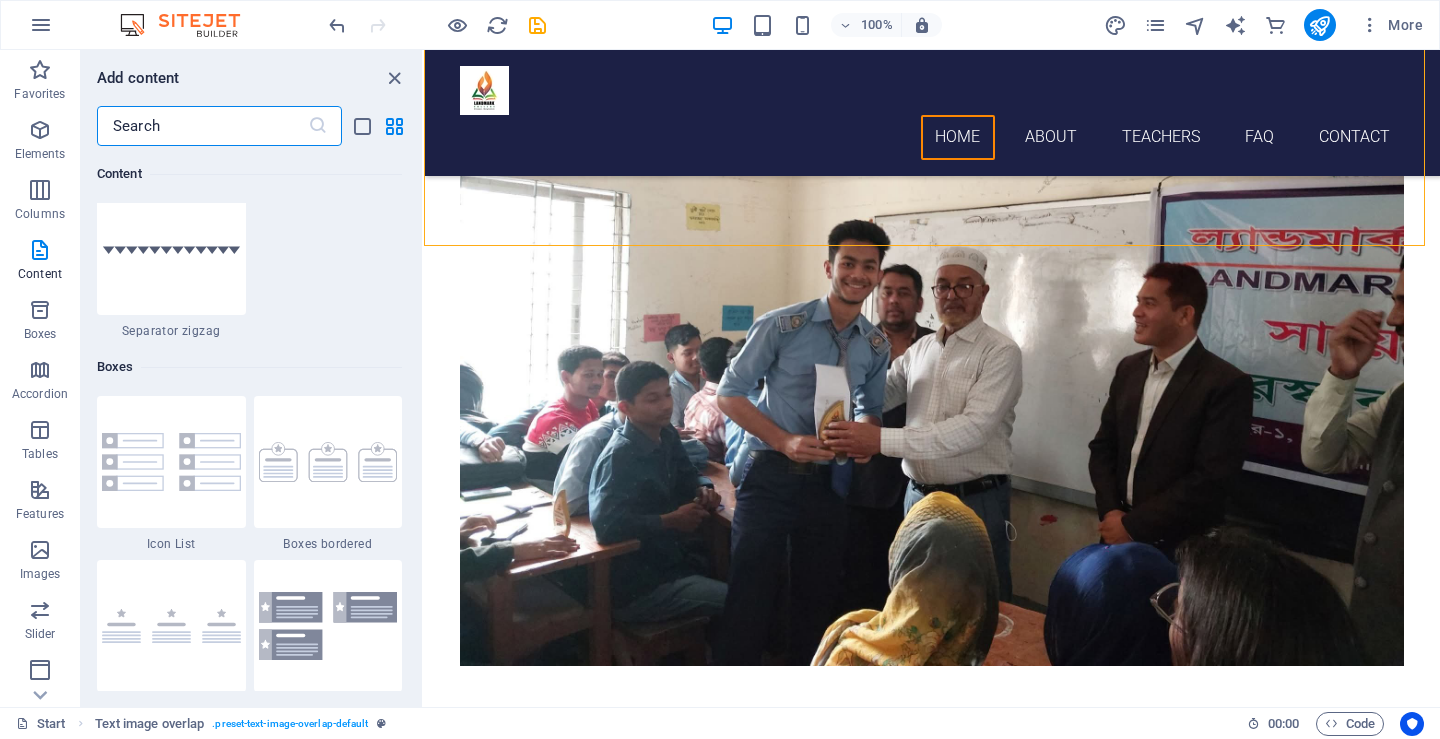 drag, startPoint x: 419, startPoint y: 157, endPoint x: 1, endPoint y: 255, distance: 429.33438 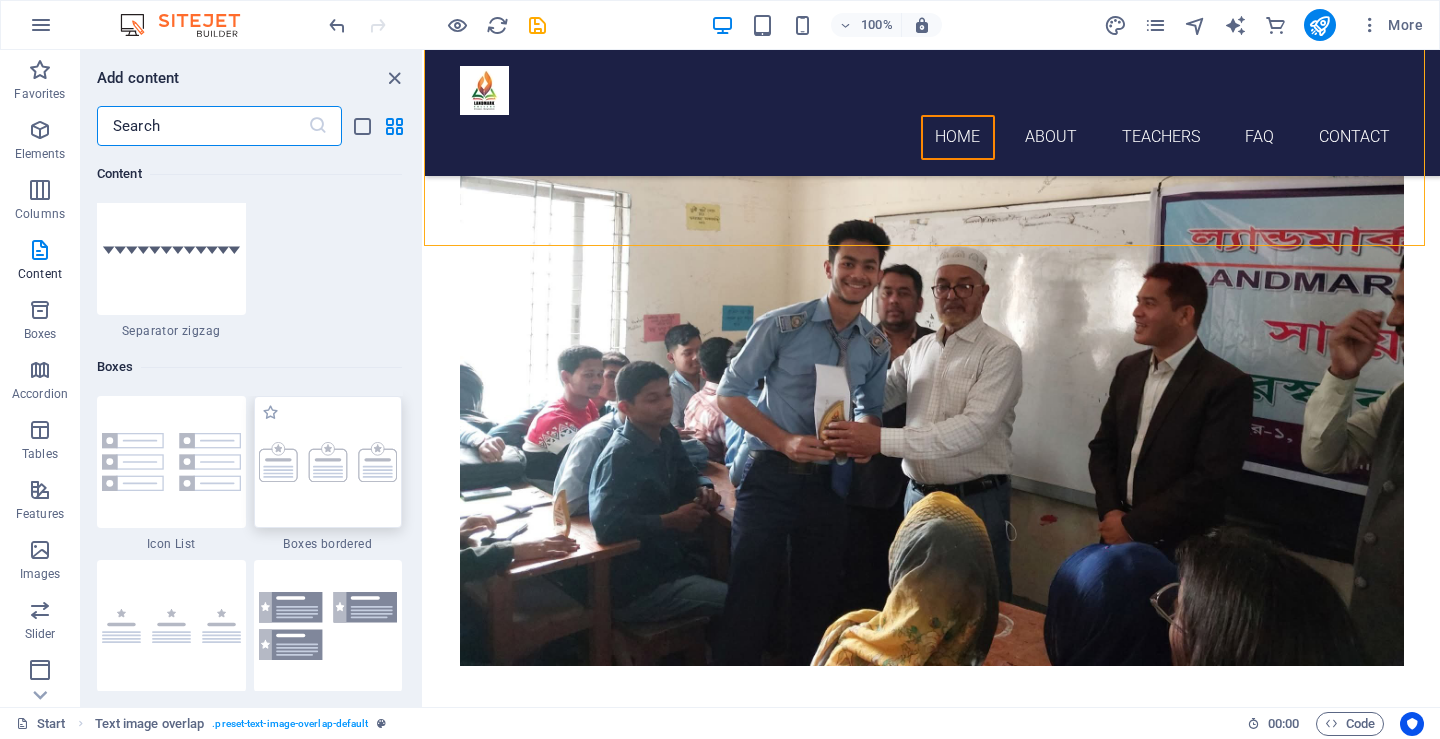 drag, startPoint x: 55, startPoint y: 267, endPoint x: 308, endPoint y: 475, distance: 327.52557 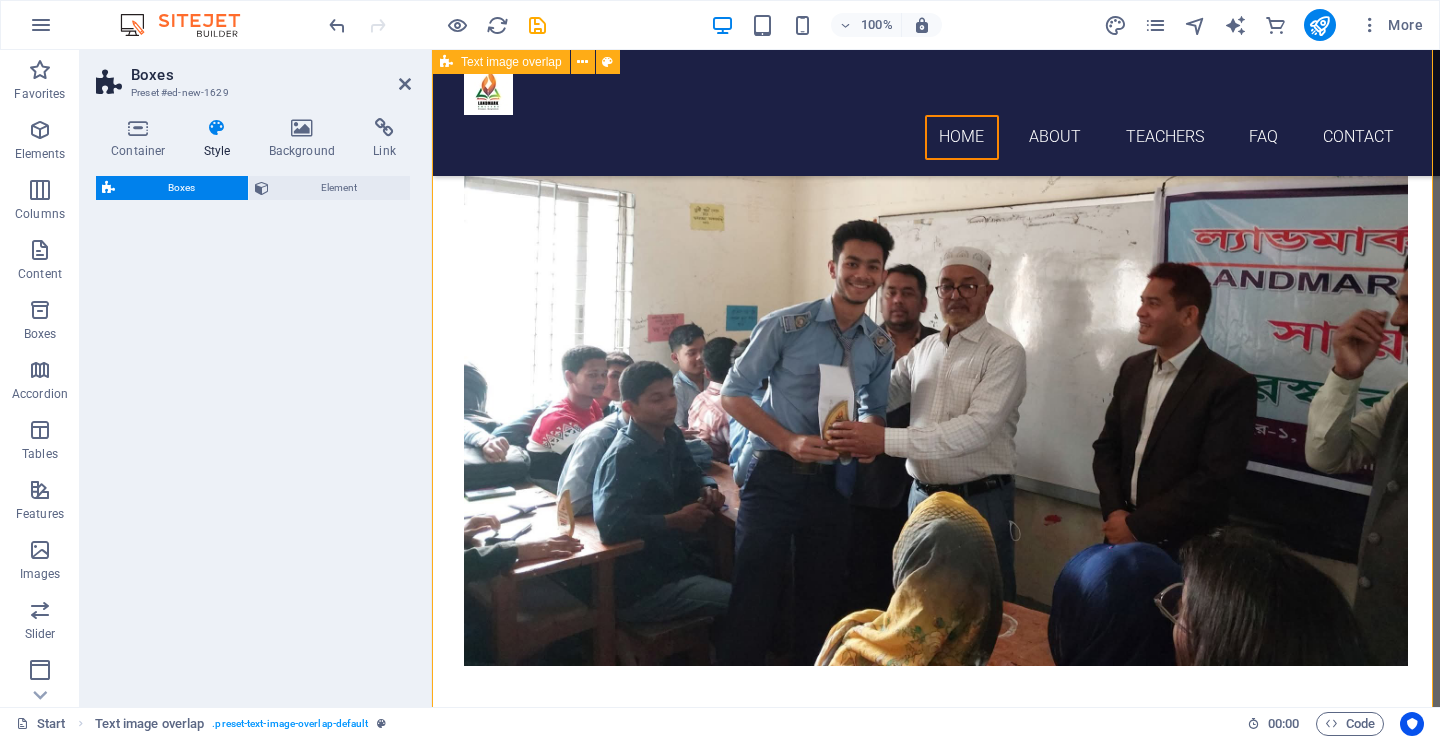 select on "rem" 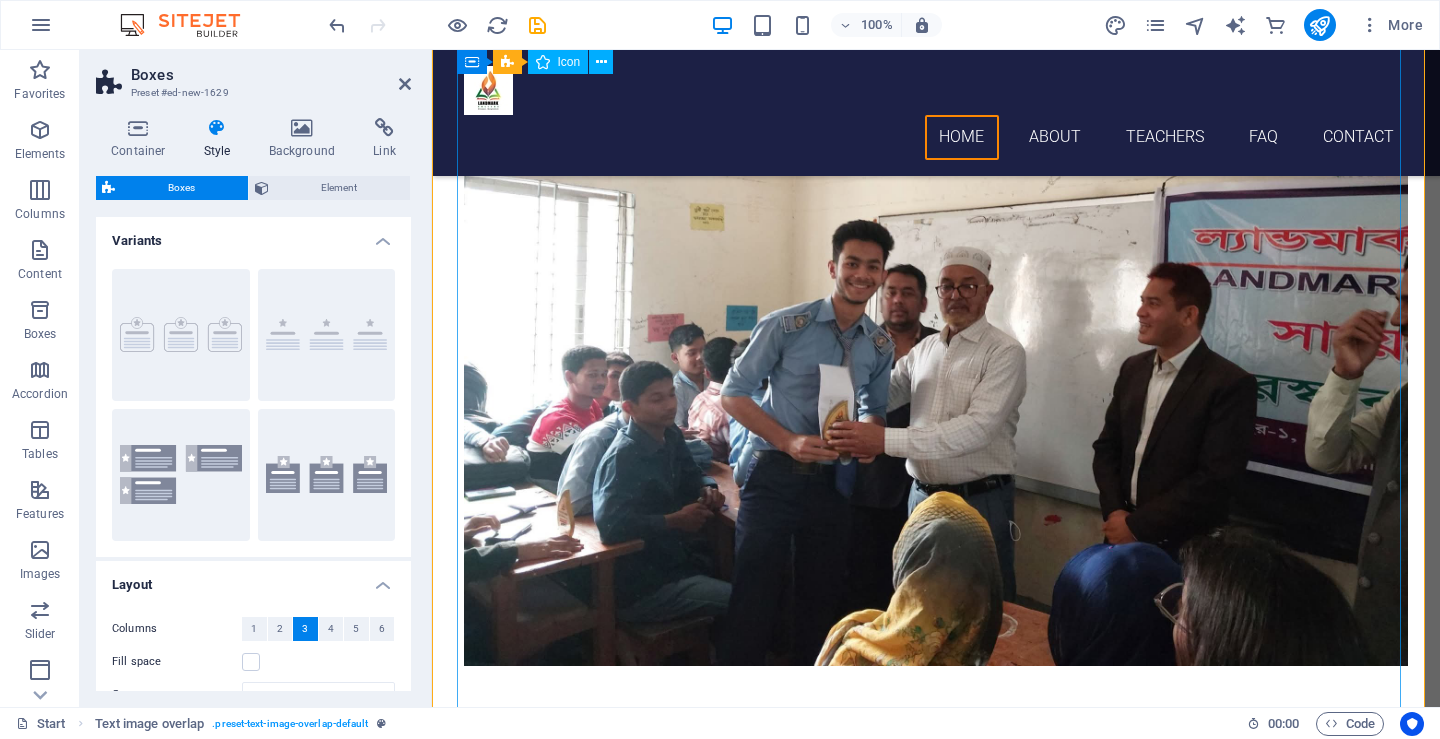scroll, scrollTop: 1474, scrollLeft: 0, axis: vertical 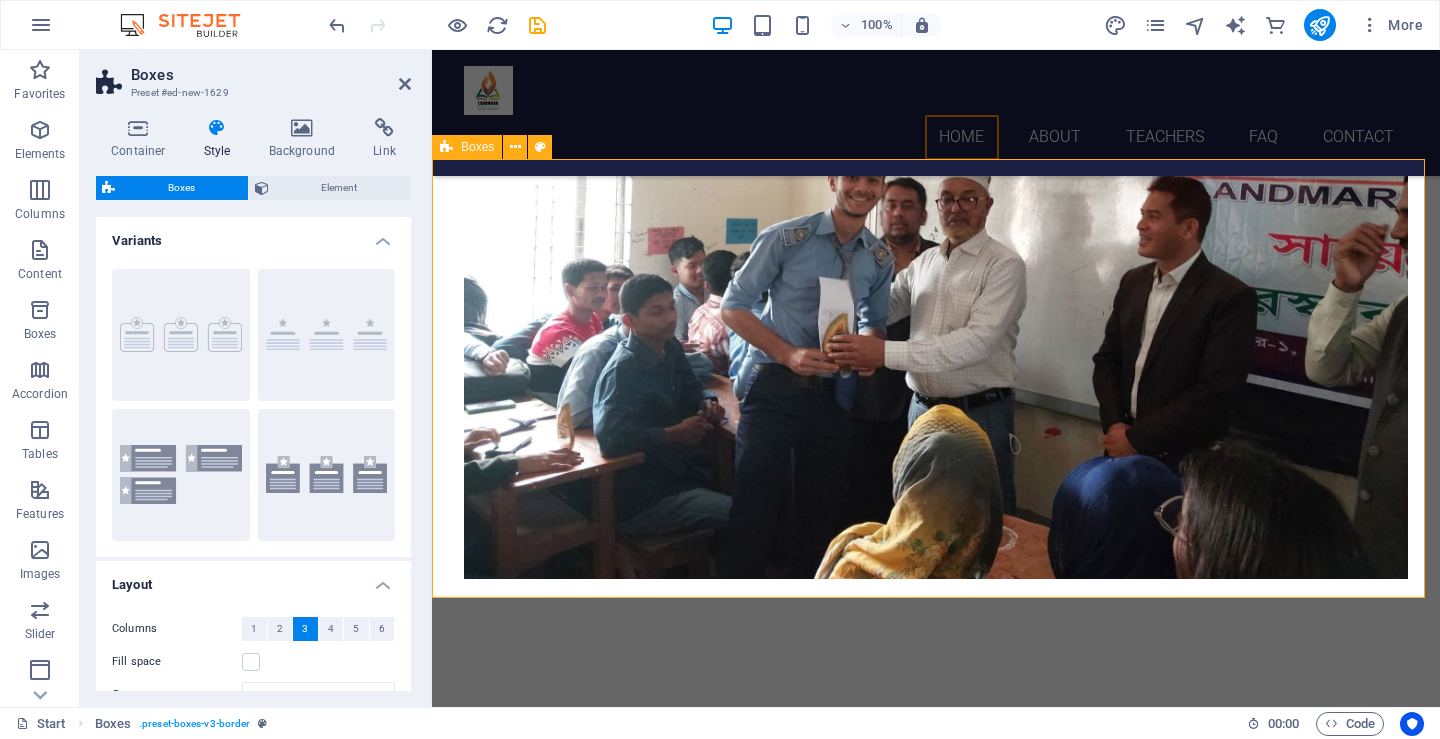 click on "Headline Lorem ipsum dolor sit amet, consectetuer adipiscing elit. Aenean commodo ligula eget dolor. Lorem ipsum dolor sit amet, consectetuer adipiscing elit leget dolor. Headline Lorem ipsum dolor sit amet, consectetuer adipiscing elit. Aenean commodo ligula eget dolor. Lorem ipsum dolor sit amet, consectetuer adipiscing elit leget dolor. Headline Lorem ipsum dolor sit amet, consectetuer adipiscing elit. Aenean commodo ligula eget dolor. Lorem ipsum dolor sit amet, consectetuer adipiscing elit leget dolor." at bounding box center (936, 1157) 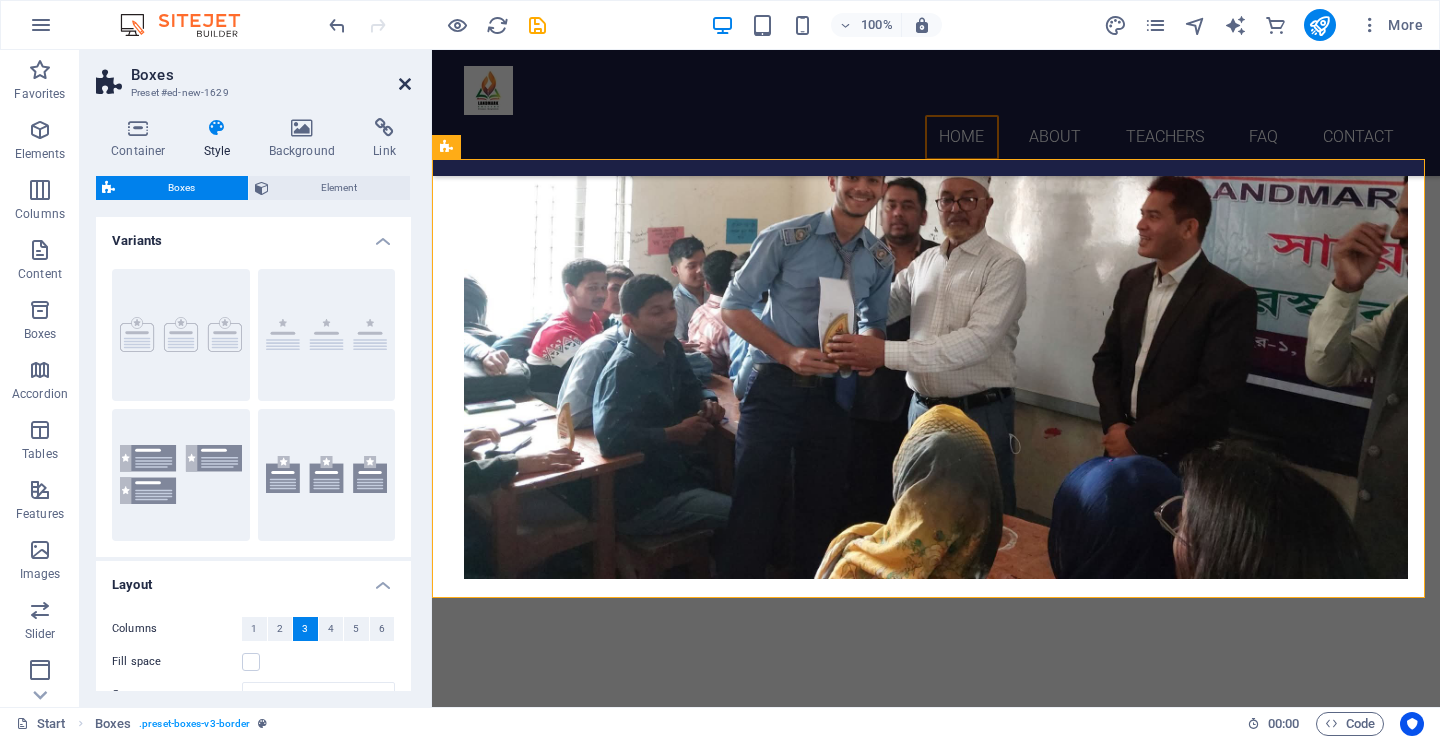 drag, startPoint x: 404, startPoint y: 84, endPoint x: 528, endPoint y: 220, distance: 184.04347 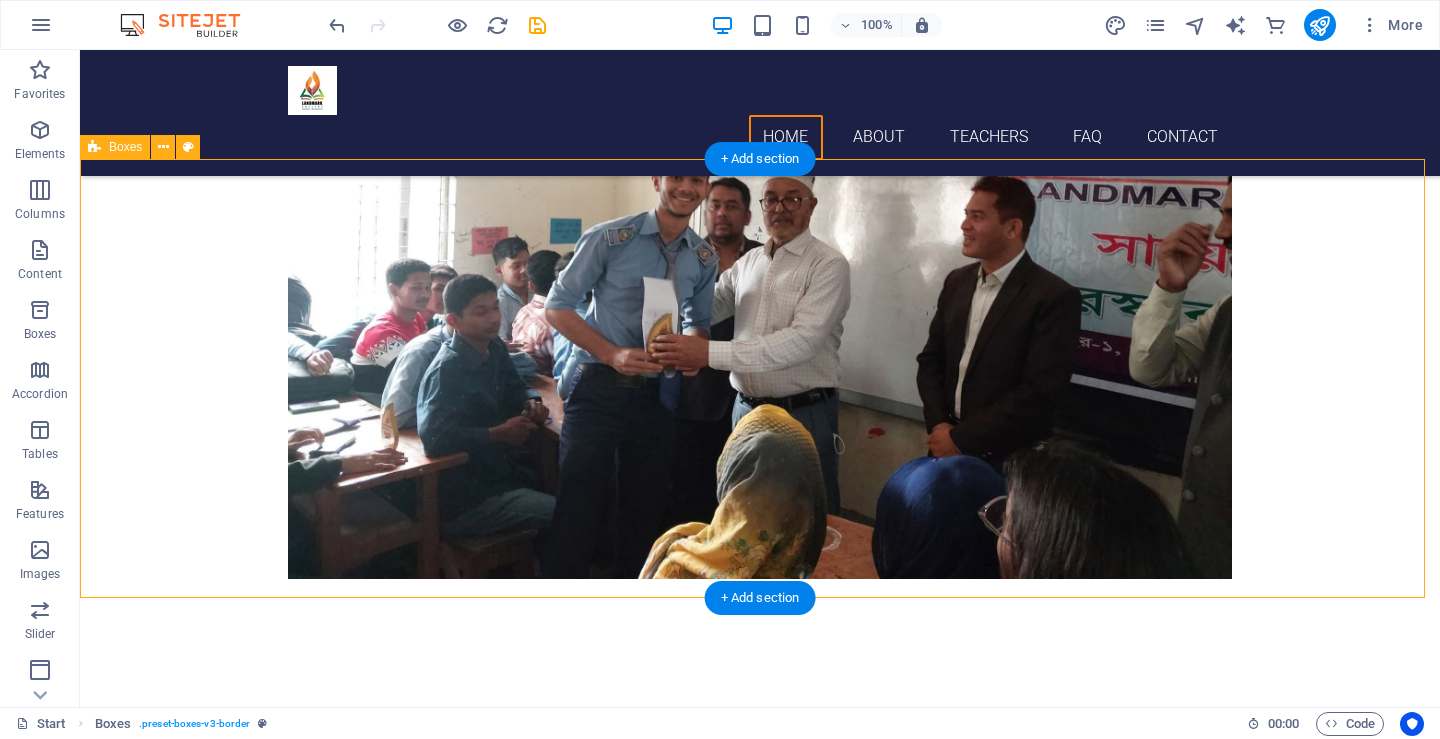 click on "Headline Lorem ipsum dolor sit amet, consectetuer adipiscing elit. Aenean commodo ligula eget dolor. Lorem ipsum dolor sit amet, consectetuer adipiscing elit leget dolor. Headline Lorem ipsum dolor sit amet, consectetuer adipiscing elit. Aenean commodo ligula eget dolor. Lorem ipsum dolor sit amet, consectetuer adipiscing elit leget dolor. Headline Lorem ipsum dolor sit amet, consectetuer adipiscing elit. Aenean commodo ligula eget dolor. Lorem ipsum dolor sit amet, consectetuer adipiscing elit leget dolor." at bounding box center (760, 1157) 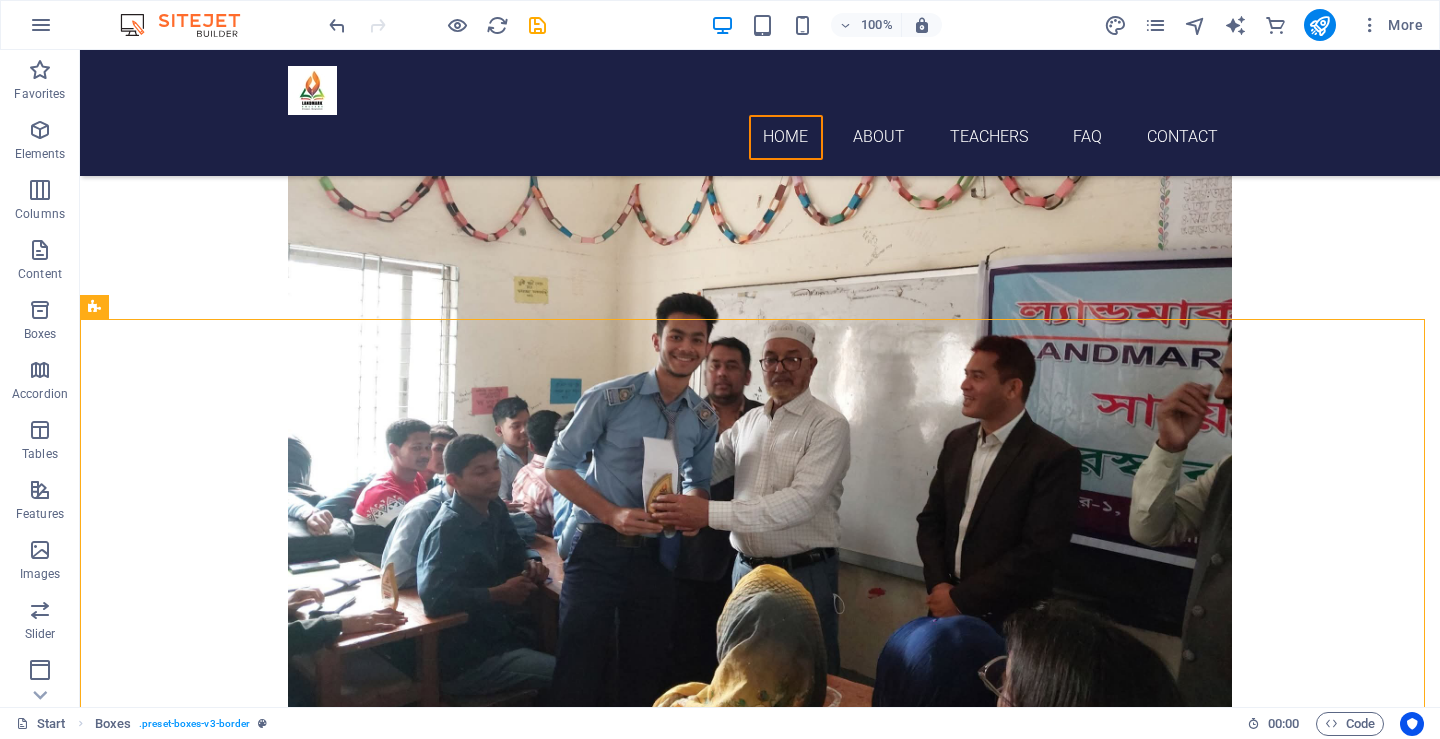 scroll, scrollTop: 1268, scrollLeft: 0, axis: vertical 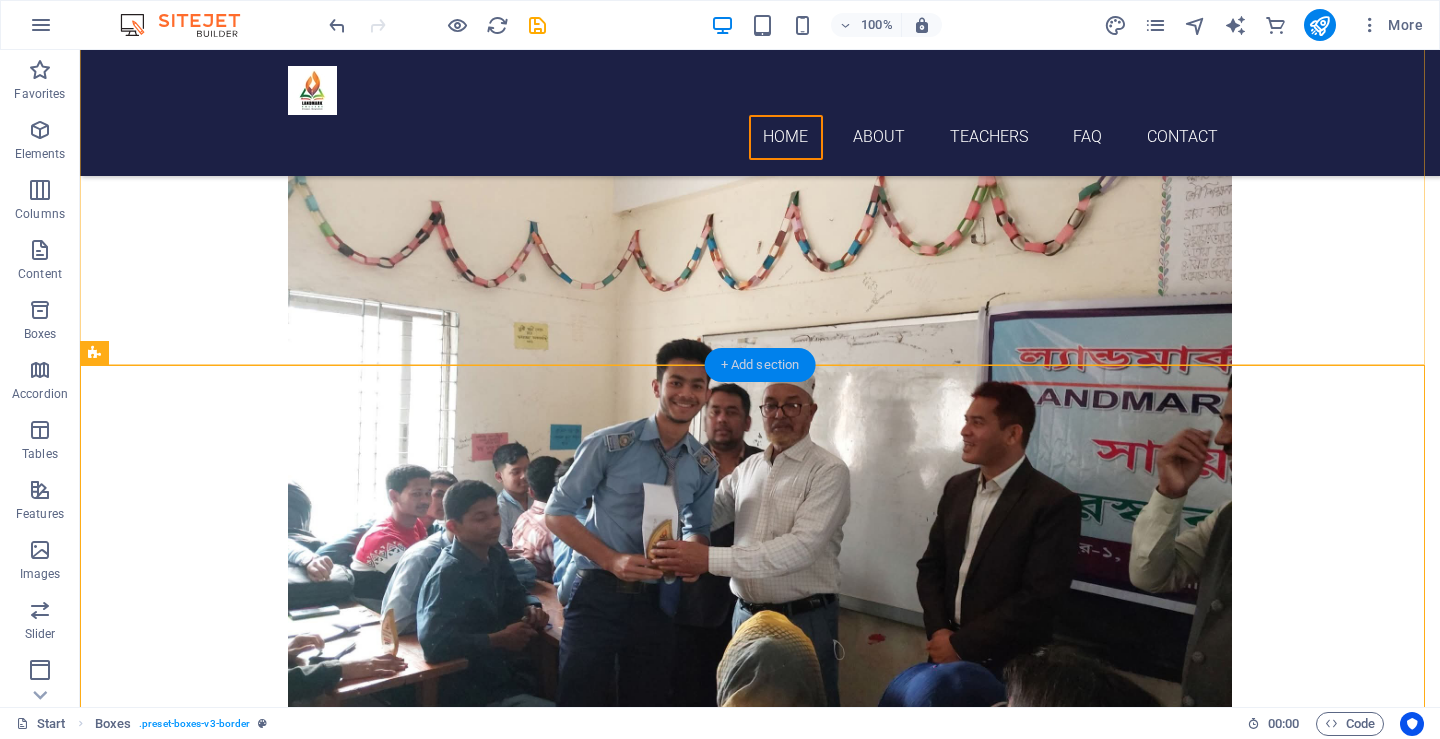 click on "+ Add section" at bounding box center [760, 365] 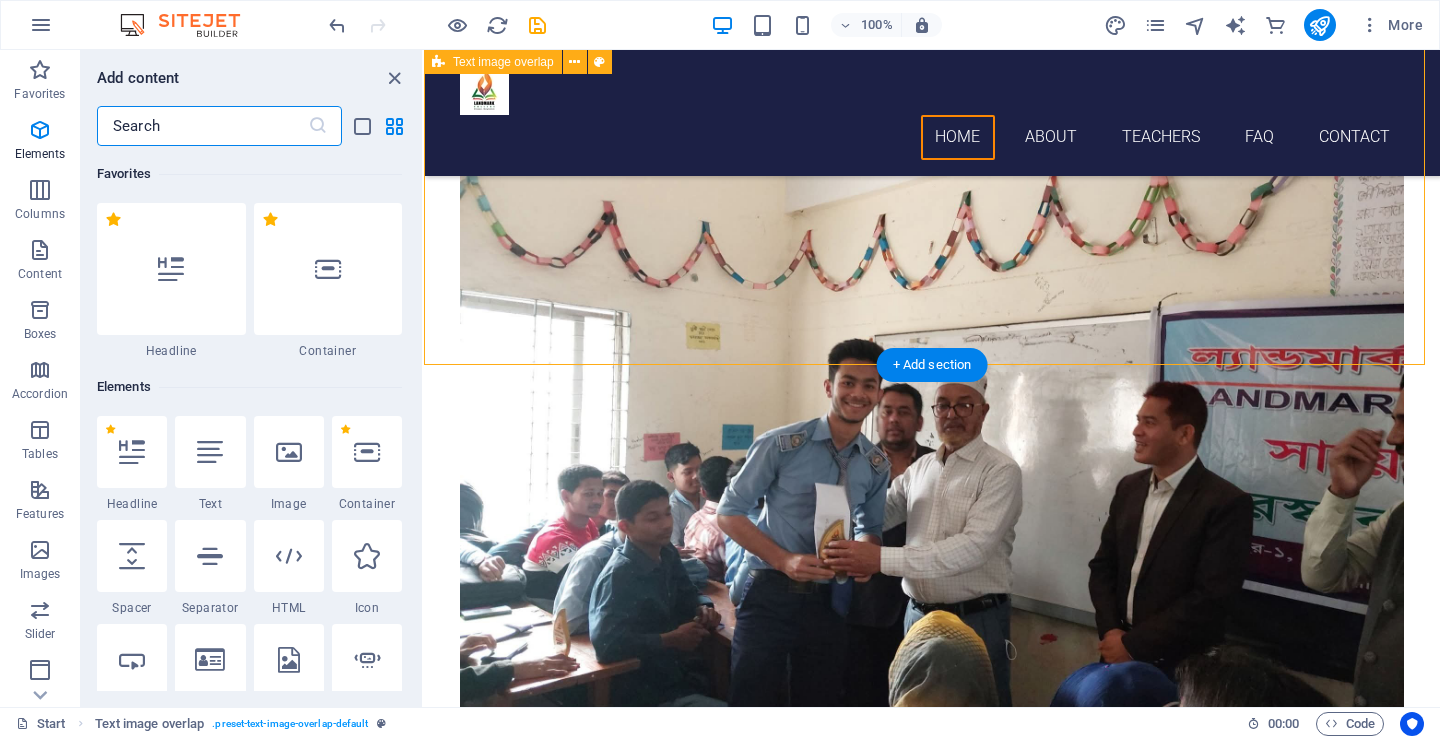scroll, scrollTop: 3499, scrollLeft: 0, axis: vertical 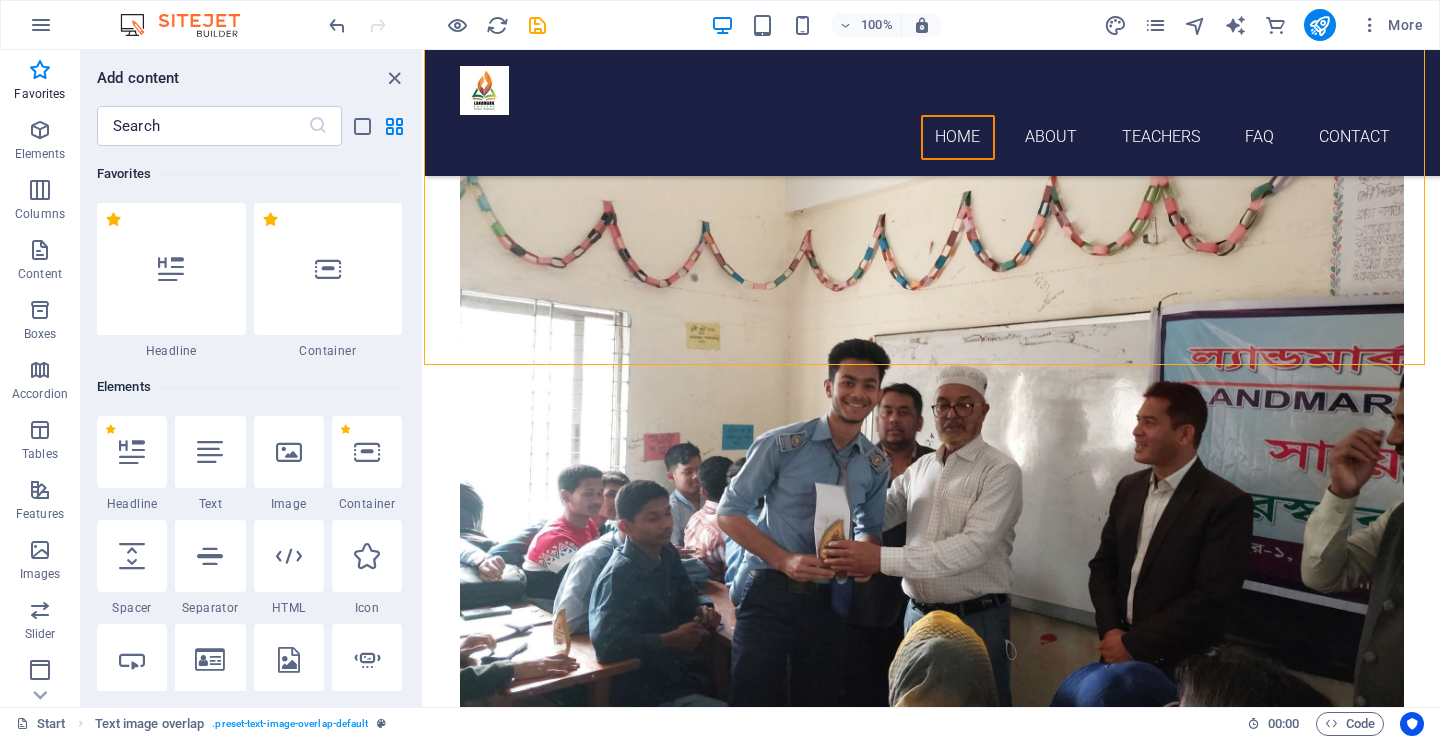 drag, startPoint x: 174, startPoint y: 289, endPoint x: 182, endPoint y: 298, distance: 12.0415945 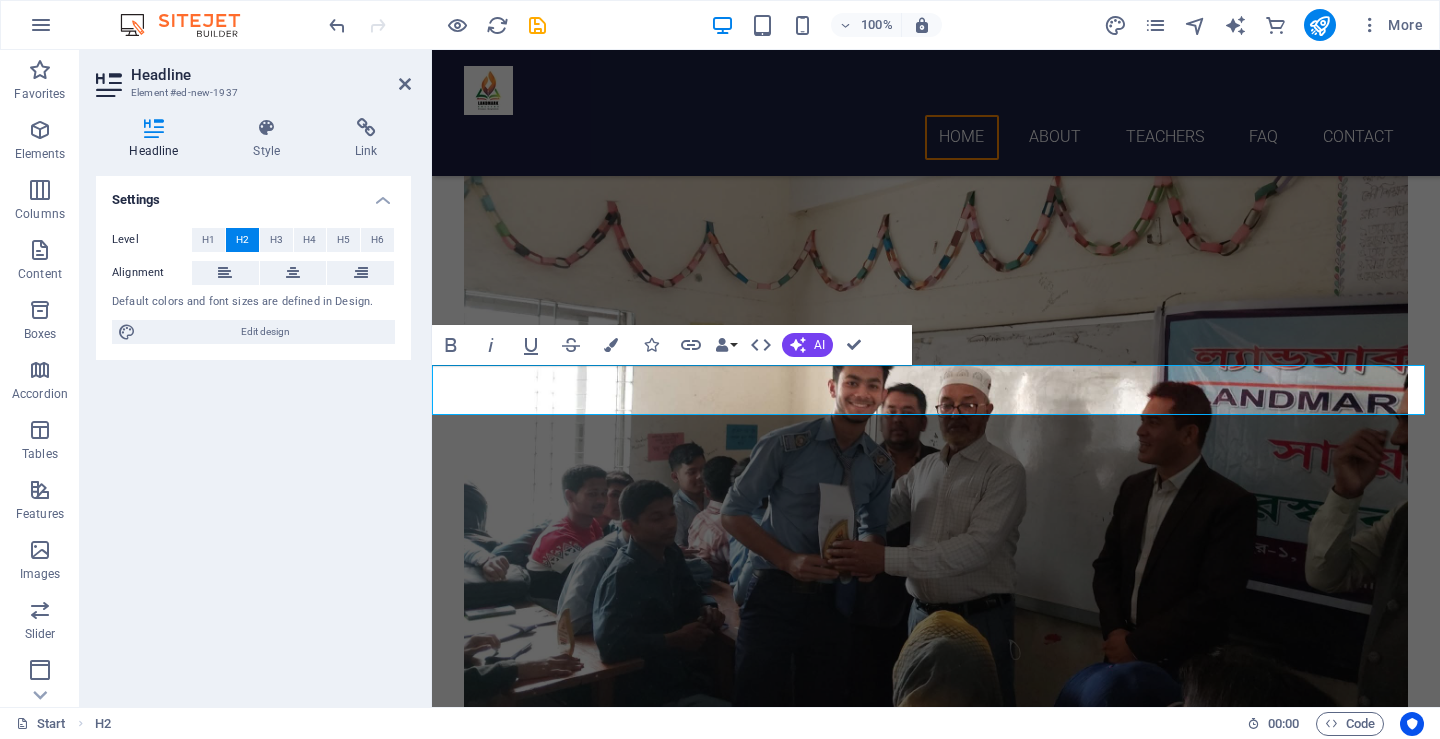 scroll, scrollTop: 0, scrollLeft: 2, axis: horizontal 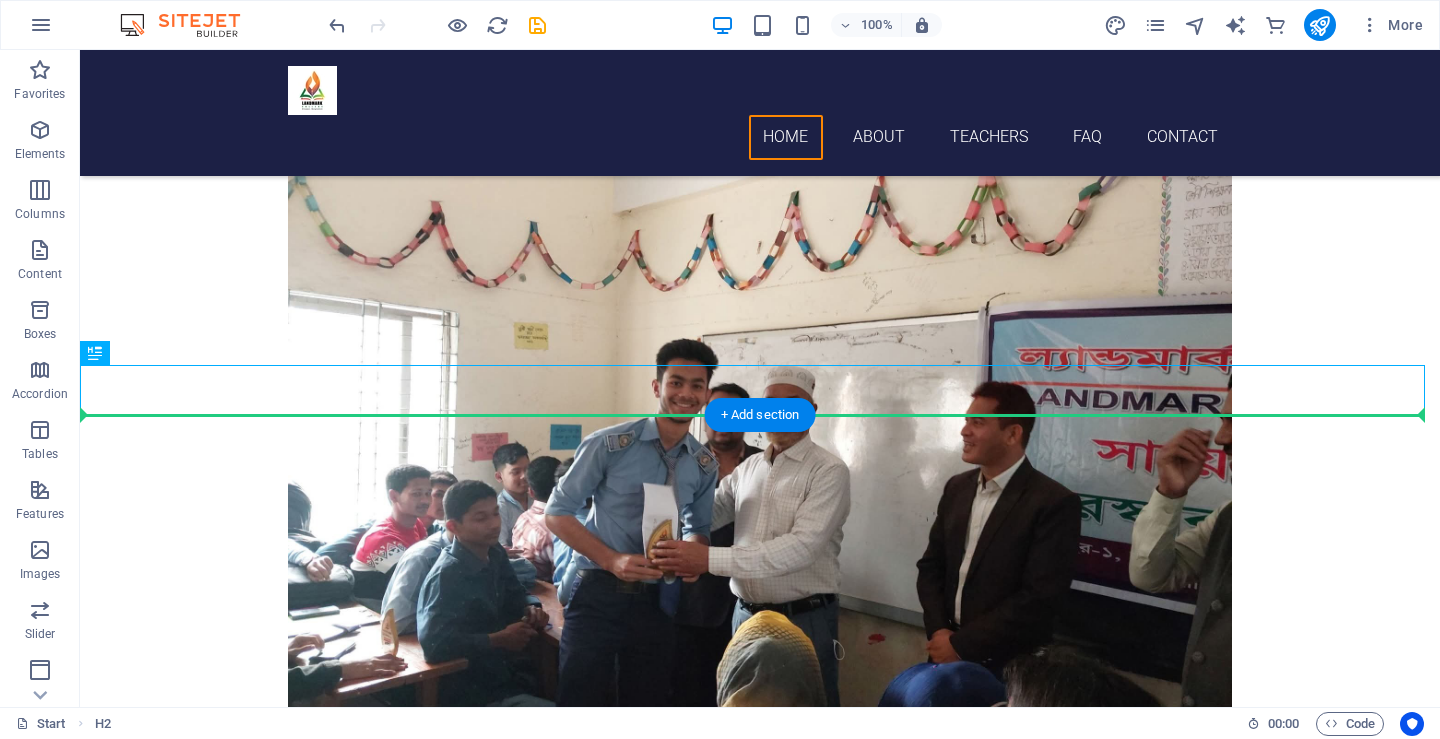 drag, startPoint x: 608, startPoint y: 392, endPoint x: 606, endPoint y: 457, distance: 65.03076 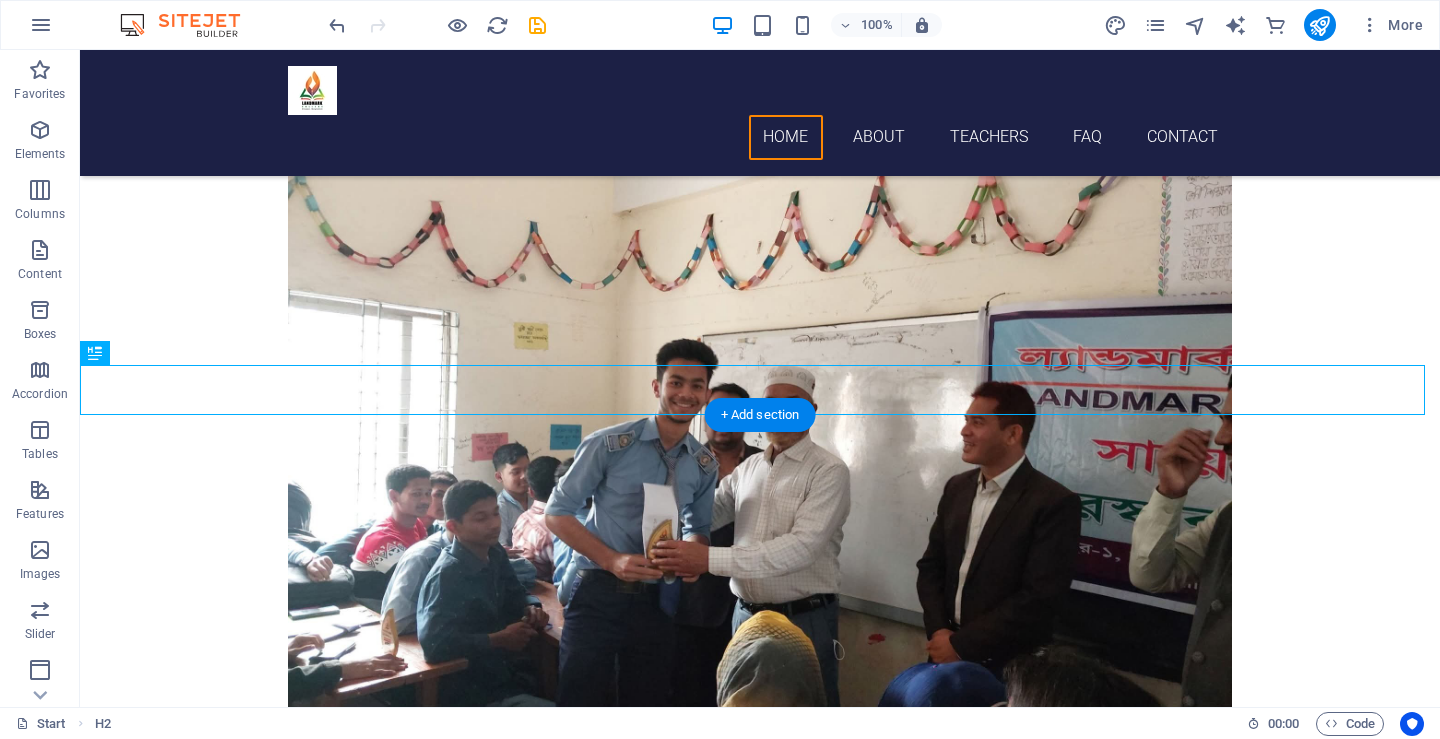 click on "Headline Lorem ipsum dolor sit amet, consectetuer adipiscing elit. Aenean commodo ligula eget dolor. Lorem ipsum dolor sit amet, consectetuer adipiscing elit leget dolor. Headline Lorem ipsum dolor sit amet, consectetuer adipiscing elit. Aenean commodo ligula eget dolor. Lorem ipsum dolor sit amet, consectetuer adipiscing elit leget dolor. Headline Lorem ipsum dolor sit amet, consectetuer adipiscing elit. Aenean commodo ligula eget dolor. Lorem ipsum dolor sit amet, consectetuer adipiscing elit leget dolor." at bounding box center (760, 1413) 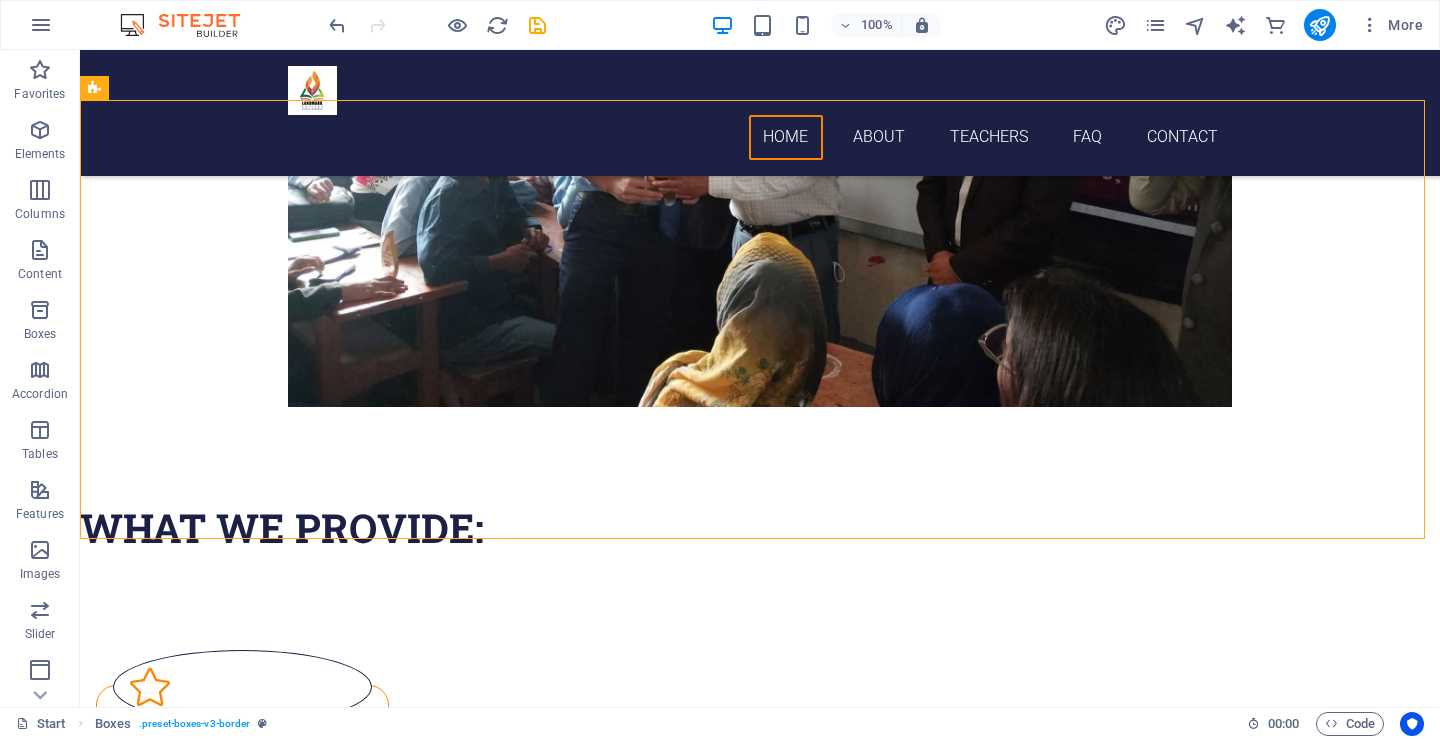 scroll, scrollTop: 1583, scrollLeft: 0, axis: vertical 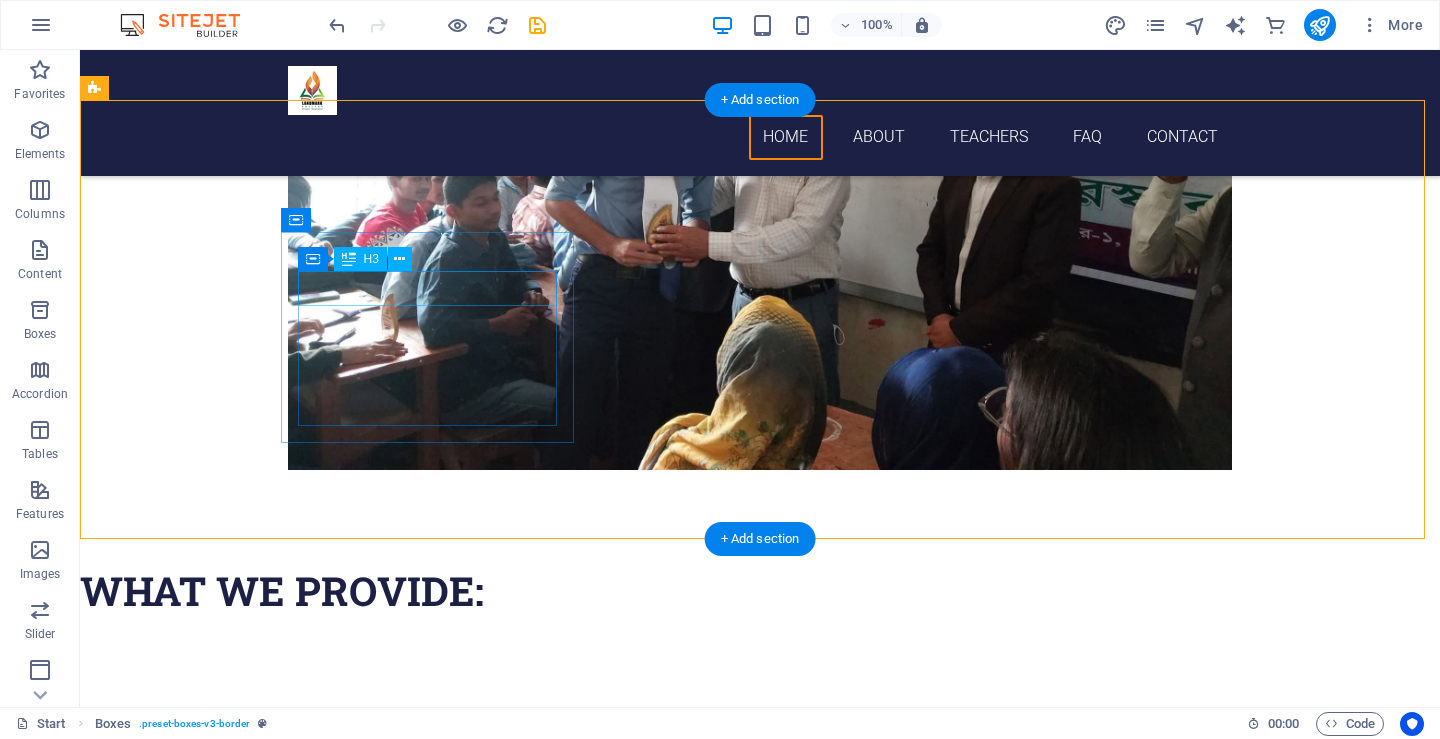 click on "Headline" at bounding box center (242, 804) 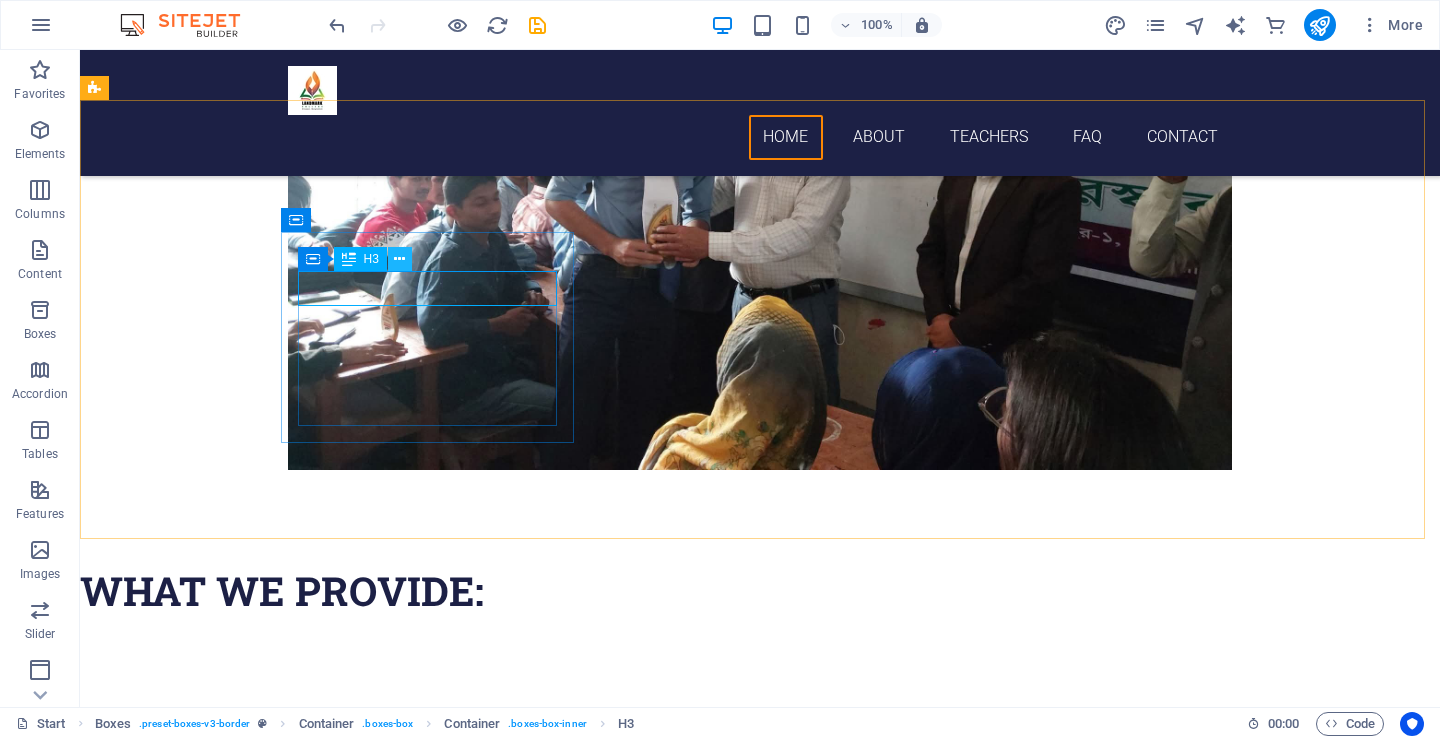 click at bounding box center (400, 259) 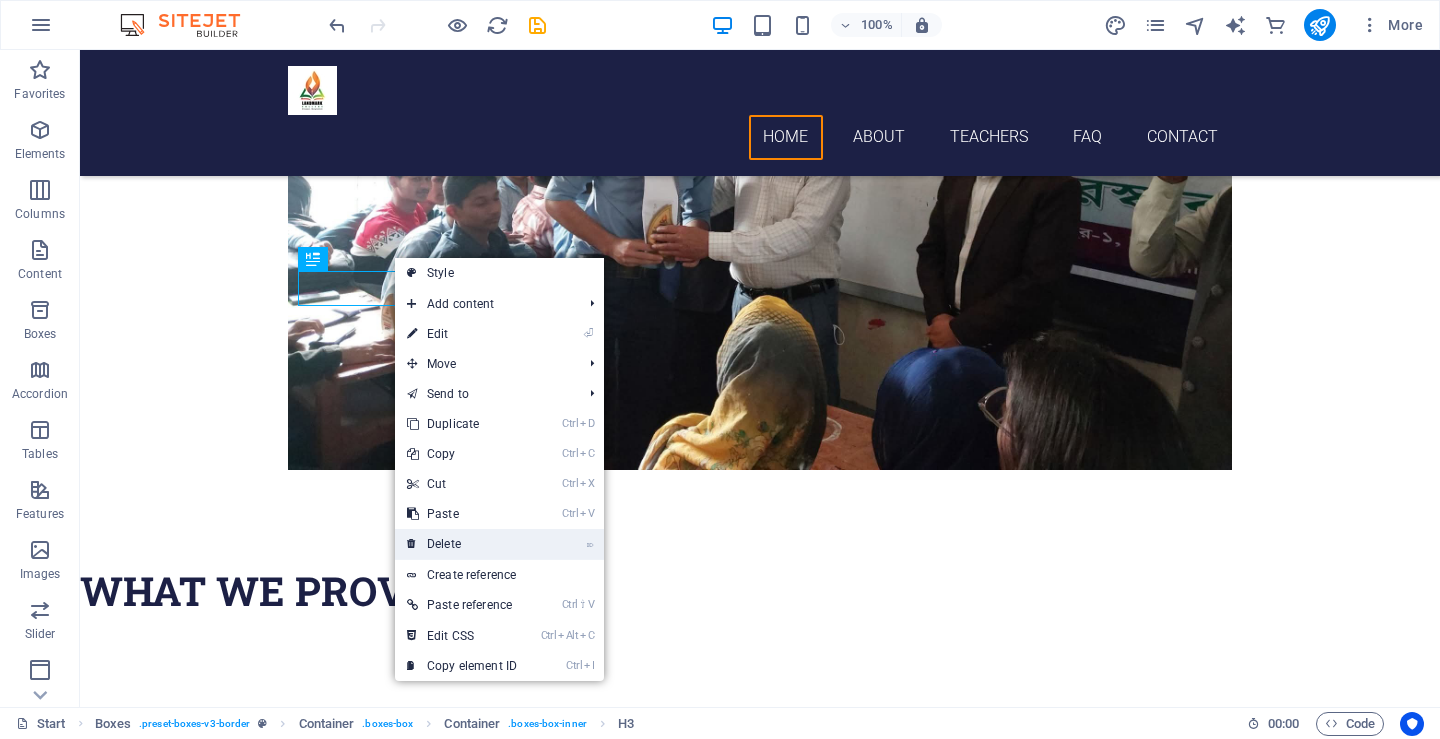 click on "⌦  Delete" at bounding box center [462, 544] 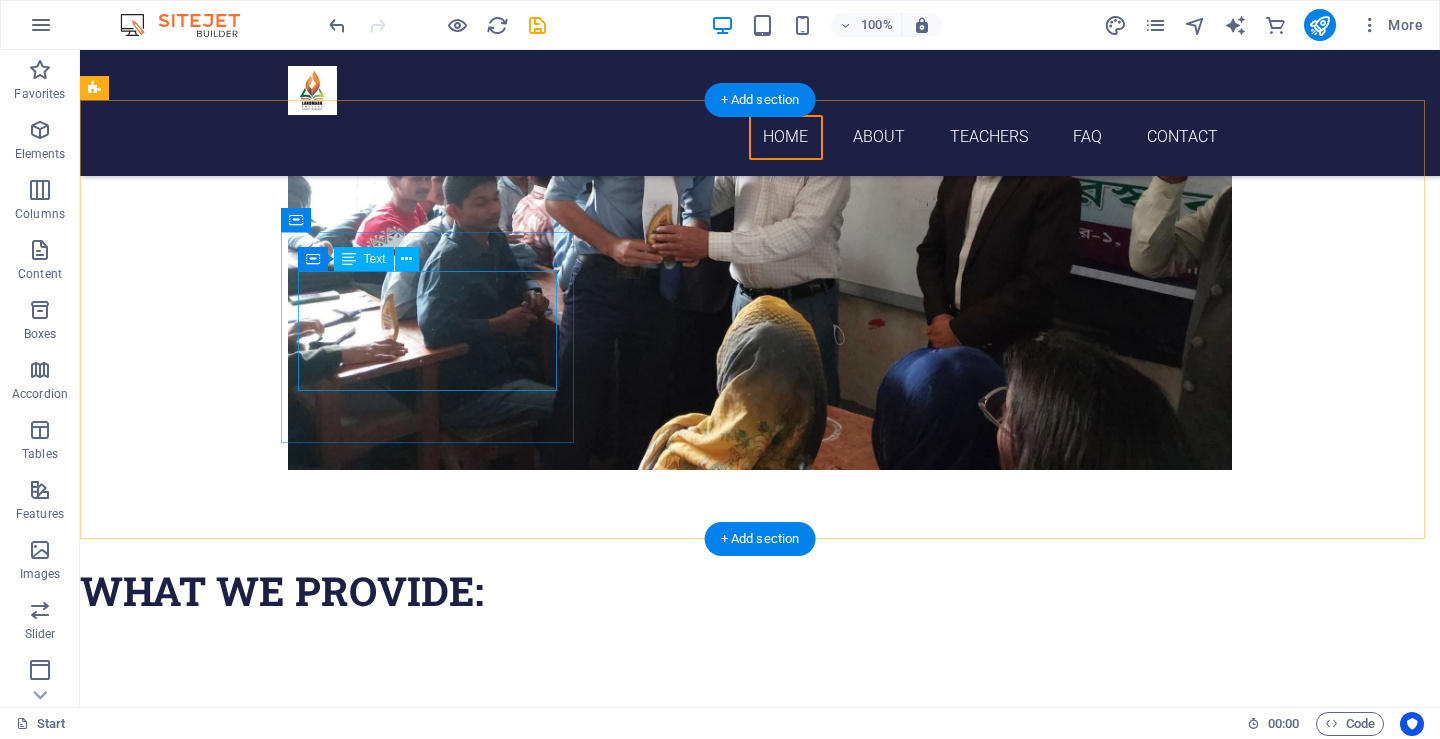 click on "Lorem ipsum dolor sit amet, consectetuer adipiscing elit. Aenean commodo ligula eget dolor. Lorem ipsum dolor sit amet, consectetuer adipiscing elit leget dolor." at bounding box center [242, 847] 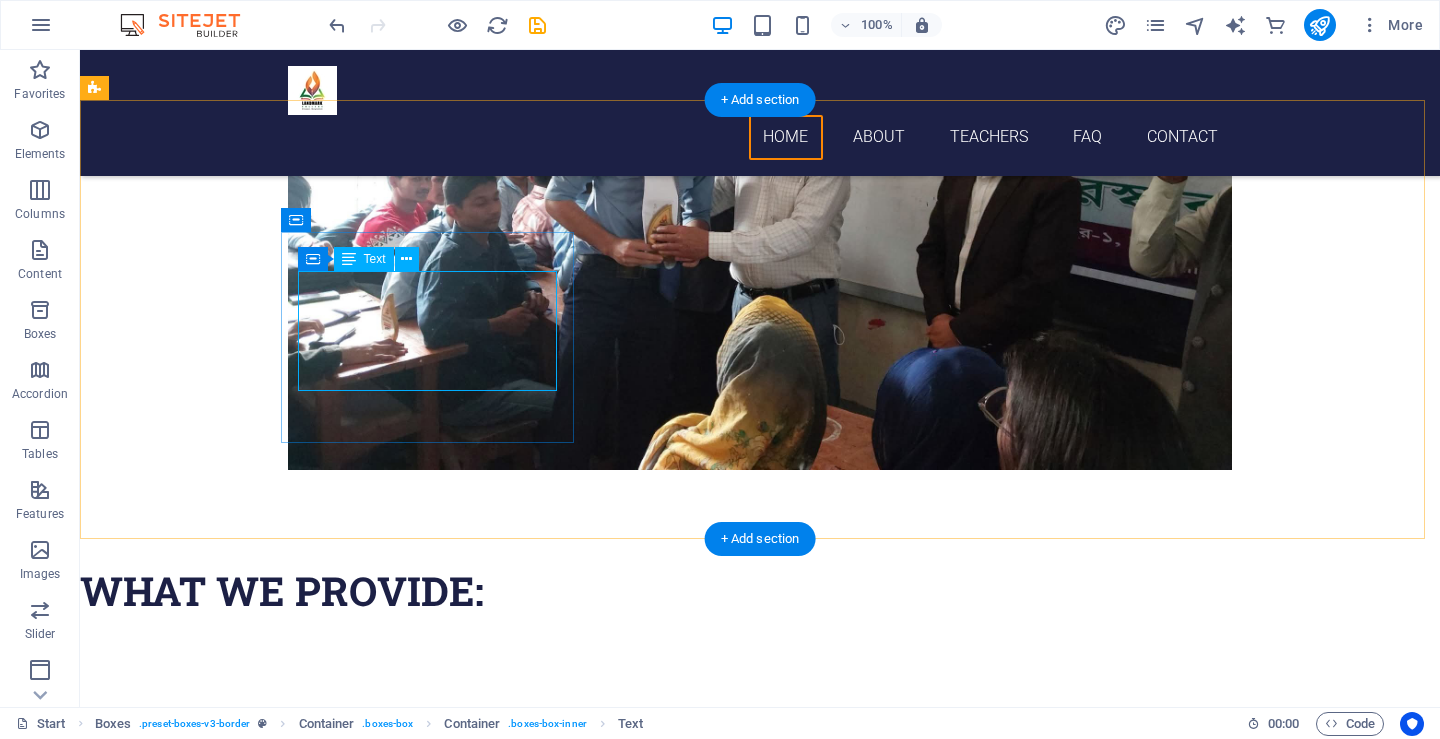 click on "Lorem ipsum dolor sit amet, consectetuer adipiscing elit. Aenean commodo ligula eget dolor. Lorem ipsum dolor sit amet, consectetuer adipiscing elit leget dolor." at bounding box center (242, 847) 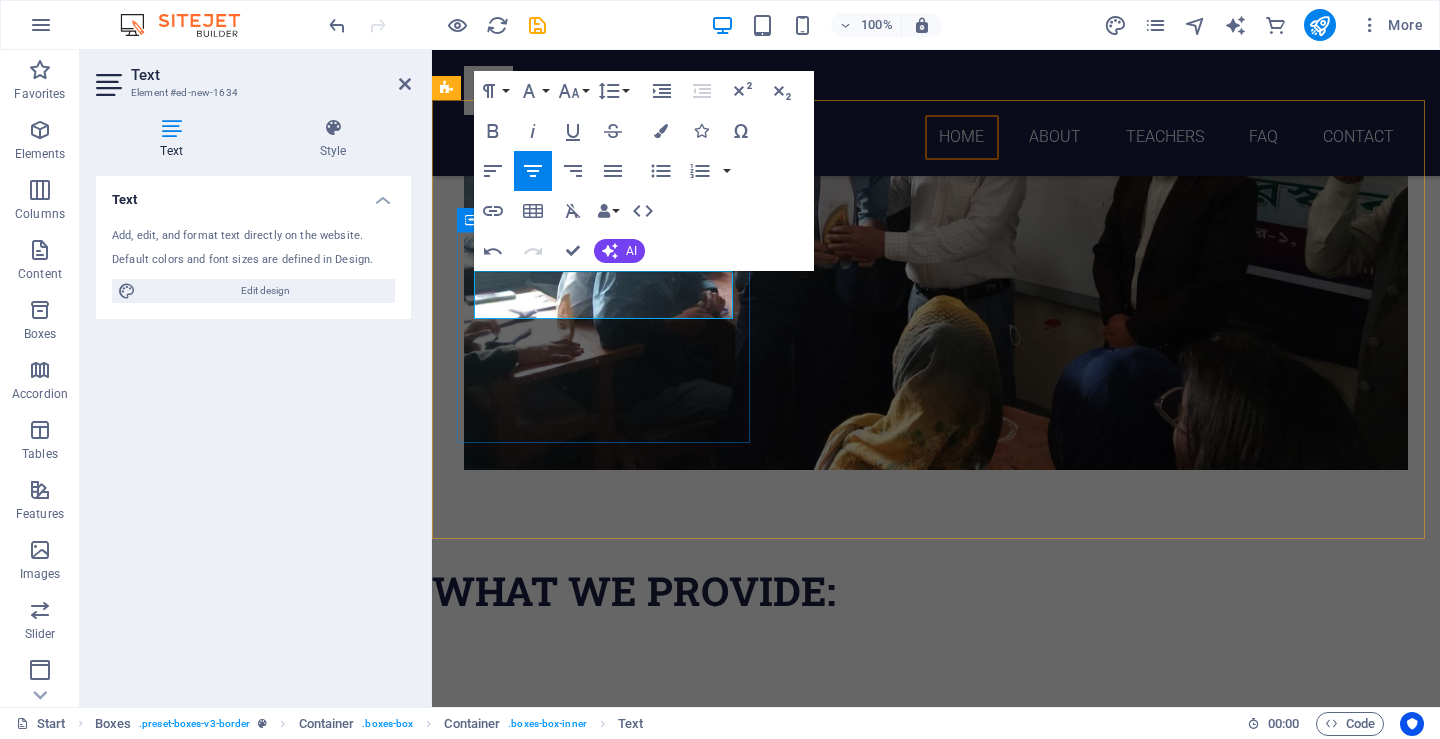 scroll, scrollTop: 170, scrollLeft: 4, axis: both 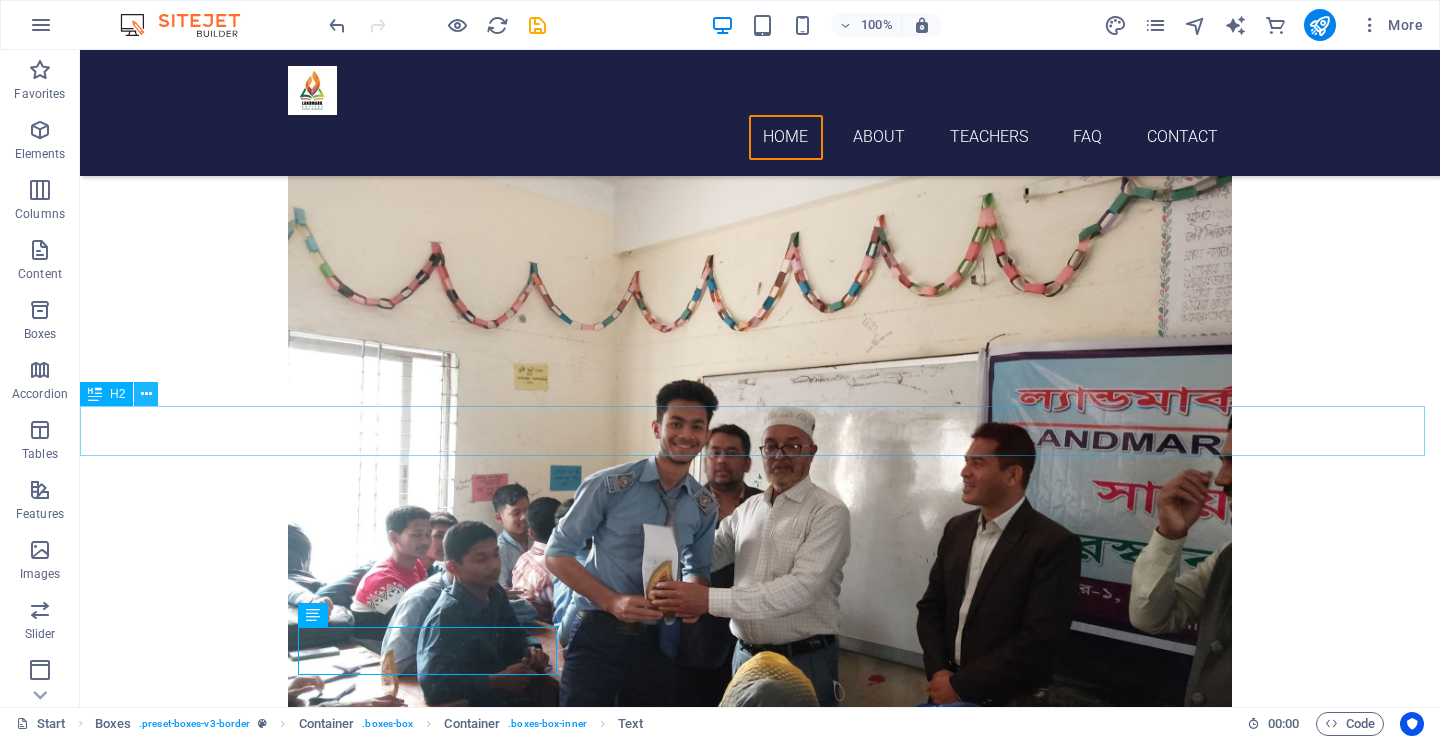 click at bounding box center (146, 394) 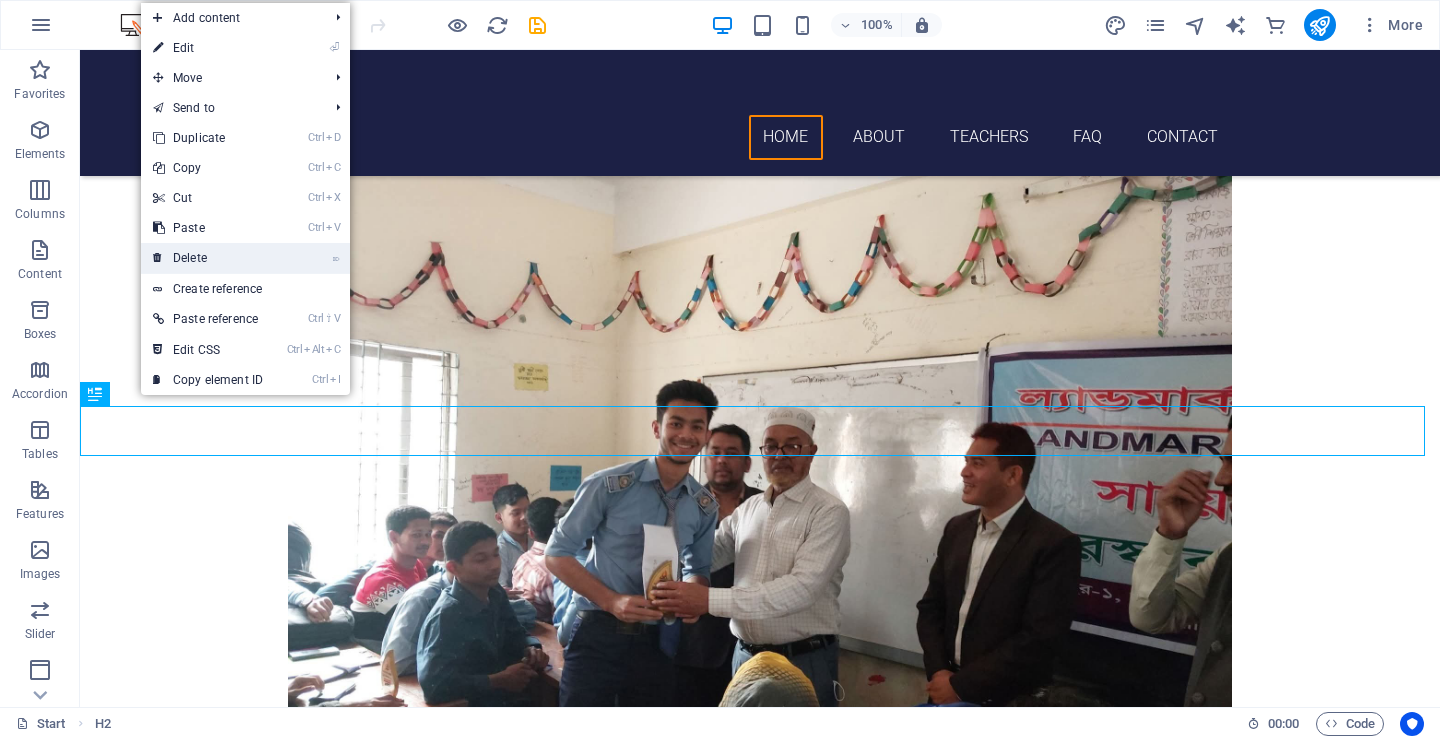 click on "⌦  Delete" at bounding box center [208, 258] 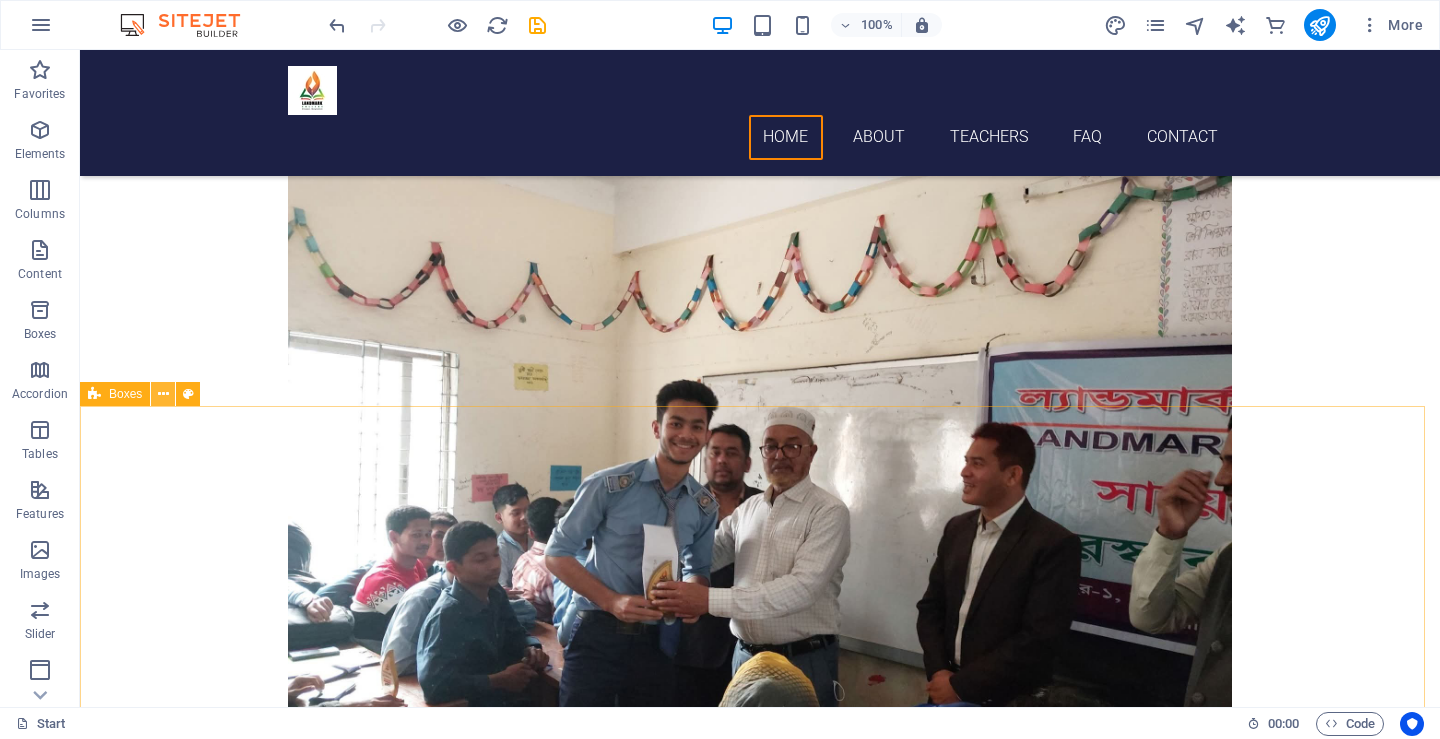 click at bounding box center (163, 394) 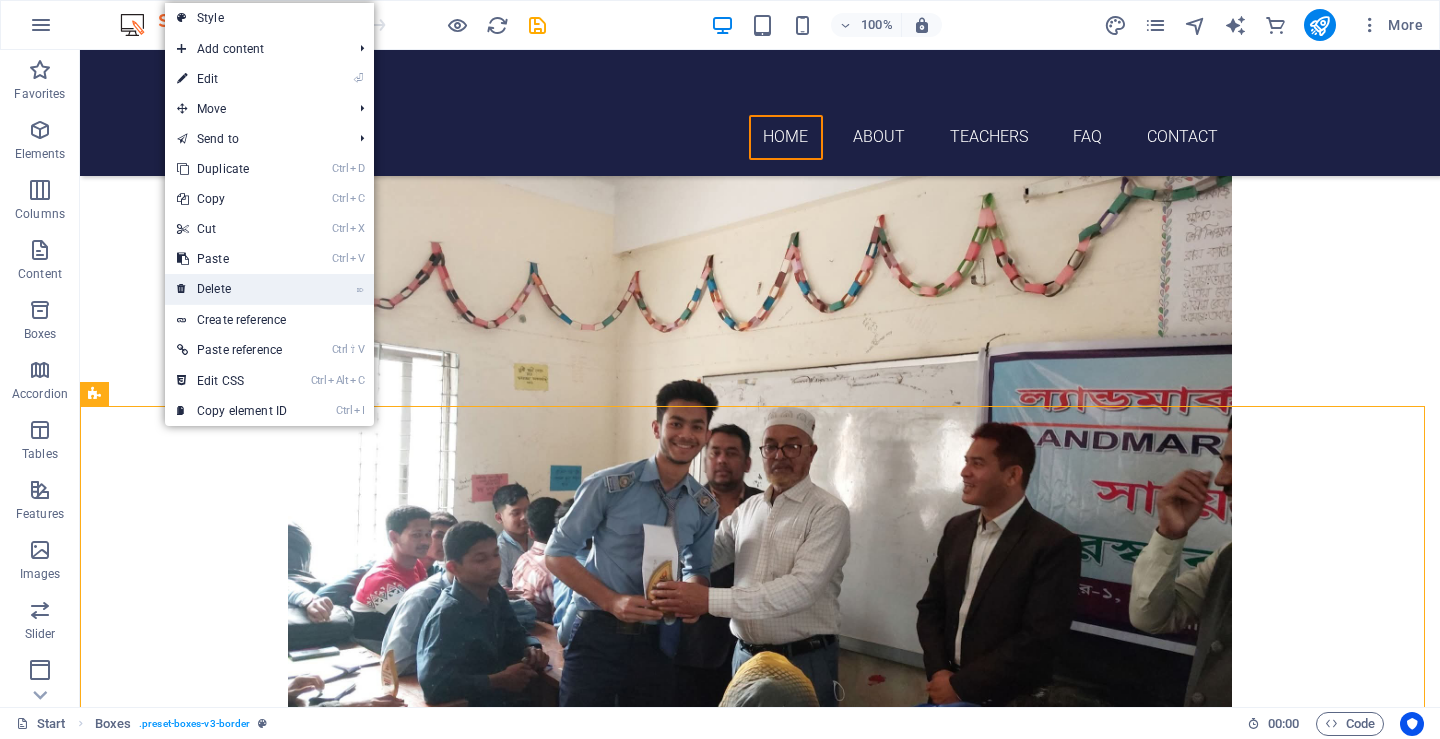 click on "⌦  Delete" at bounding box center (232, 289) 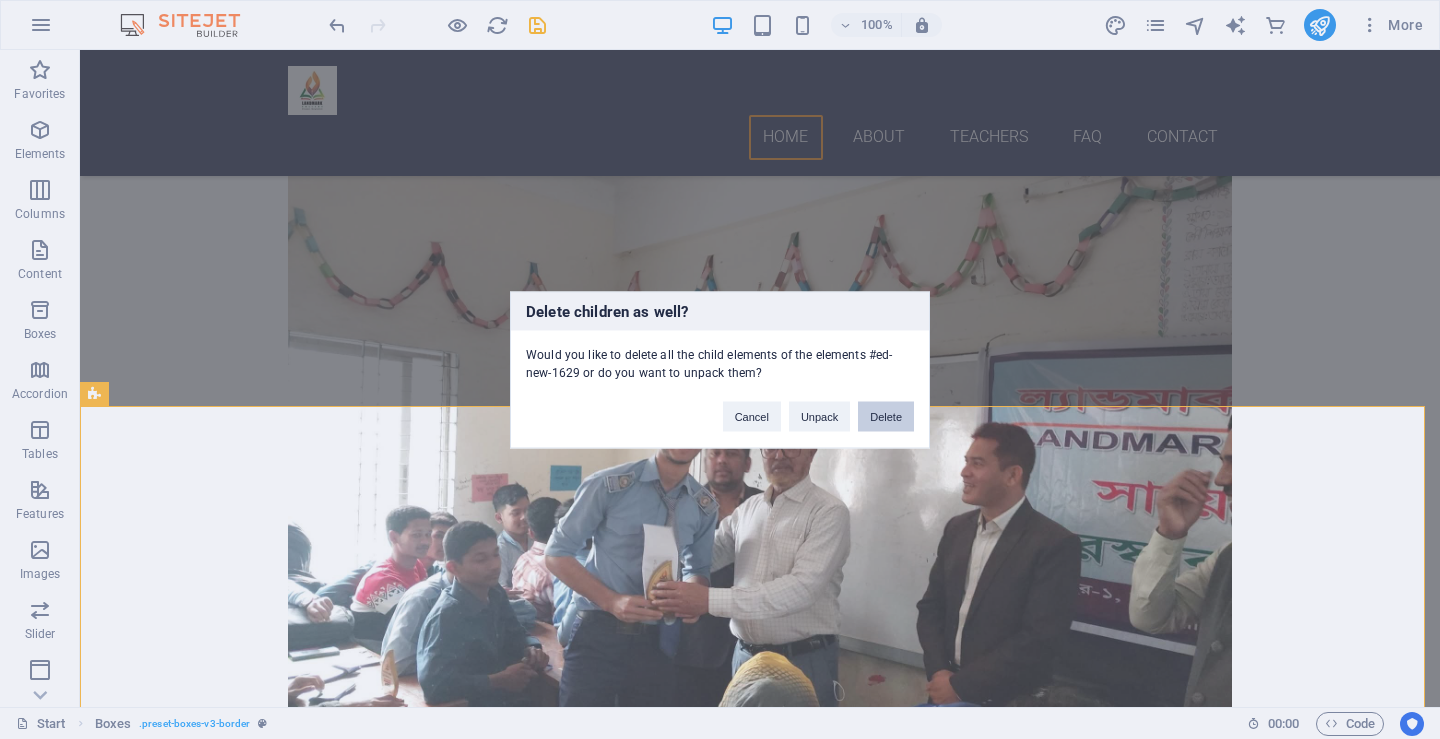 click on "Delete" at bounding box center [886, 416] 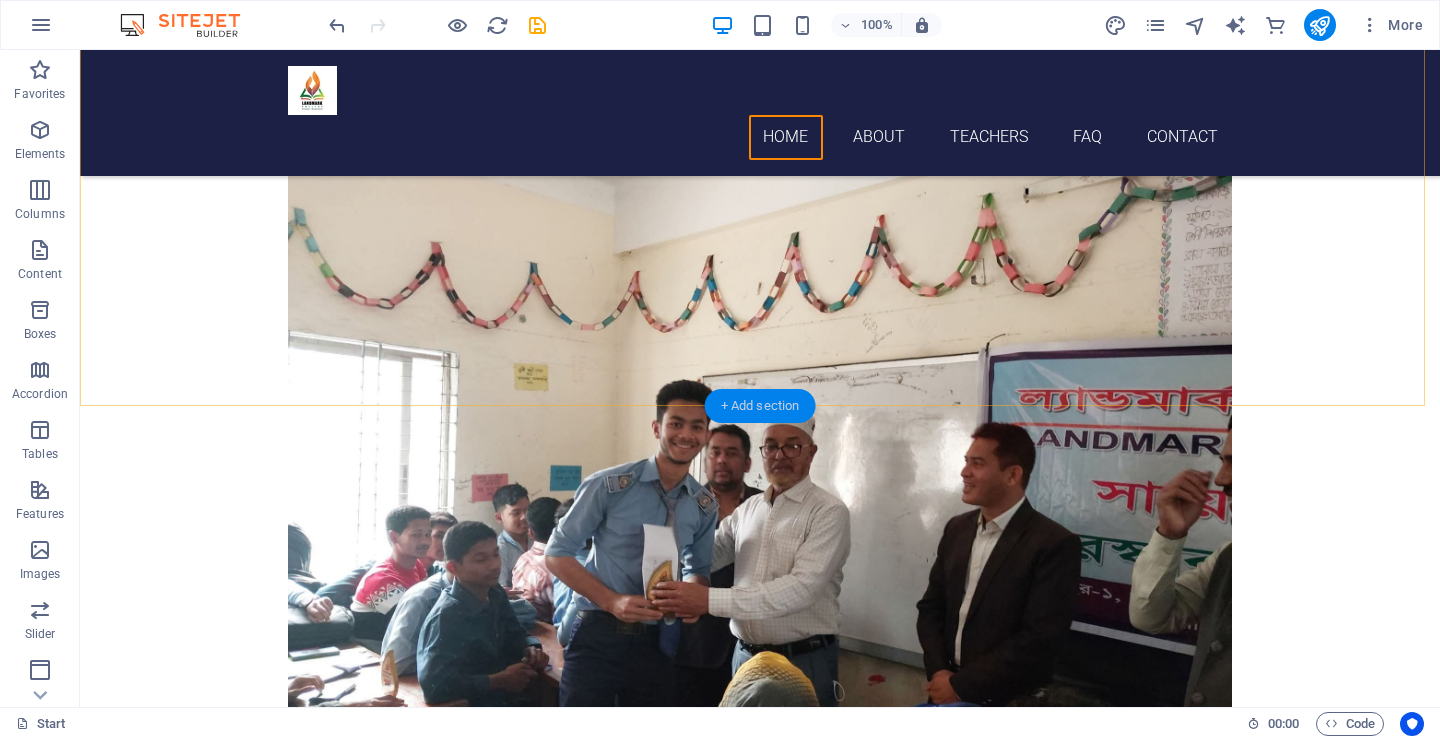 click on "+ Add section" at bounding box center (760, 406) 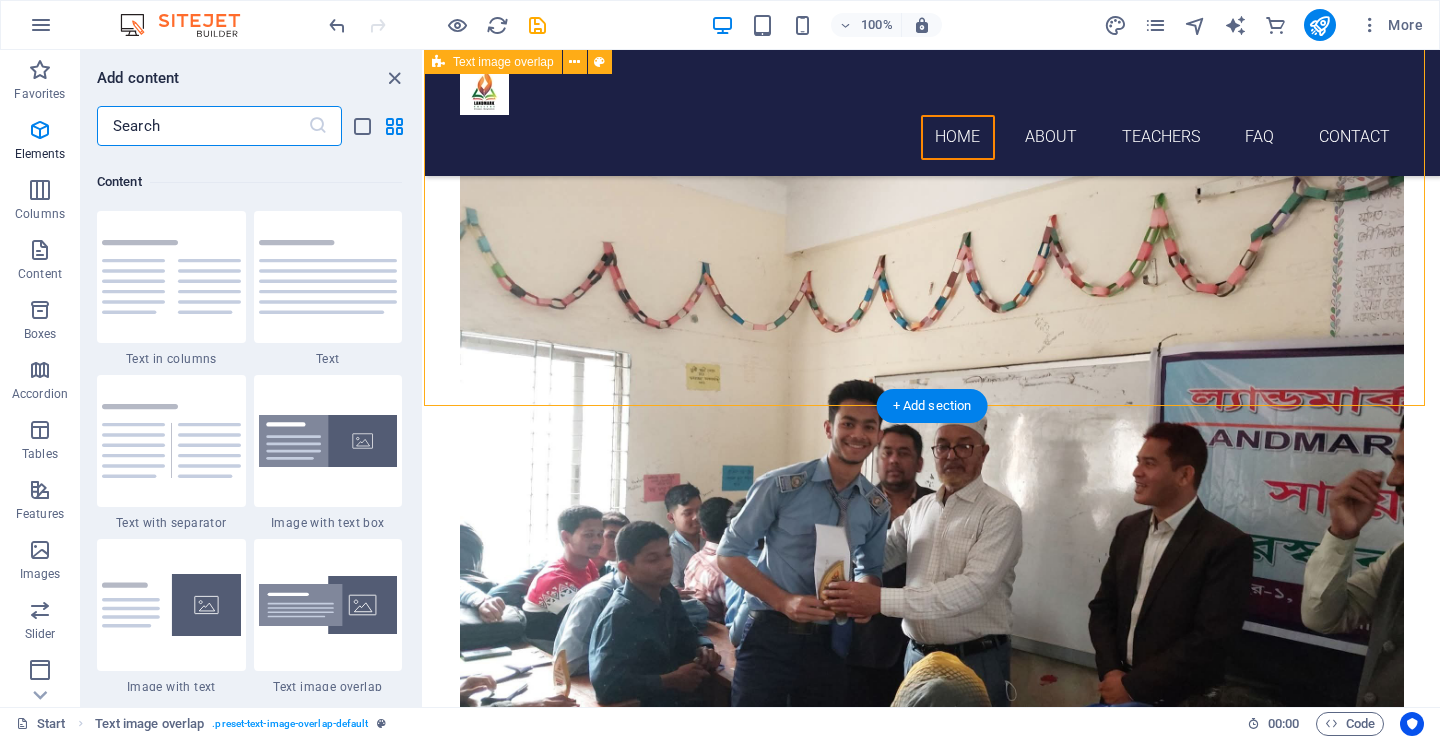 scroll, scrollTop: 3499, scrollLeft: 0, axis: vertical 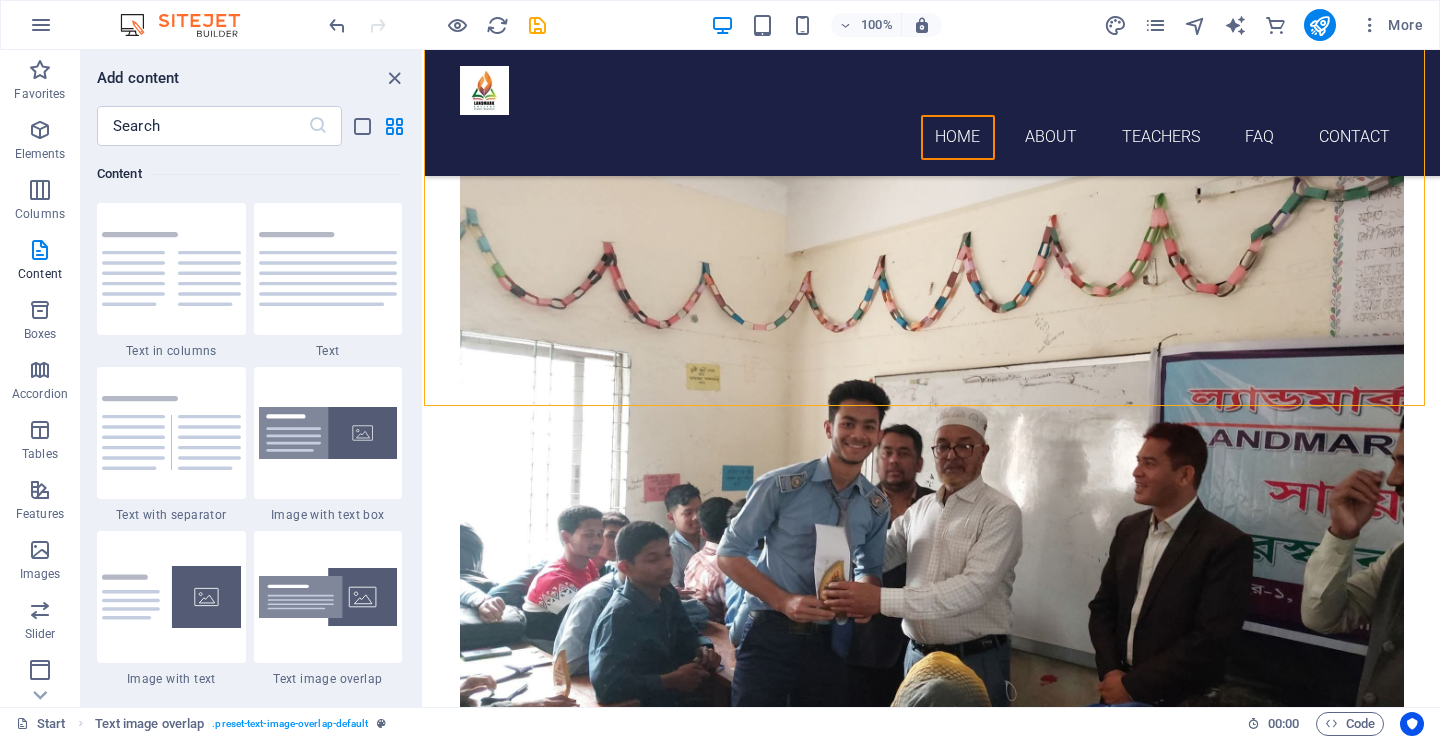 drag, startPoint x: 417, startPoint y: 248, endPoint x: 420, endPoint y: 264, distance: 16.27882 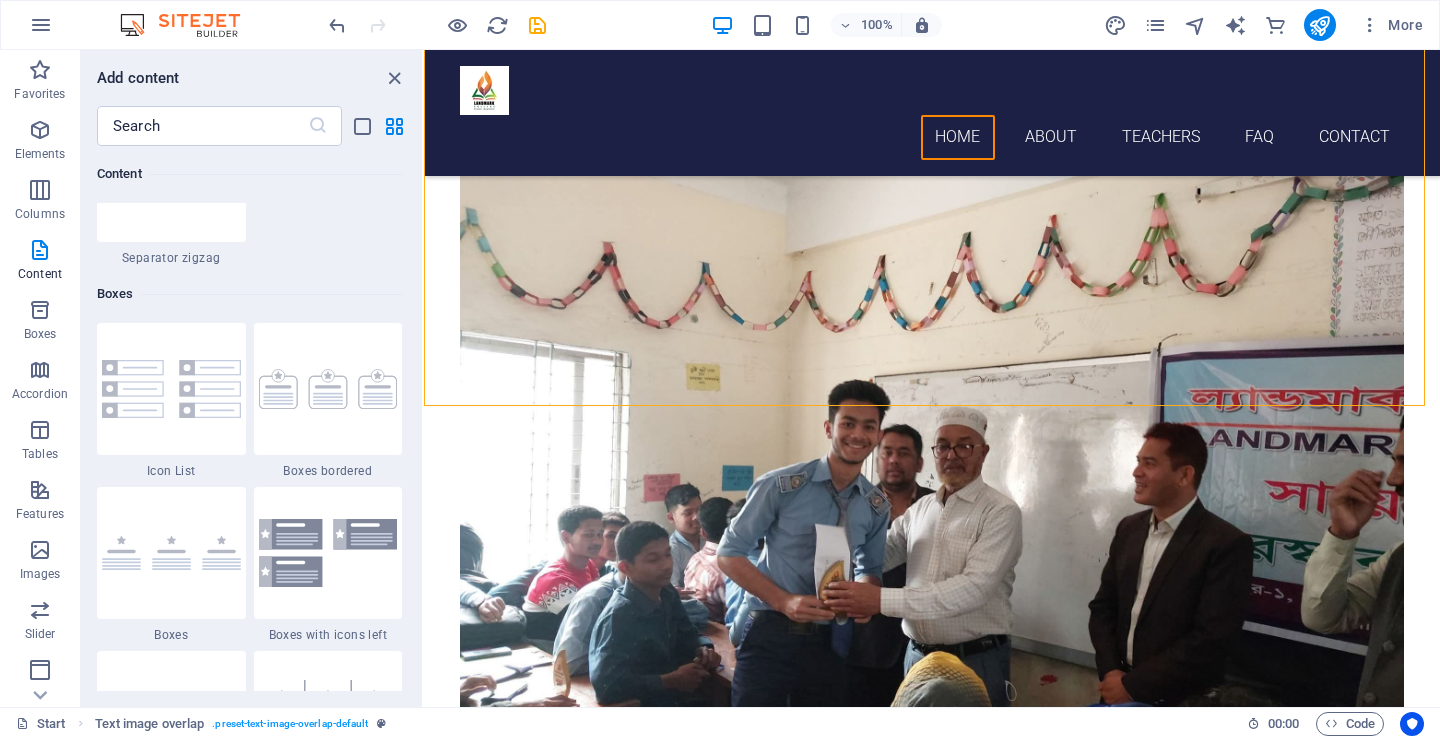 scroll, scrollTop: 5543, scrollLeft: 0, axis: vertical 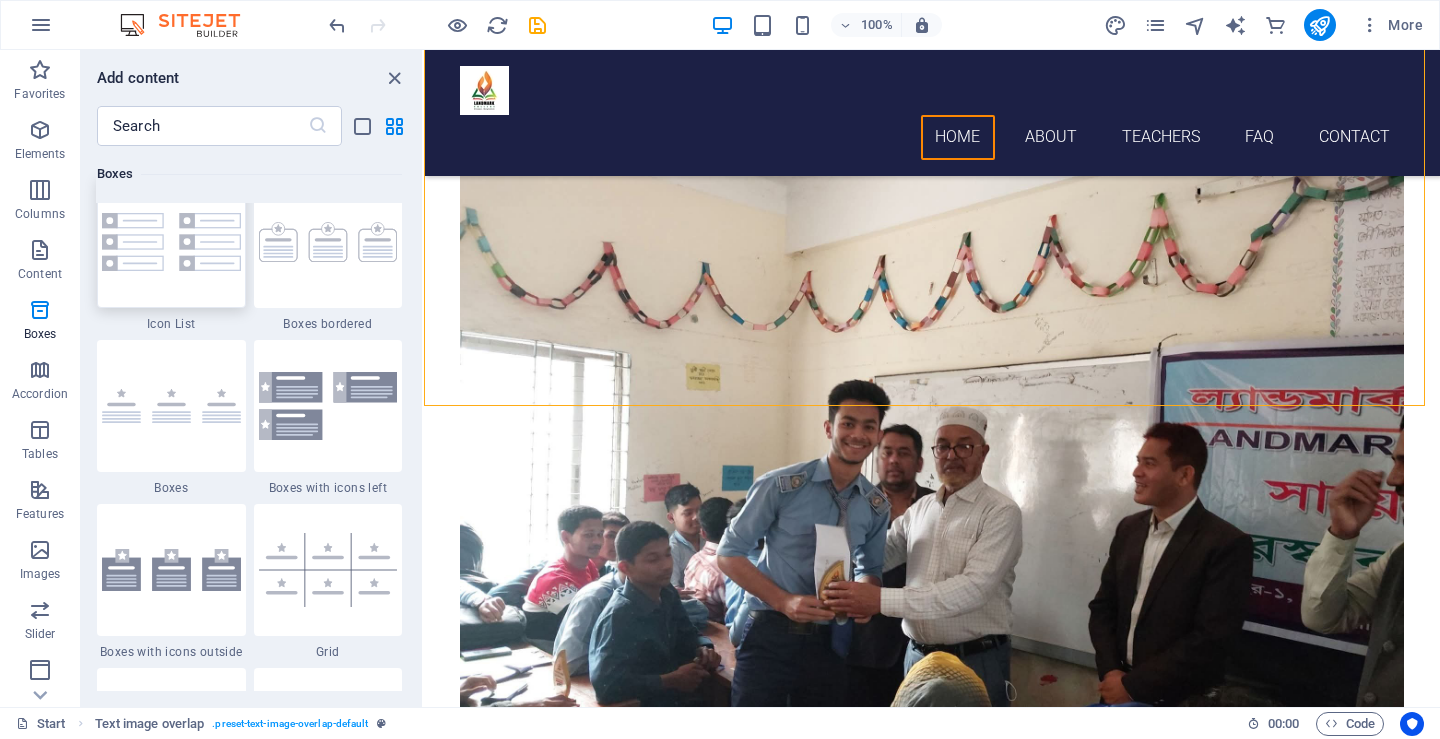 click at bounding box center [171, 242] 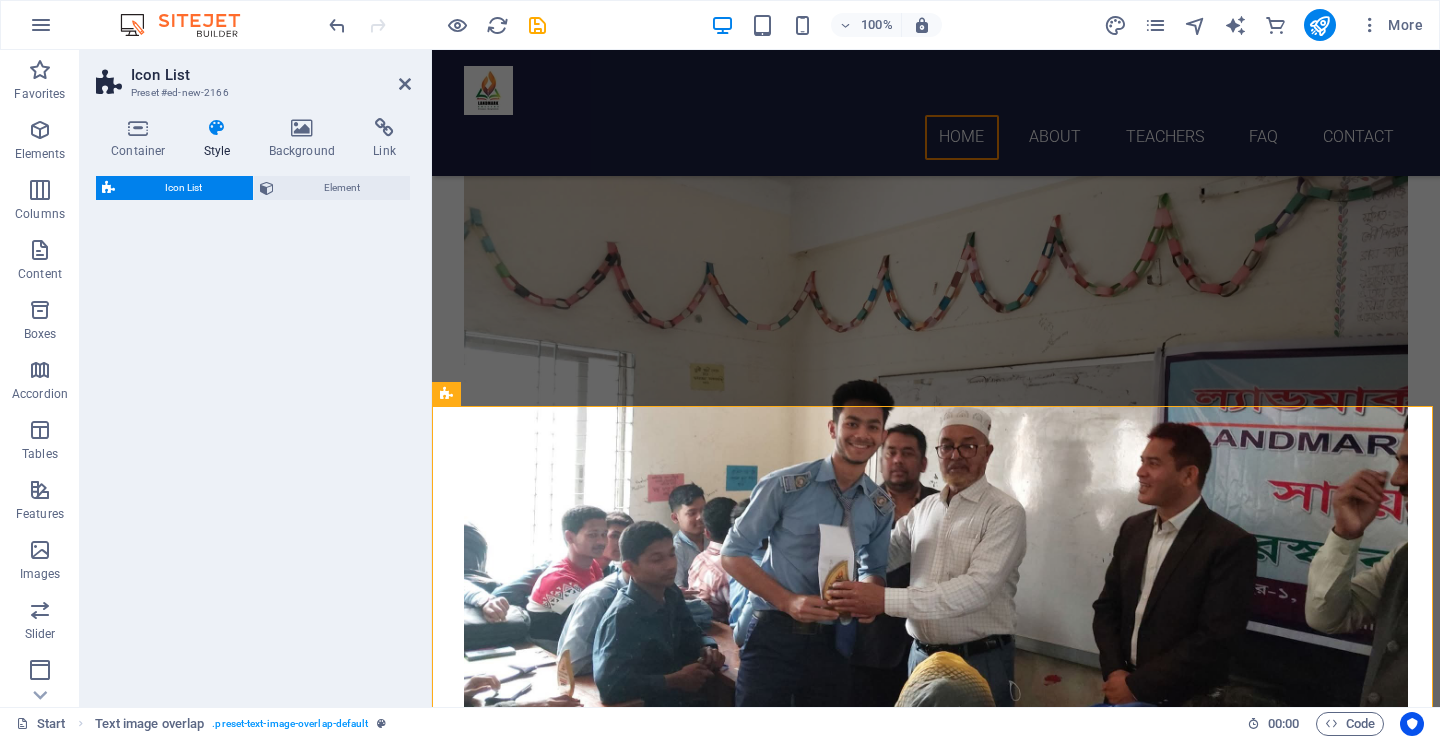 select on "rem" 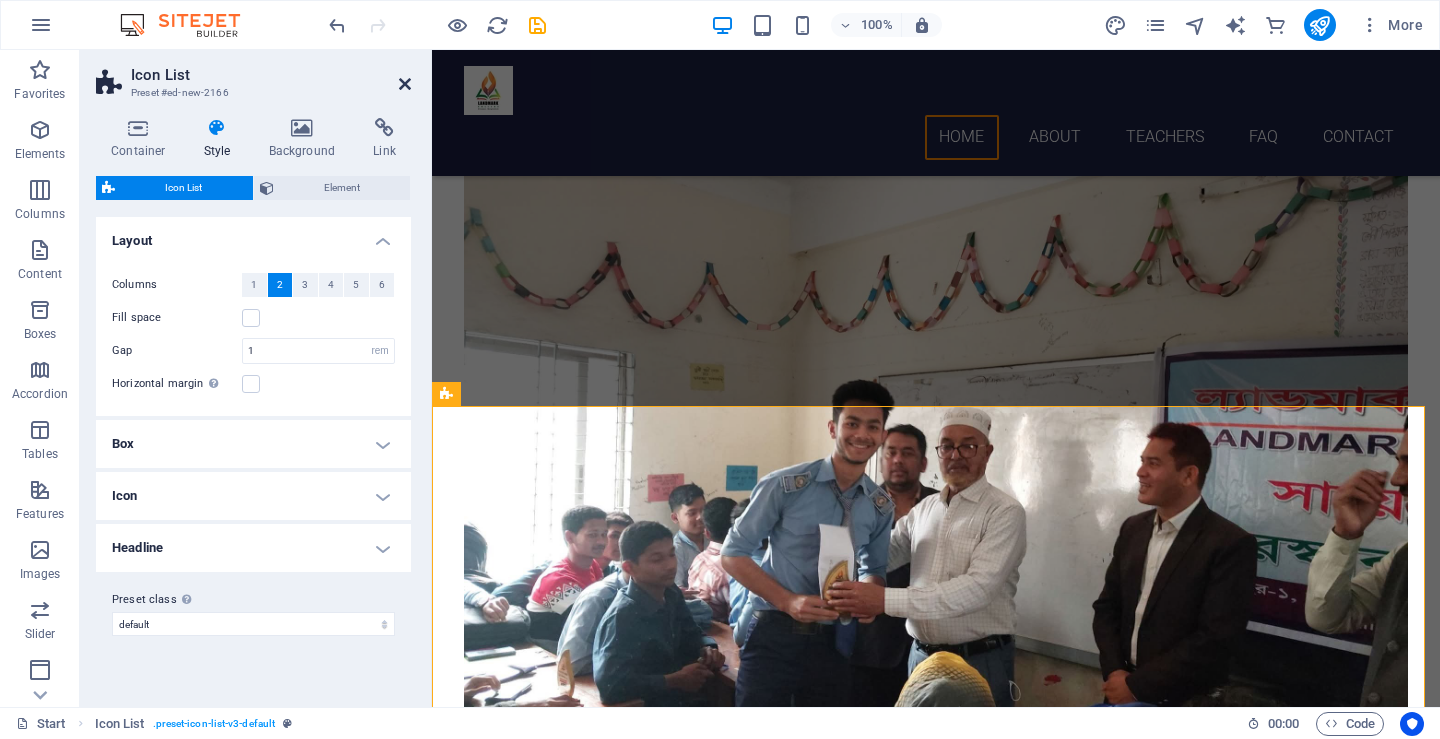 click at bounding box center (405, 84) 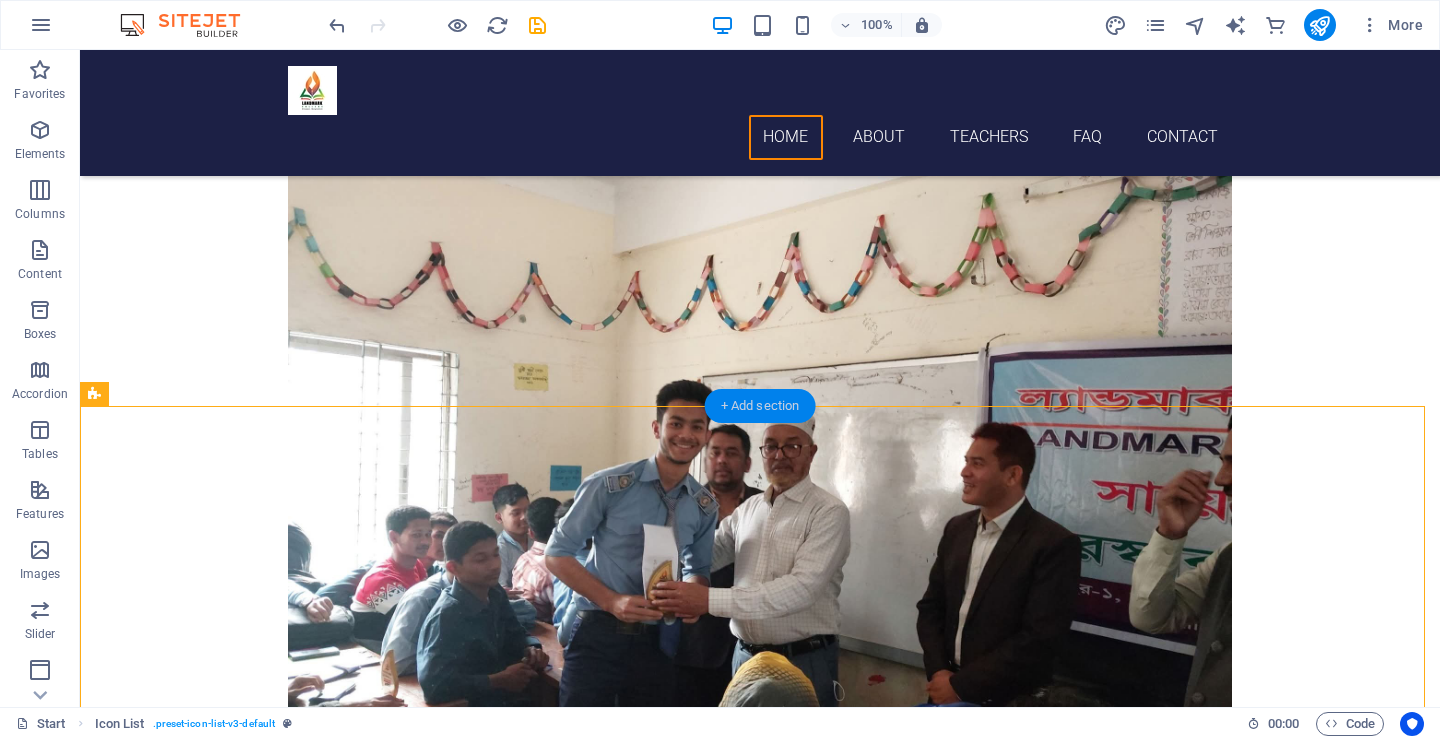 click on "+ Add section" at bounding box center [760, 406] 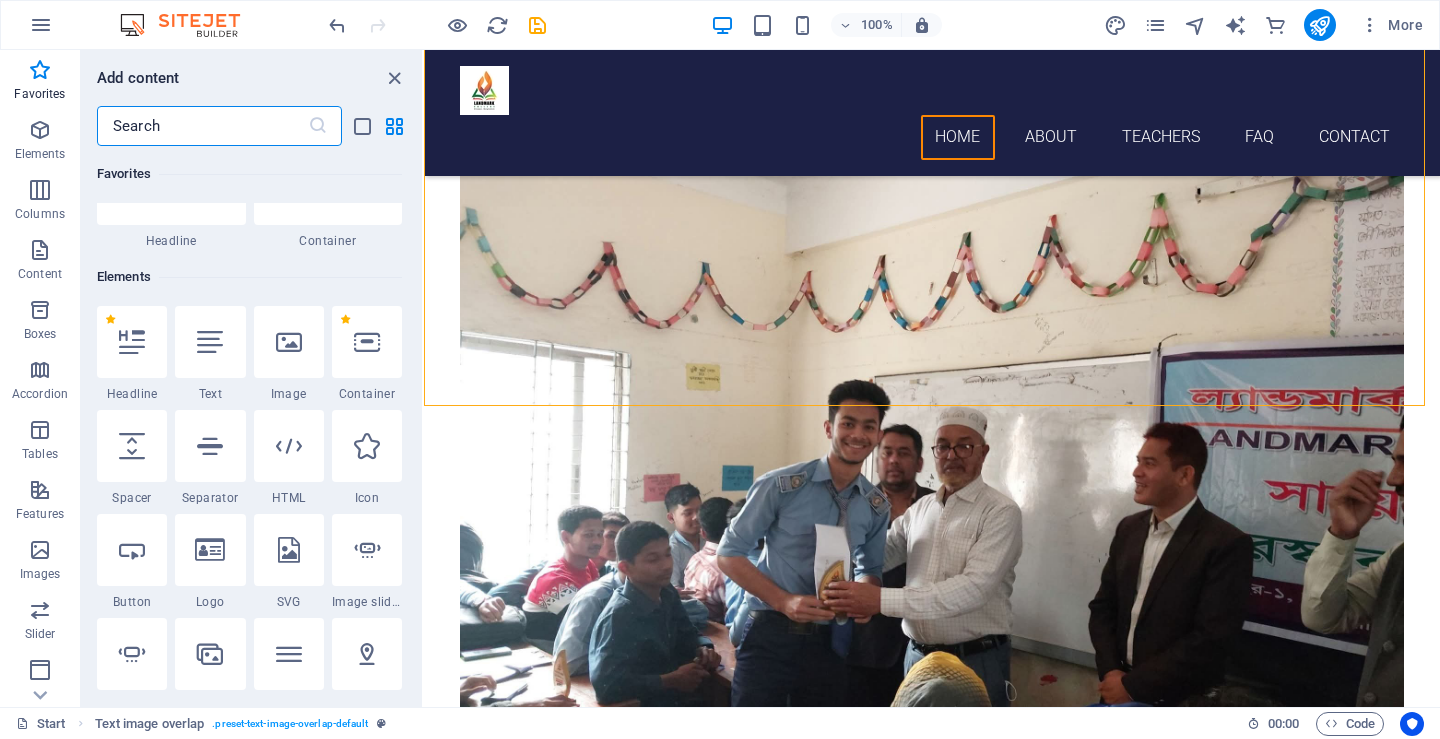 scroll, scrollTop: 0, scrollLeft: 0, axis: both 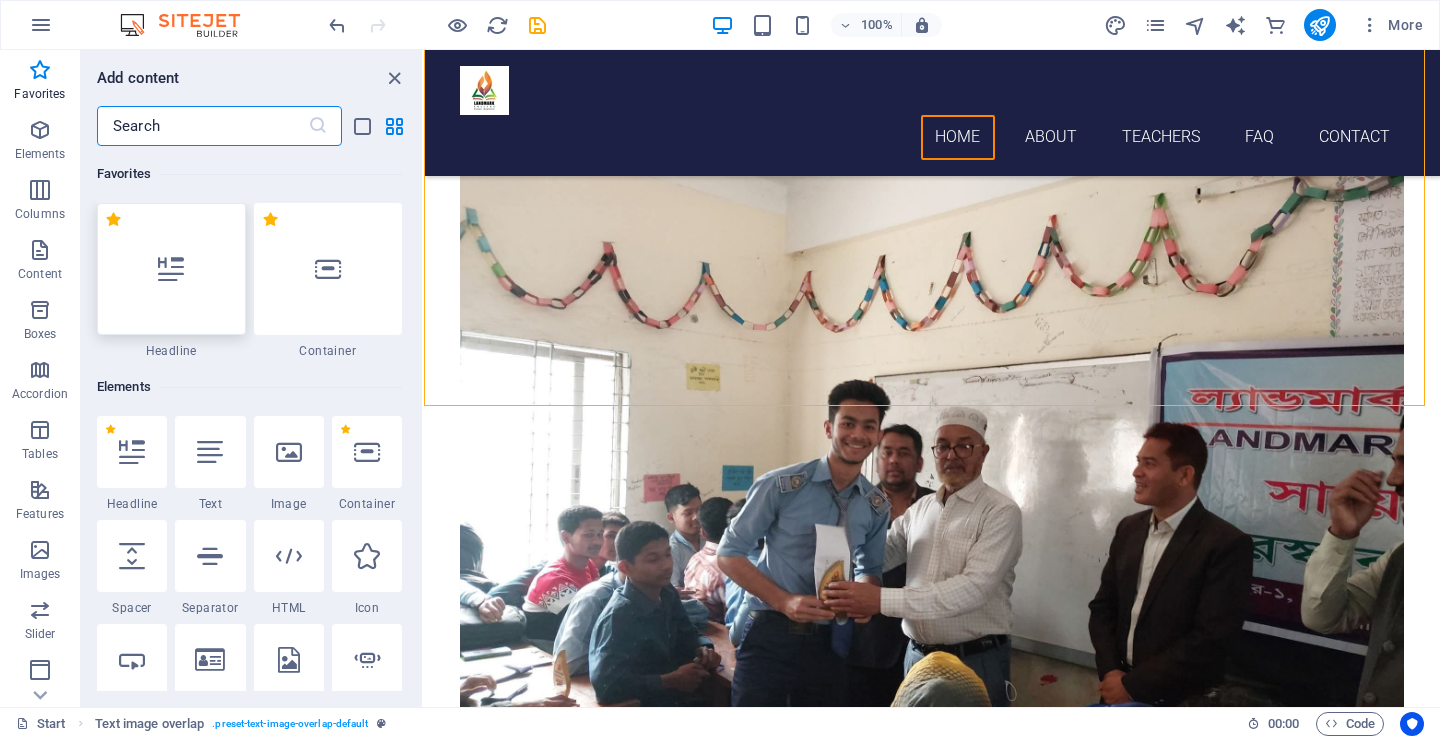 click at bounding box center [171, 269] 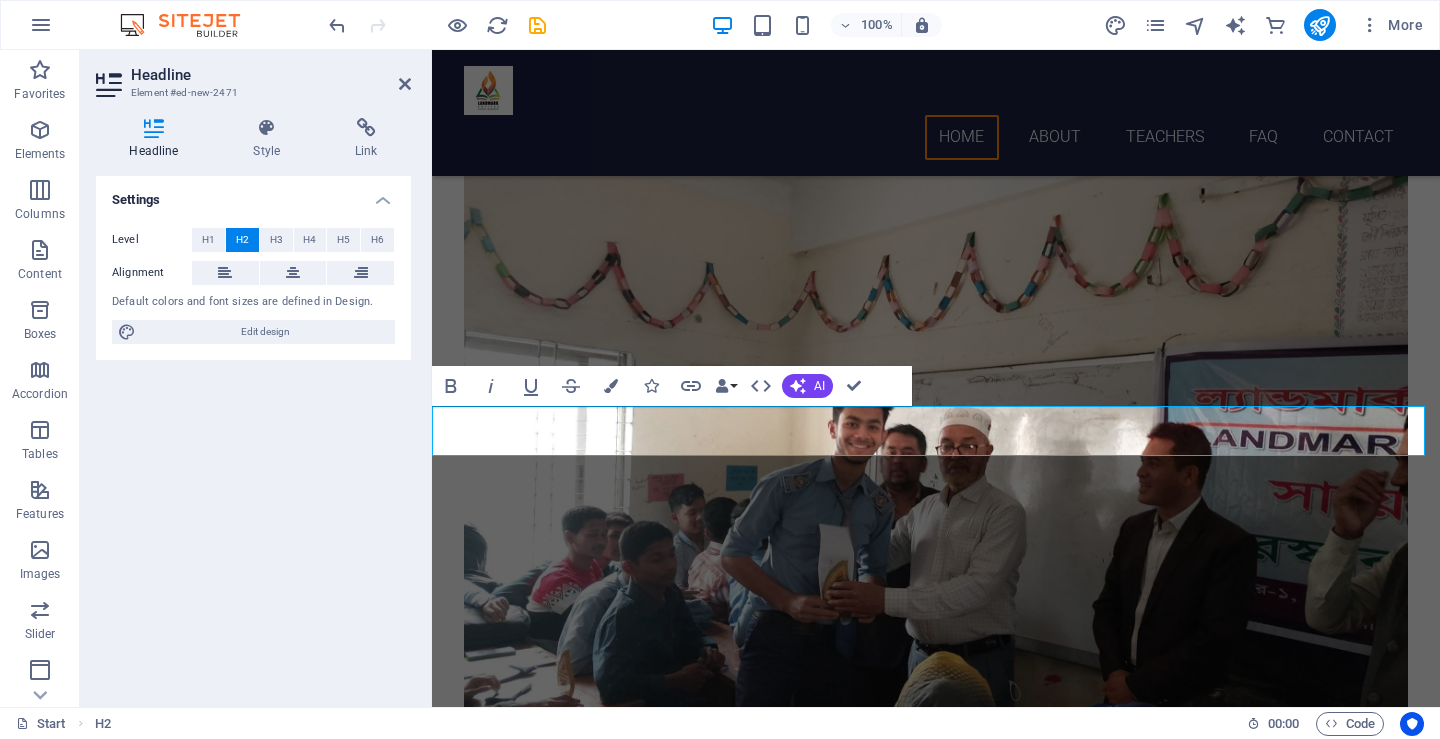 scroll, scrollTop: 0, scrollLeft: 2, axis: horizontal 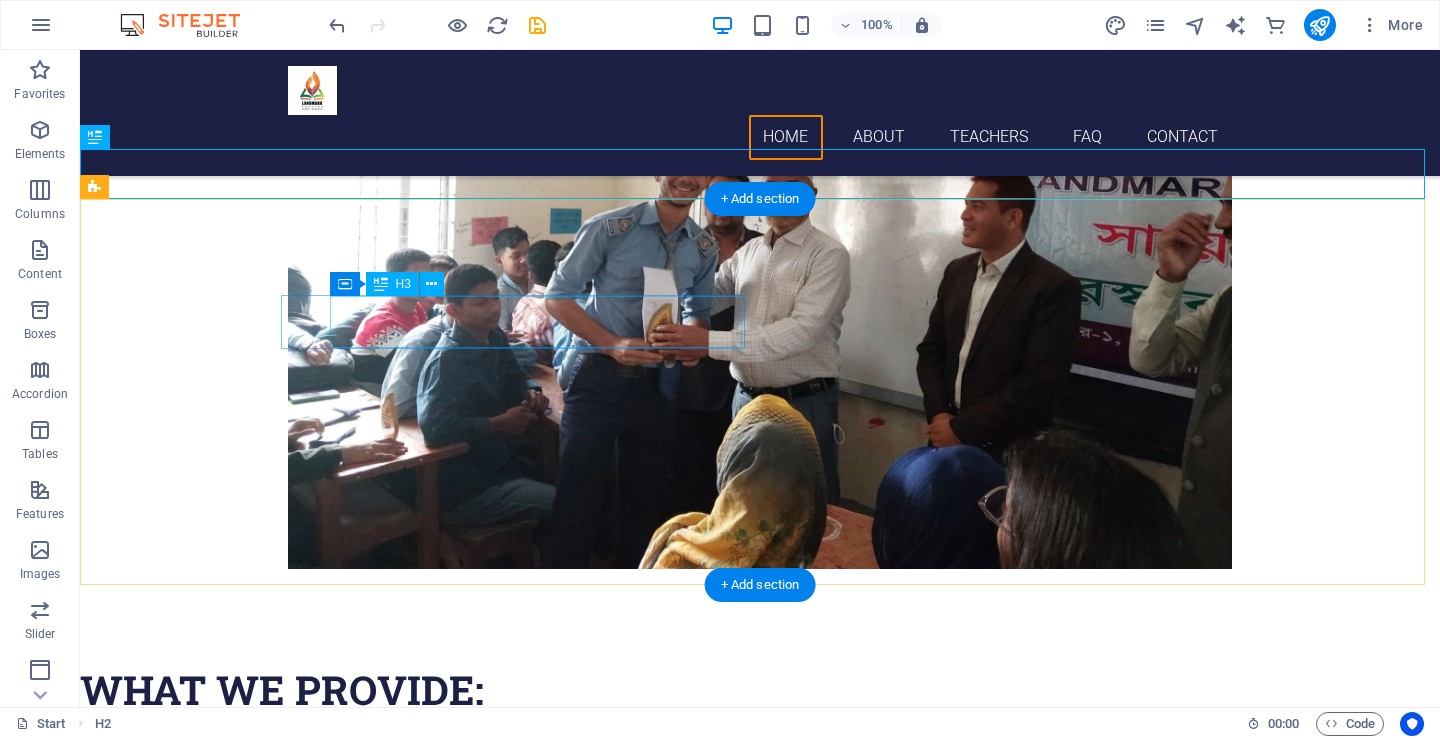 click on "Headline" at bounding box center [303, 886] 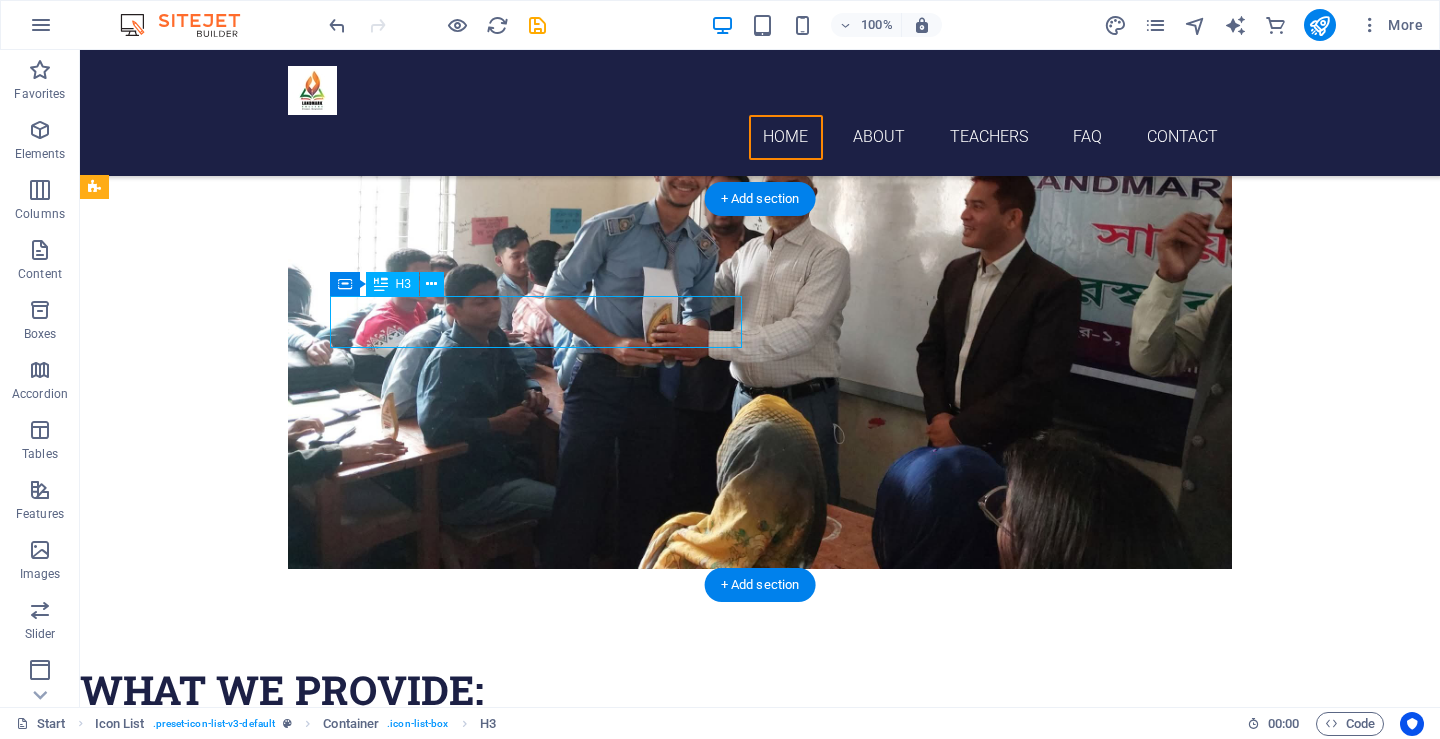 click on "Headline" at bounding box center [303, 886] 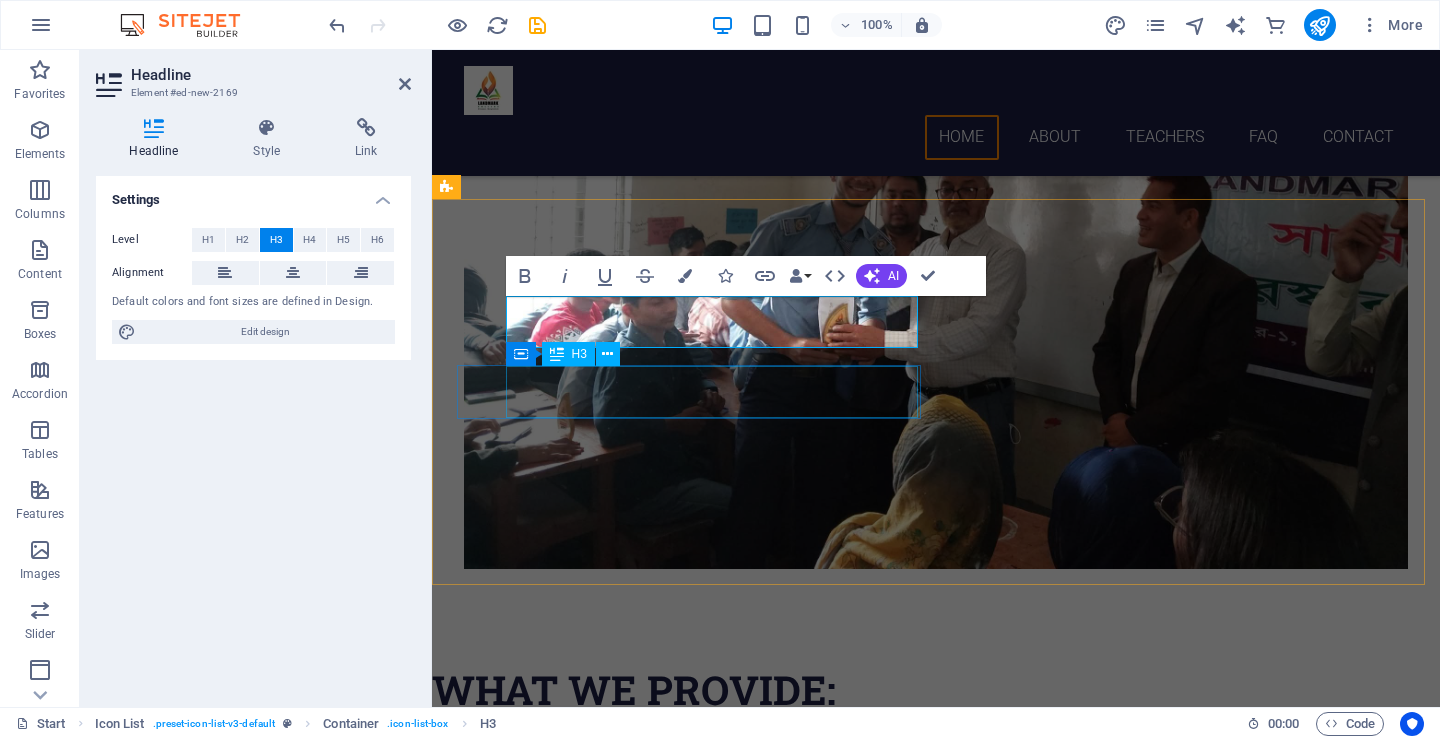 scroll, scrollTop: 170, scrollLeft: 4, axis: both 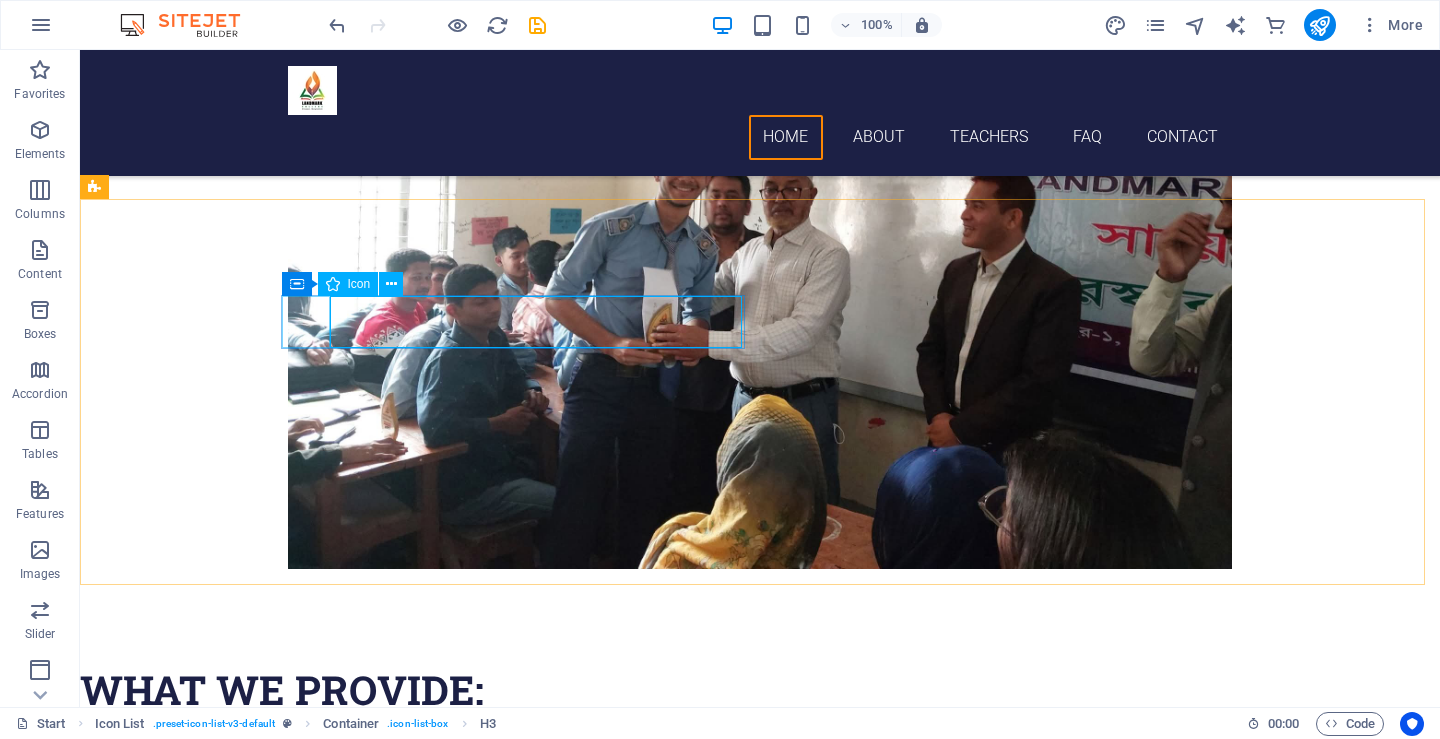 click at bounding box center [333, 284] 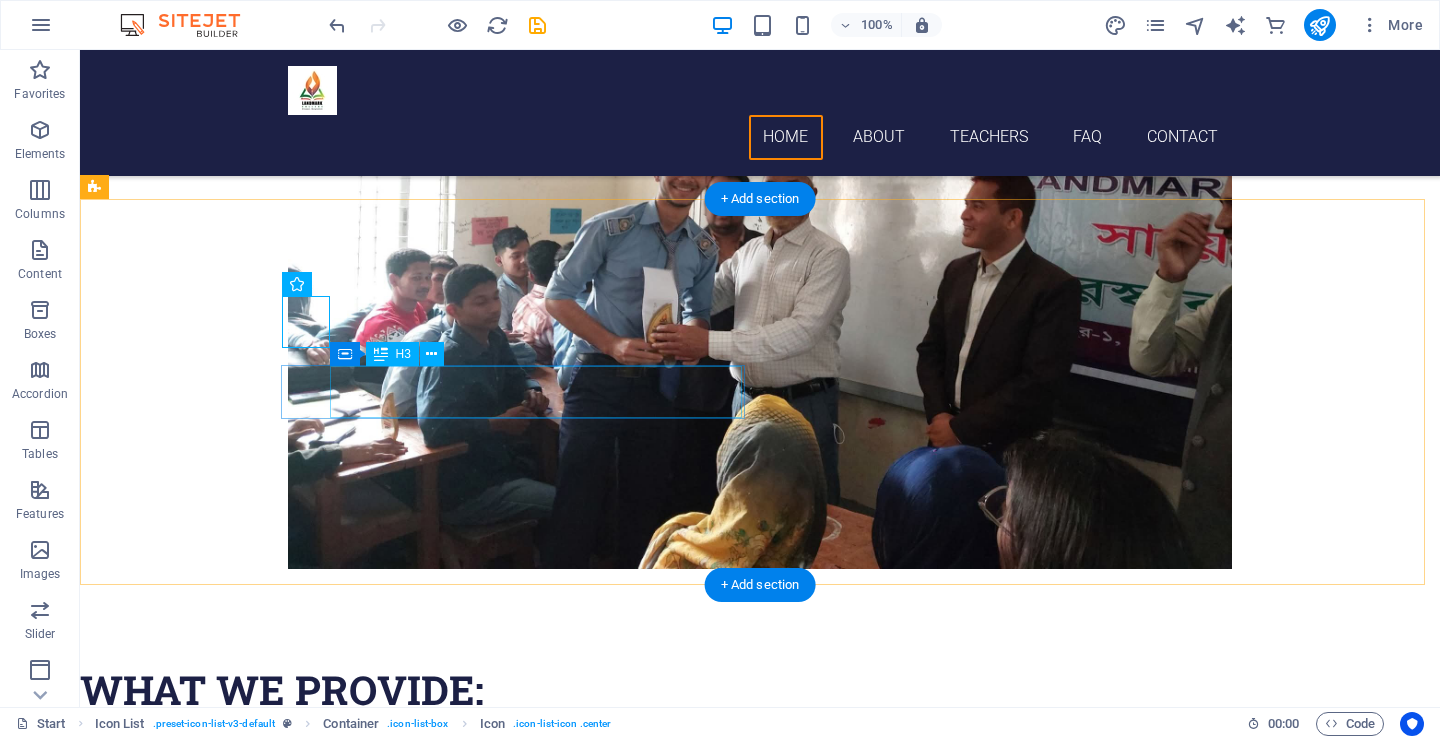 click on "Headline" at bounding box center [303, 1106] 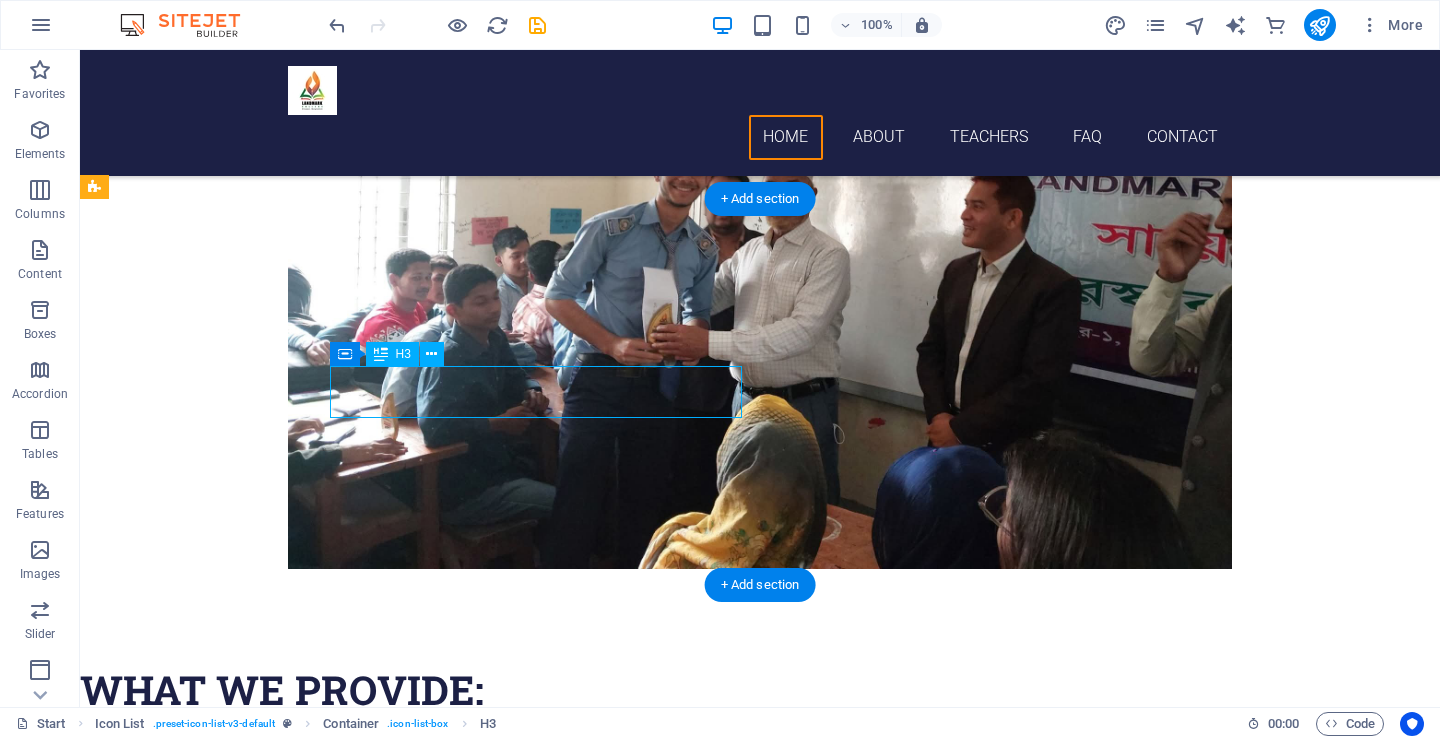 click on "Headline" at bounding box center (303, 1106) 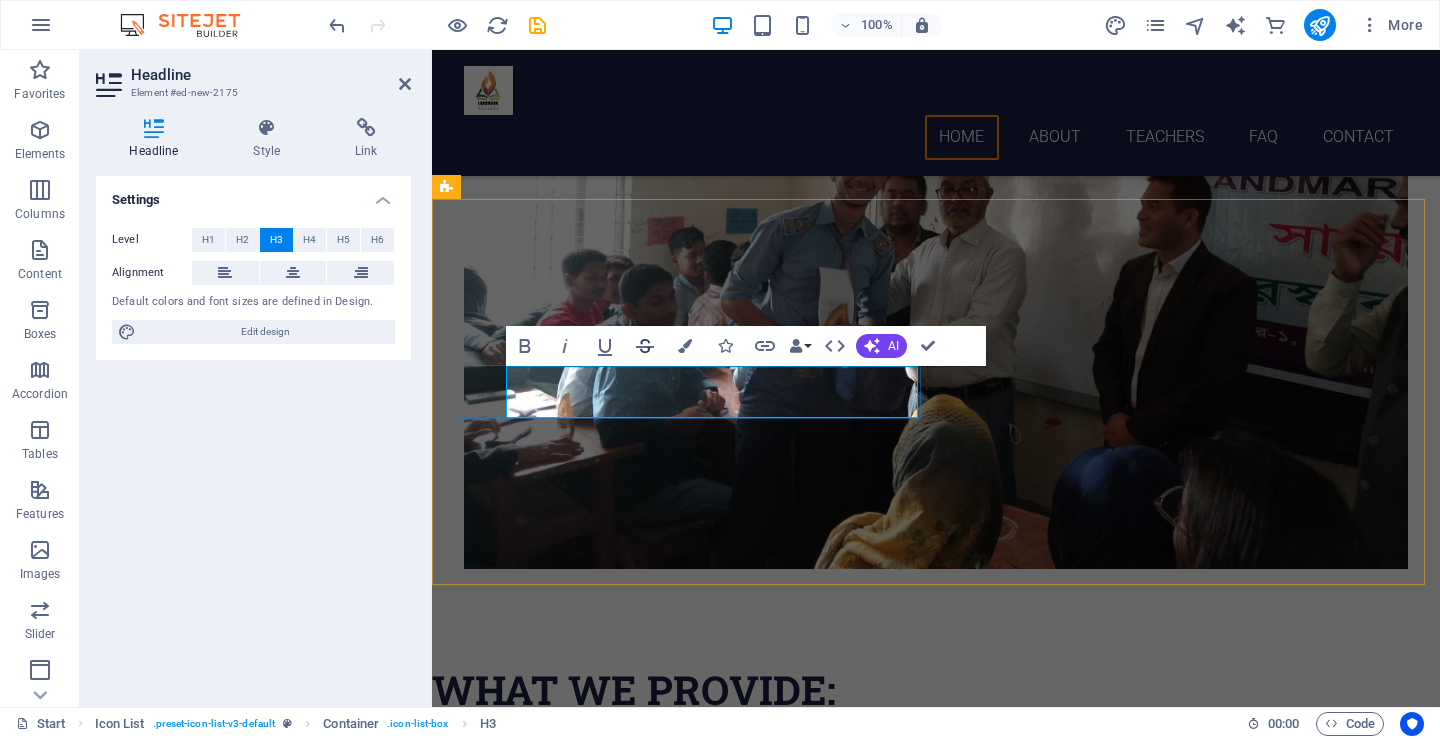 scroll, scrollTop: 0, scrollLeft: 7, axis: horizontal 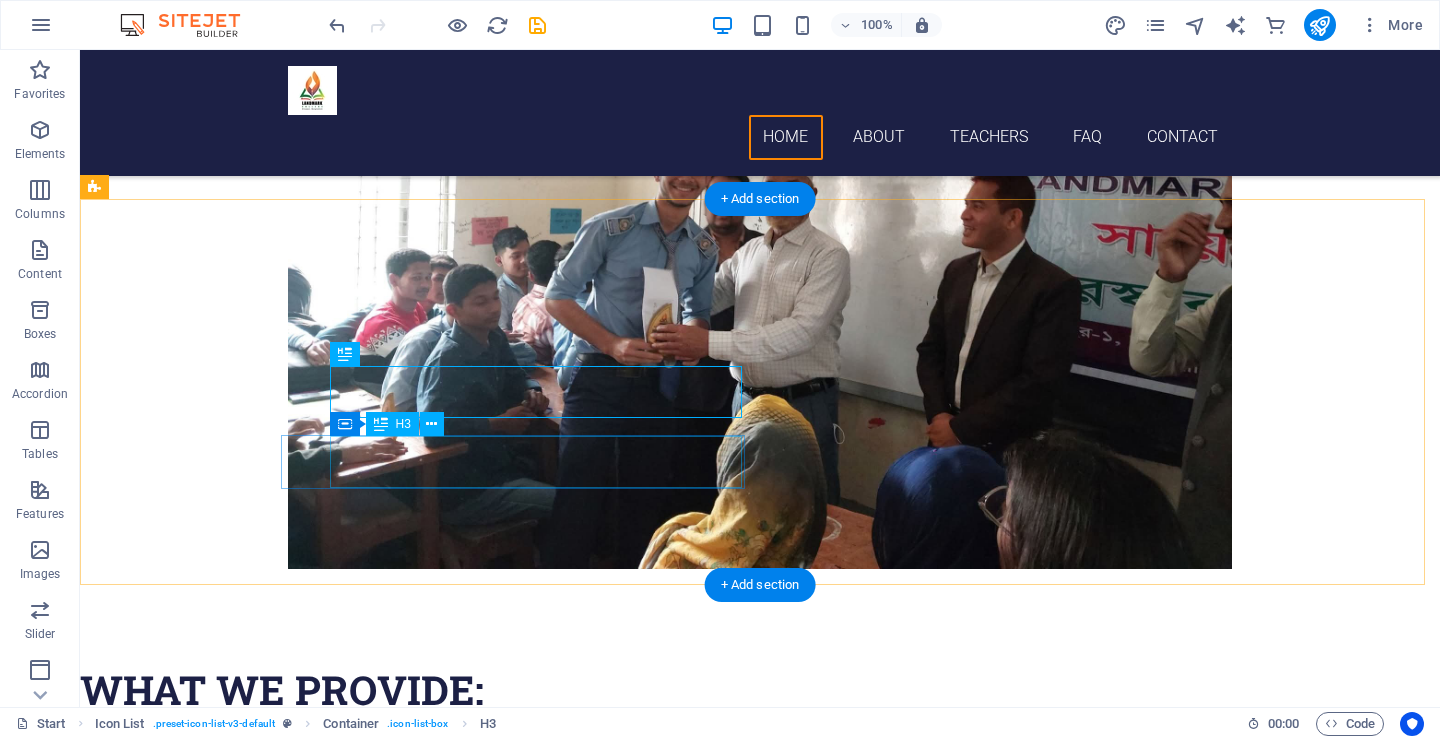 click on "Headline" at bounding box center [303, 1326] 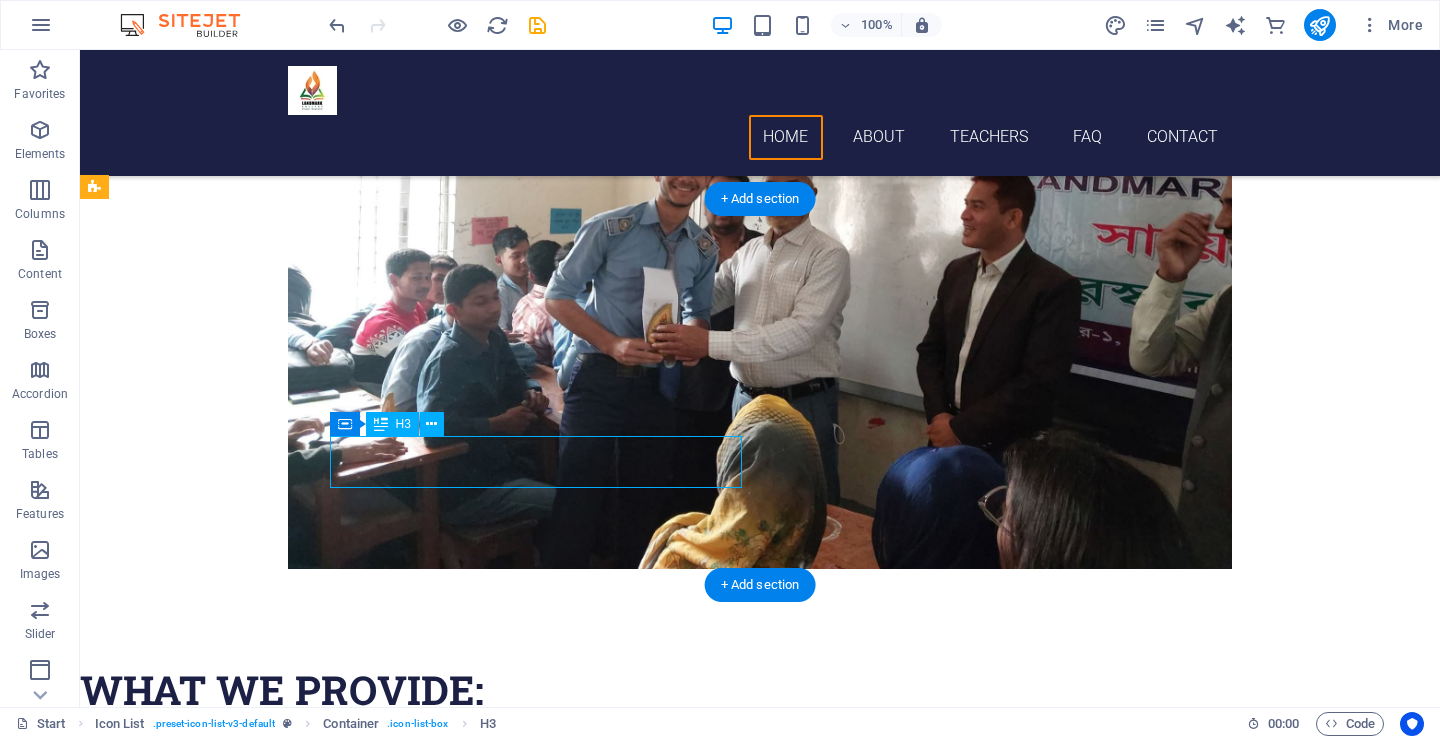 click on "Headline" at bounding box center [303, 1326] 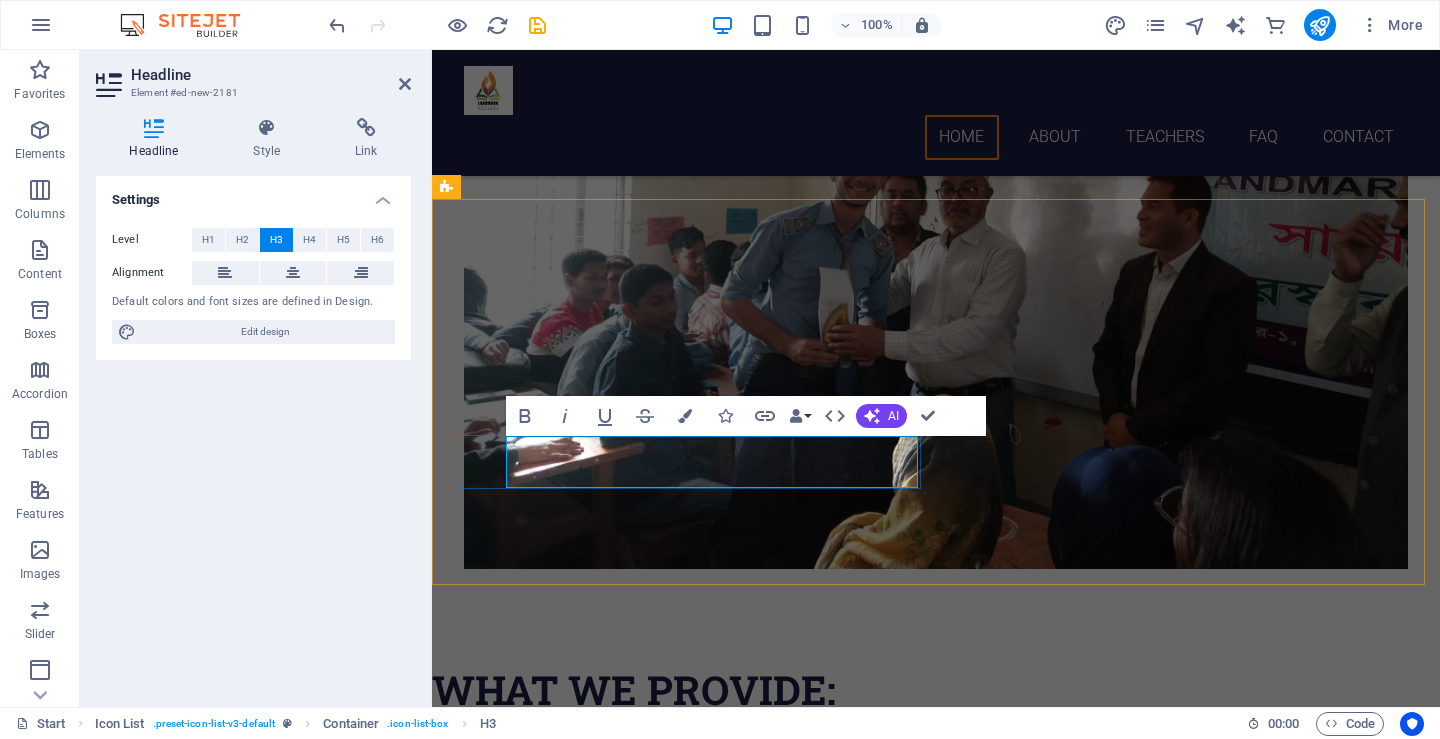 scroll, scrollTop: 58, scrollLeft: 7, axis: both 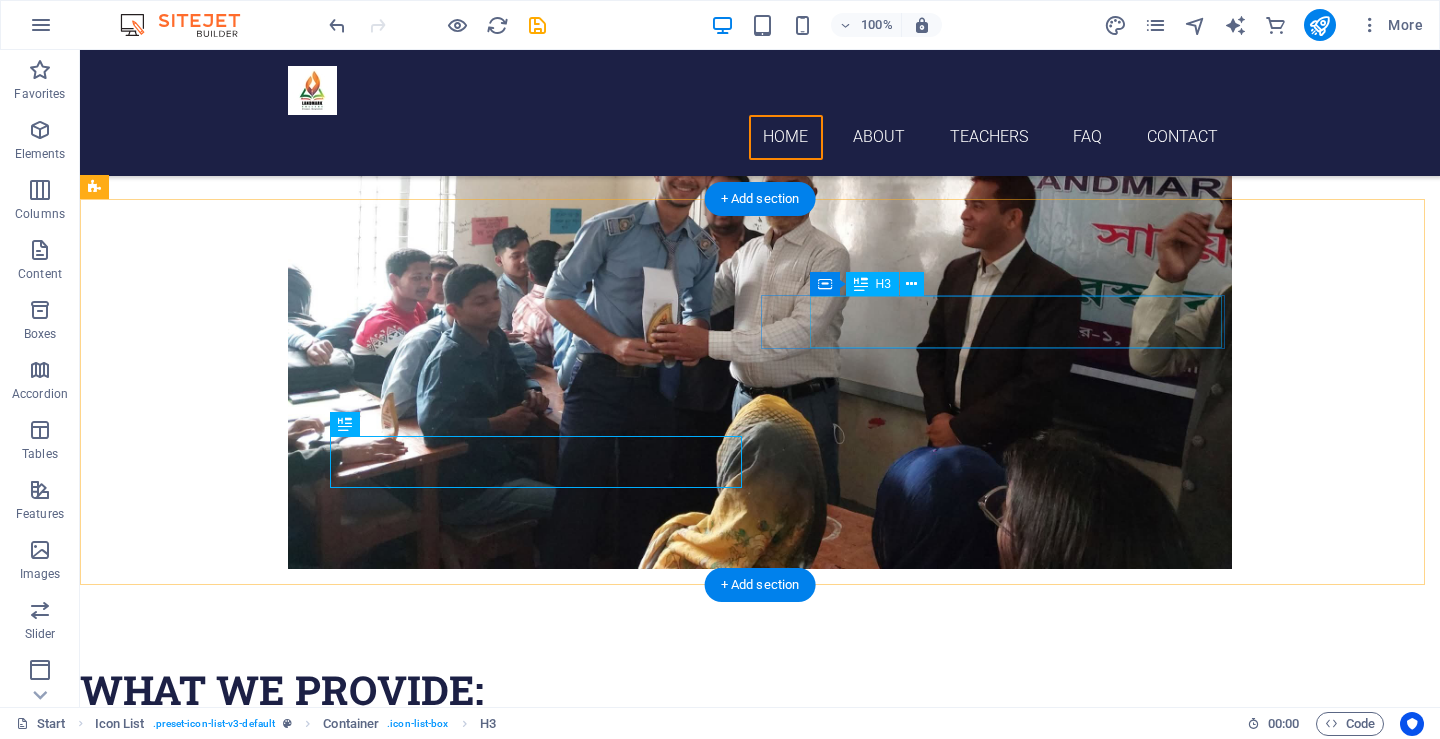 click on "Headline" at bounding box center (303, 996) 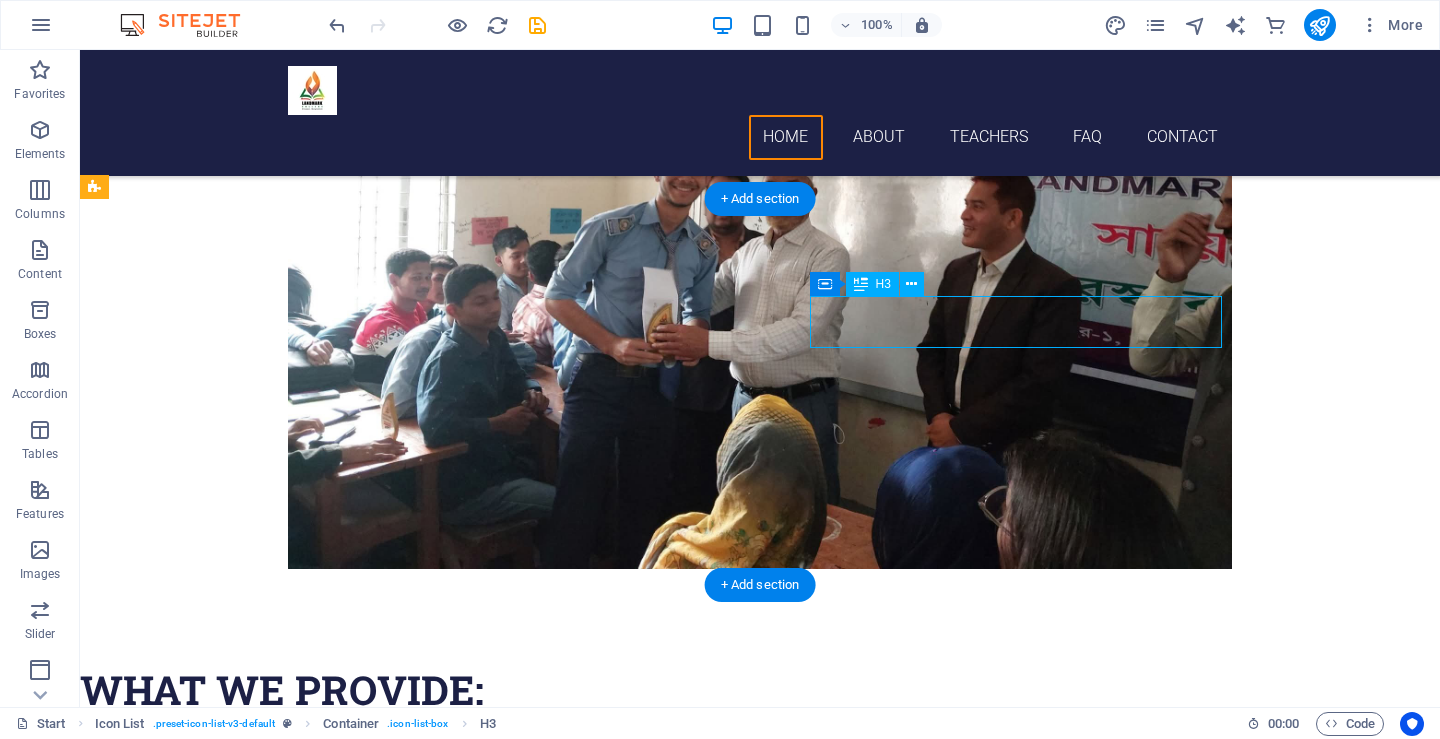 click on "Headline" at bounding box center (303, 996) 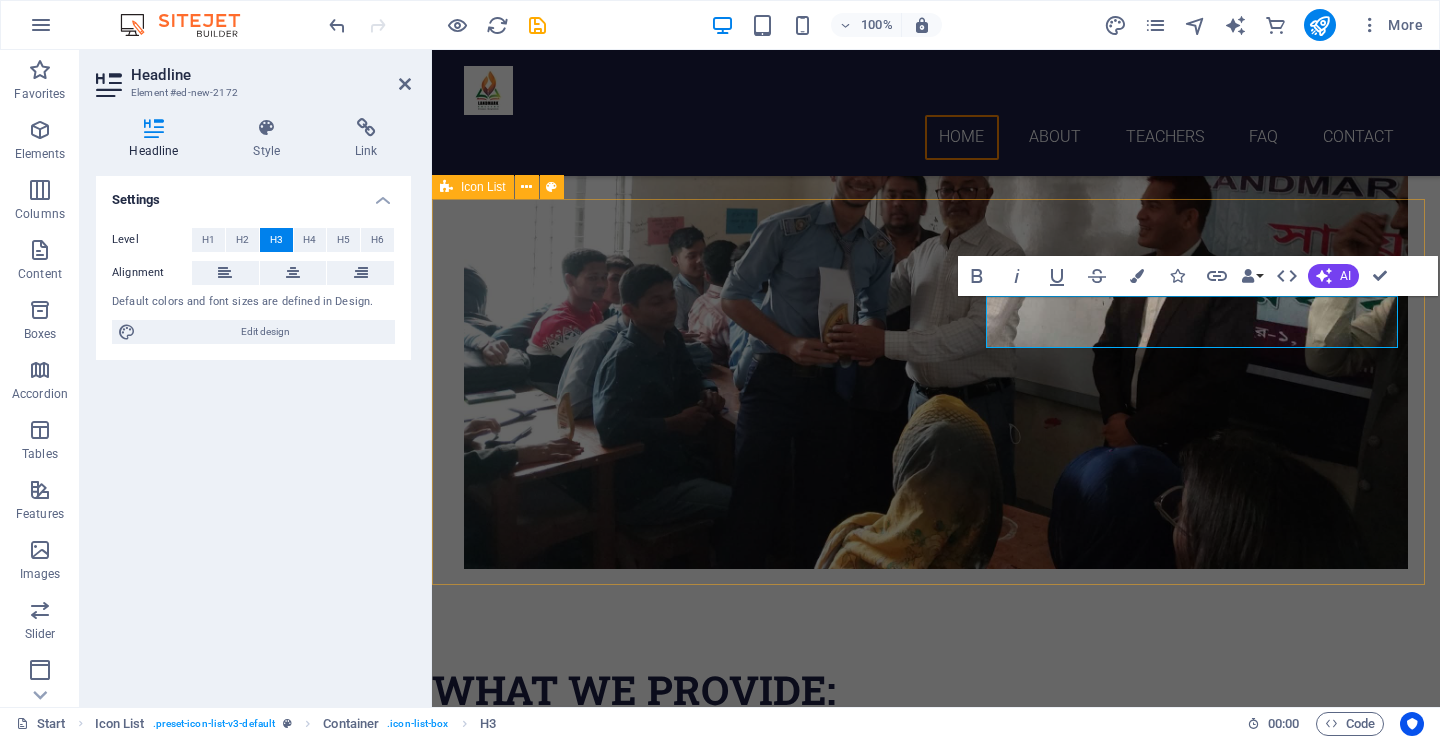 scroll, scrollTop: 0, scrollLeft: 8, axis: horizontal 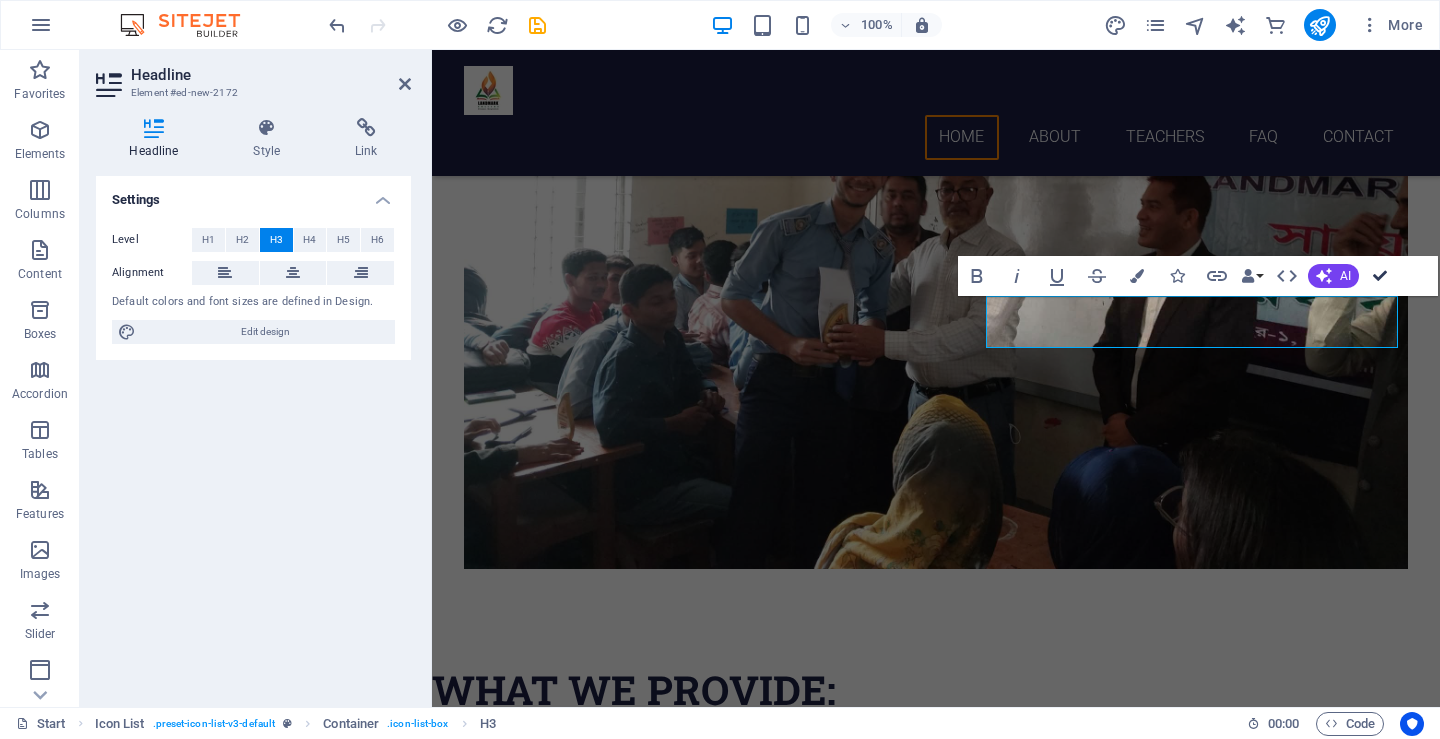 drag, startPoint x: 1382, startPoint y: 269, endPoint x: 1192, endPoint y: 219, distance: 196.46883 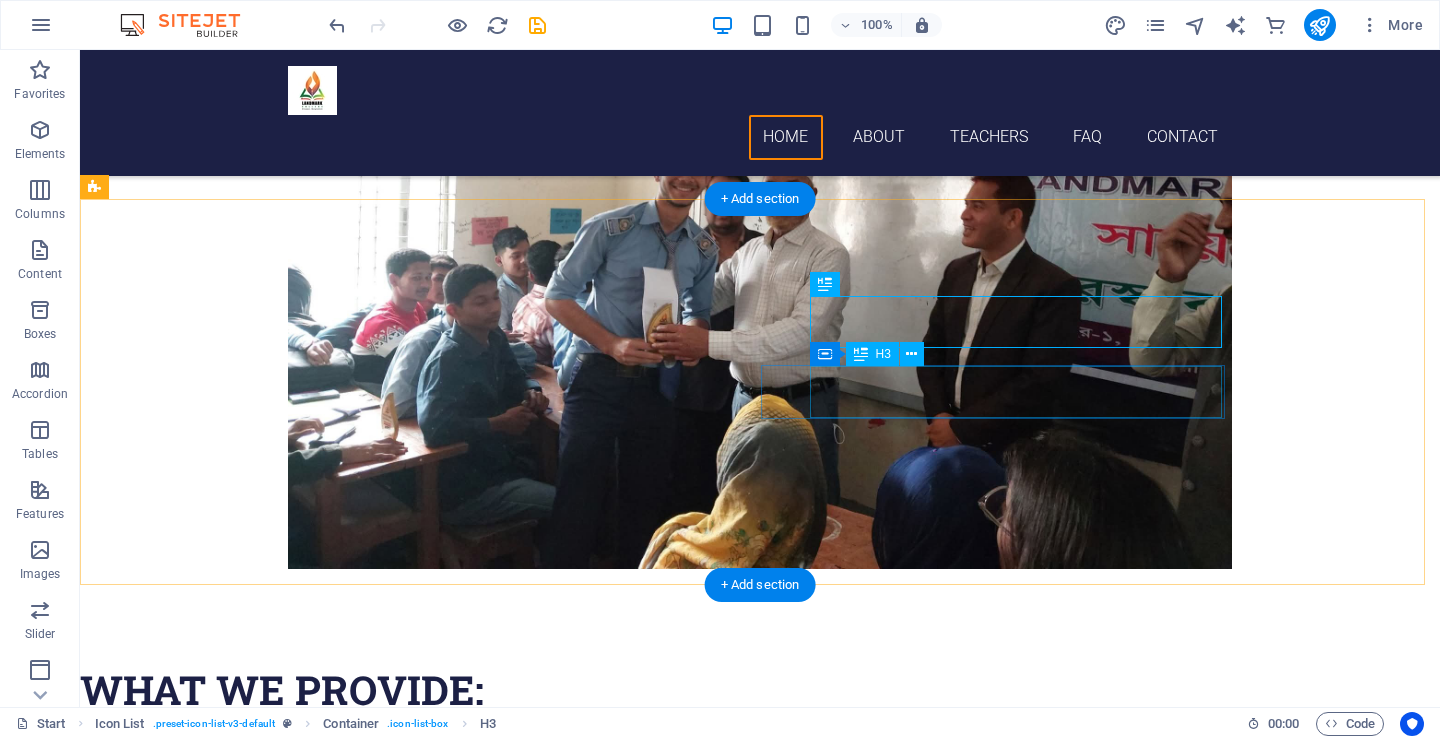 click on "Headline" at bounding box center [303, 1216] 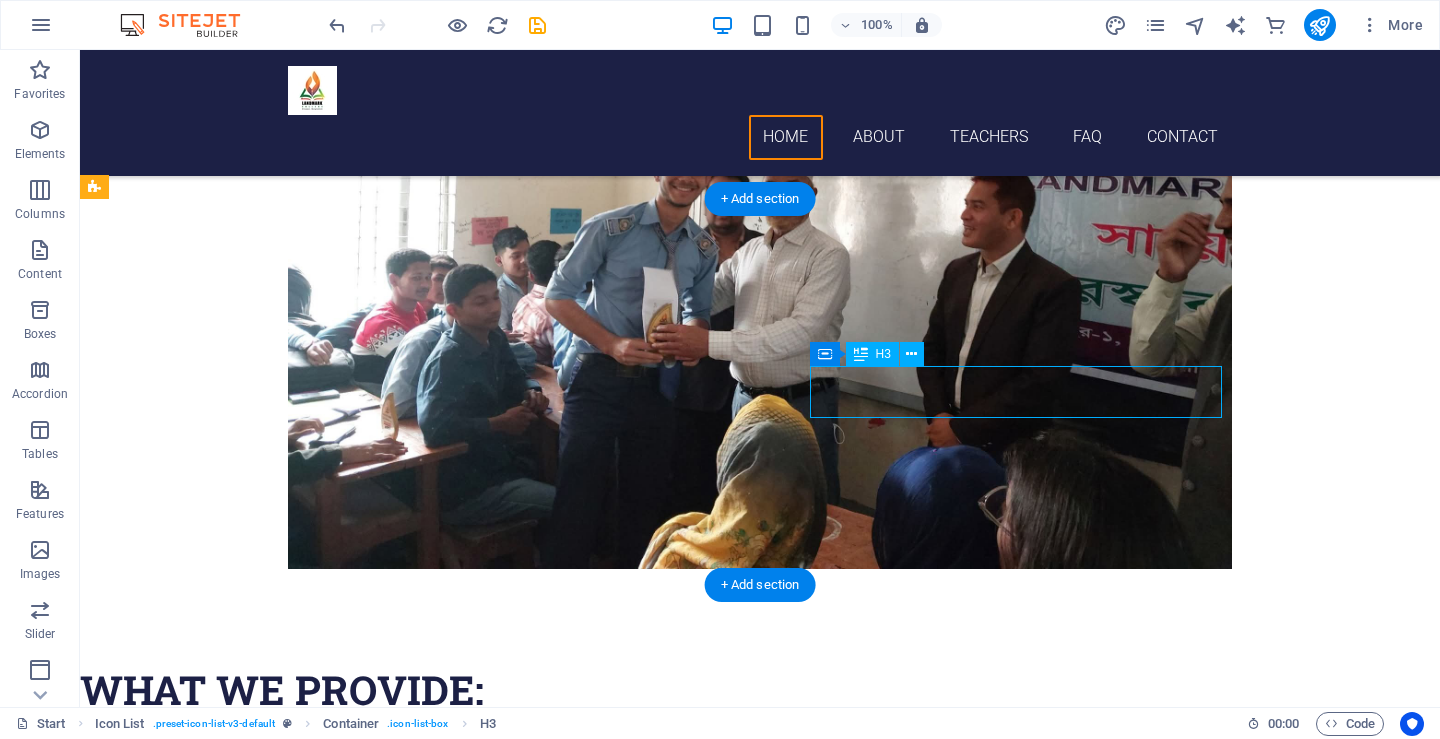 click on "Headline" at bounding box center (303, 1216) 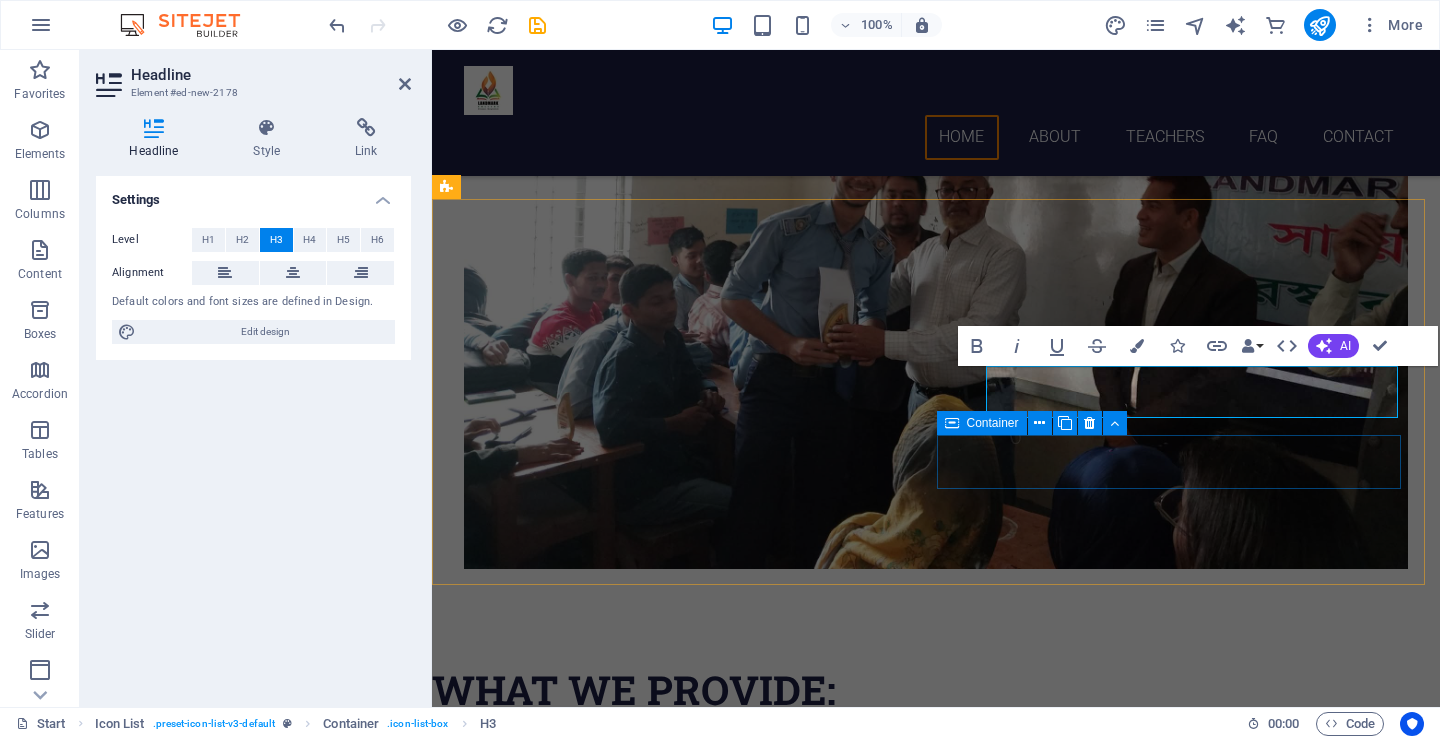 scroll, scrollTop: 0, scrollLeft: 7, axis: horizontal 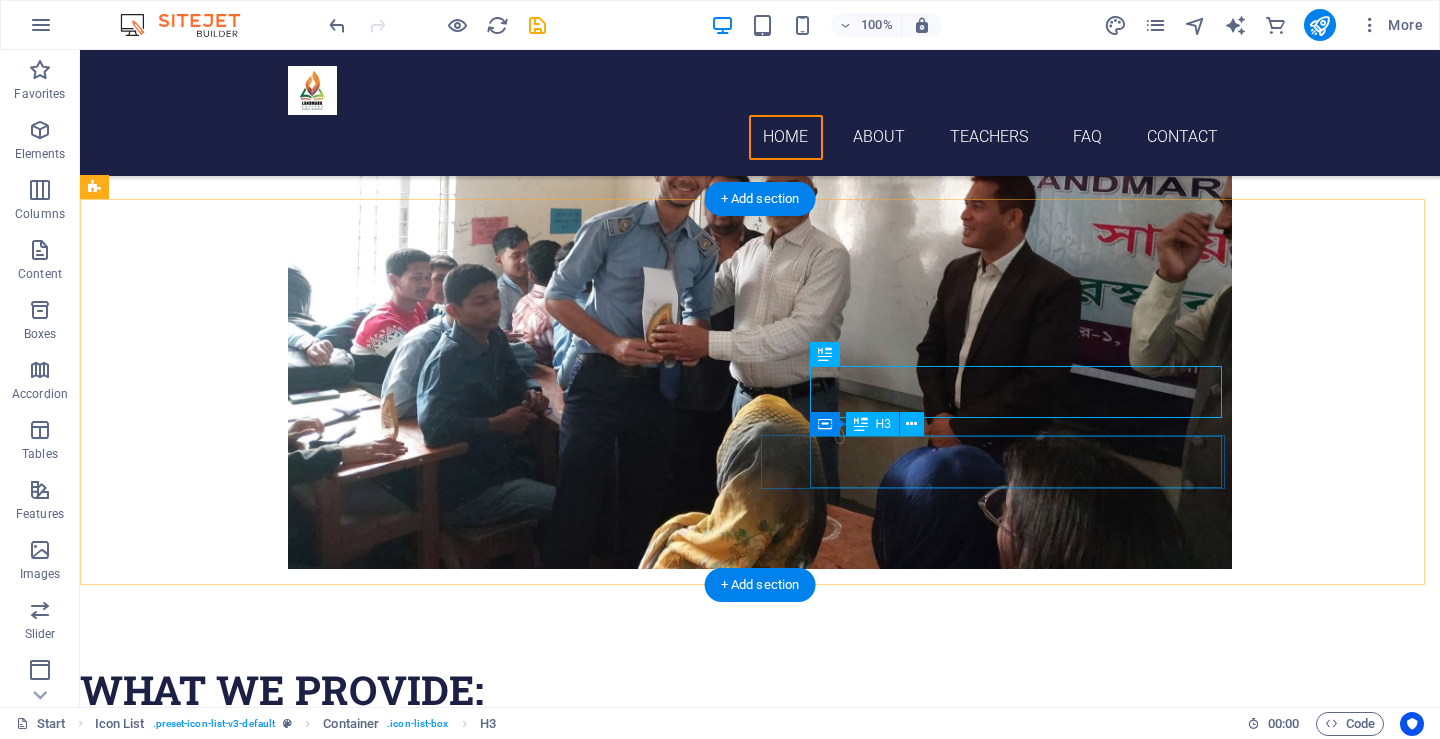click on "Headline" at bounding box center [303, 1436] 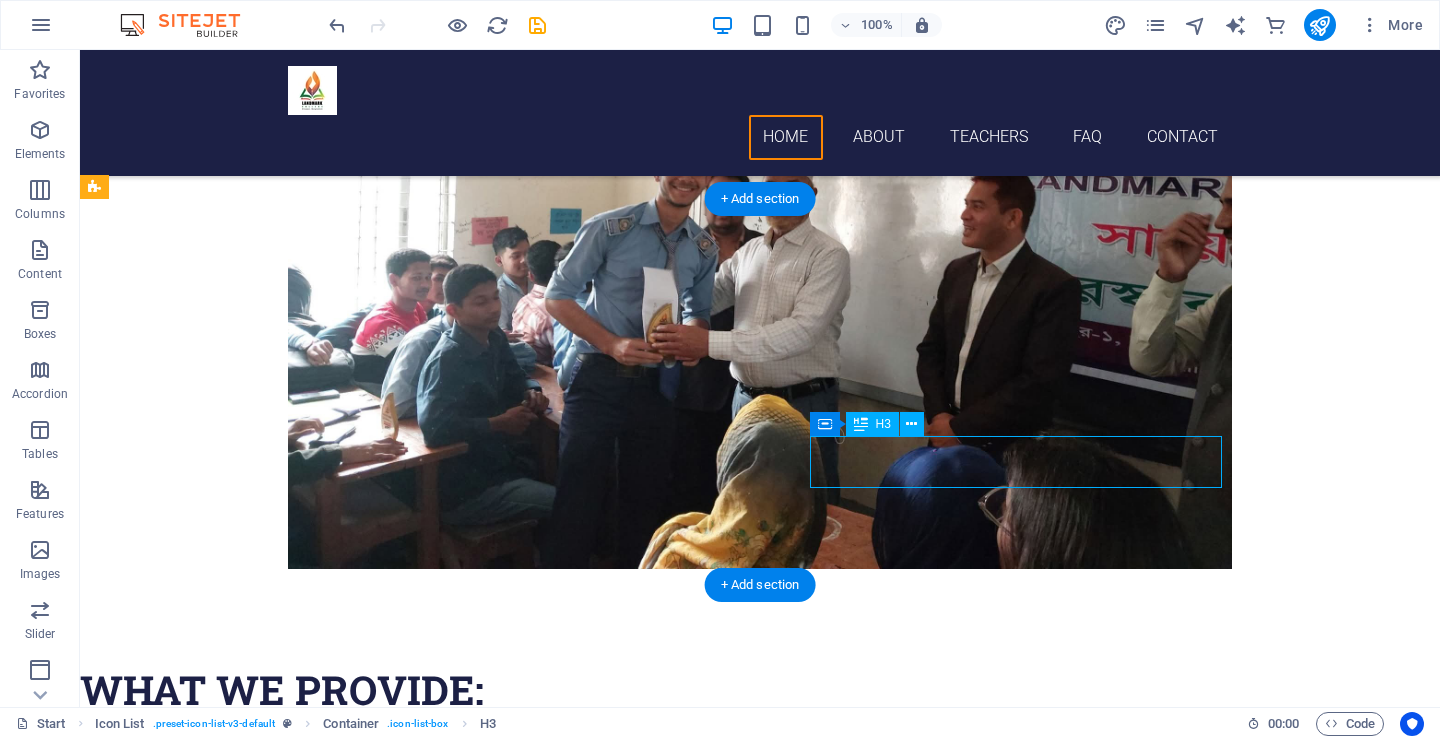 drag, startPoint x: 897, startPoint y: 468, endPoint x: 569, endPoint y: 464, distance: 328.02438 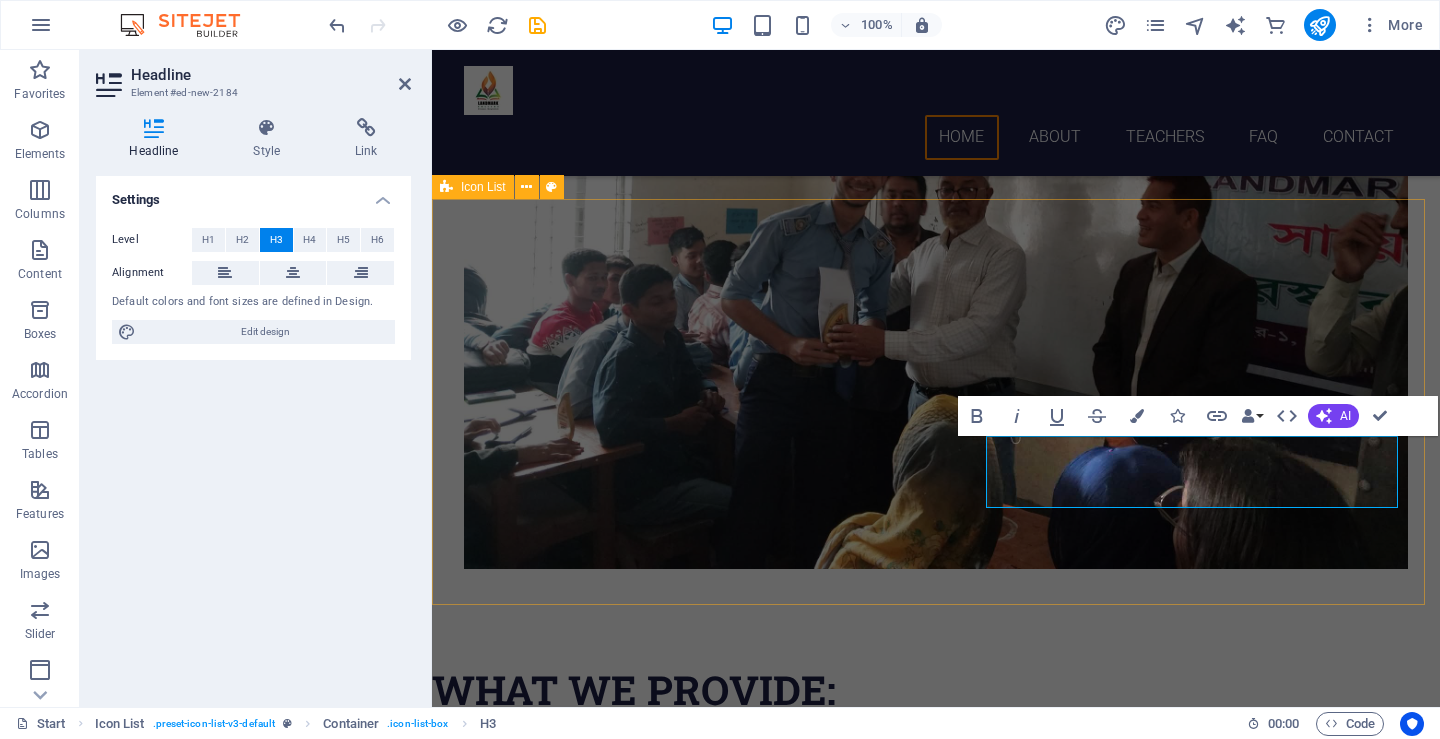 scroll, scrollTop: 349, scrollLeft: 4, axis: both 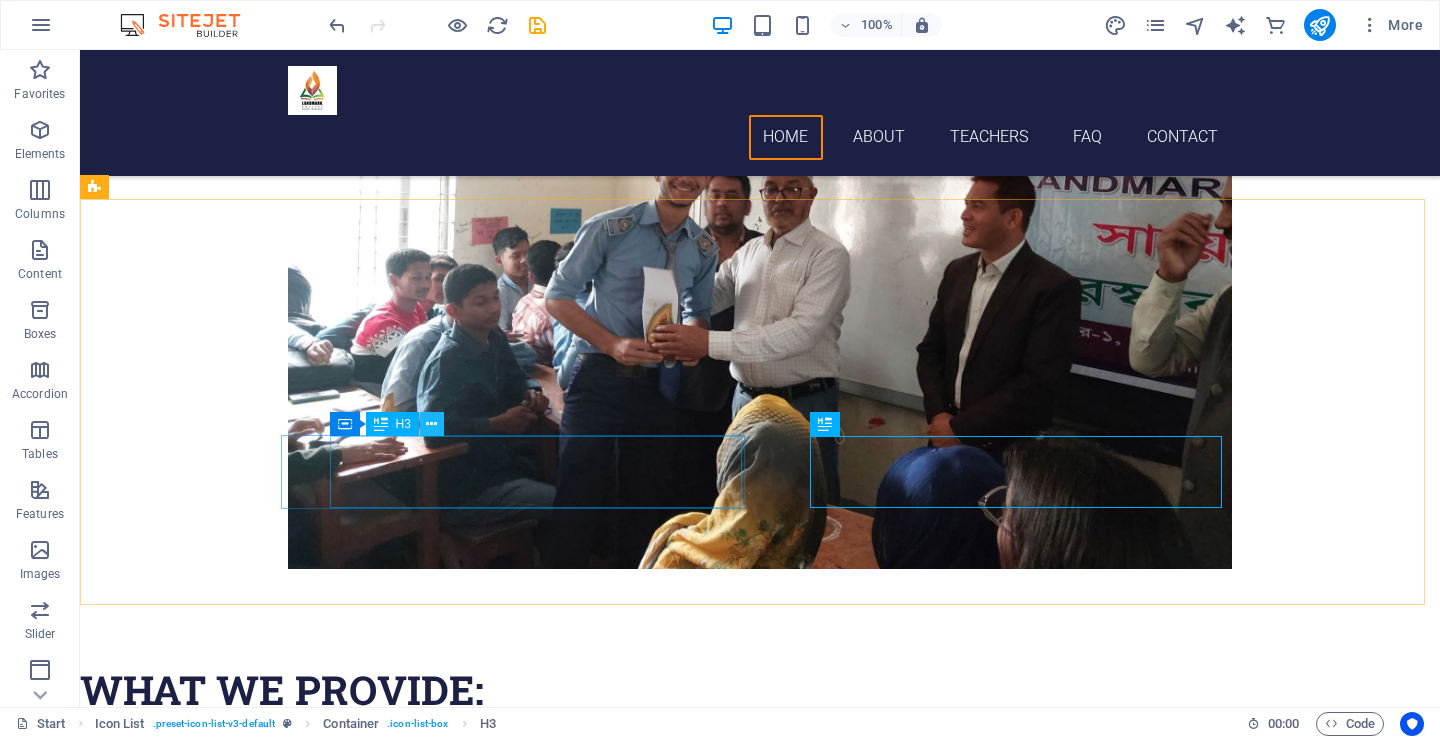 click at bounding box center (431, 424) 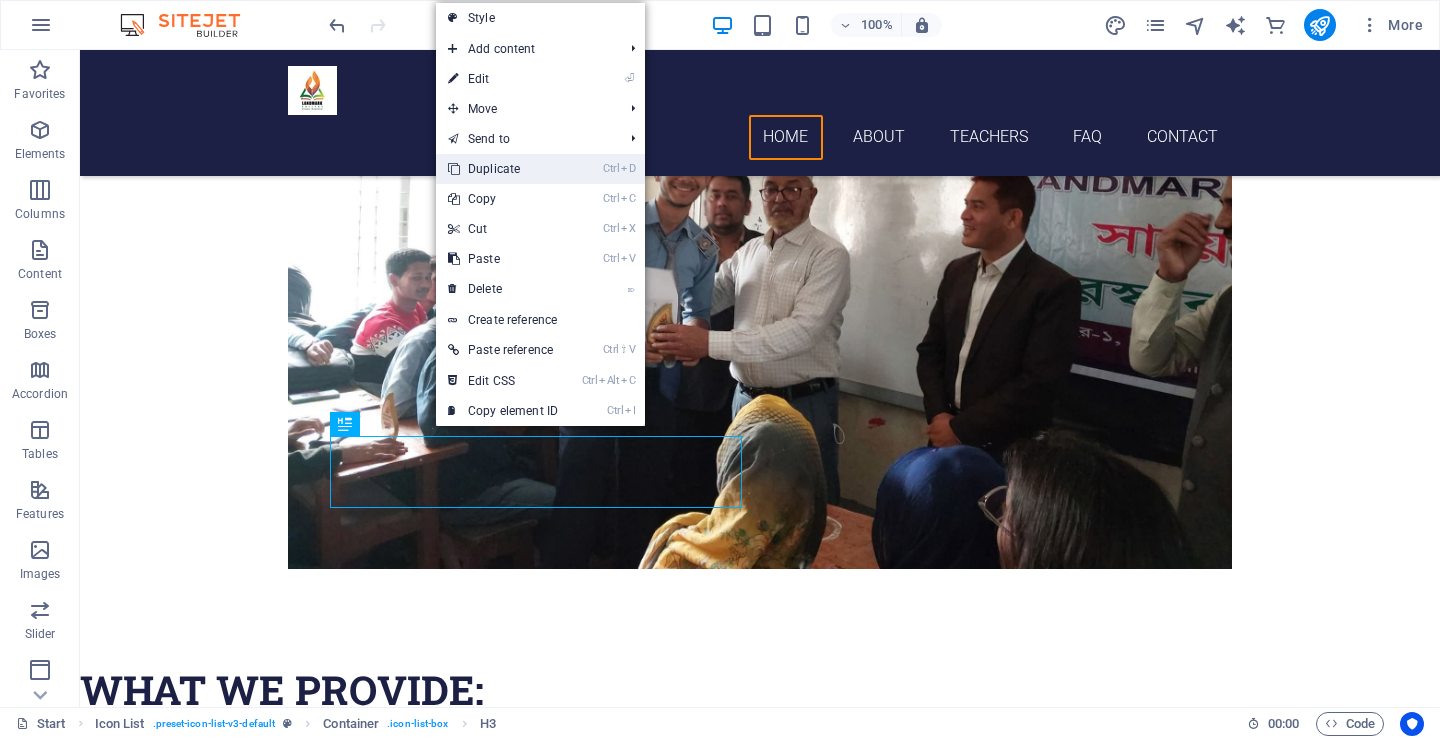 click on "Ctrl D  Duplicate" at bounding box center (503, 169) 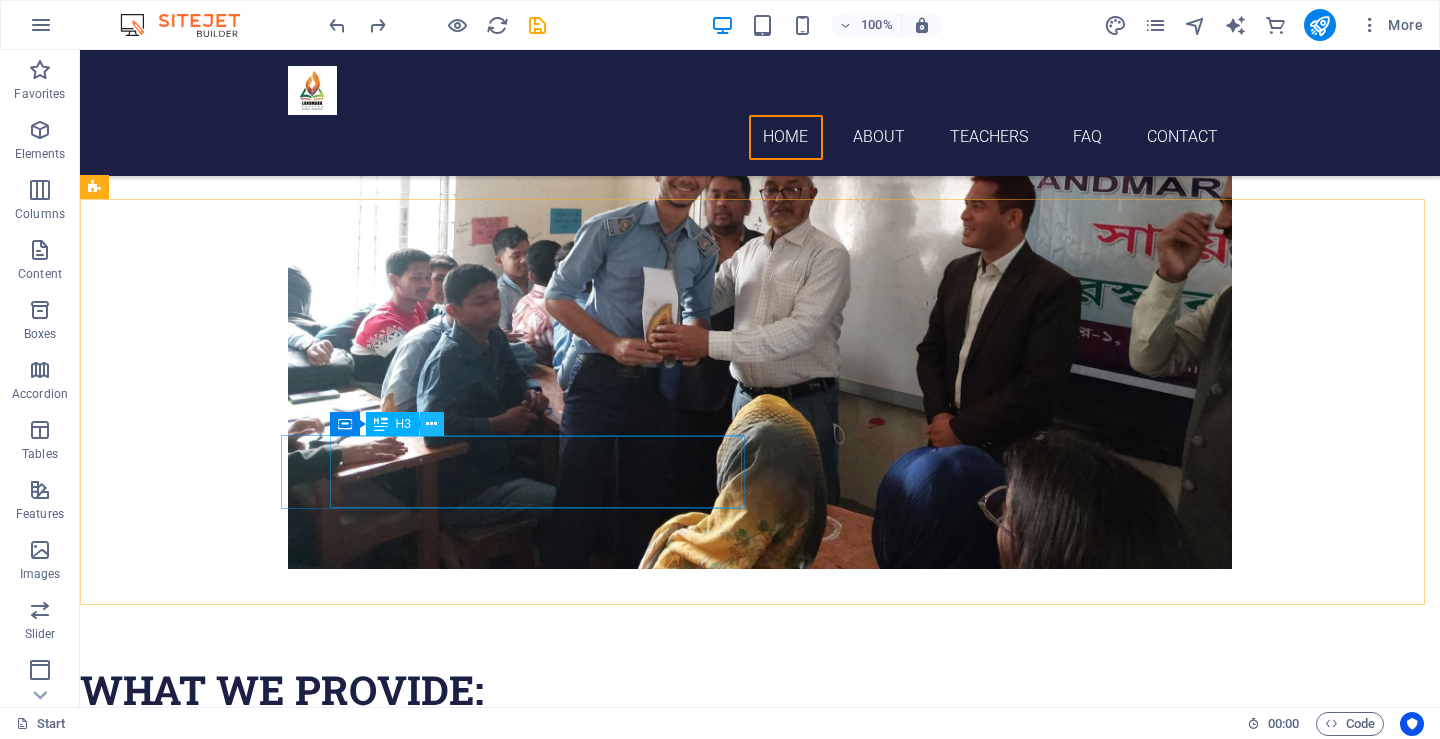click at bounding box center (431, 424) 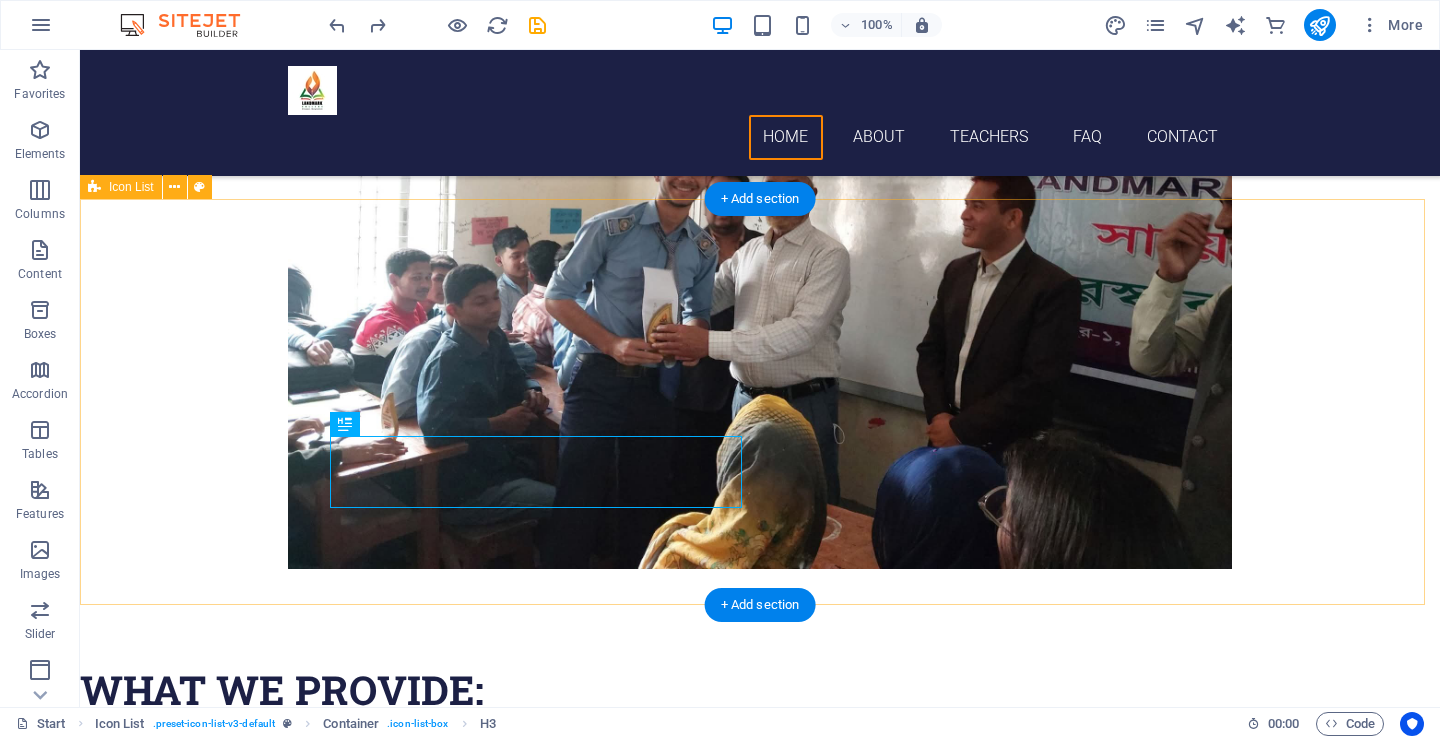 click on "Academic courses in the science department Computer and IT training Experienced and trained faculty Library and research facilities Smart classrooms and multimedia labs Co-curricular activities and cultural environment" at bounding box center (760, 1147) 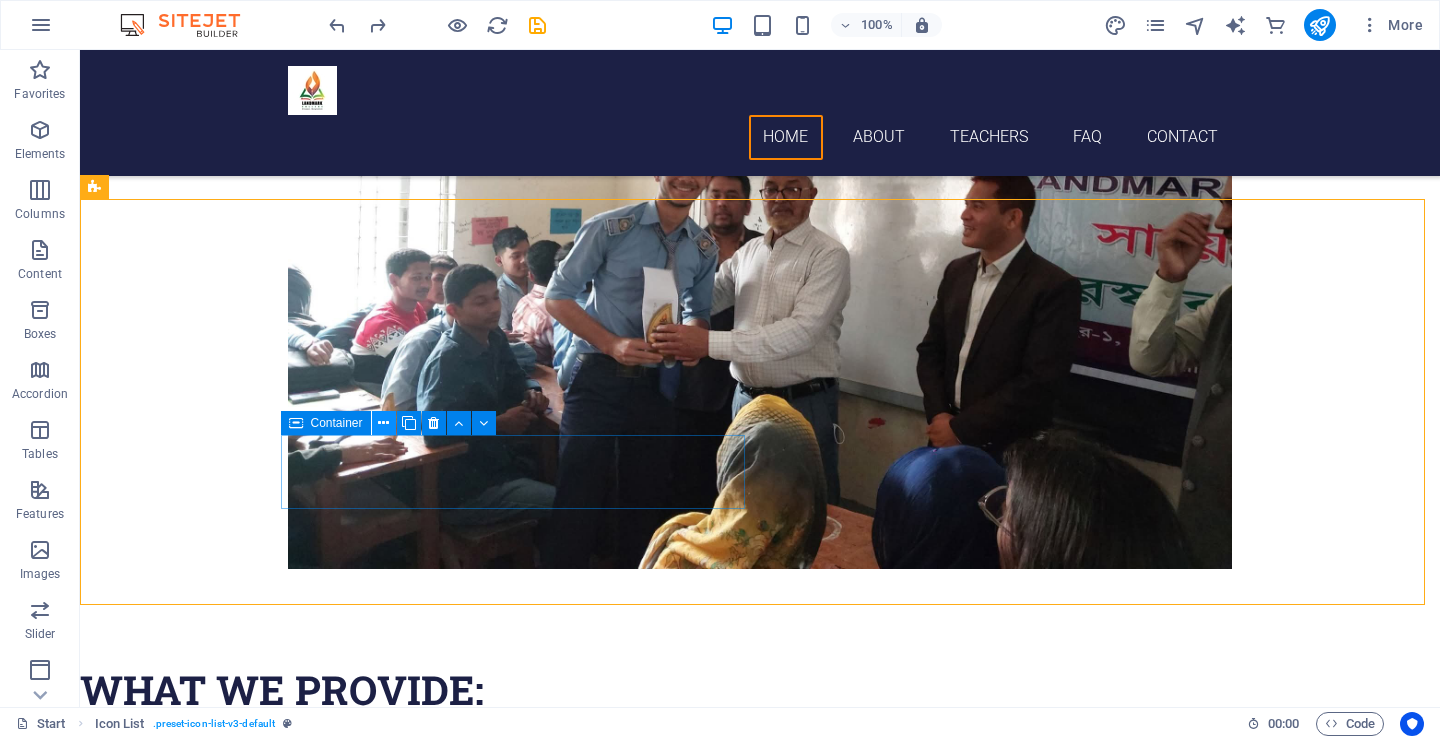 click at bounding box center (383, 423) 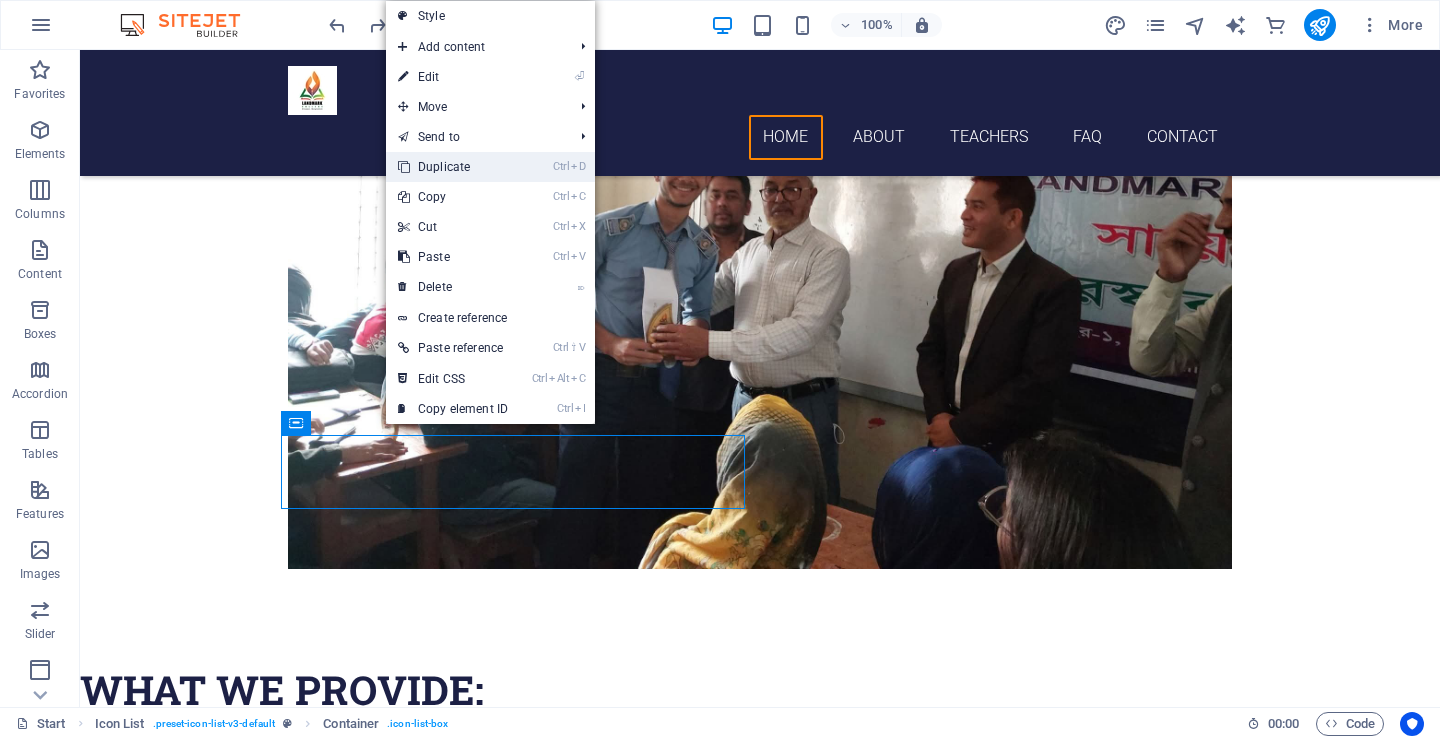 click on "Ctrl D  Duplicate" at bounding box center (453, 167) 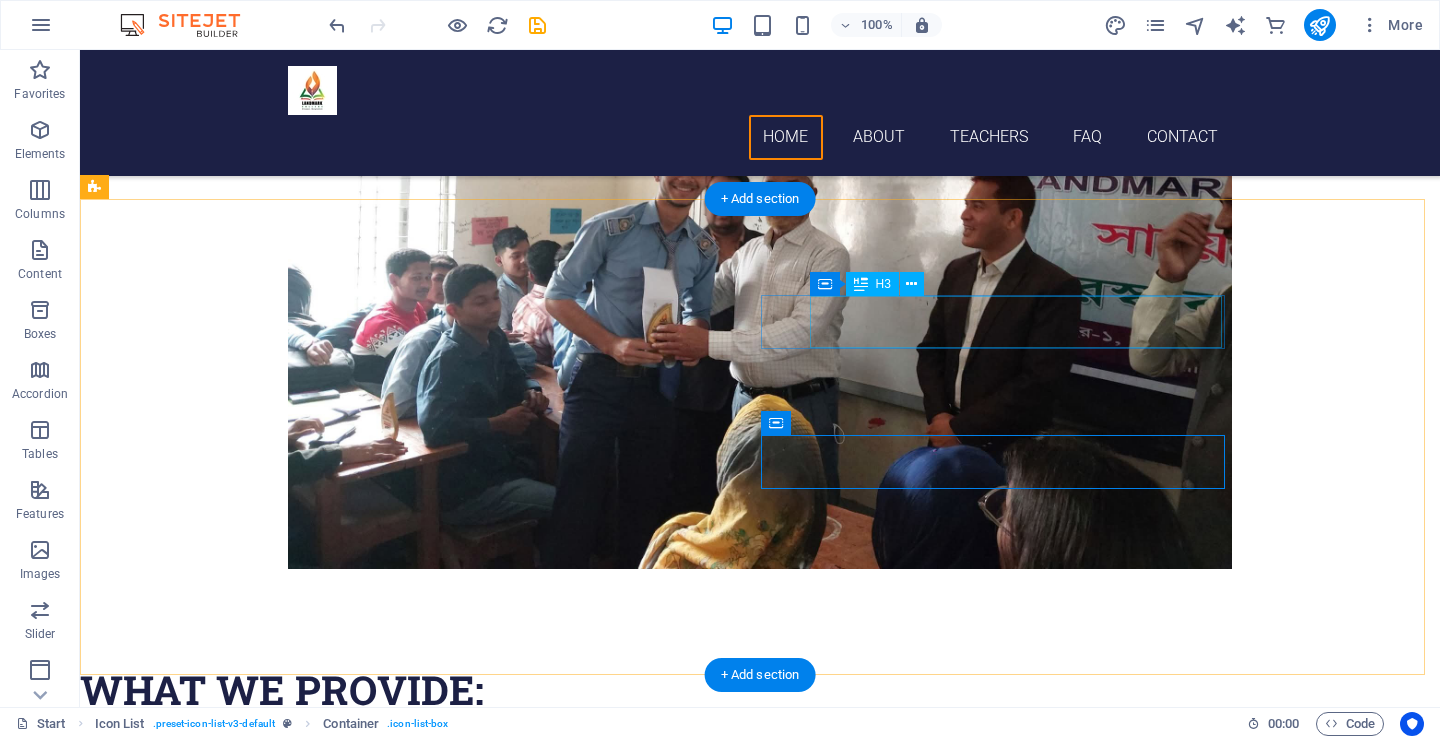 click on "Computer and IT training" at bounding box center [303, 996] 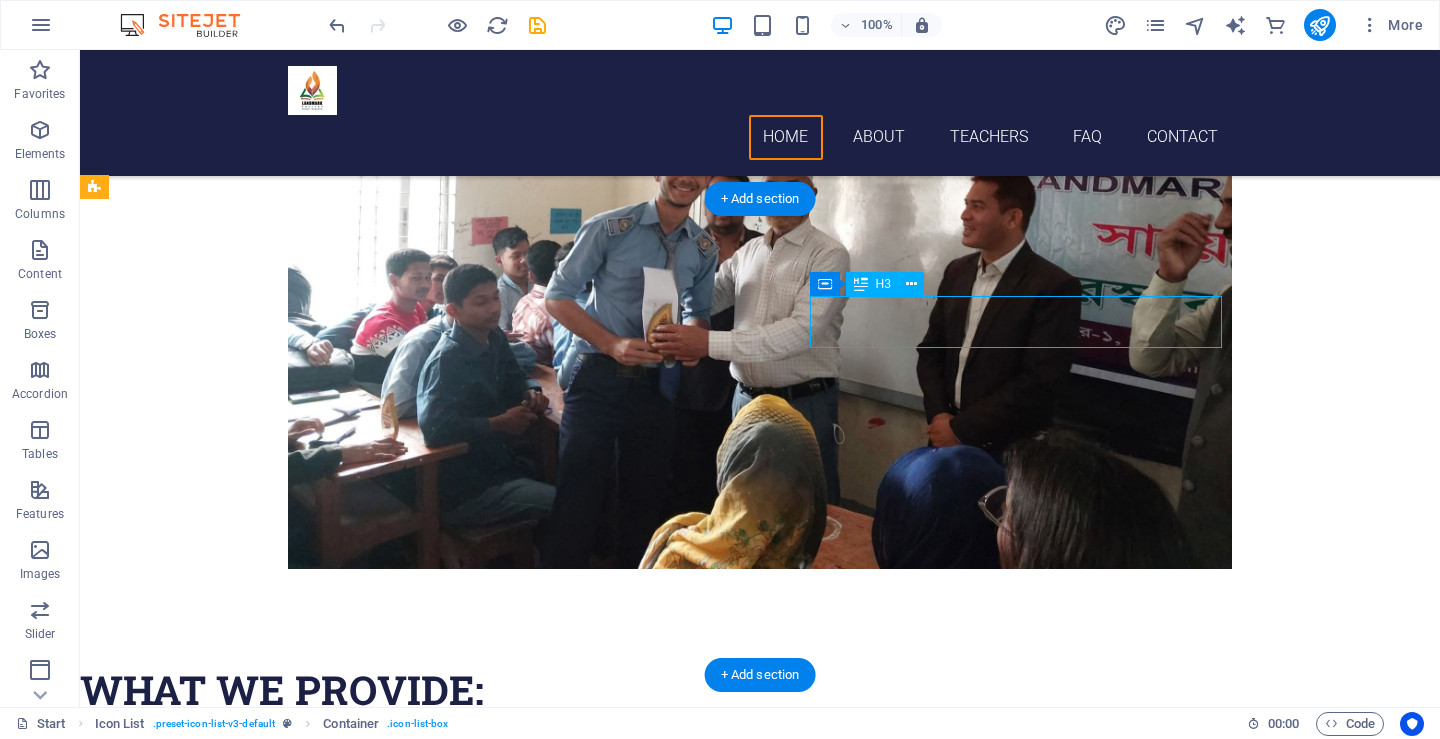 click on "Computer and IT training" at bounding box center [303, 996] 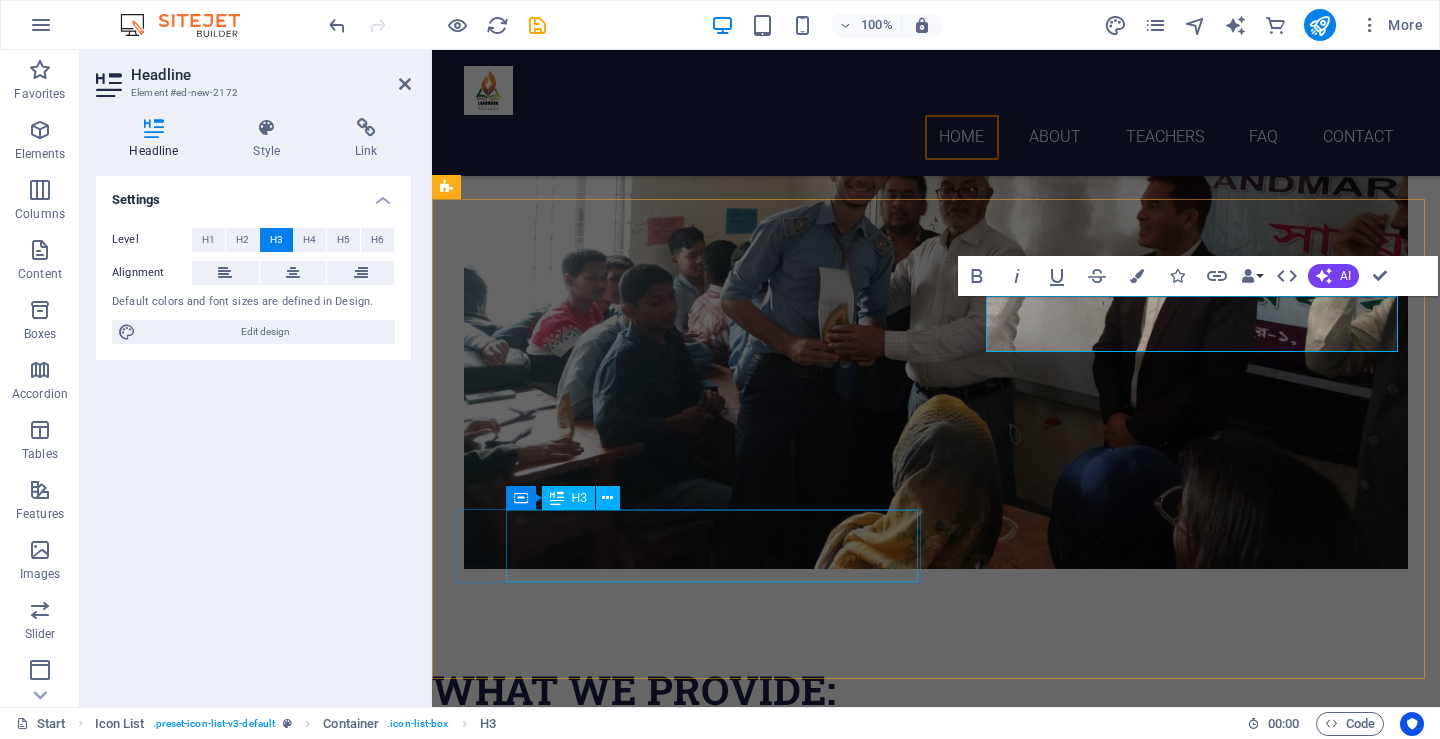 click on "Co-curricular activities and cultural environment" at bounding box center (655, 1560) 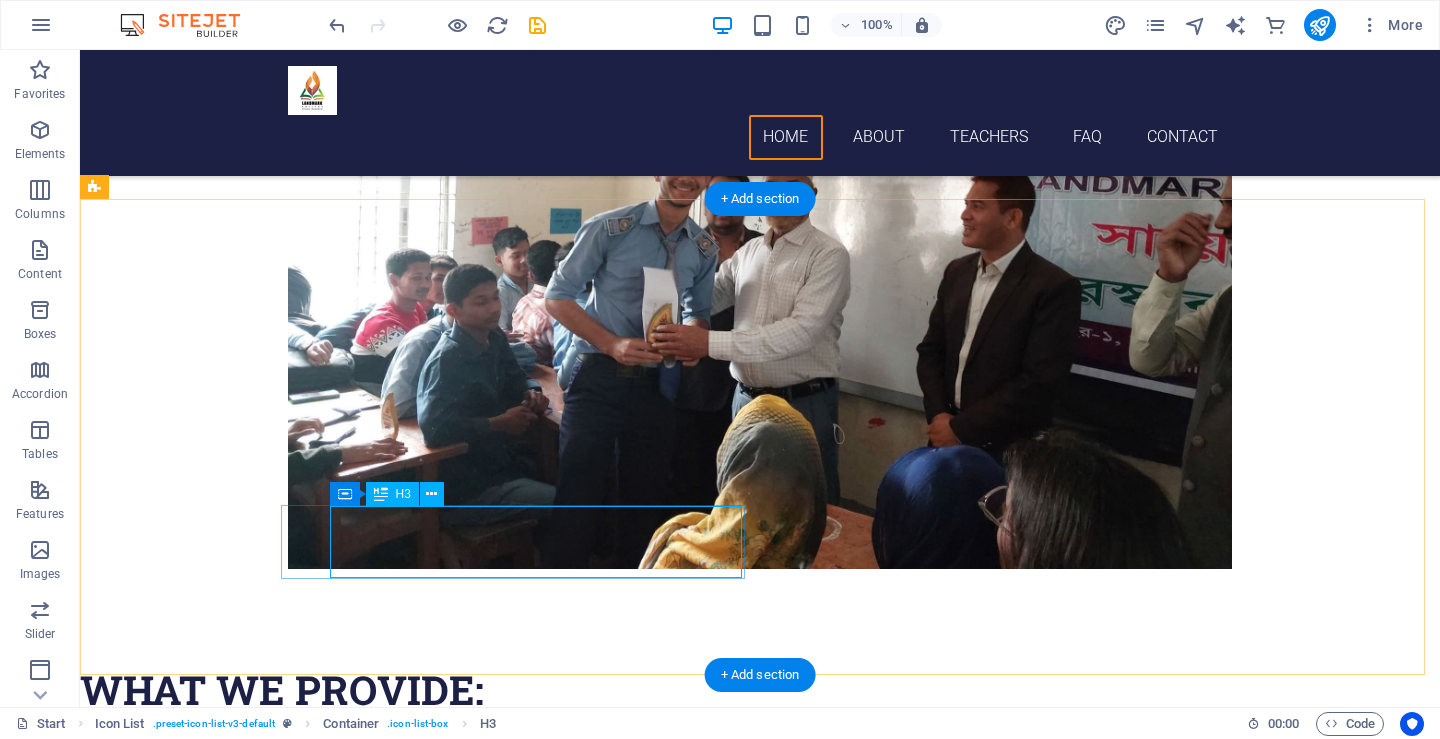 click on "Co-curricular activities and cultural environment" at bounding box center [303, 1504] 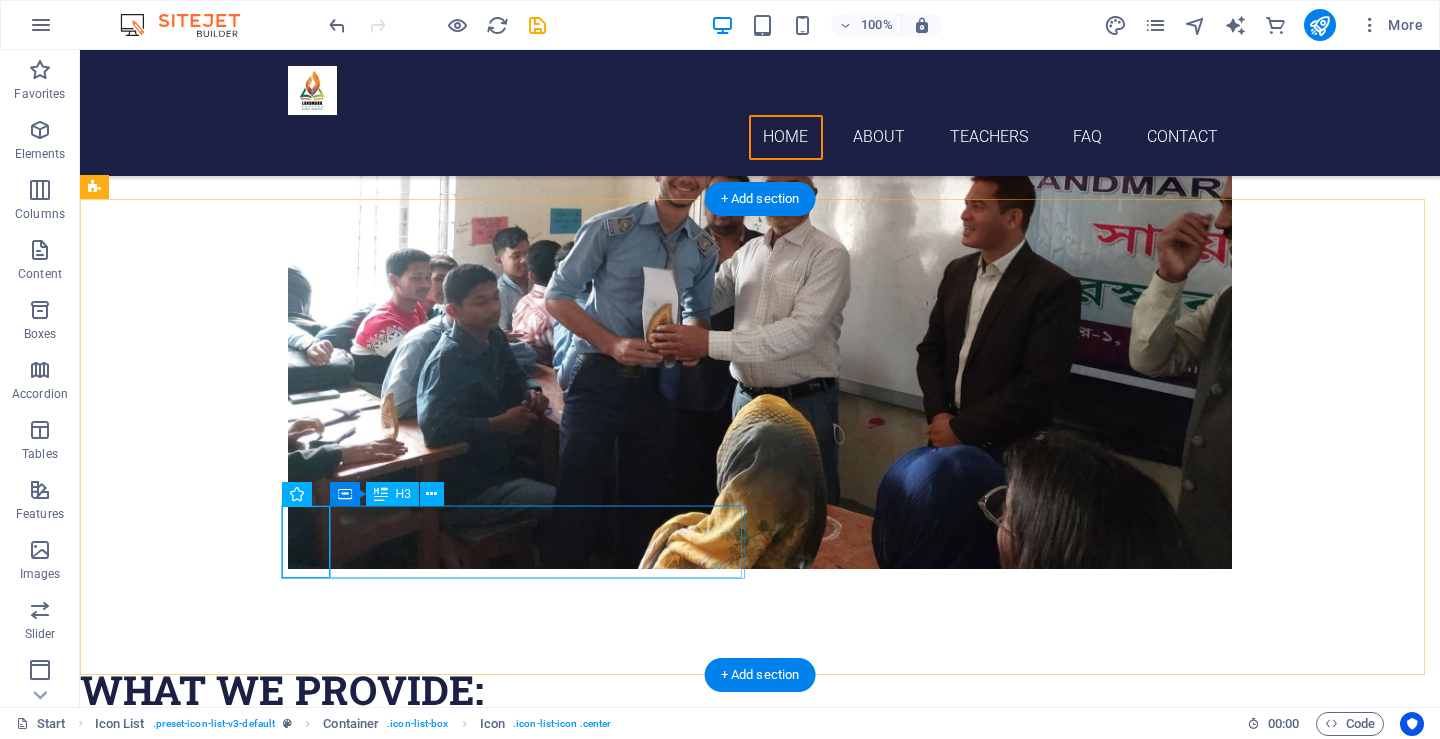 click on "Co-curricular activities and cultural environment" at bounding box center (303, 1504) 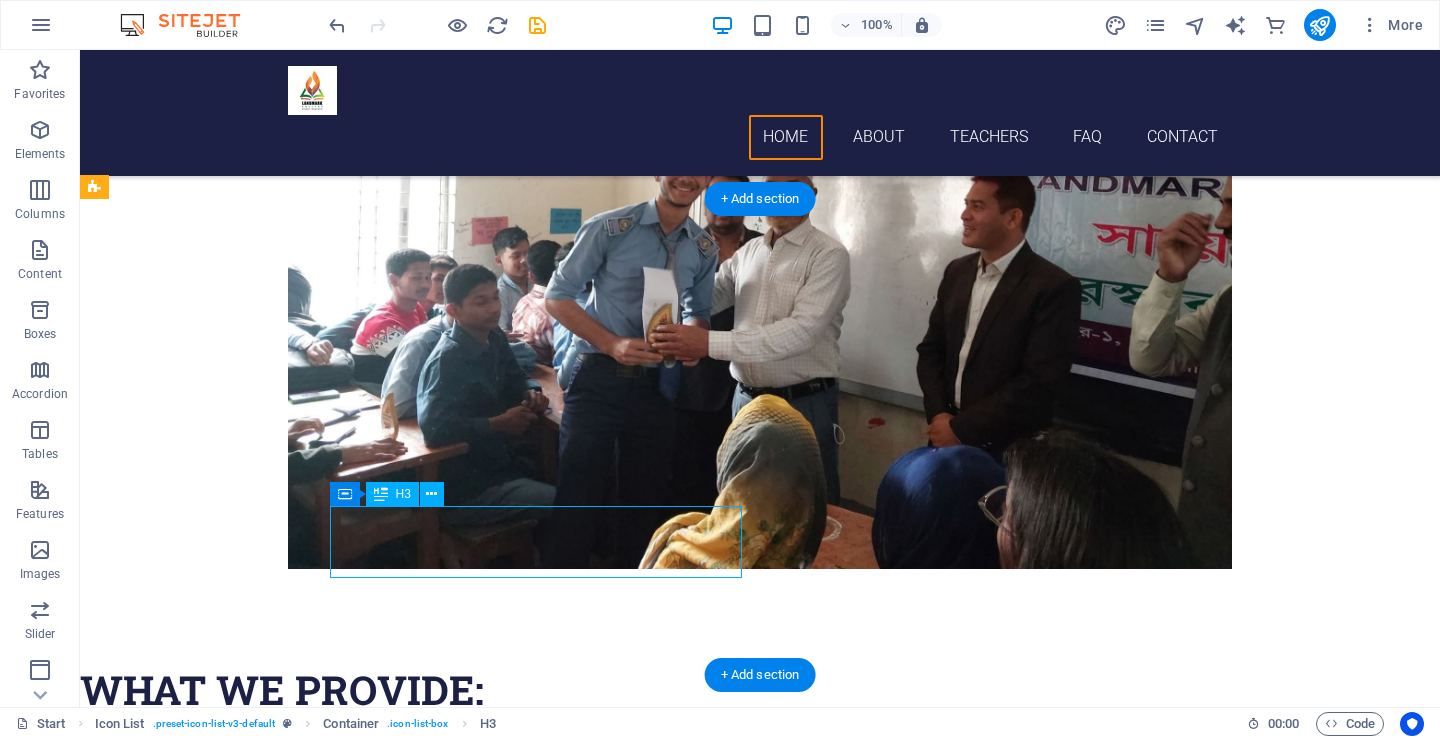click on "Co-curricular activities and cultural environment" at bounding box center (303, 1504) 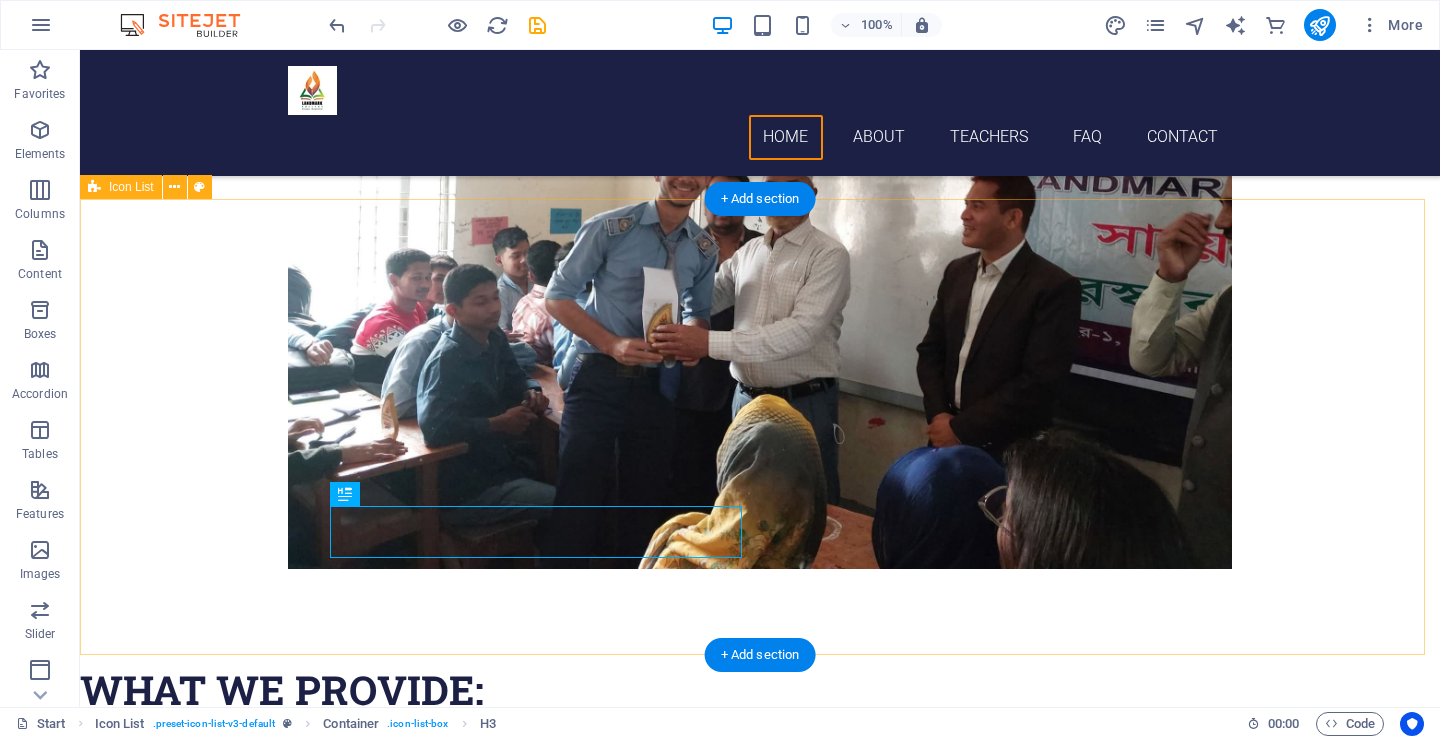 click on "Academic courses in the science department Experienced and trained faculty Library and research facilities Smart classrooms and multimedia labs Smart classrooms and multimedia labs Computer and IT training" at bounding box center (760, 1166) 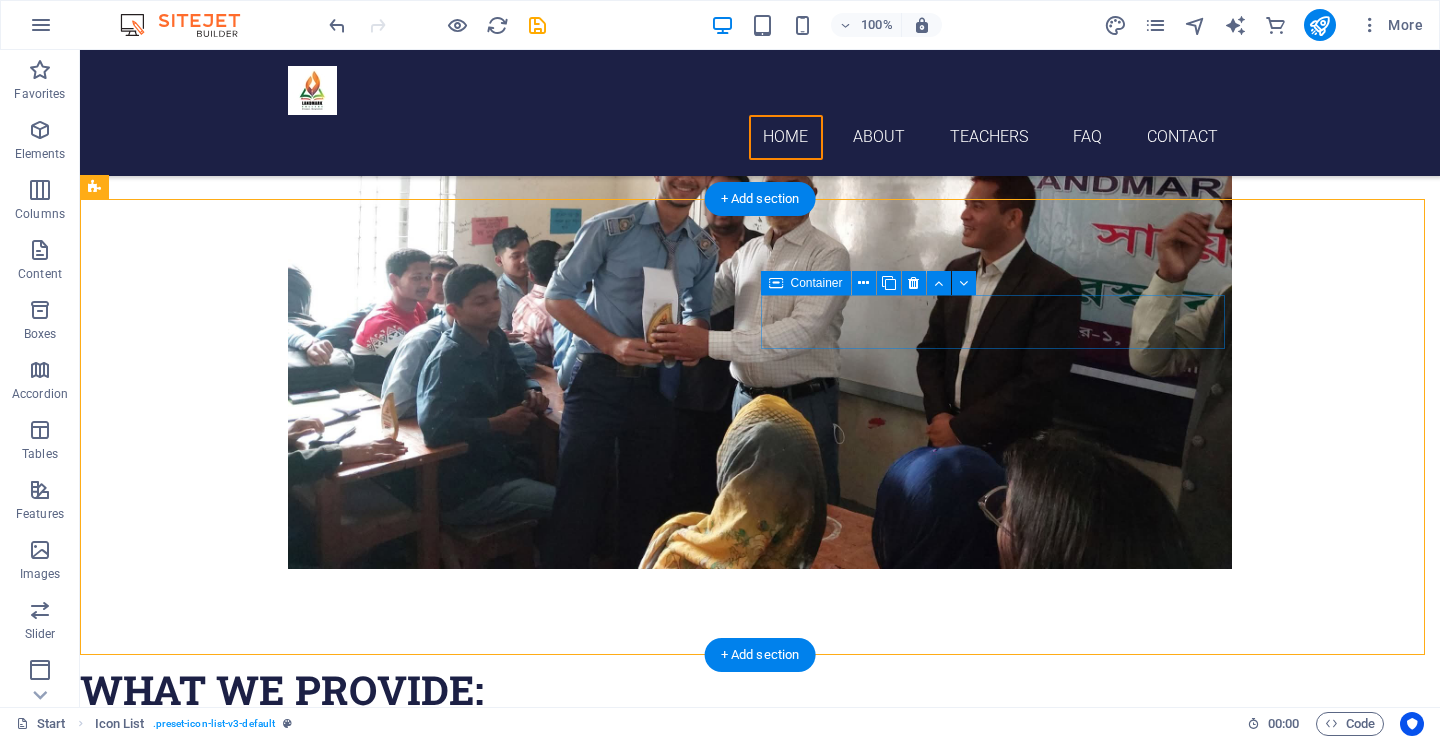 click at bounding box center (328, 946) 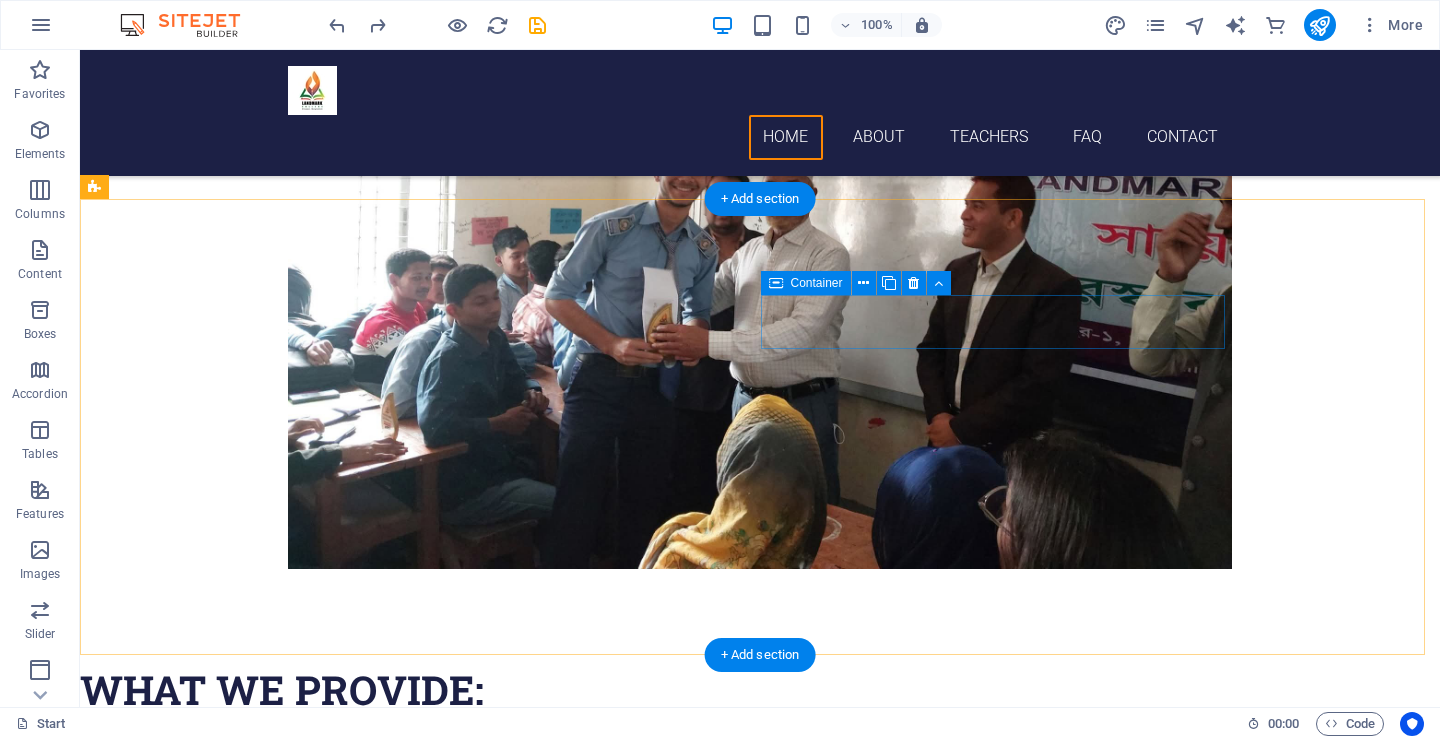 click at bounding box center (328, 946) 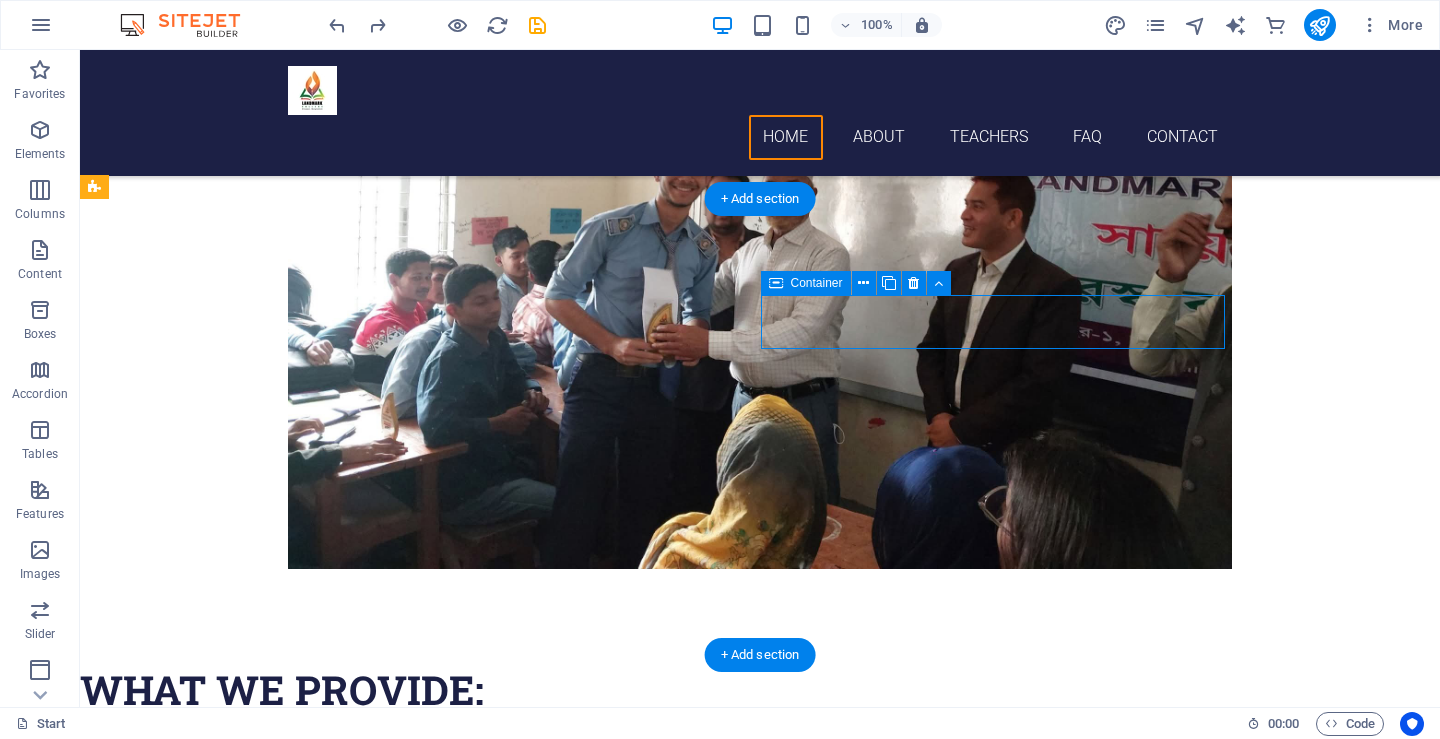 click at bounding box center [328, 946] 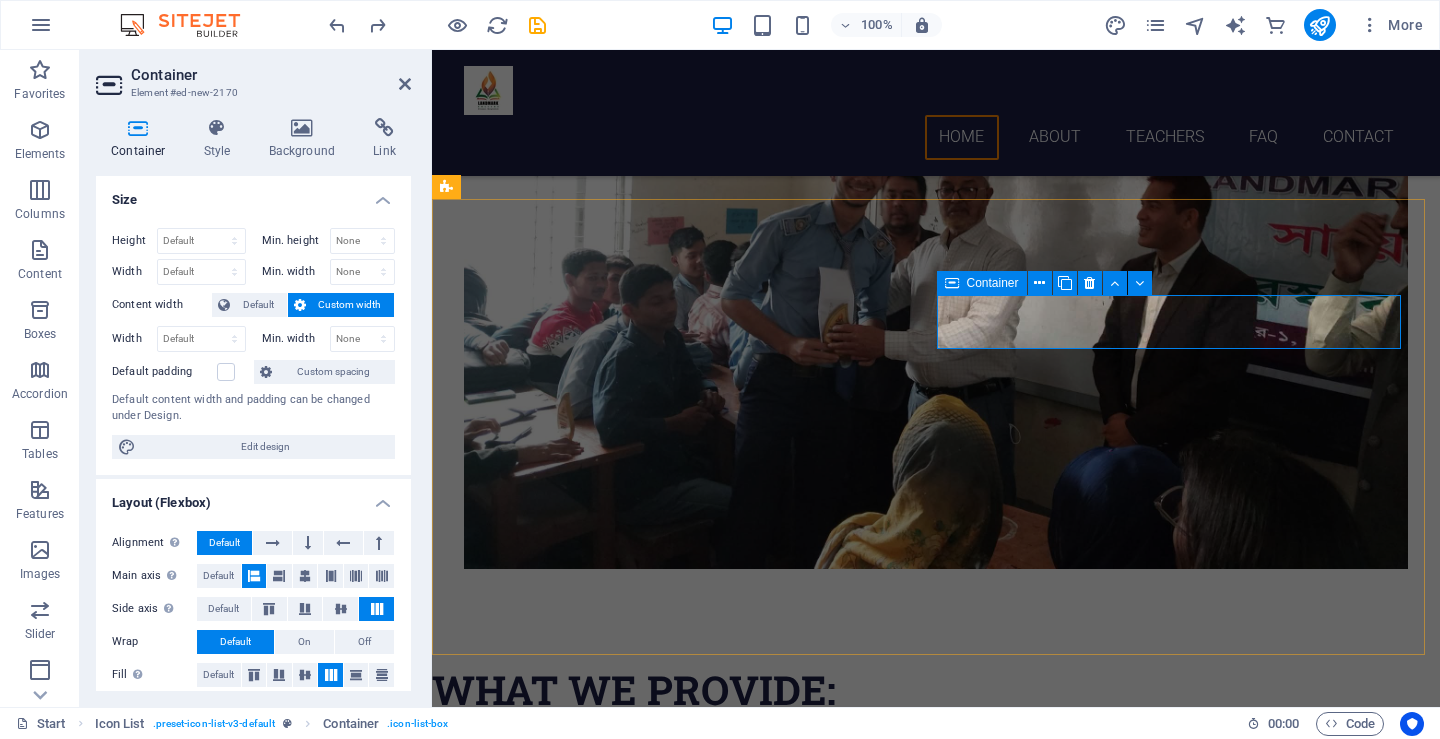 click at bounding box center [680, 946] 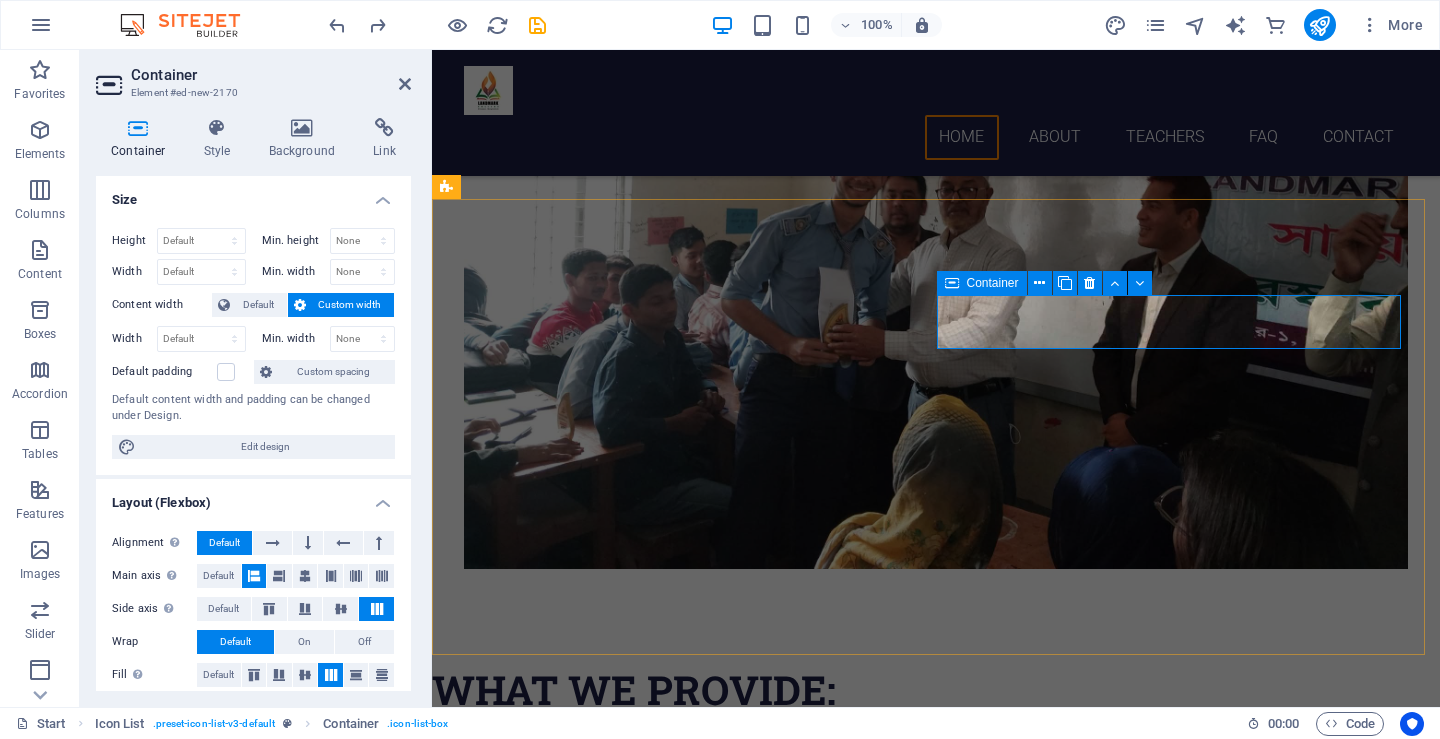 click at bounding box center [680, 946] 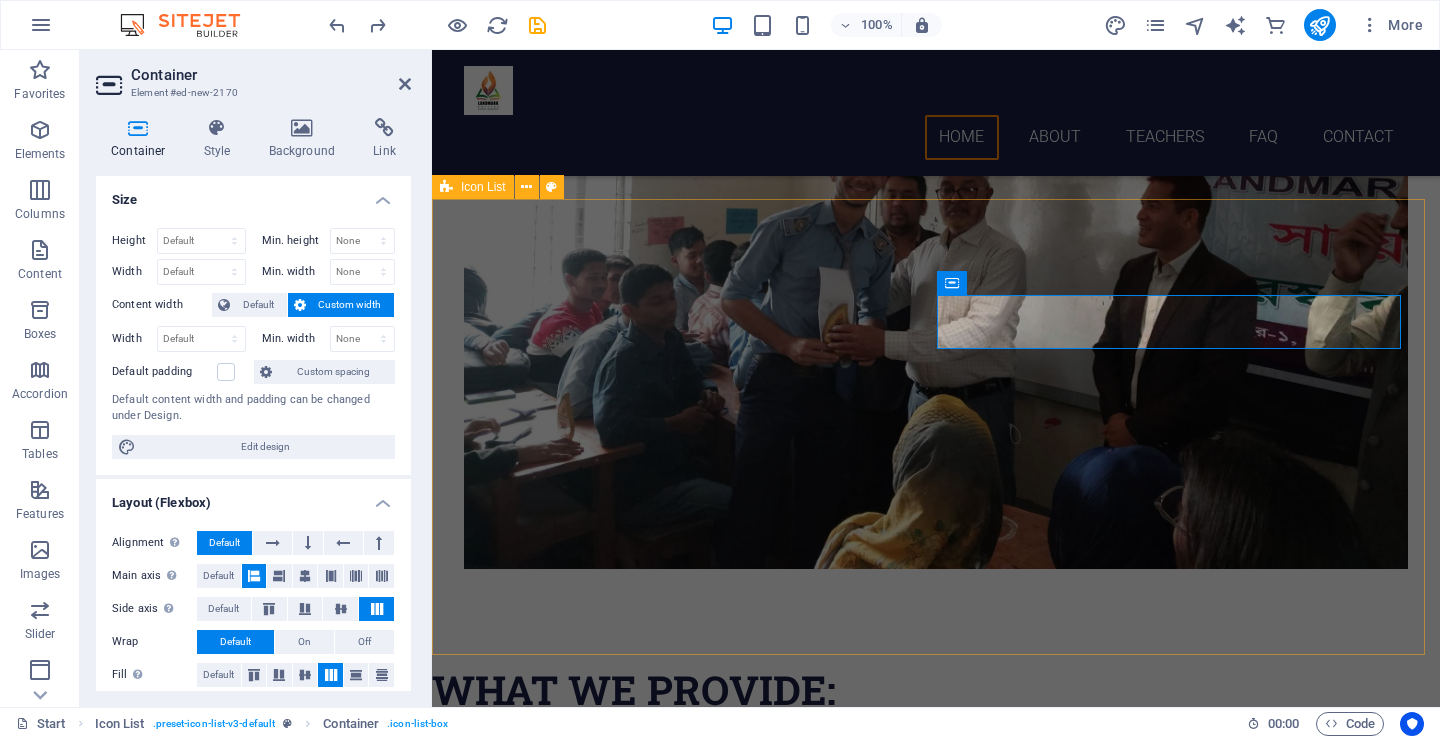 click on "Academic courses in the science department Experienced and trained faculty Library and research facilities Smart classrooms and multimedia labs Smart classrooms and multimedia labs Computer and IT training" at bounding box center [936, 1166] 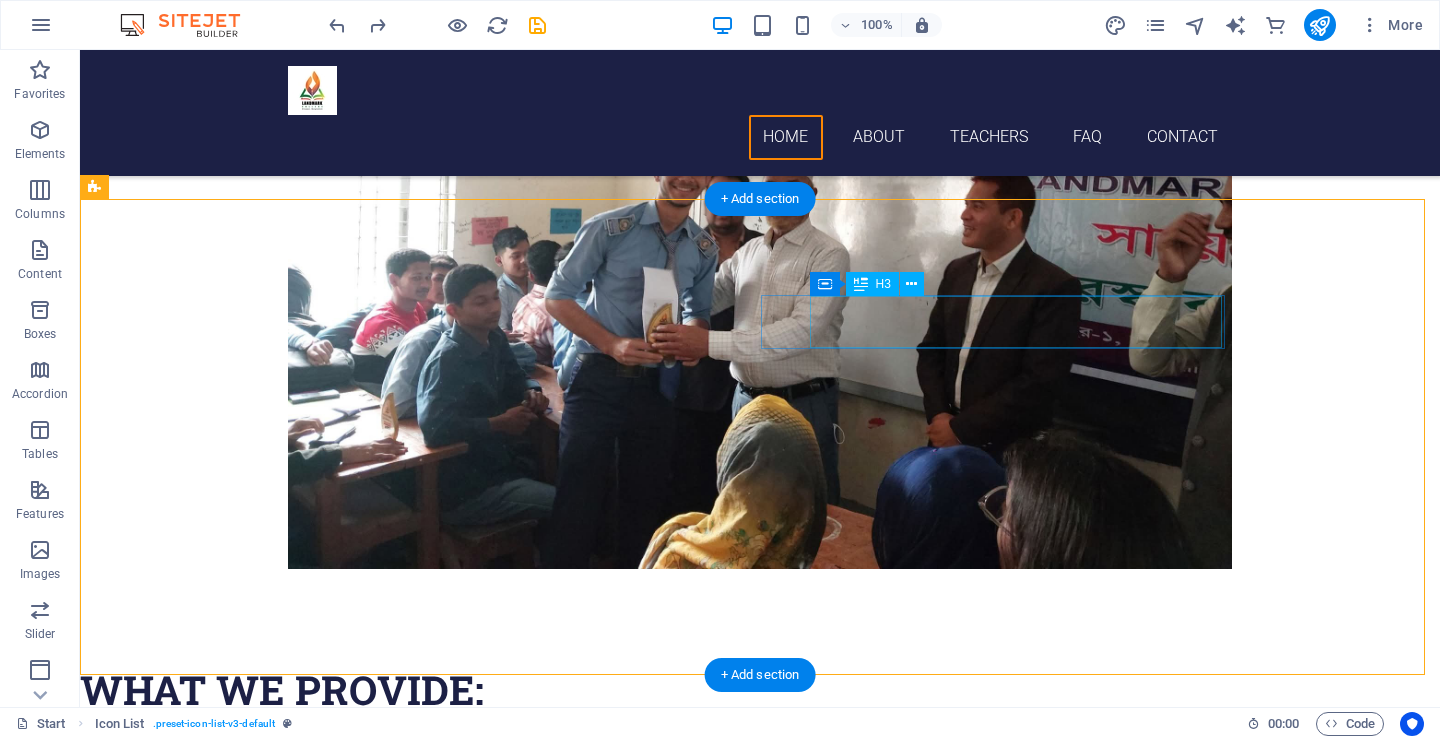 click on "Computer and IT training" at bounding box center [303, 996] 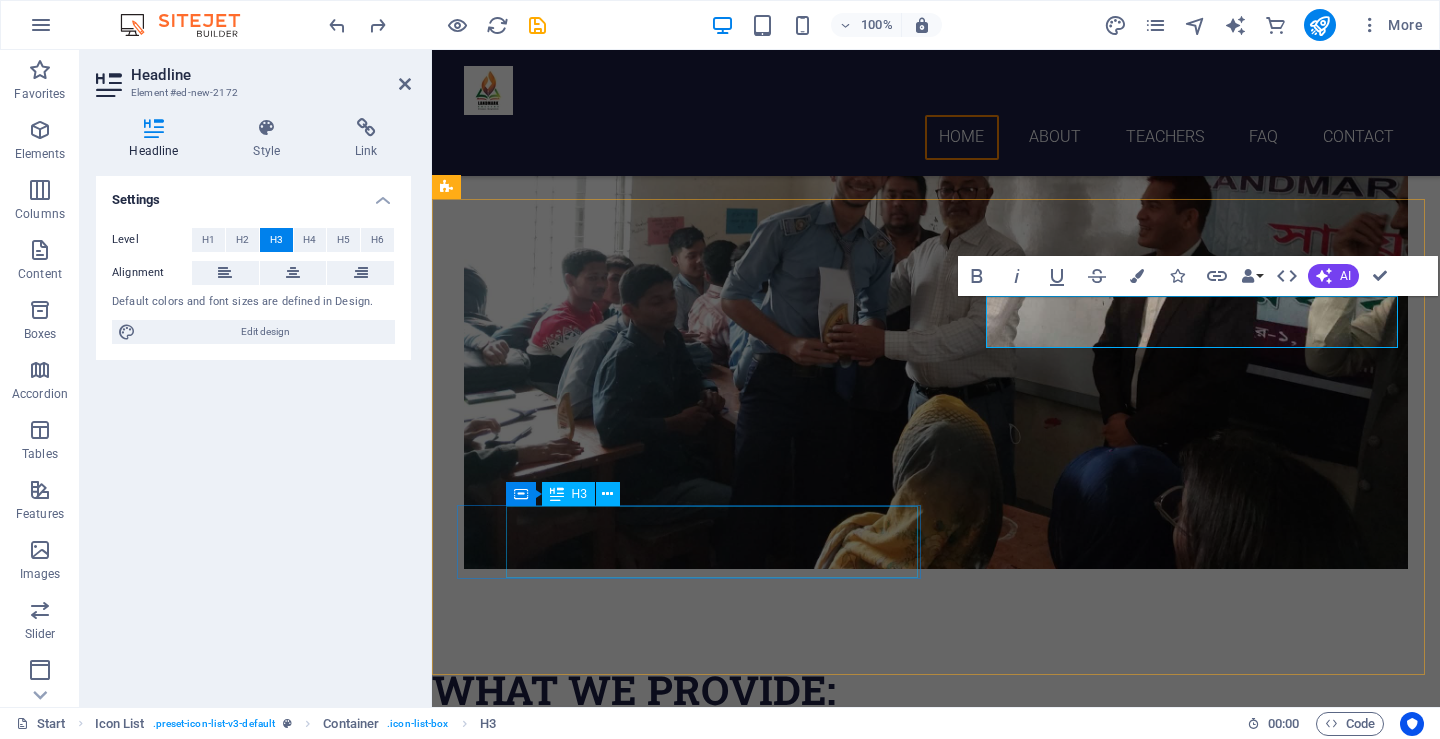 click on "Co-curricular activities and cultural environment" at bounding box center (655, 1556) 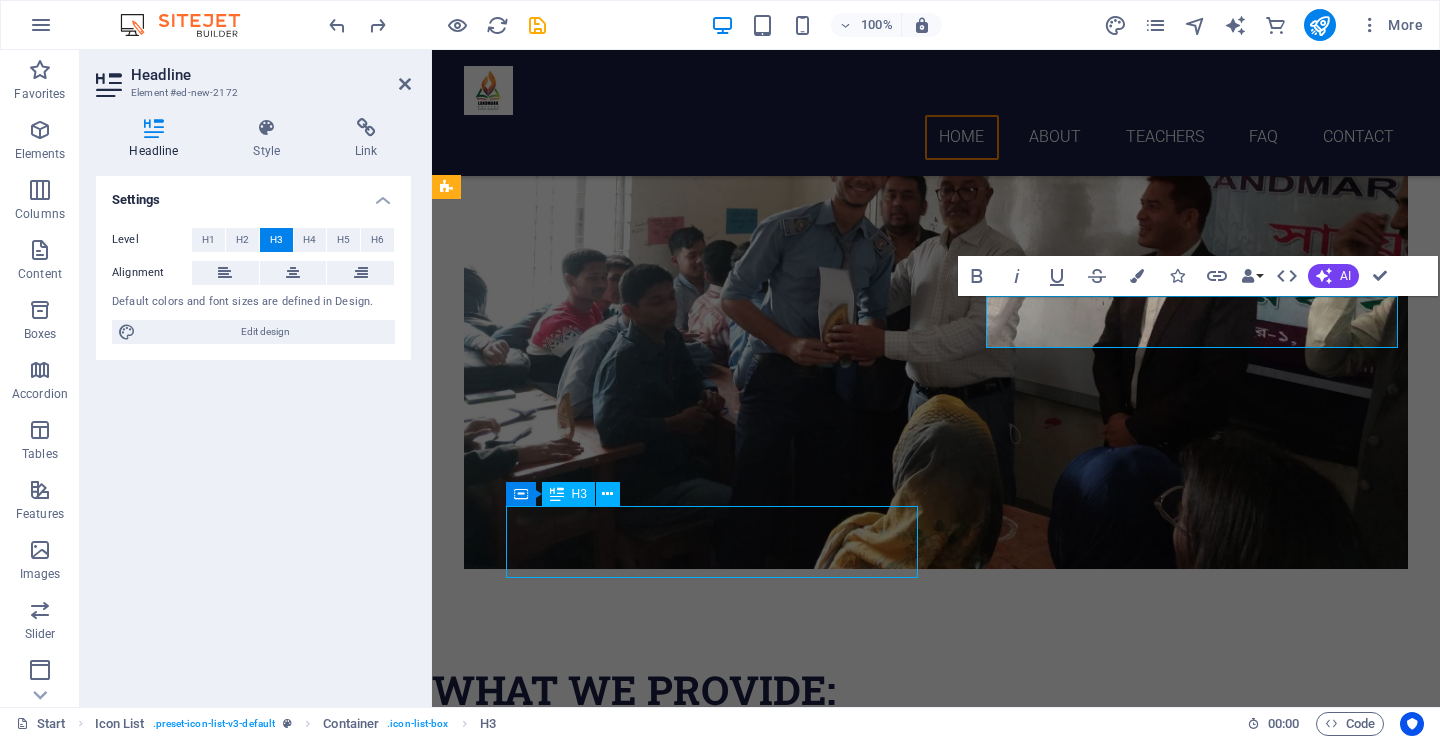 click on "Co-curricular activities and cultural environment" at bounding box center (655, 1556) 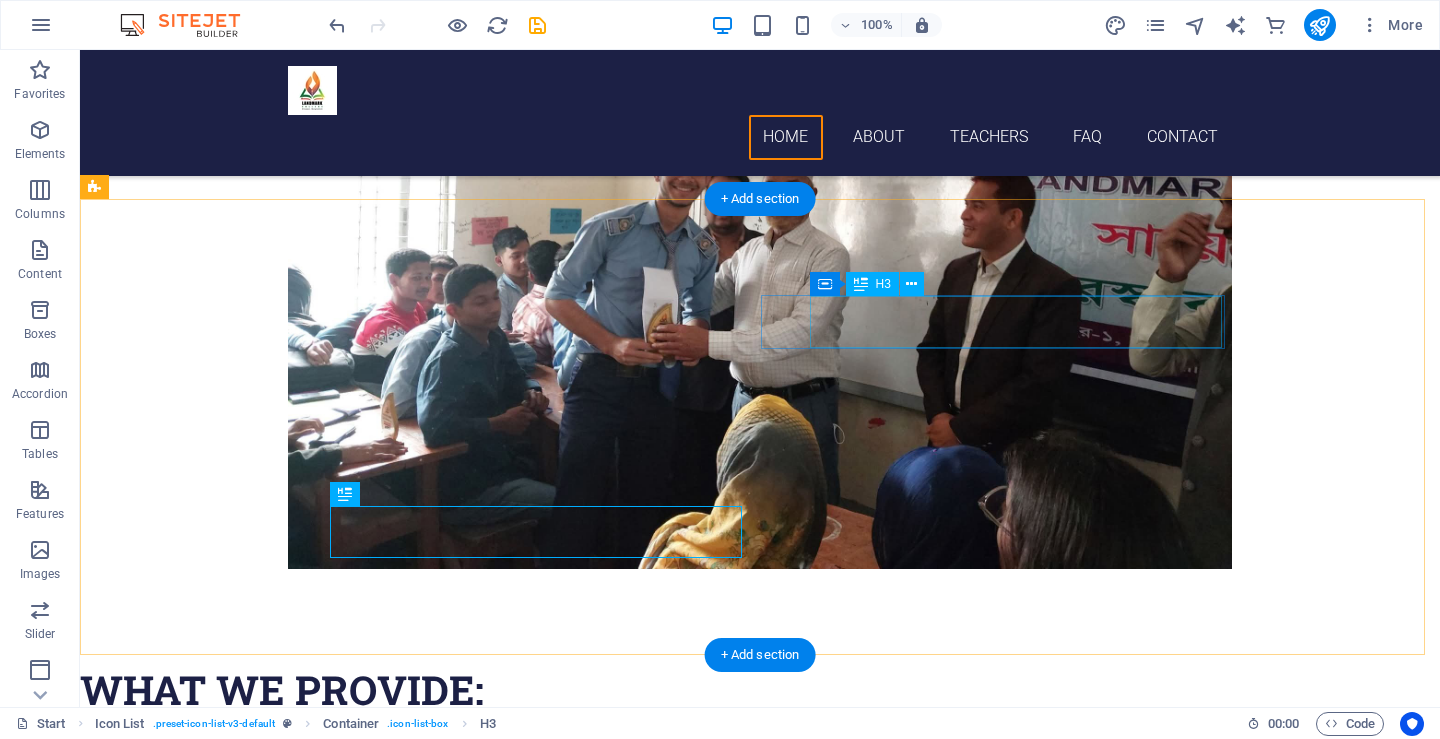 click on "Computer and IT training" at bounding box center [303, 996] 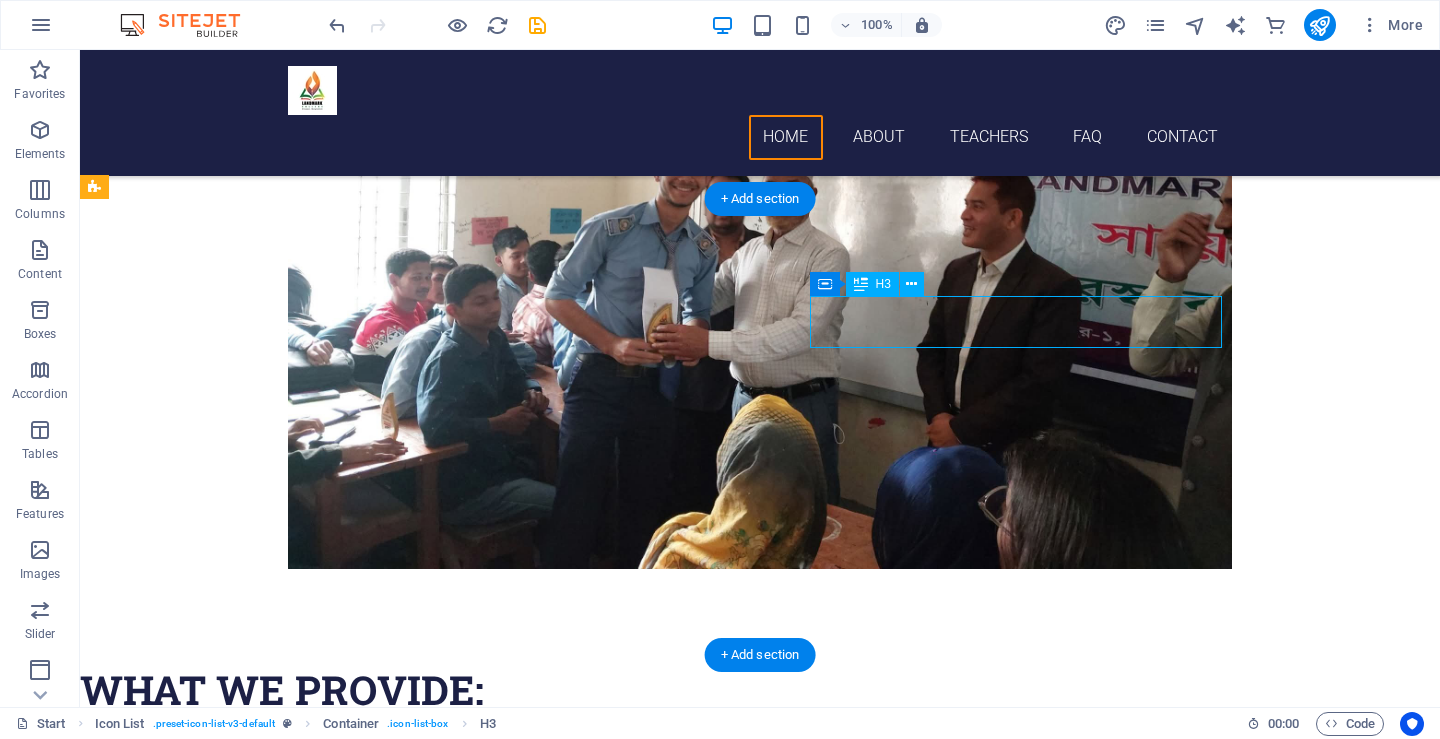 click on "Computer and IT training" at bounding box center (303, 996) 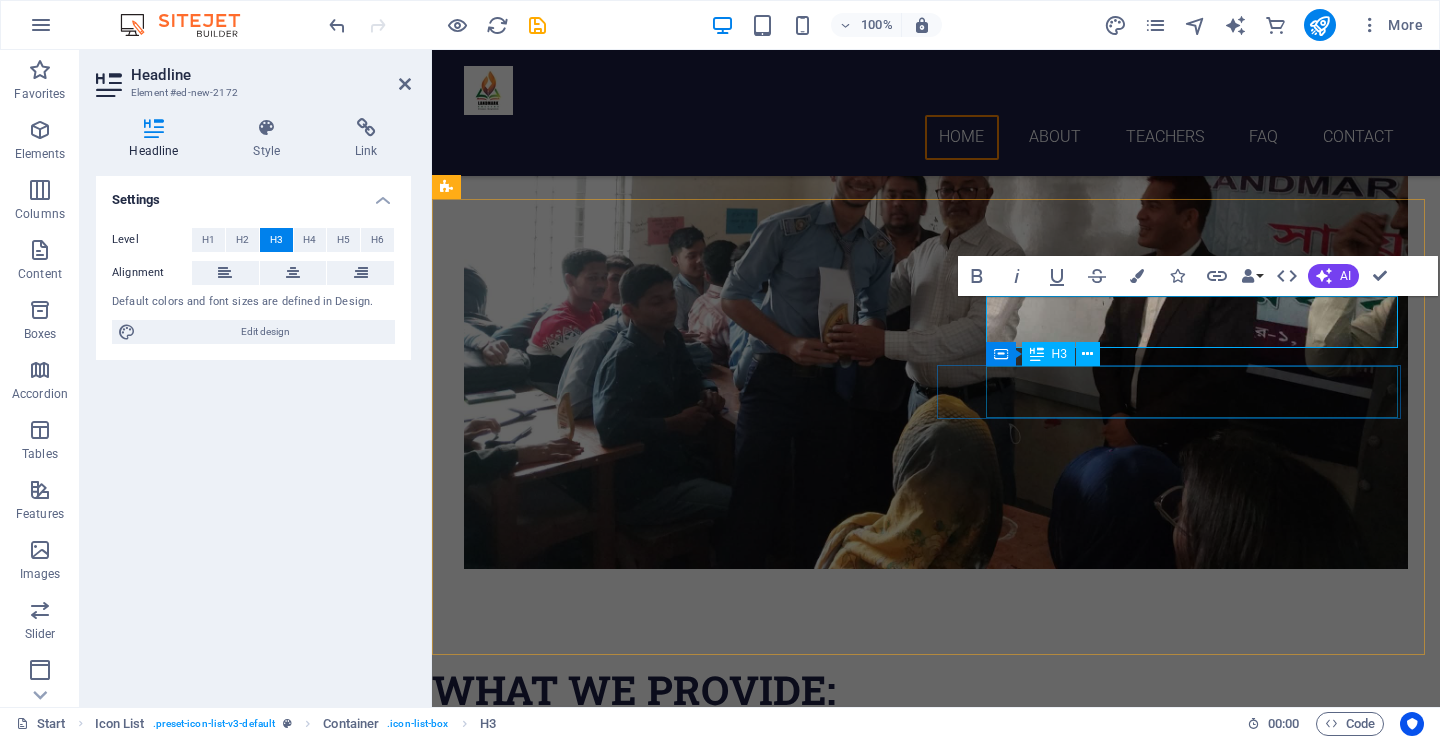 scroll, scrollTop: 0, scrollLeft: 7, axis: horizontal 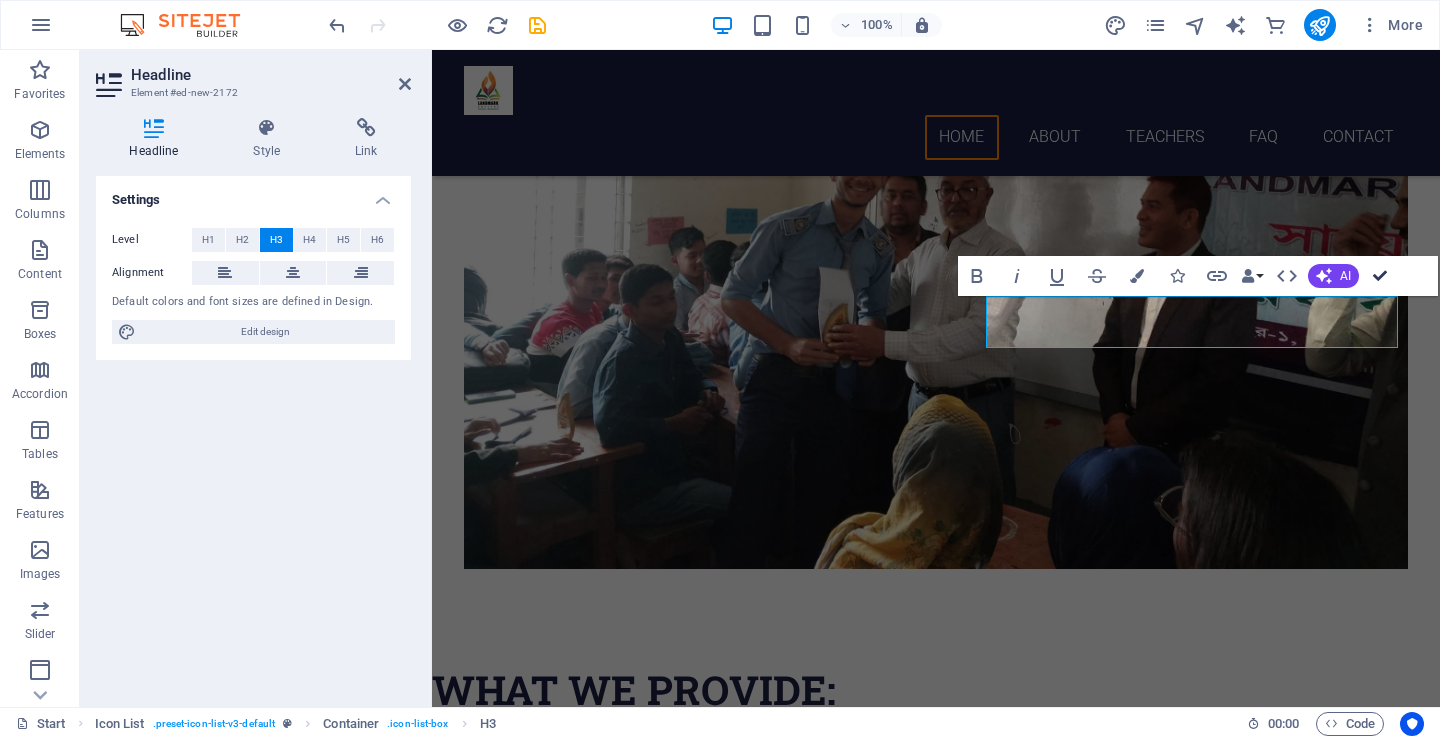 drag, startPoint x: 1381, startPoint y: 277, endPoint x: 1267, endPoint y: 235, distance: 121.49074 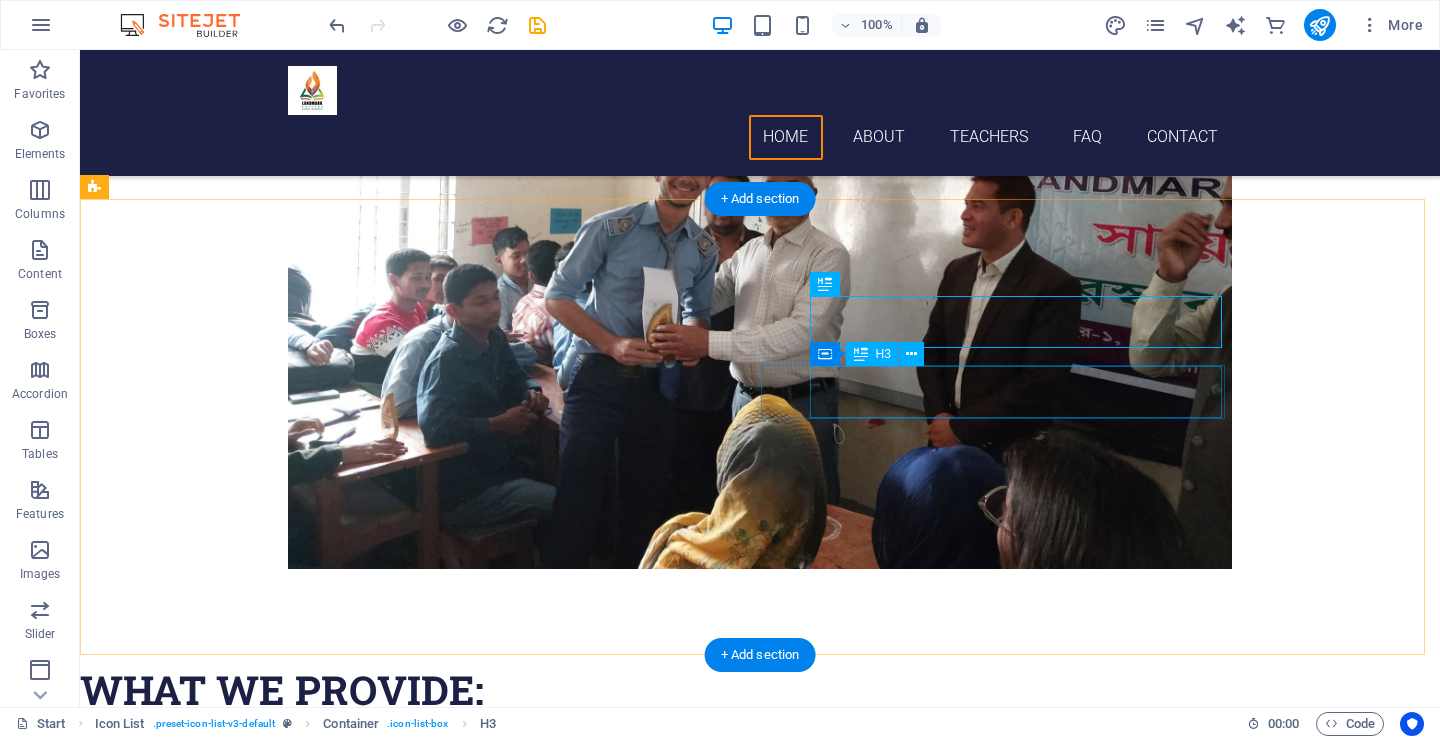 click on "Library and research facilities" at bounding box center (303, 1216) 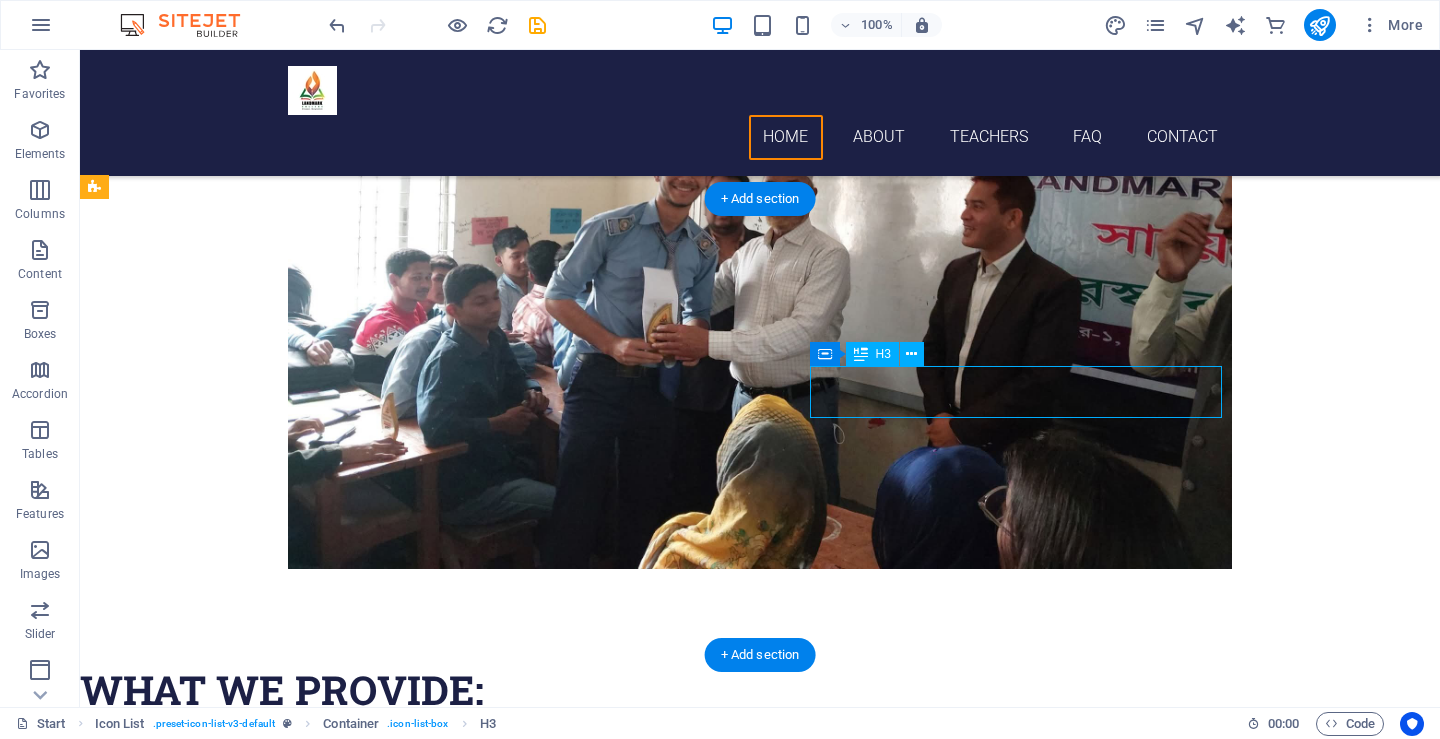 click on "Library and research facilities" at bounding box center (303, 1216) 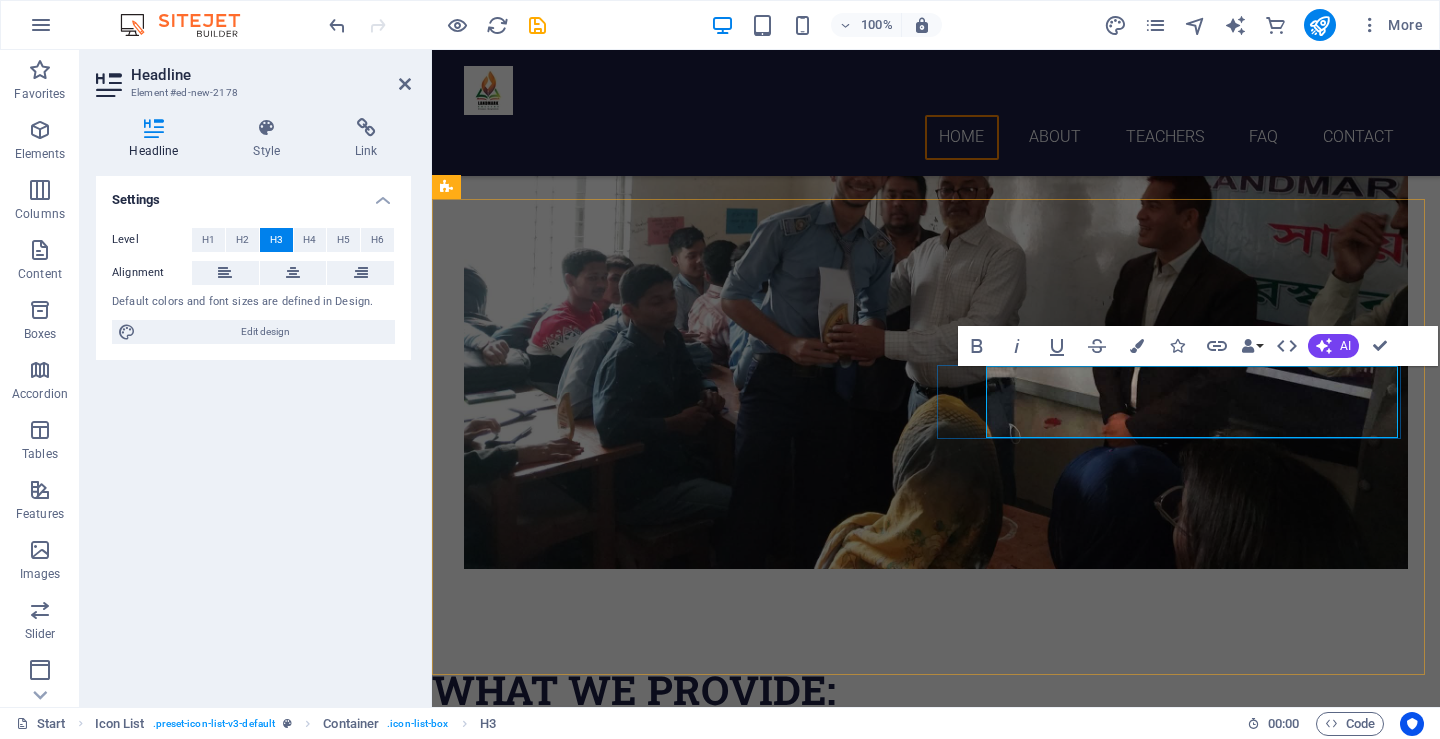 scroll, scrollTop: 349, scrollLeft: 4, axis: both 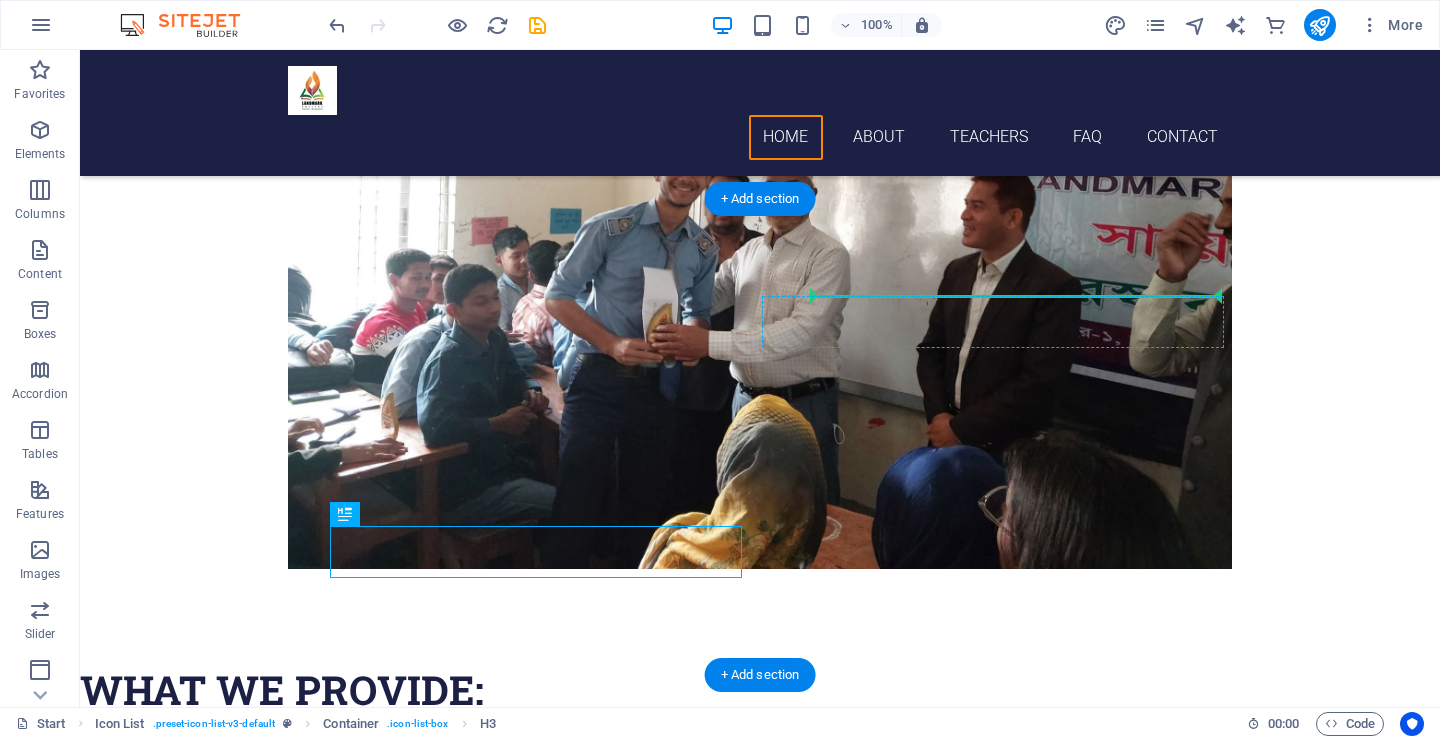 drag, startPoint x: 623, startPoint y: 547, endPoint x: 823, endPoint y: 307, distance: 312.40997 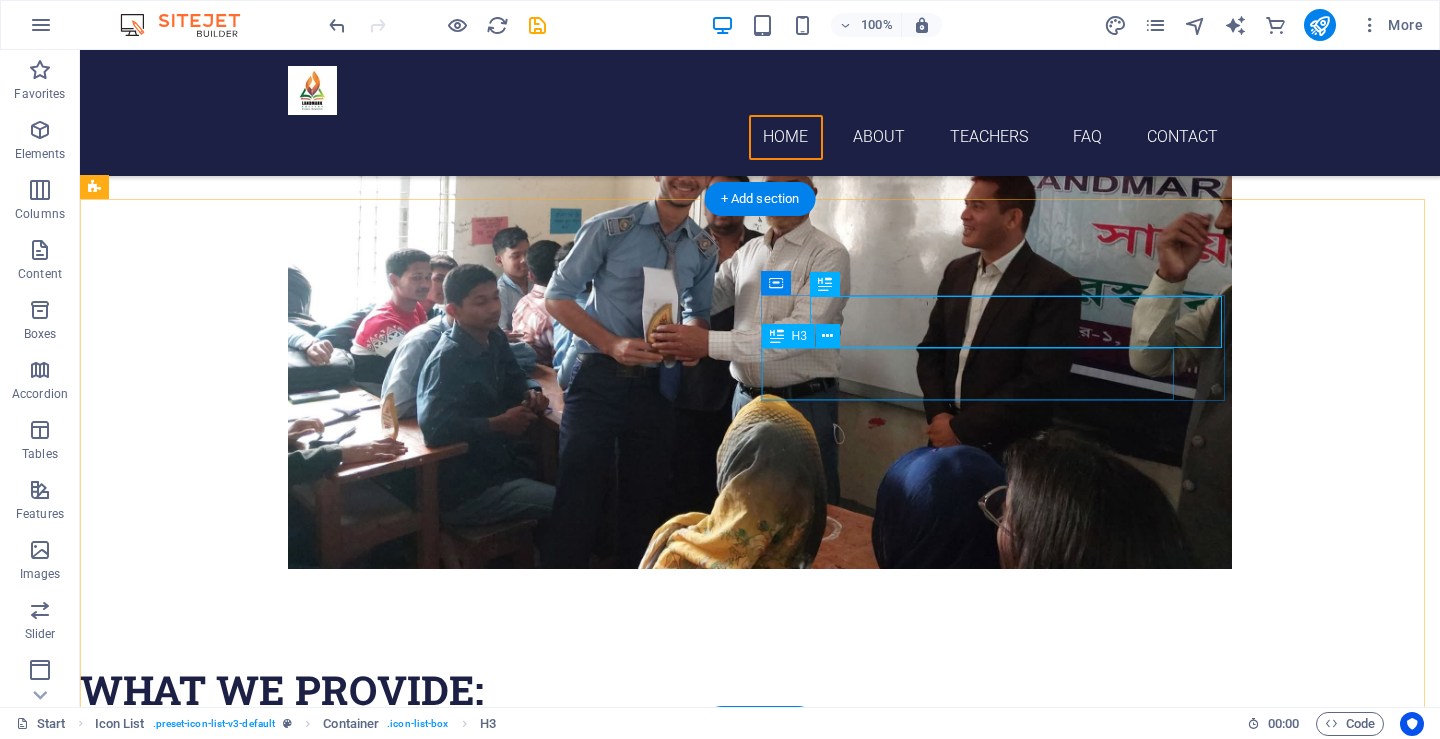 click on "Library and research facilities" at bounding box center [303, 1048] 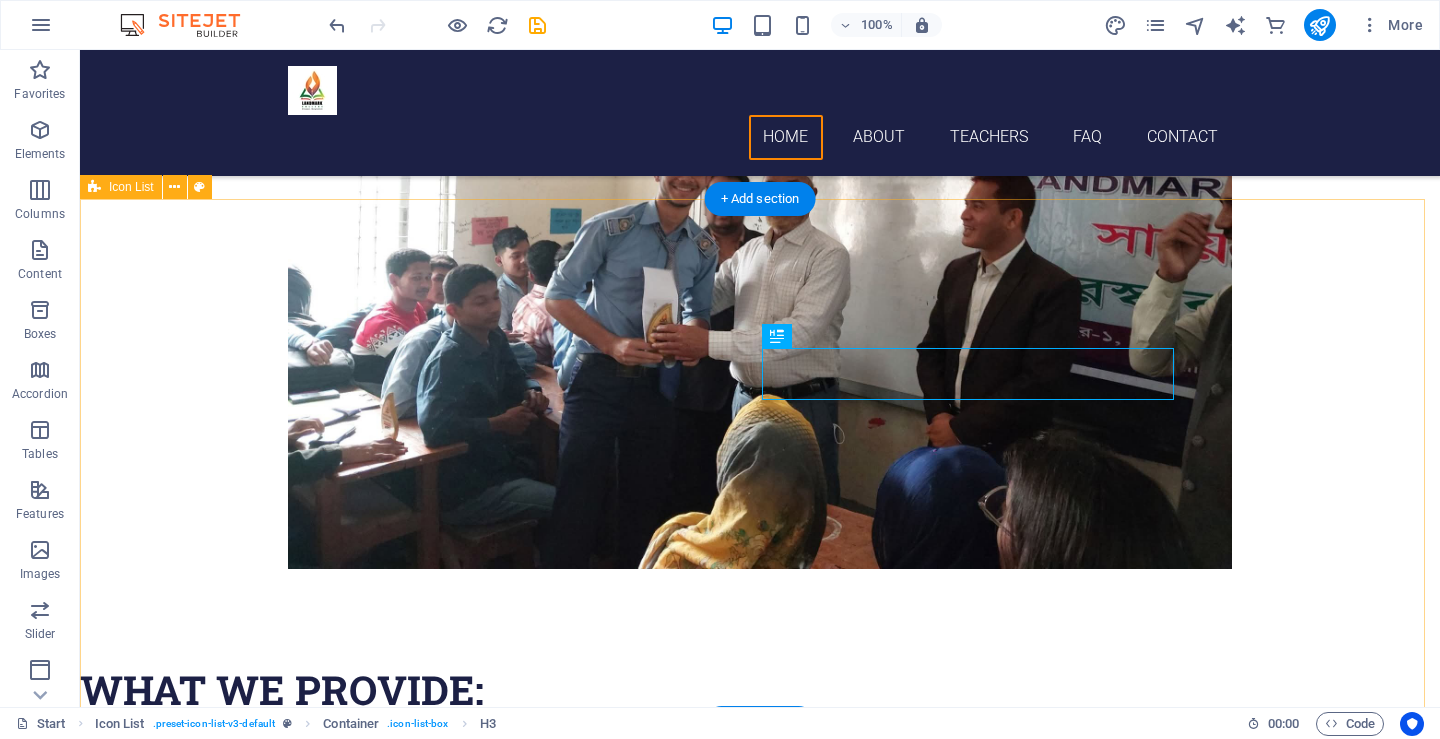click on "Academic courses in the science department Computer and IT training Library and research facilities Experienced and trained faculty Co-curricular activities and cultural environment Smart classrooms and multimedia labs Smart classrooms and multimedia labs" at bounding box center (760, 1202) 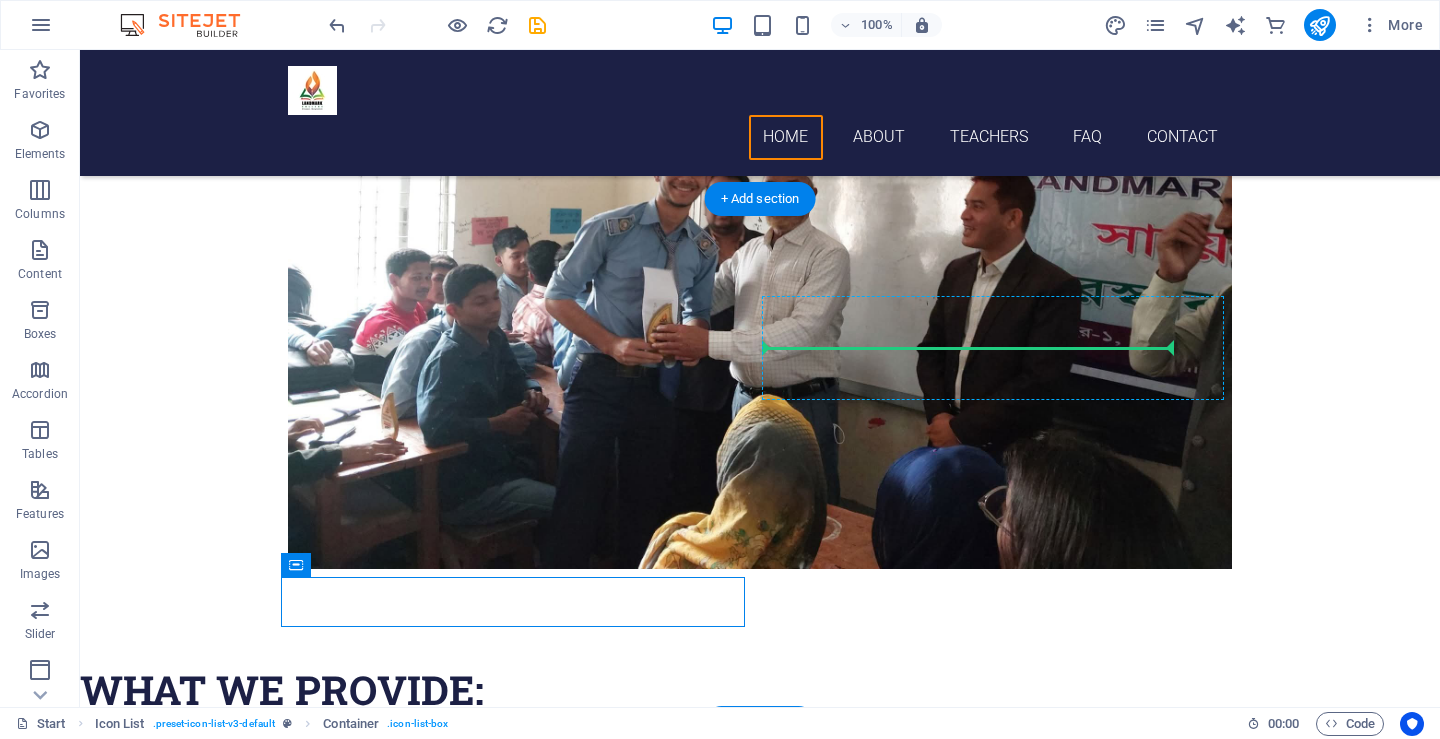 drag, startPoint x: 533, startPoint y: 583, endPoint x: 881, endPoint y: 374, distance: 405.9372 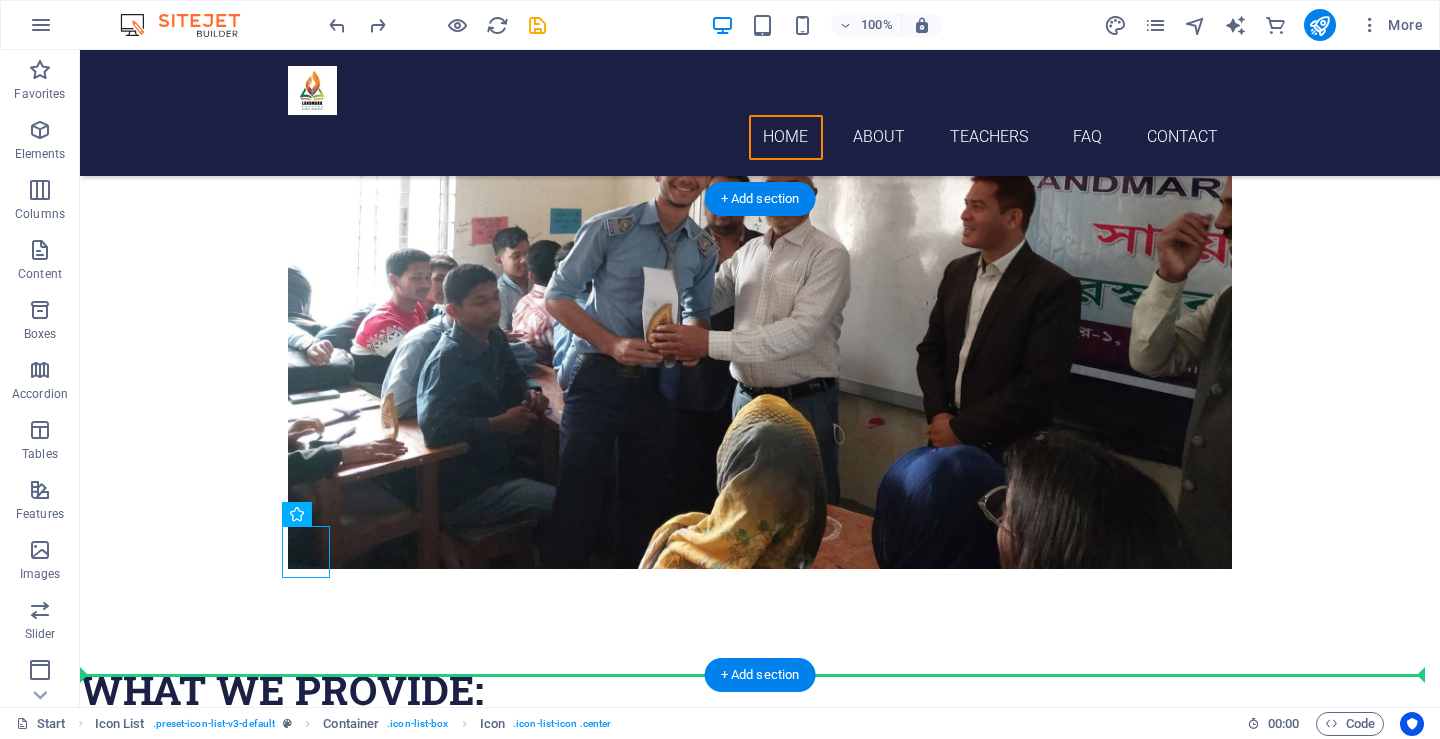 drag, startPoint x: 321, startPoint y: 532, endPoint x: 944, endPoint y: 533, distance: 623.0008 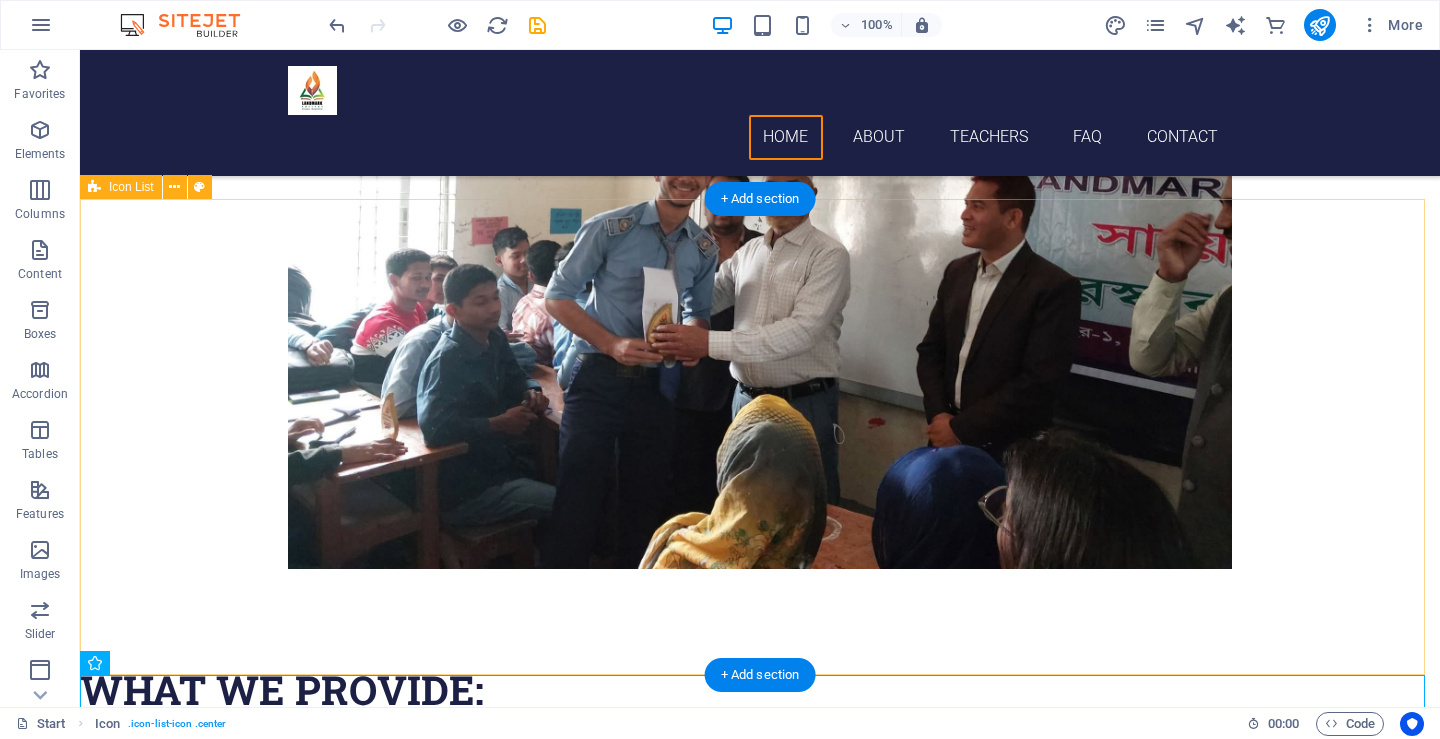 click on "Academic courses in the science department Library and research facilities Experienced and trained faculty Co-curricular activities and cultural environment Smart classrooms and multimedia labs Smart classrooms and multimedia labs Computer and IT training" at bounding box center (760, 1178) 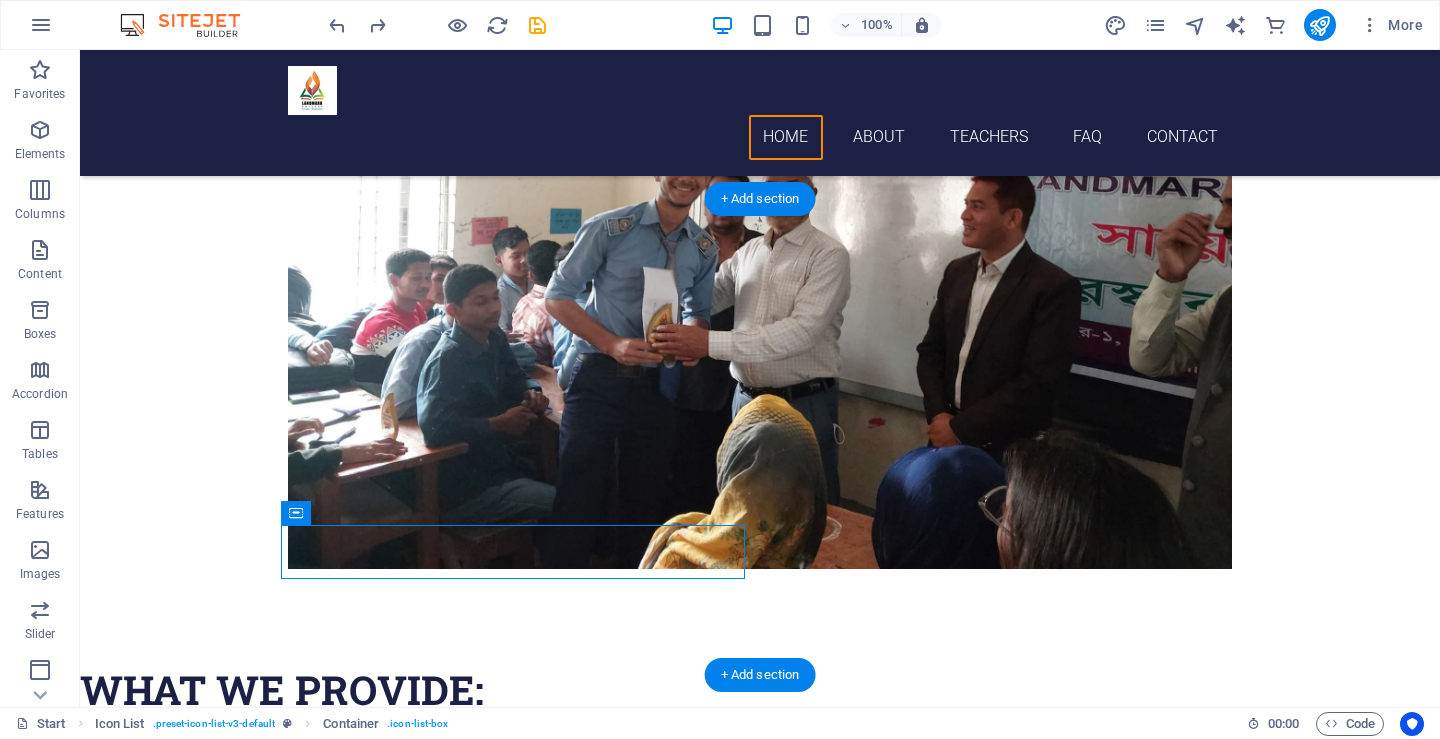 drag, startPoint x: 381, startPoint y: 563, endPoint x: 899, endPoint y: 549, distance: 518.18915 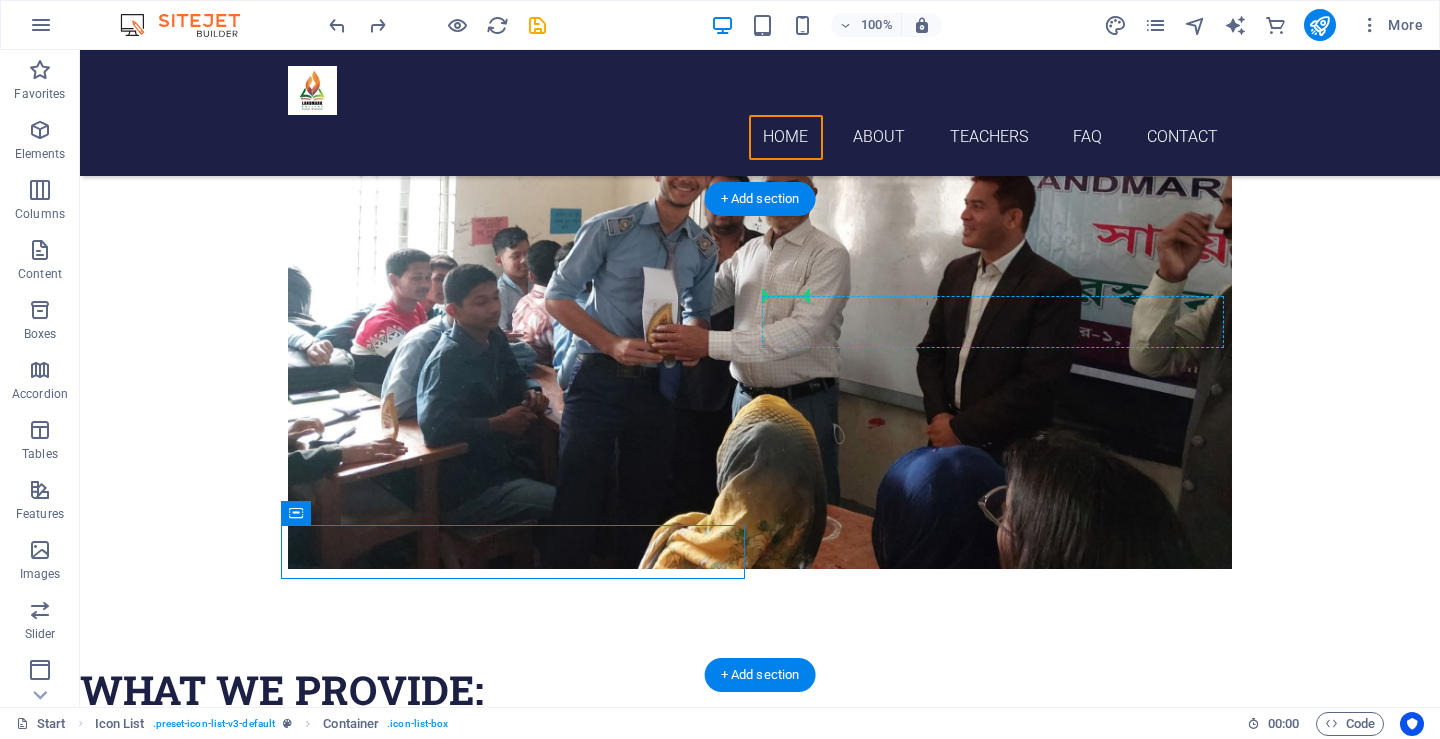 drag, startPoint x: 378, startPoint y: 572, endPoint x: 869, endPoint y: 351, distance: 538.44403 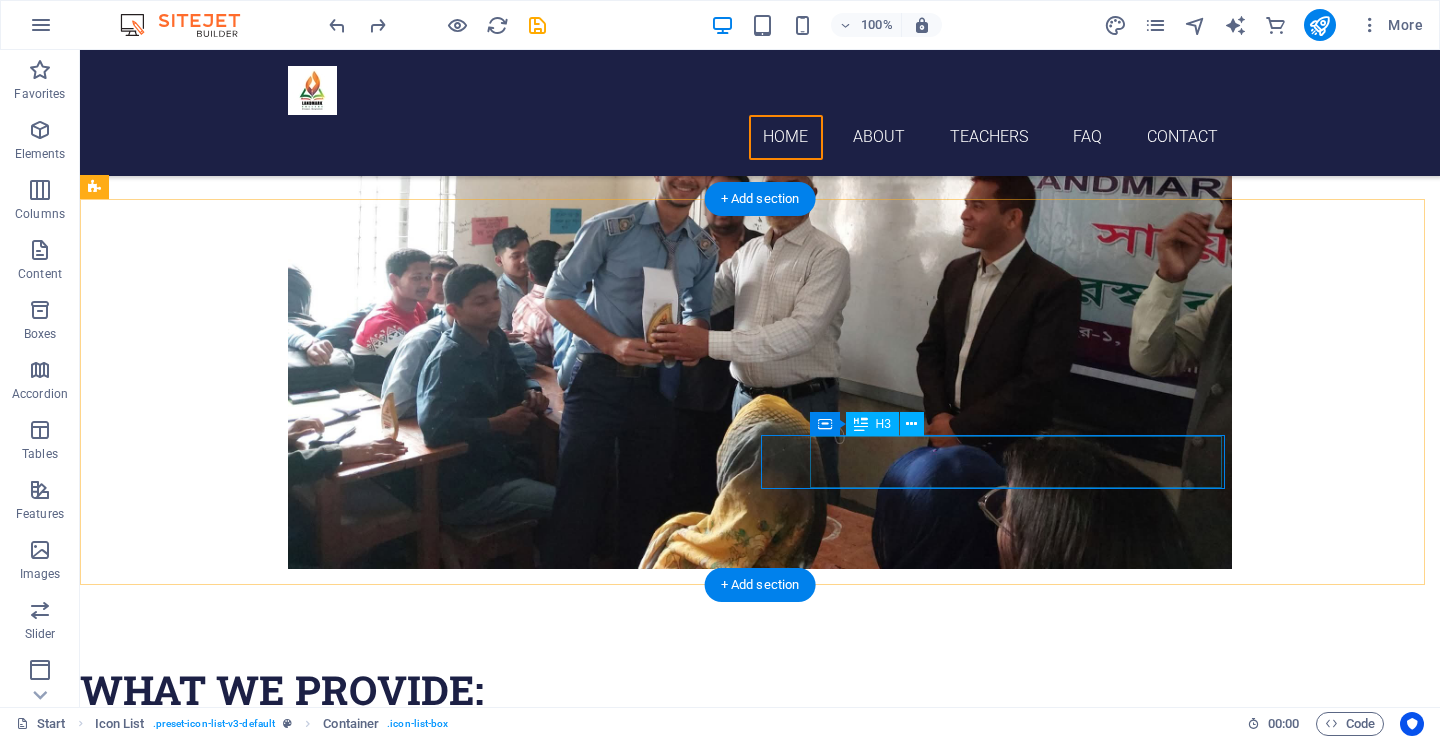 click on "Headline" at bounding box center [303, 1436] 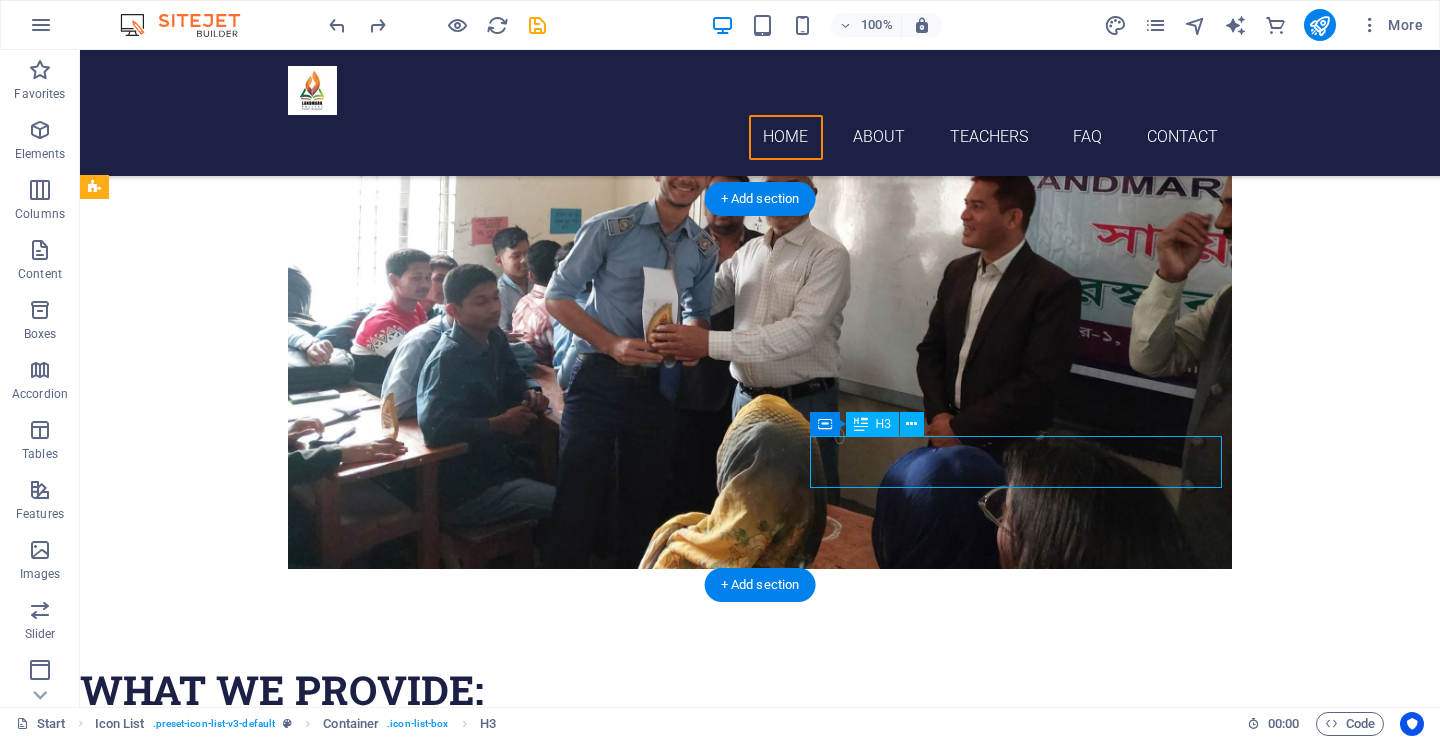 click on "Headline" at bounding box center [303, 1436] 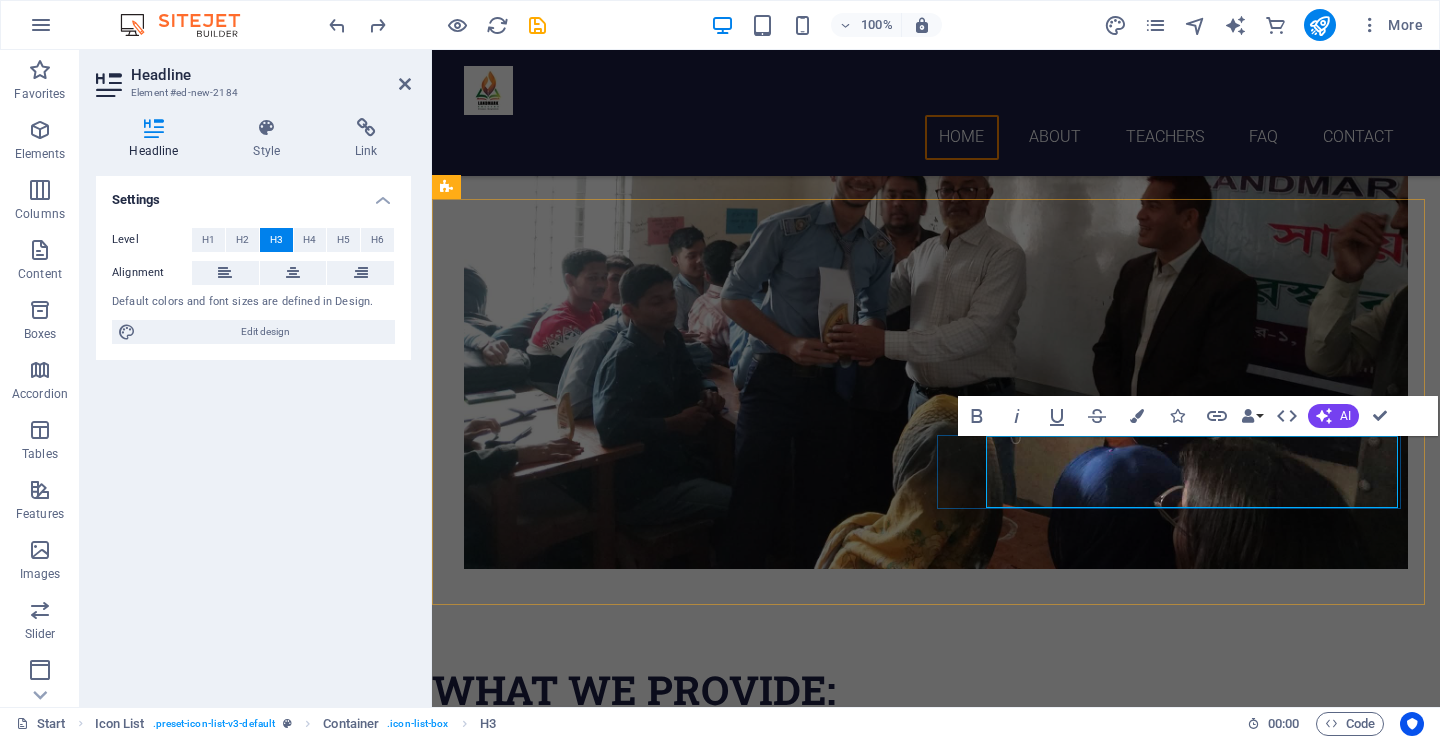 scroll, scrollTop: 349, scrollLeft: 4, axis: both 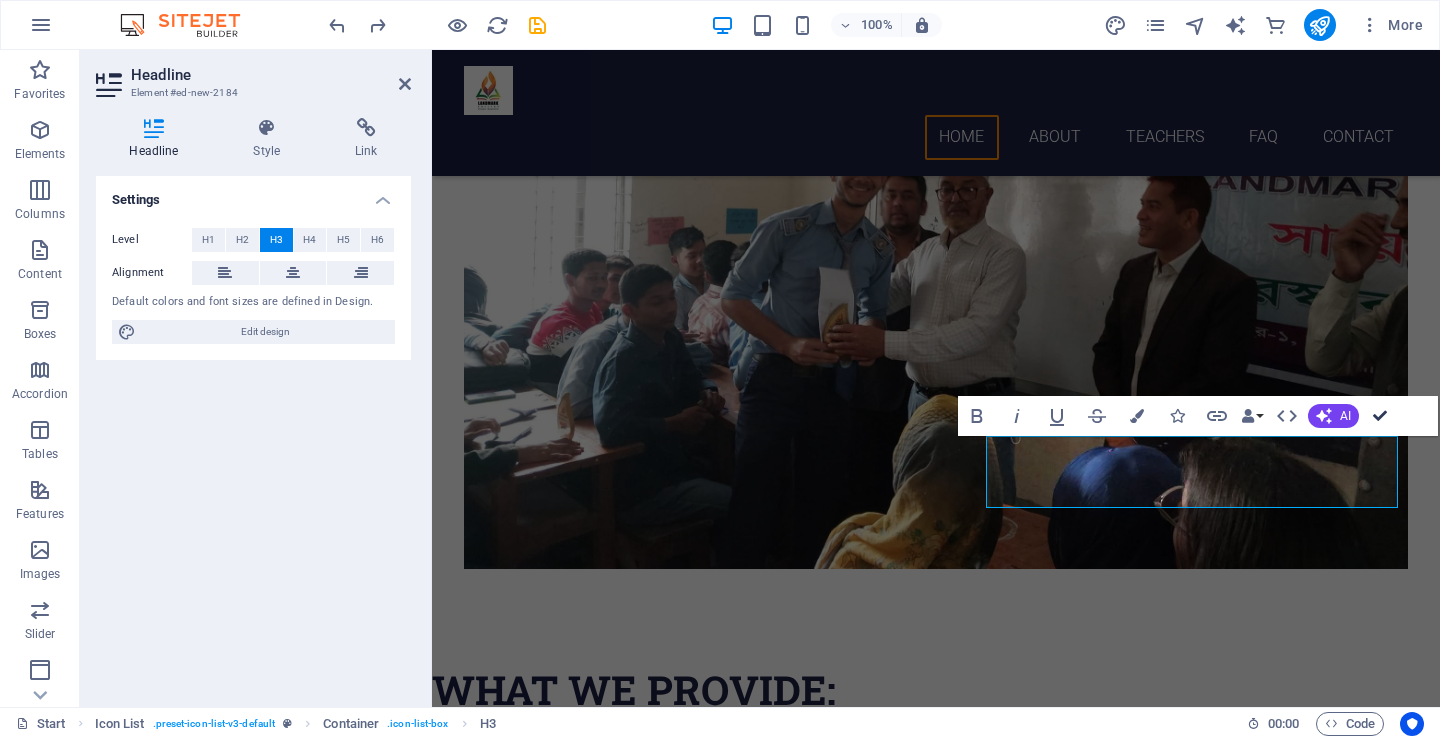 drag, startPoint x: 1382, startPoint y: 415, endPoint x: 760, endPoint y: 569, distance: 640.78076 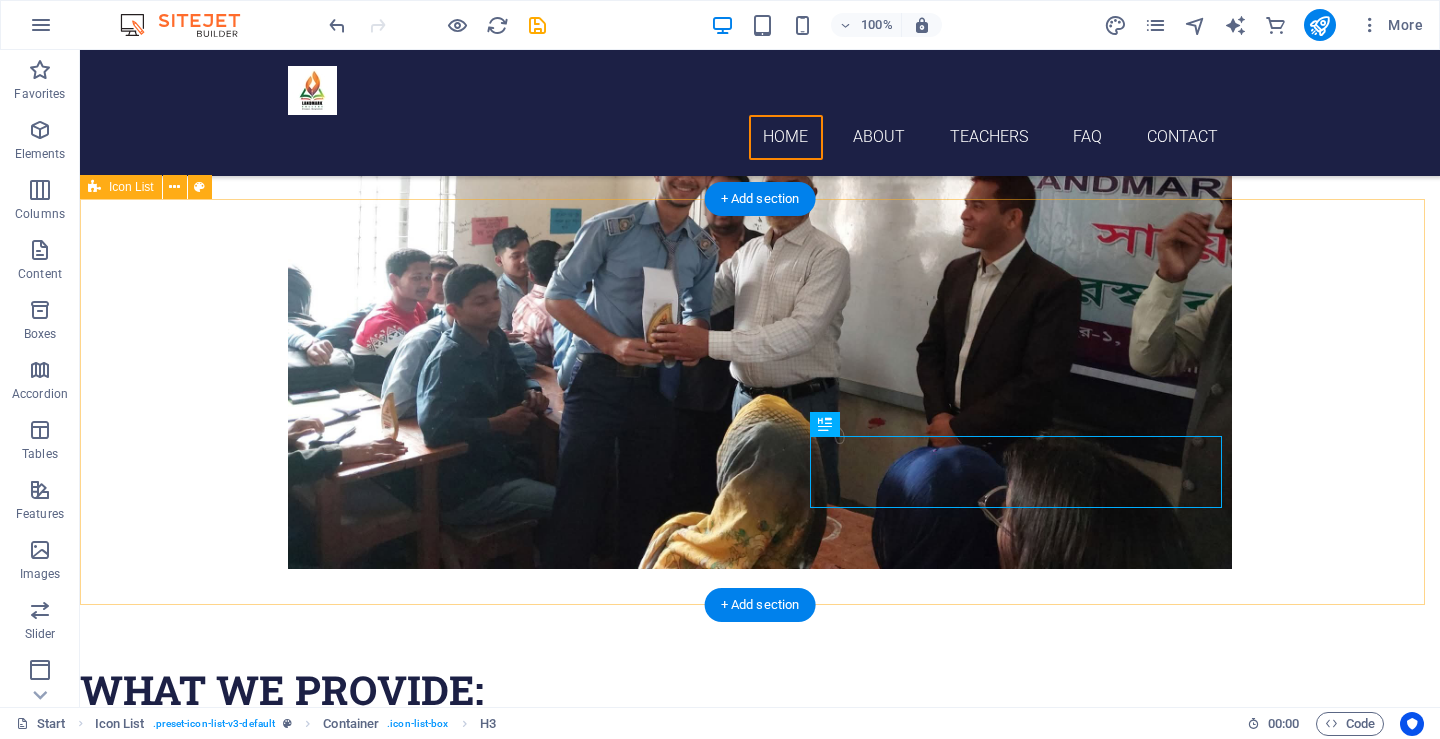 click on "Academic courses in the science department Computer and IT training Experienced and trained faculty Library and research facilities Smart classrooms and multimedia labs Co-curricular activities and cultural environment" at bounding box center (760, 1147) 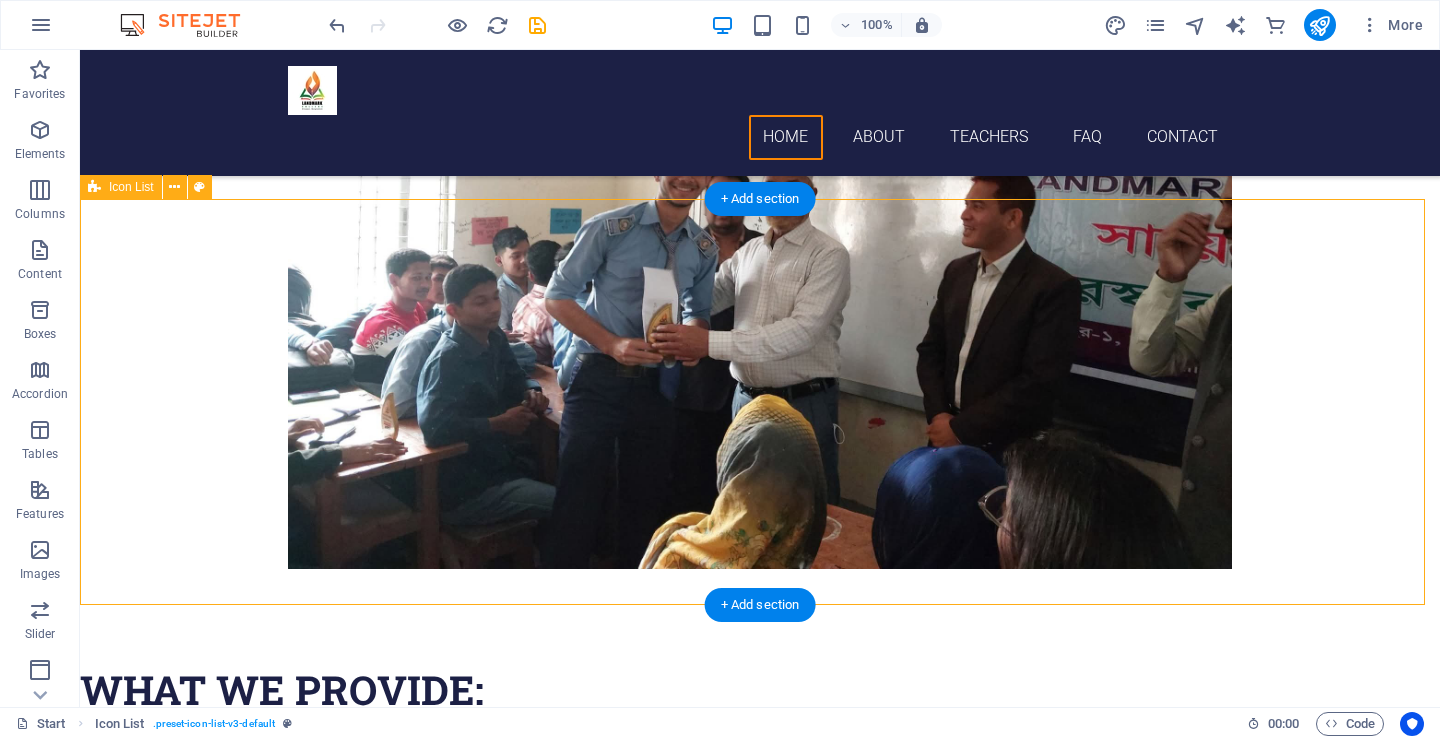 click on "Academic courses in the science department Computer and IT training Experienced and trained faculty Library and research facilities Smart classrooms and multimedia labs Co-curricular activities and cultural environment" at bounding box center [760, 1147] 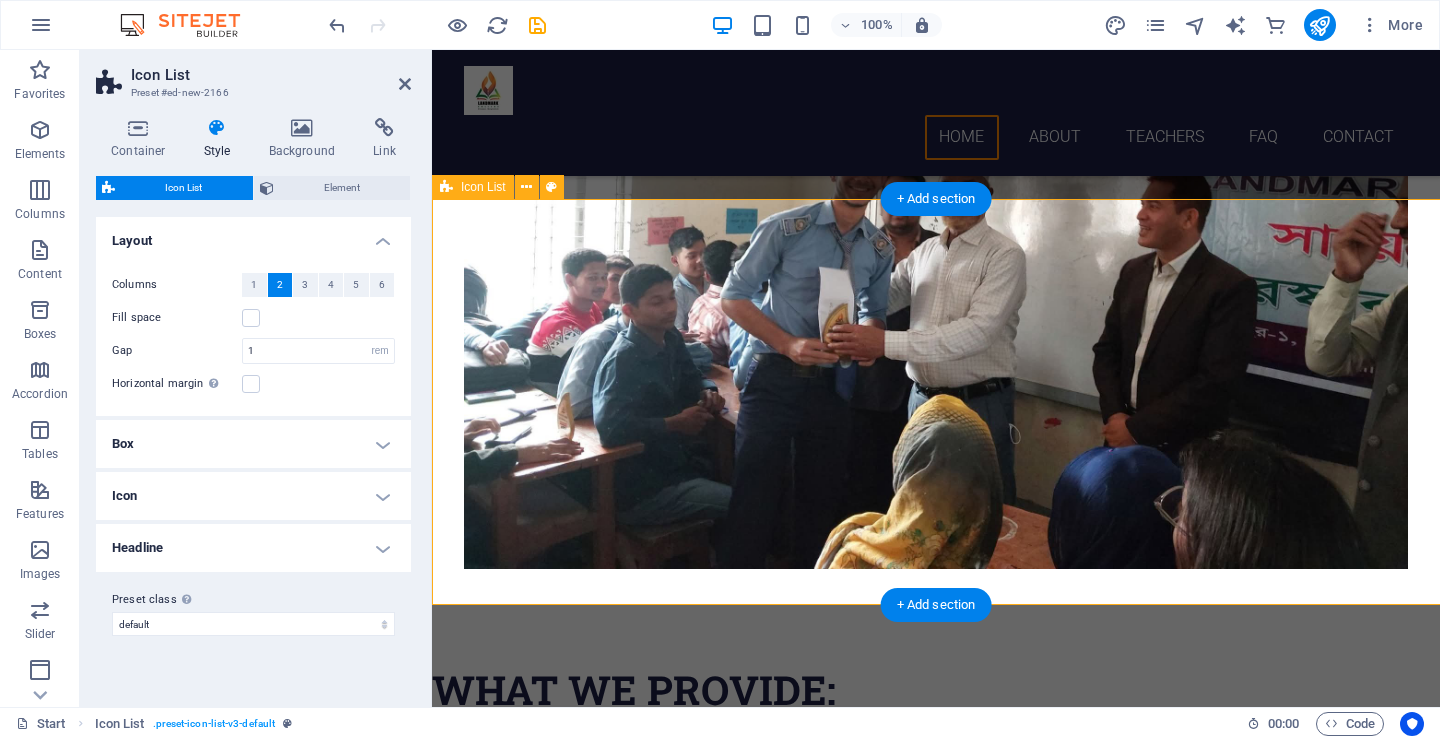 click on "Academic courses in the science department Computer and IT training Experienced and trained faculty Library and research facilities Smart classrooms and multimedia labs Co-curricular activities and cultural environment" at bounding box center [936, 1147] 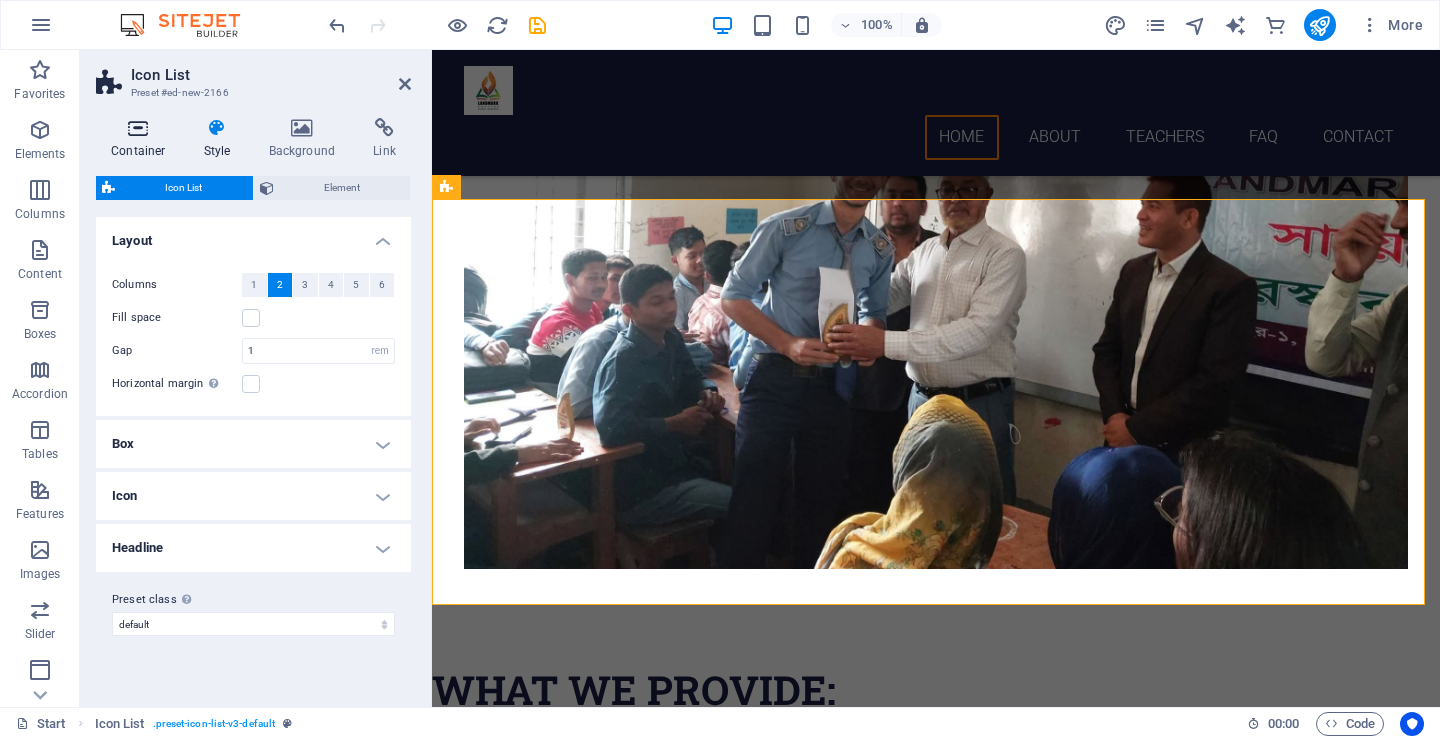 click at bounding box center (138, 128) 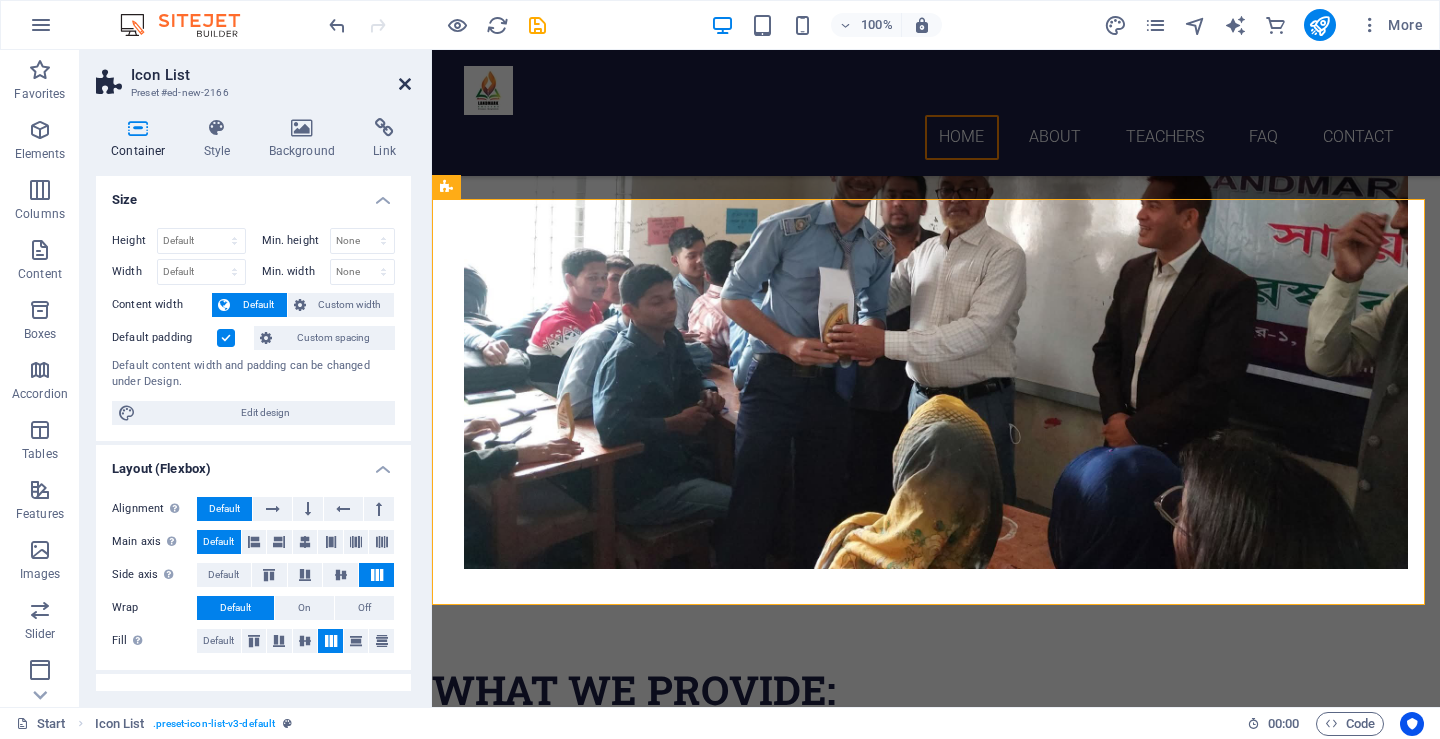 click at bounding box center [405, 84] 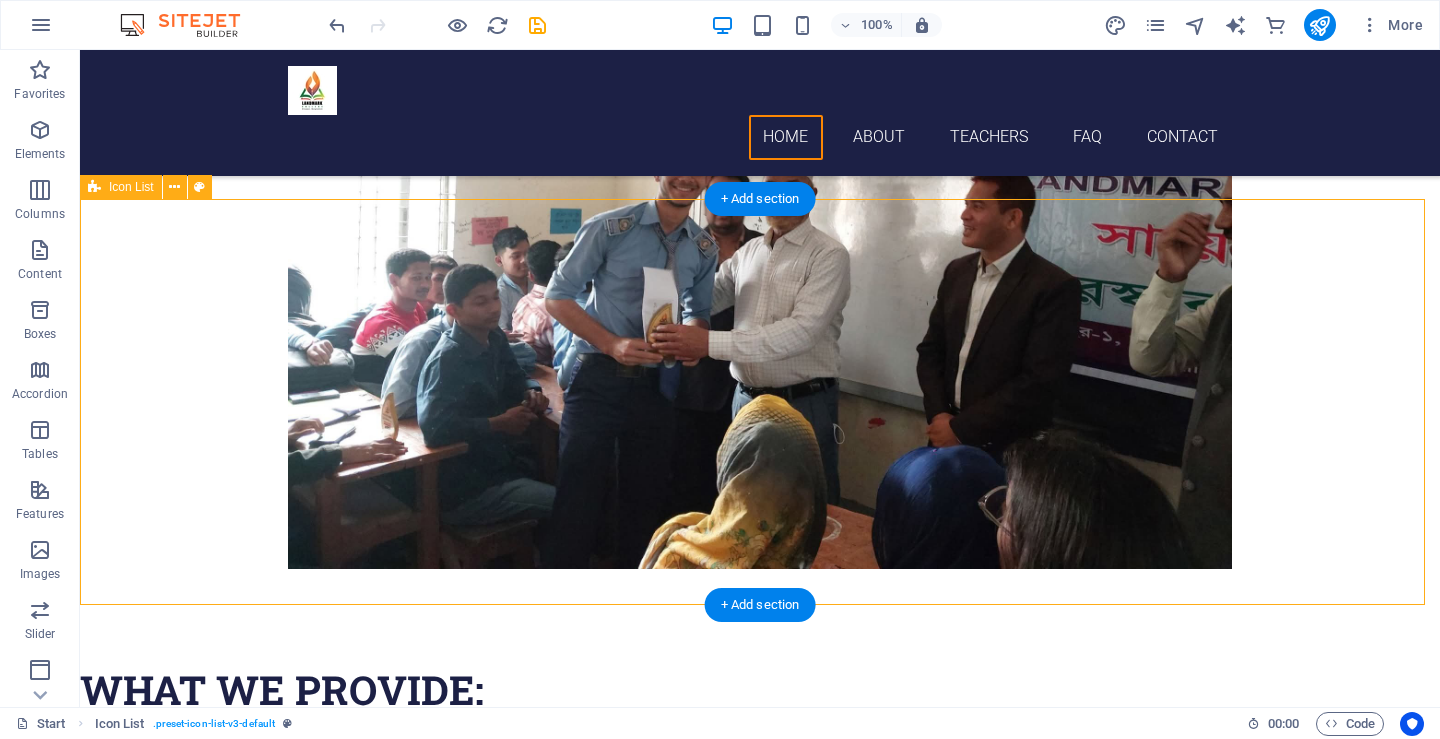 click on "Academic courses in the science department Computer and IT training Experienced and trained faculty Library and research facilities Smart classrooms and multimedia labs Co-curricular activities and cultural environment" at bounding box center (760, 1147) 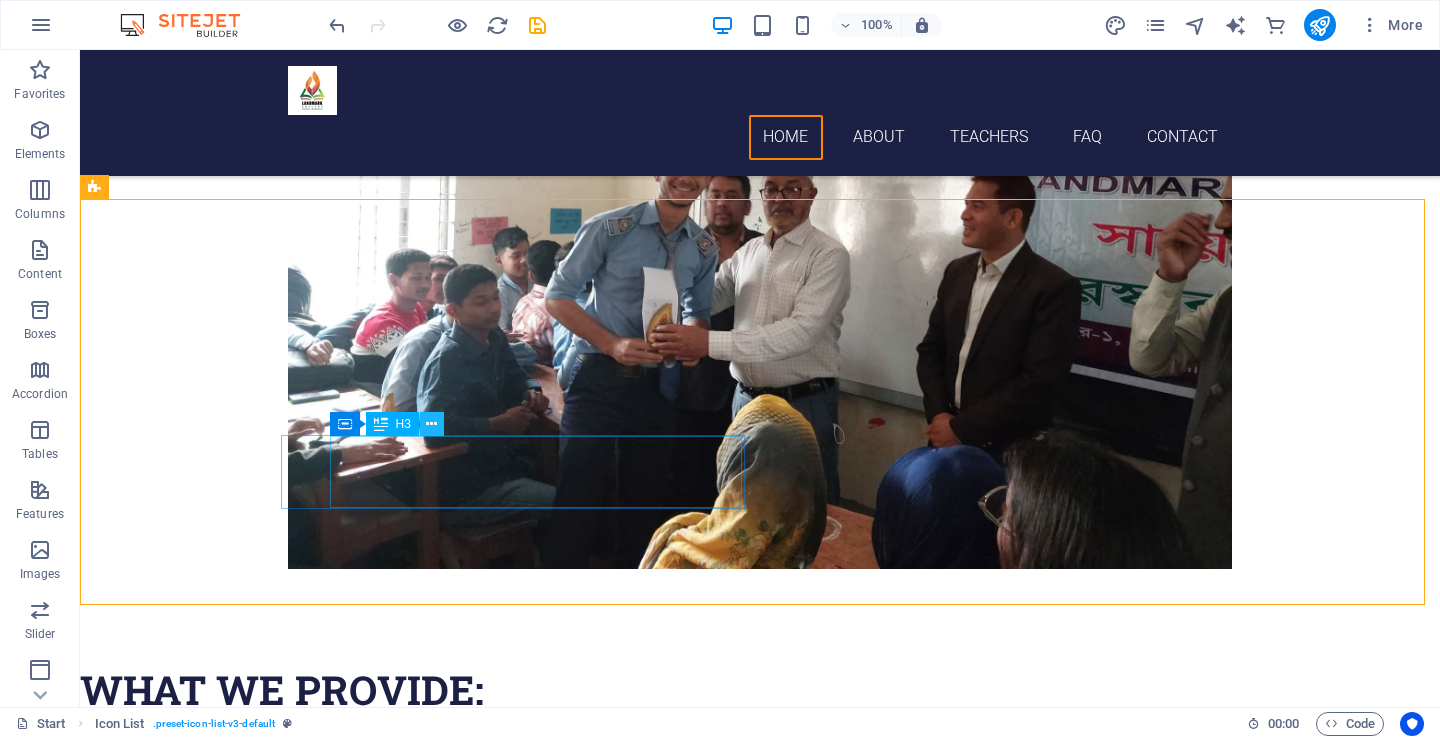 click at bounding box center (431, 424) 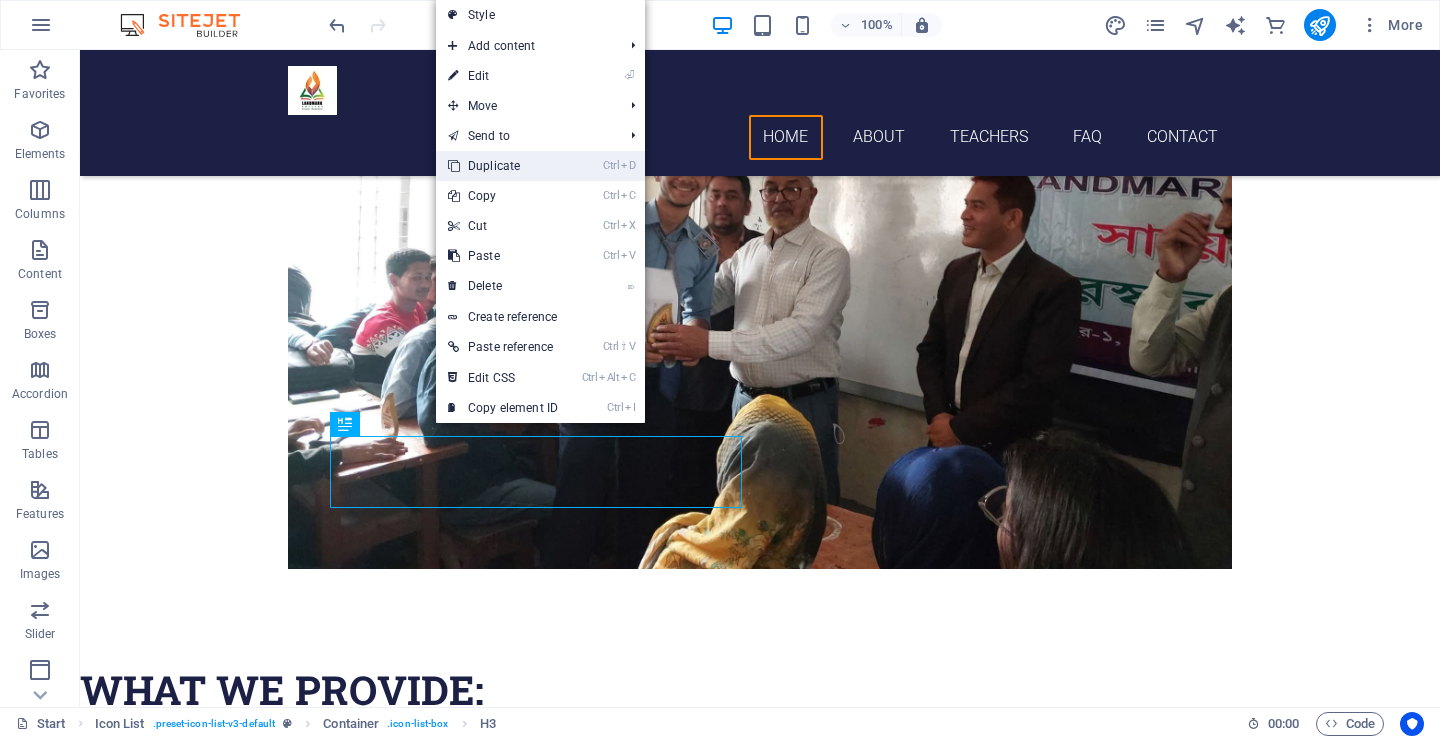 click on "Ctrl D  Duplicate" at bounding box center (503, 166) 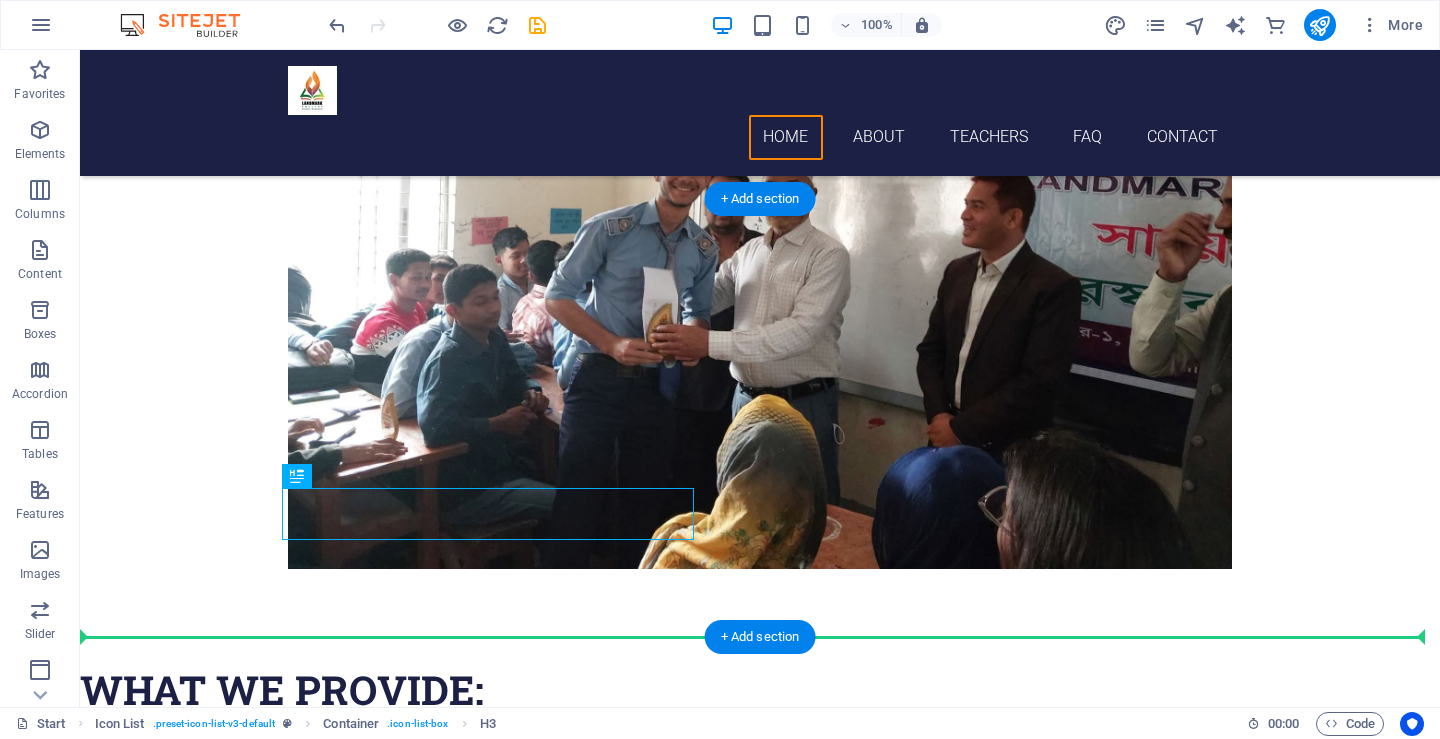 drag, startPoint x: 461, startPoint y: 503, endPoint x: 459, endPoint y: 581, distance: 78.025635 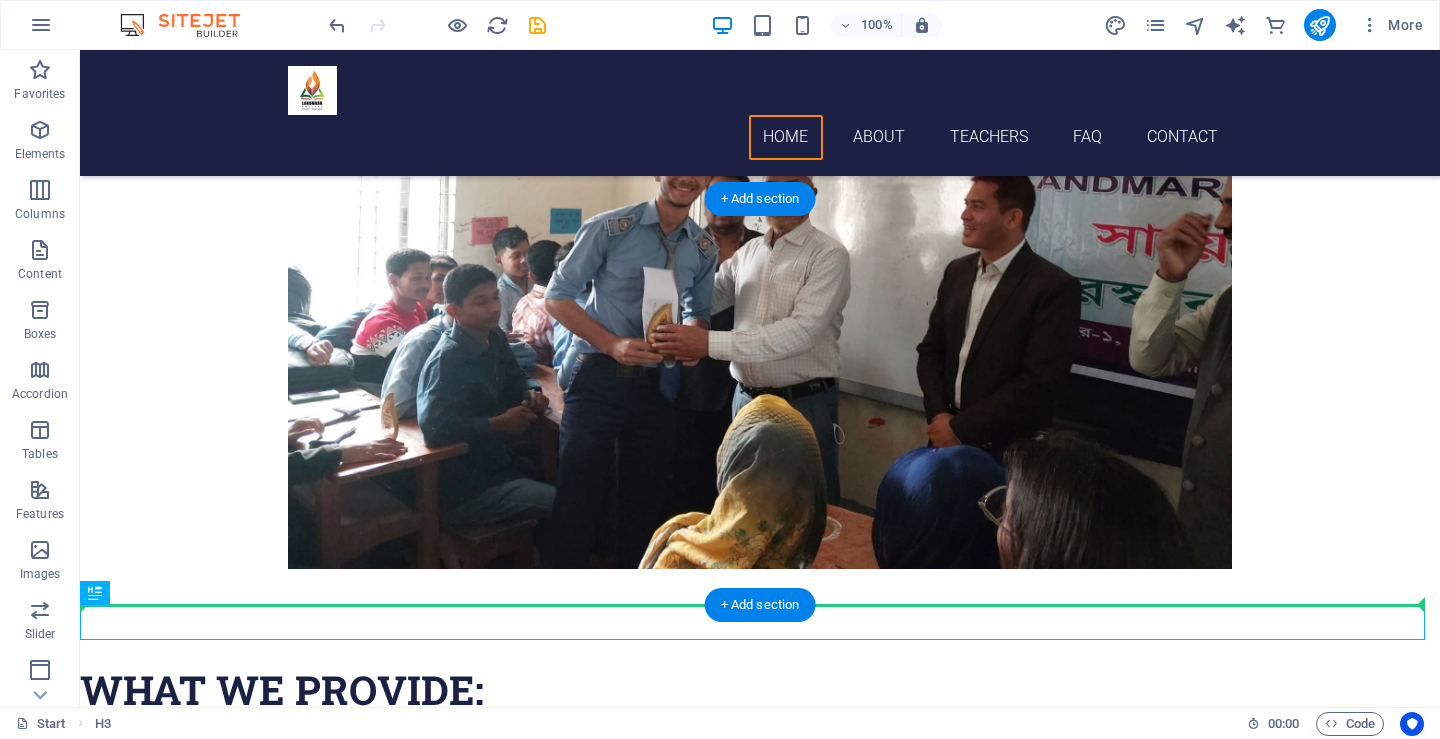 drag, startPoint x: 451, startPoint y: 622, endPoint x: 512, endPoint y: 525, distance: 114.58621 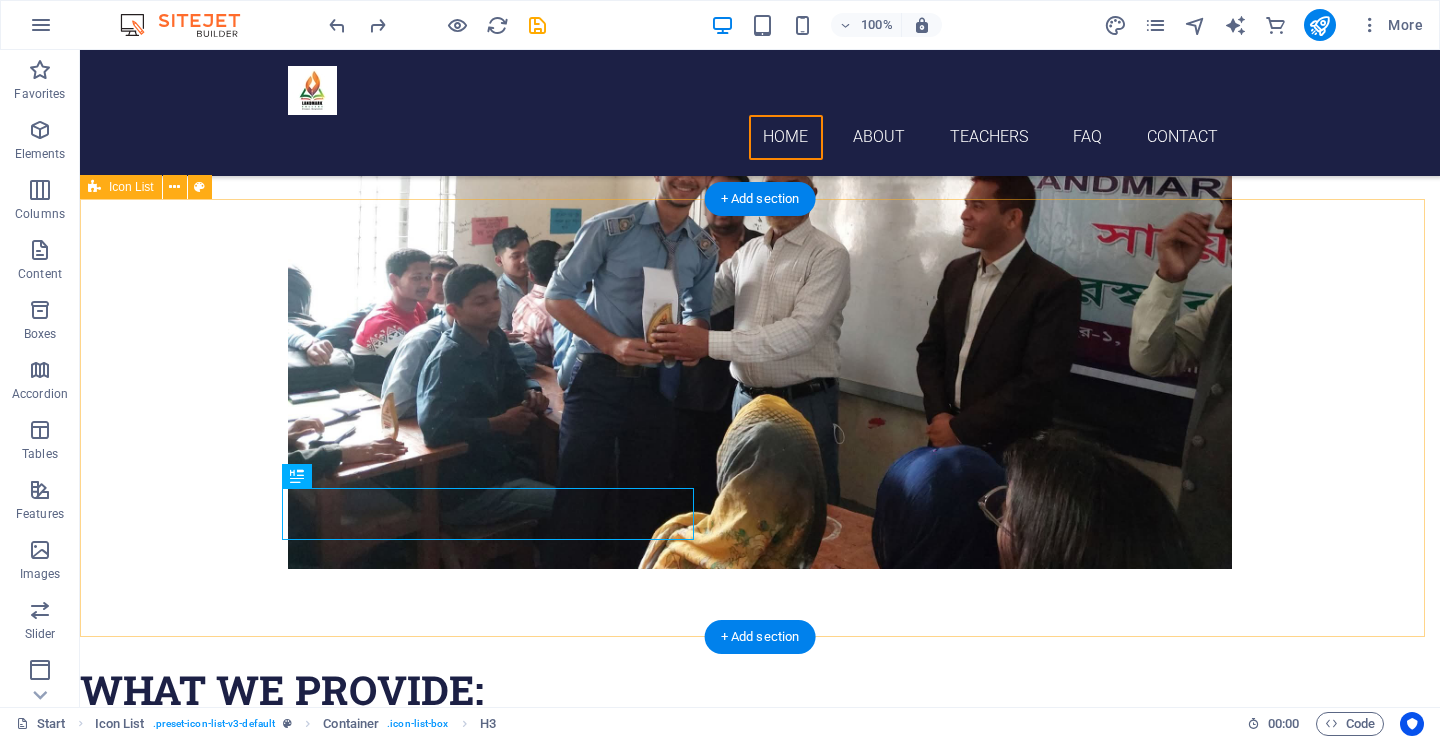 click on "Academic courses in the science department Computer and IT training Experienced and trained faculty Library and research facilities Smart classrooms and multimedia labs Smart classrooms and multimedia labs Co-curricular activities and cultural environment" at bounding box center [760, 1173] 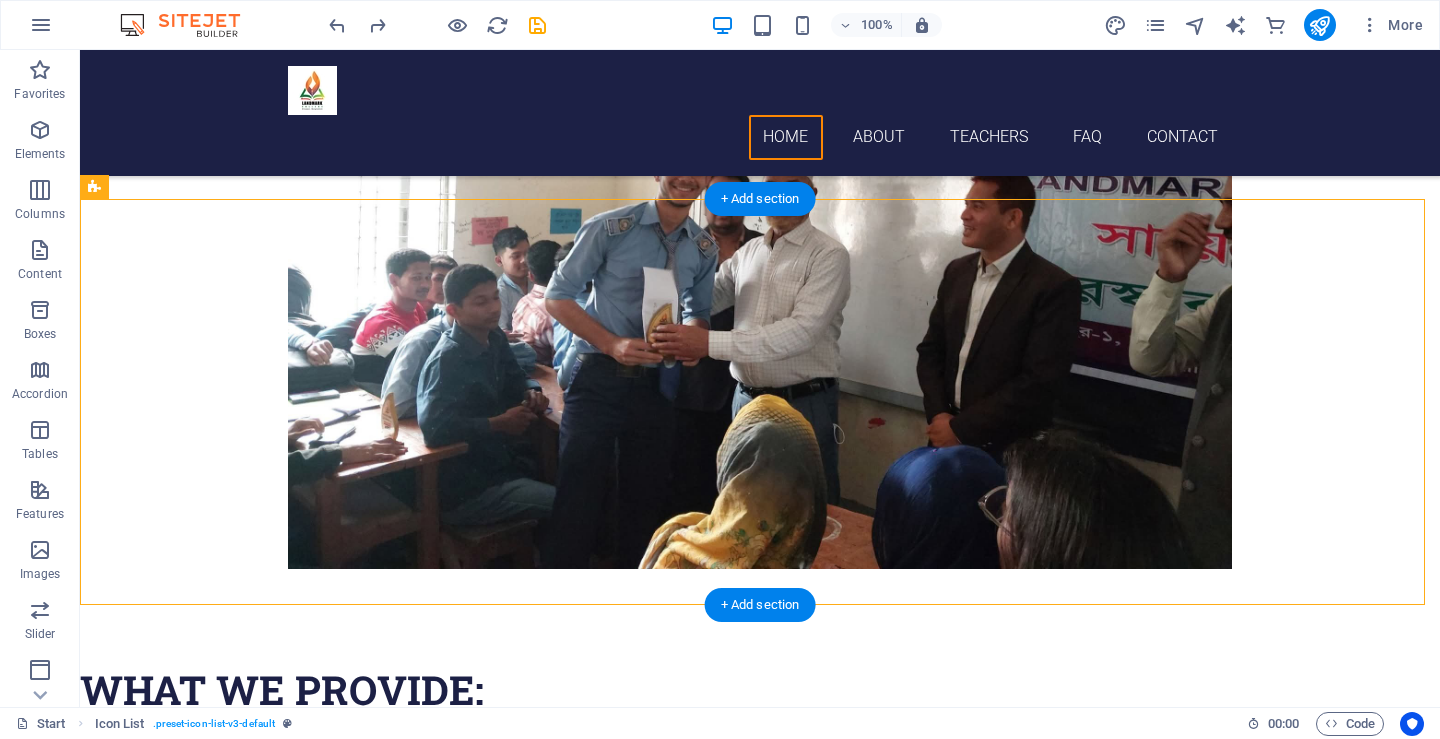 click on "Academic courses in the science department Computer and IT training Experienced and trained faculty Library and research facilities Smart classrooms and multimedia labs Co-curricular activities and cultural environment" at bounding box center (760, 1147) 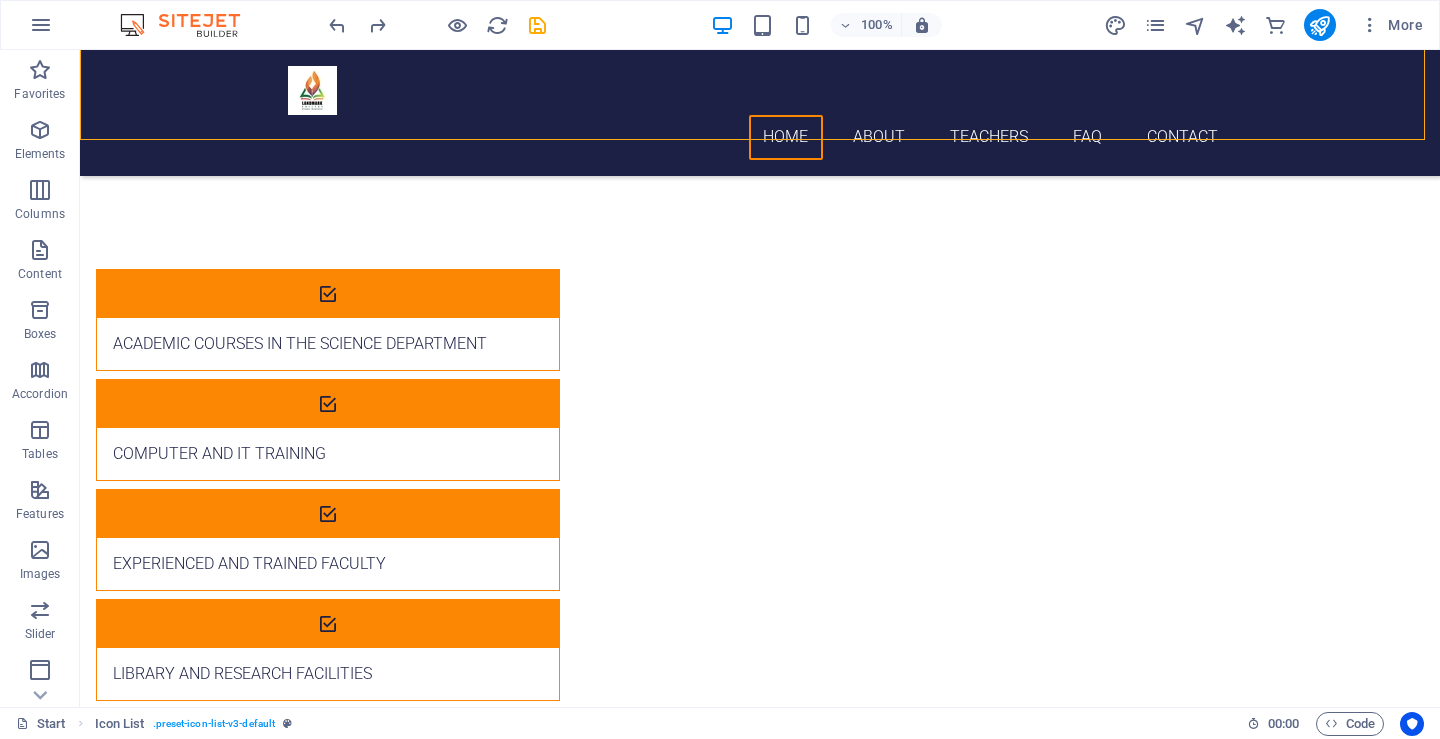 scroll, scrollTop: 1949, scrollLeft: 0, axis: vertical 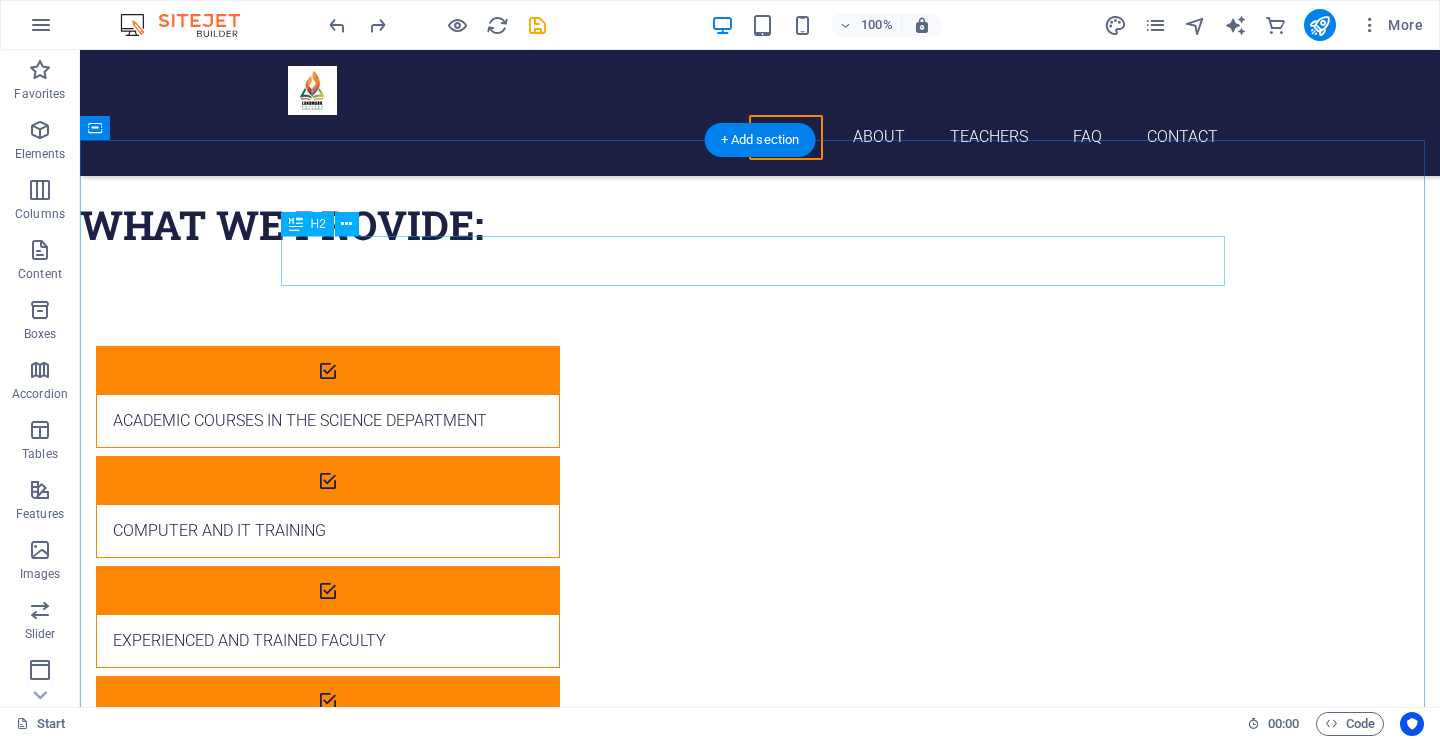 click on "Language Courses" at bounding box center (760, 1235) 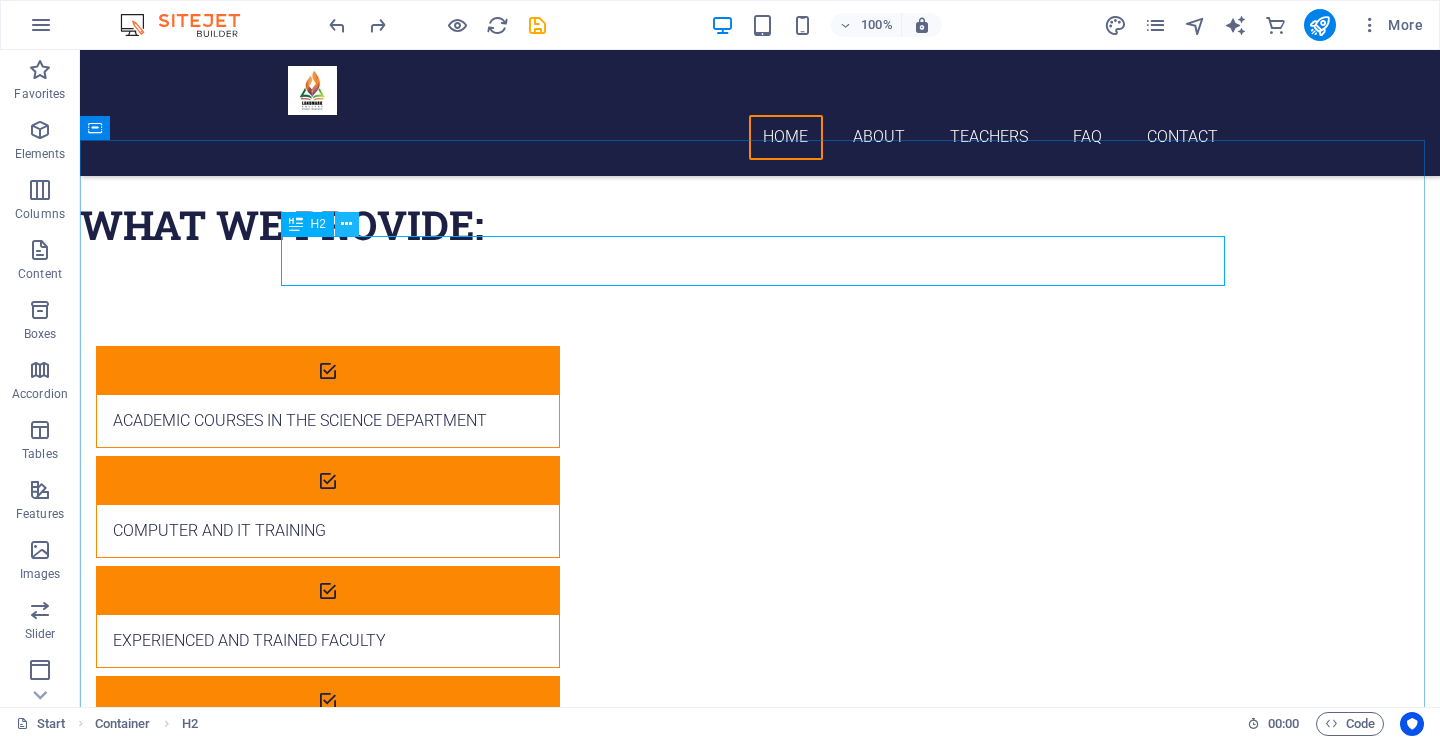 click at bounding box center [347, 224] 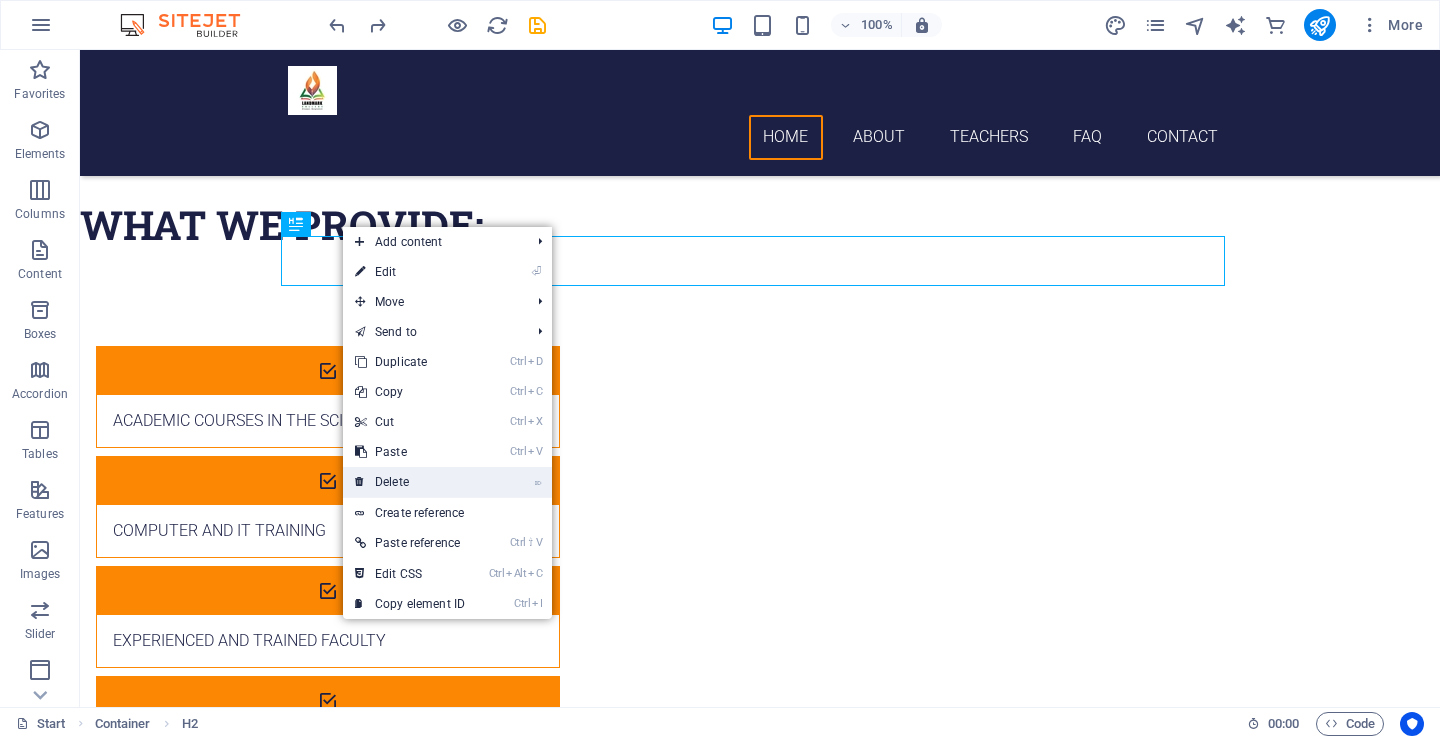 click on "⌦  Delete" at bounding box center [410, 482] 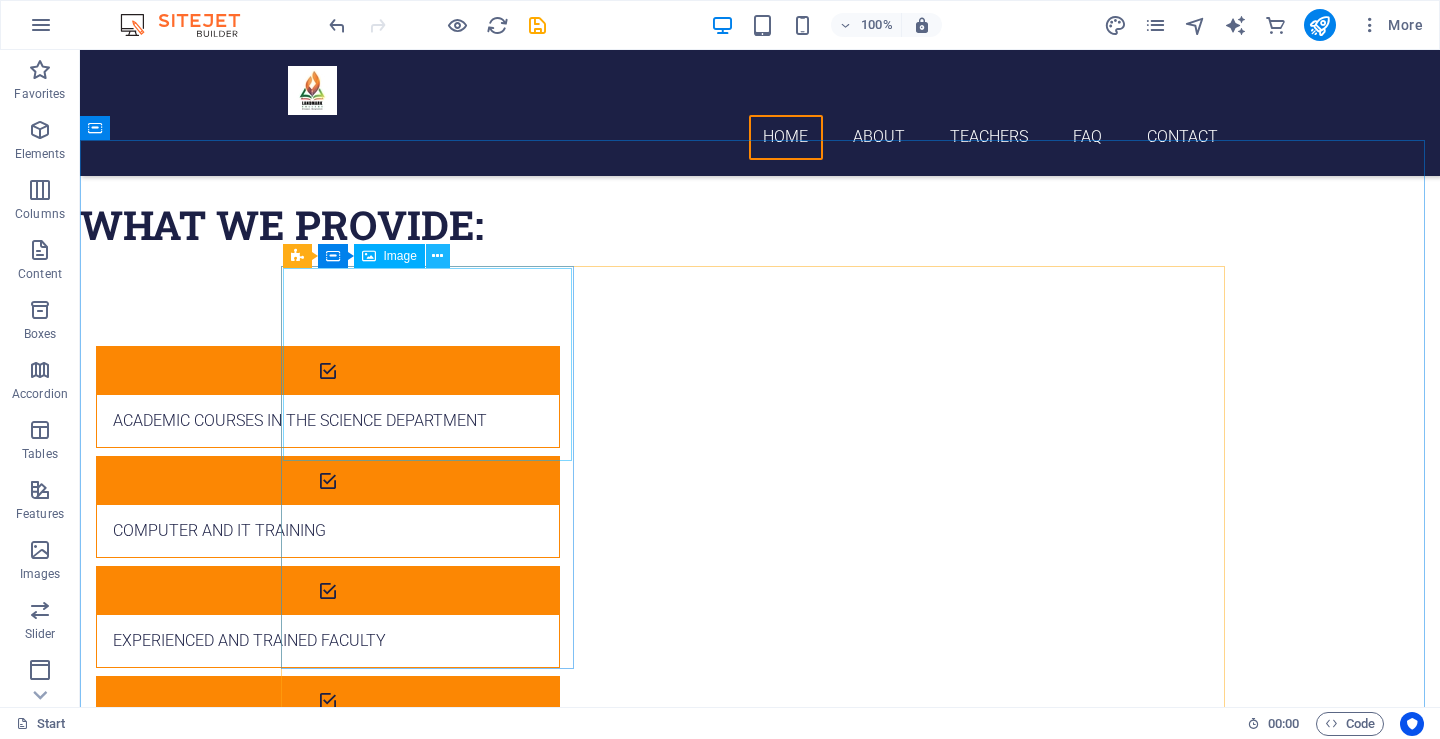 click at bounding box center [437, 256] 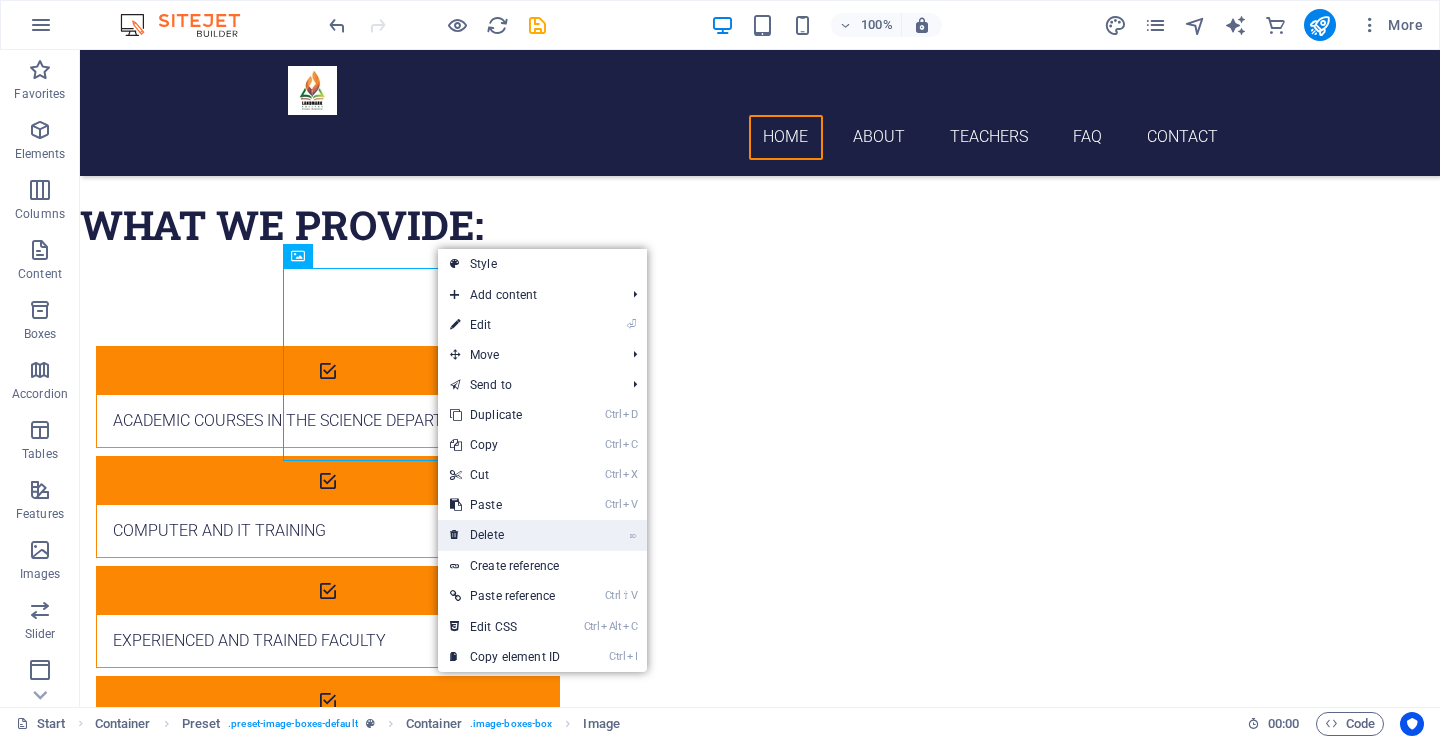 click on "⌦  Delete" at bounding box center (505, 535) 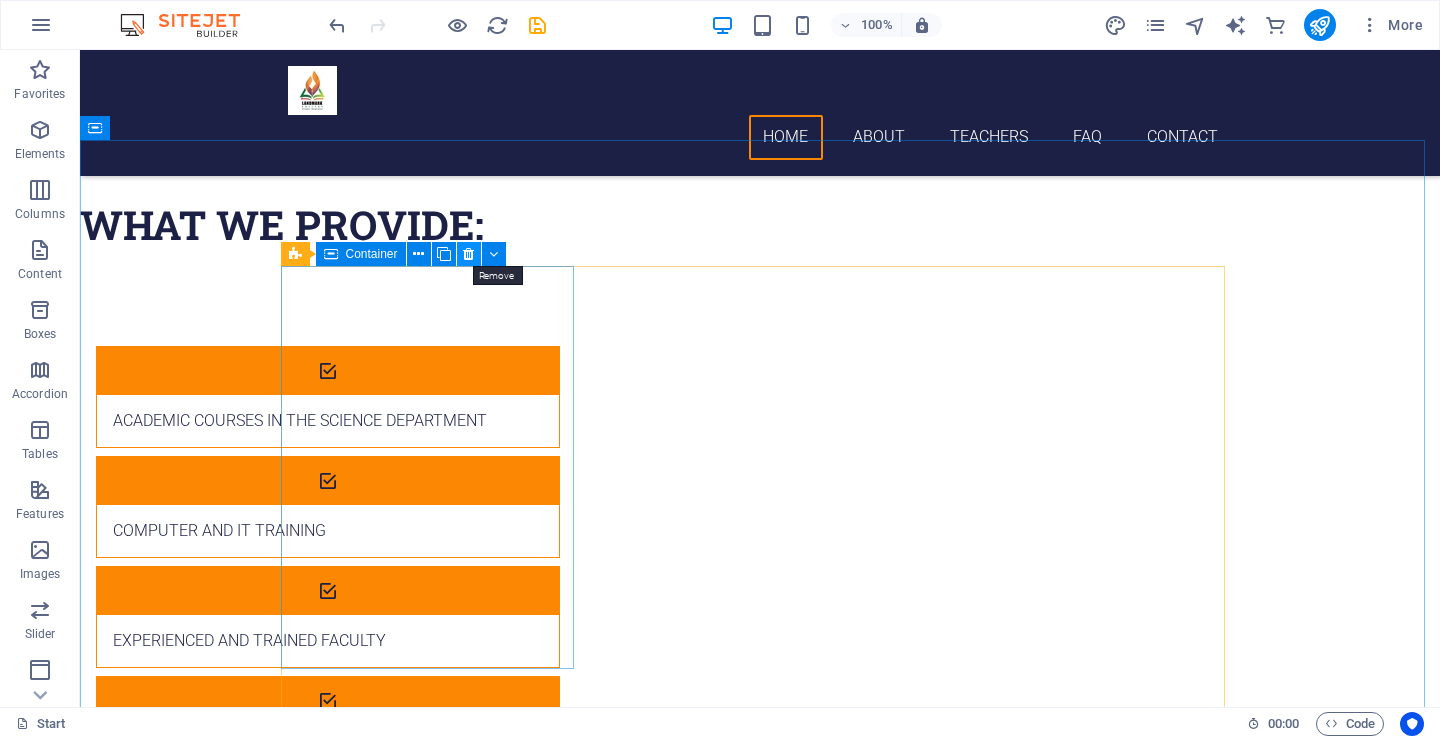 click at bounding box center [468, 254] 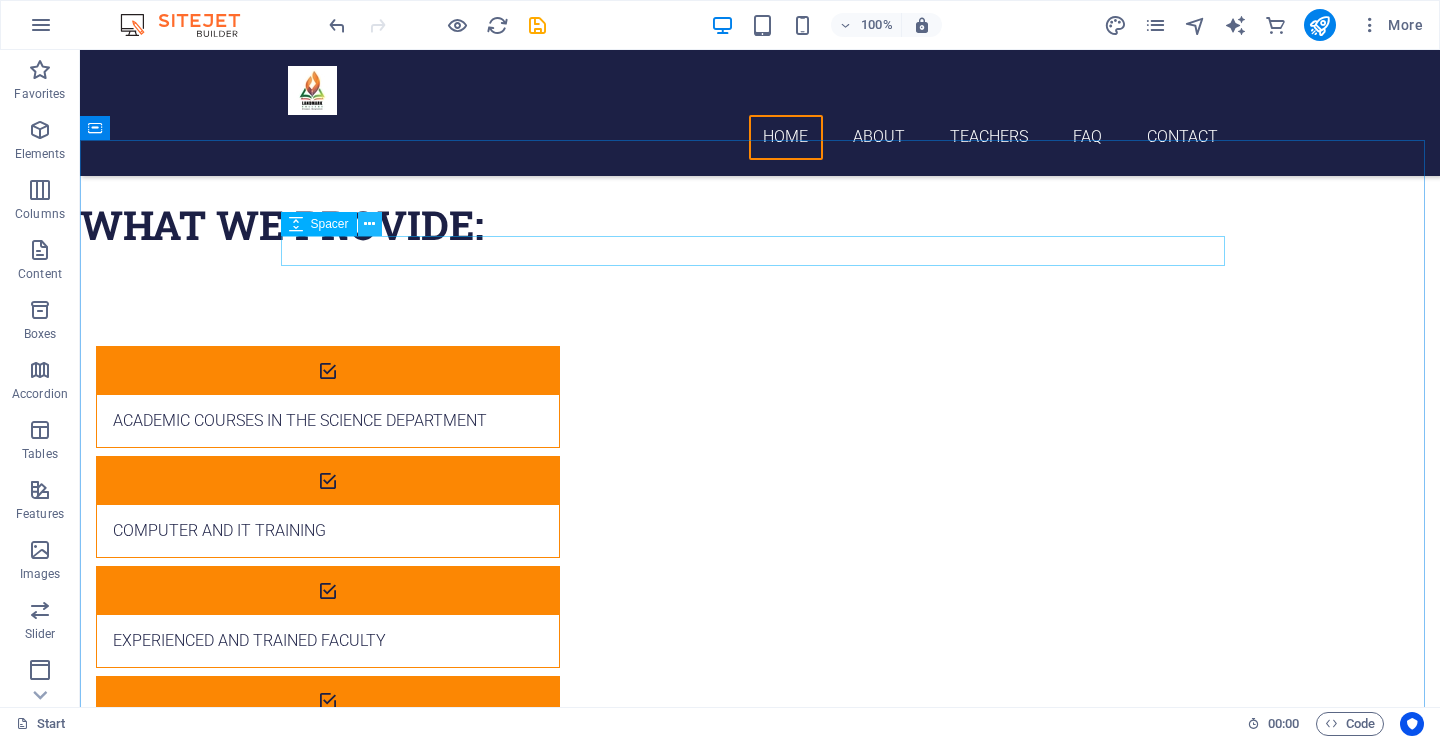 click at bounding box center (369, 224) 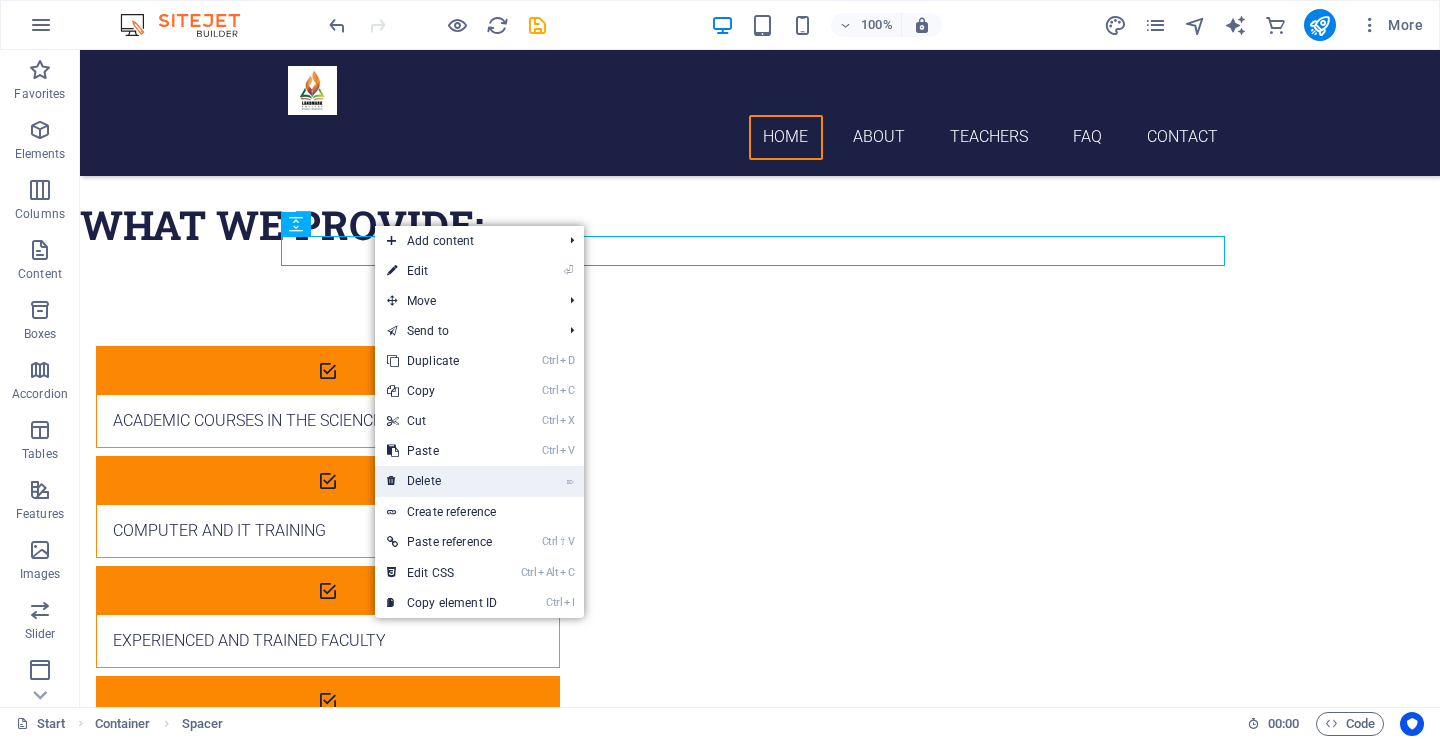 click on "⌦  Delete" at bounding box center [442, 481] 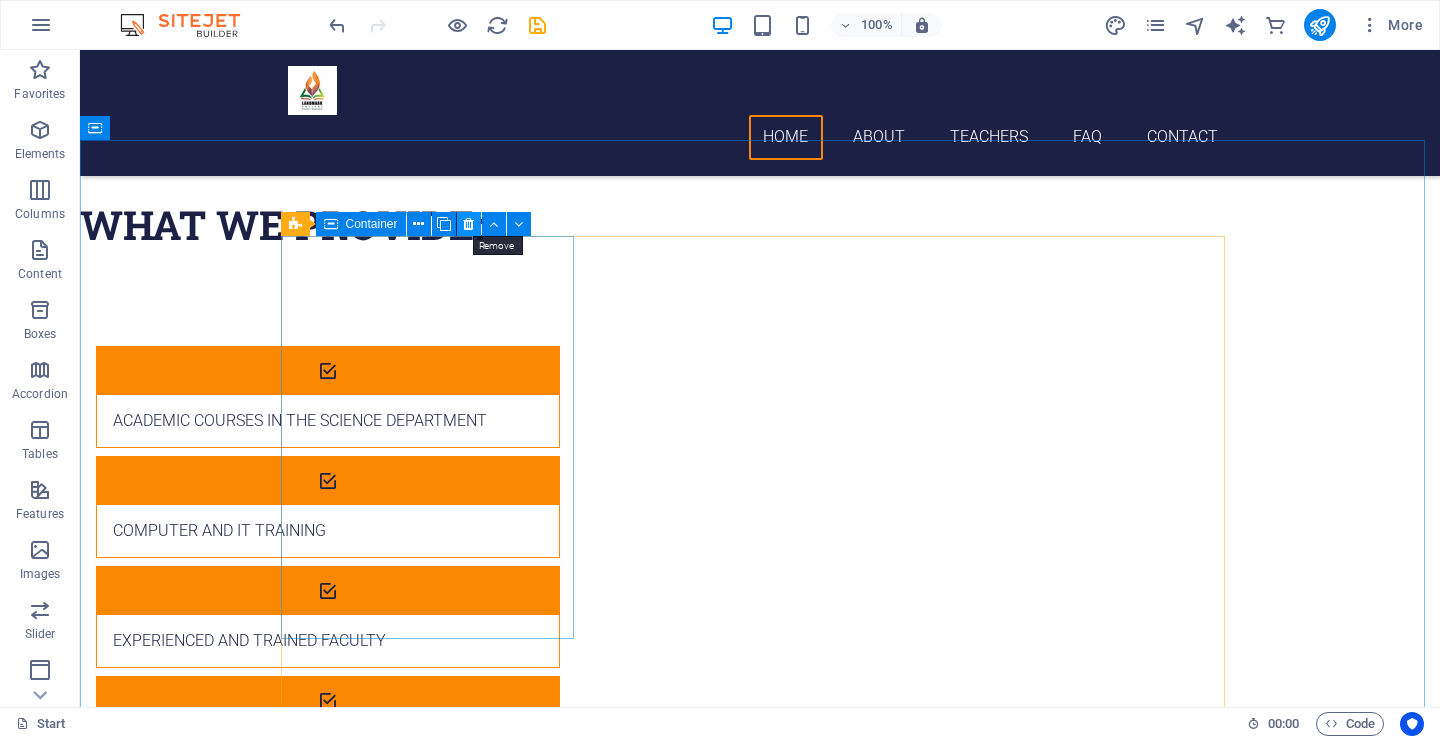 click at bounding box center (468, 224) 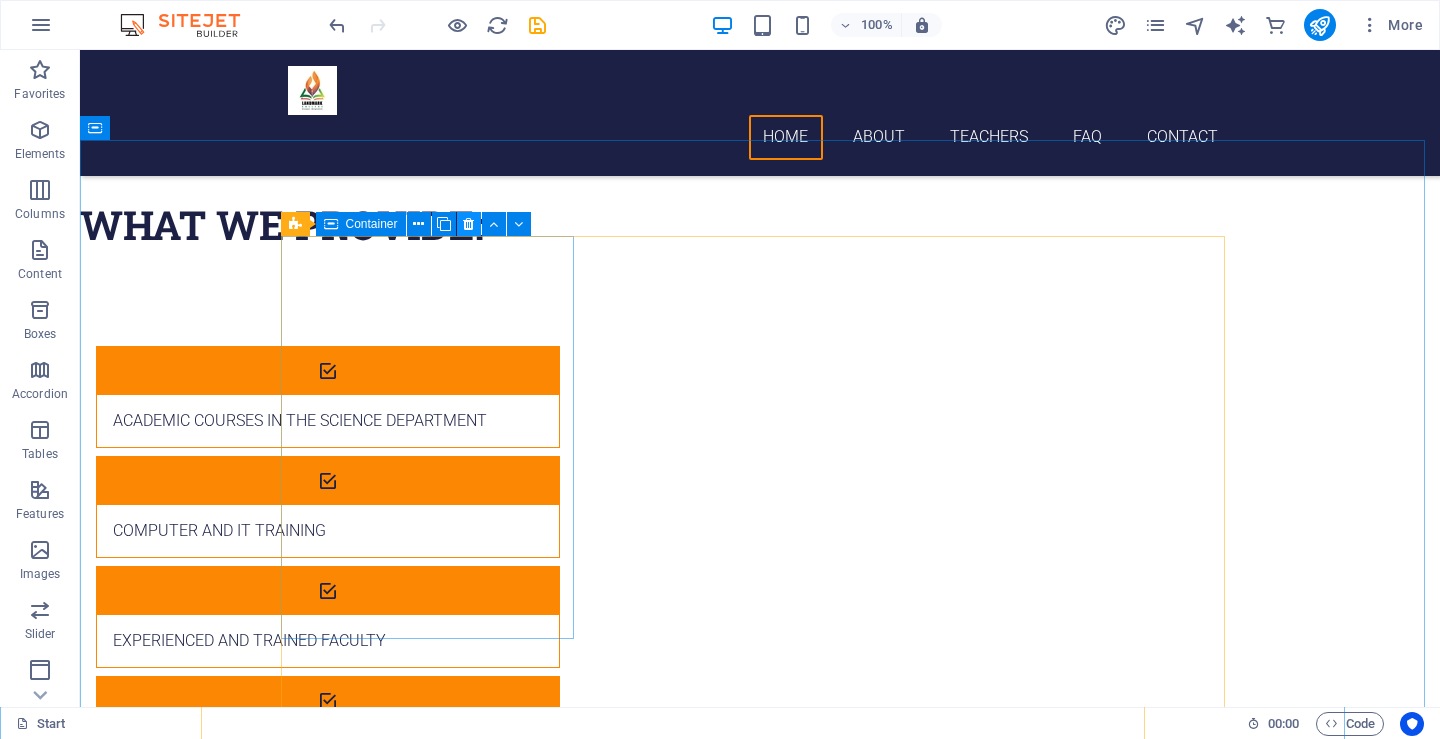 click at bounding box center (468, 224) 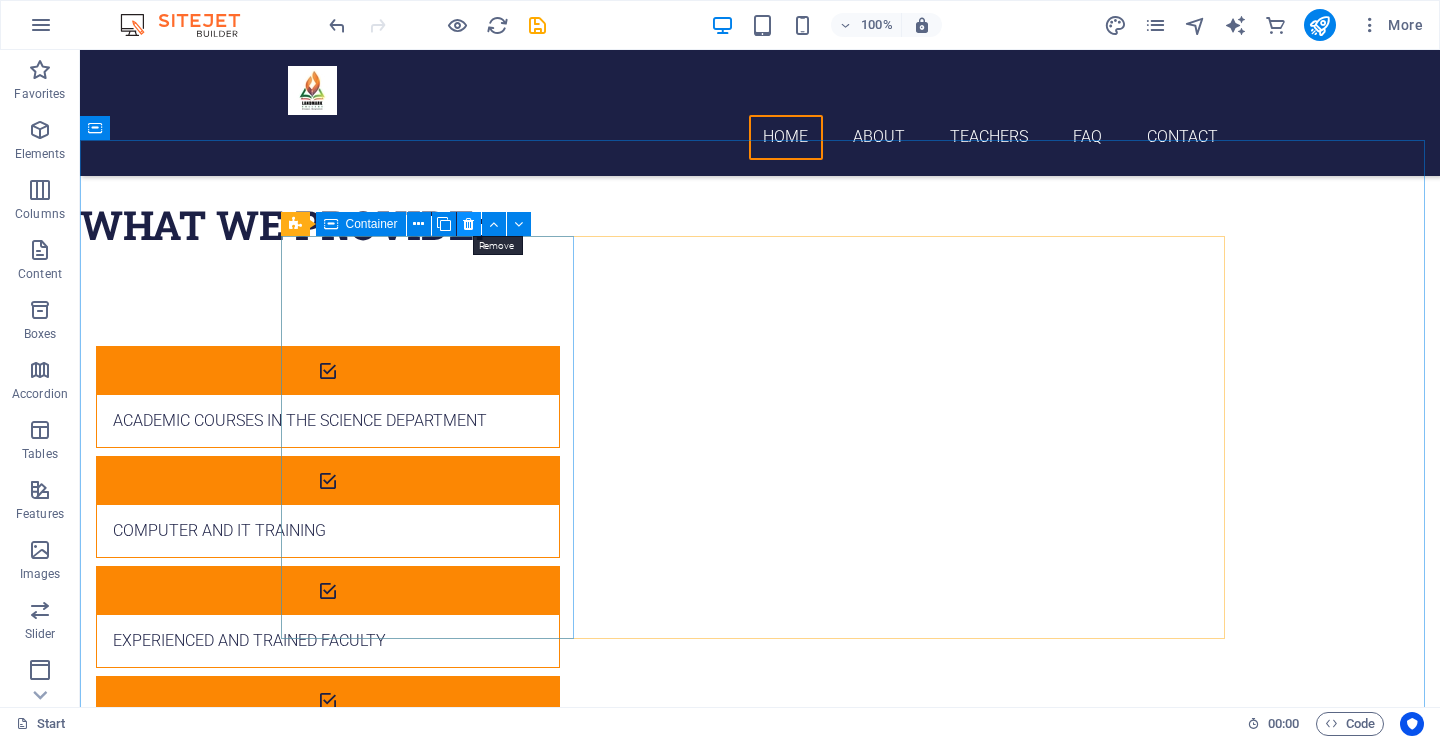 click at bounding box center [469, 224] 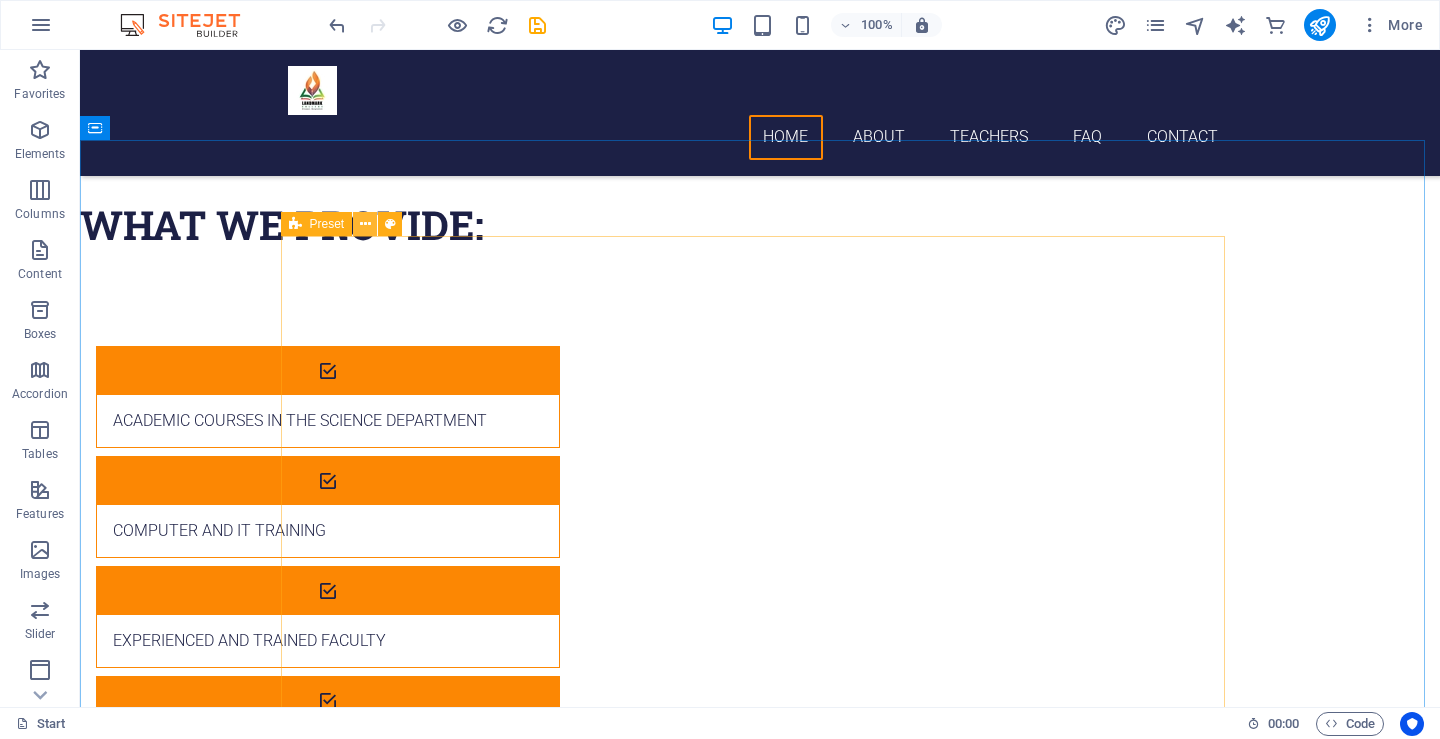 click at bounding box center (365, 224) 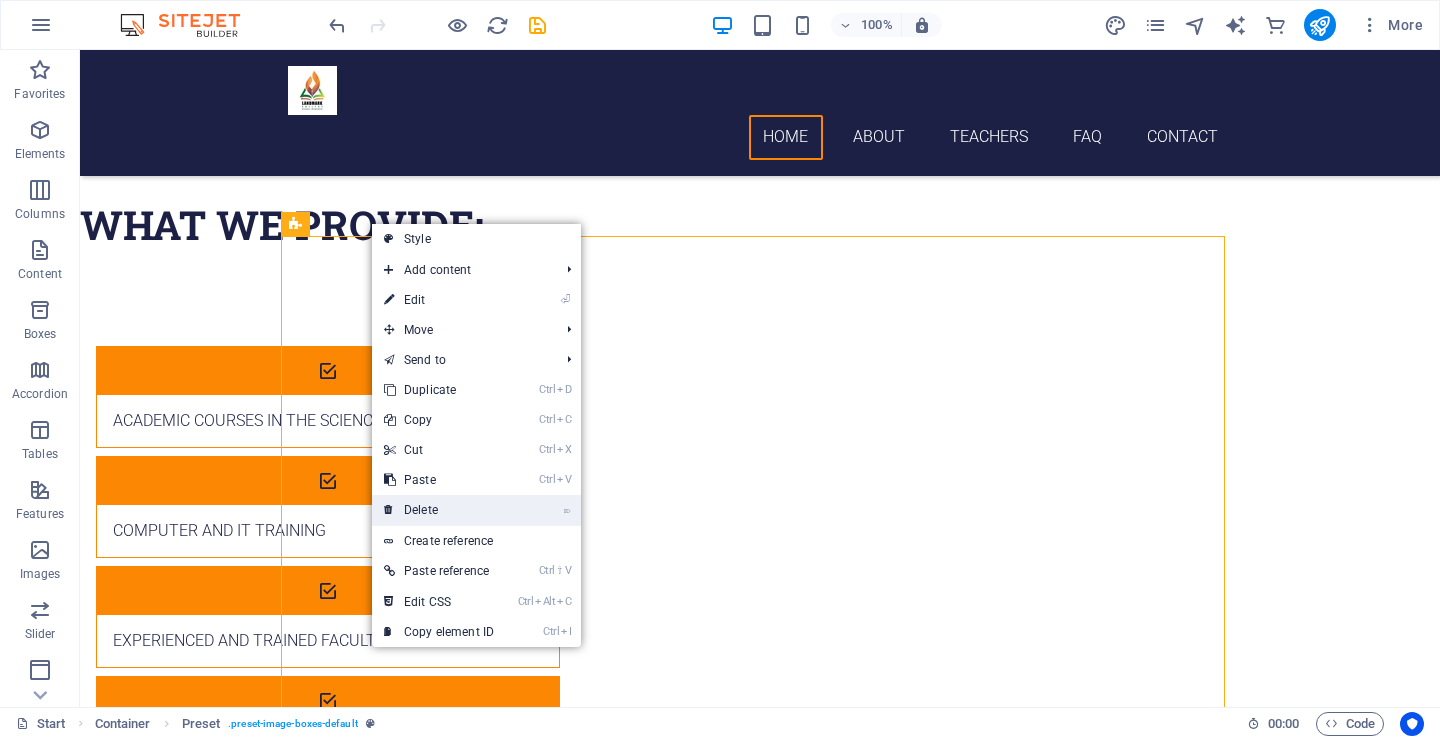 click on "⌦  Delete" at bounding box center [439, 510] 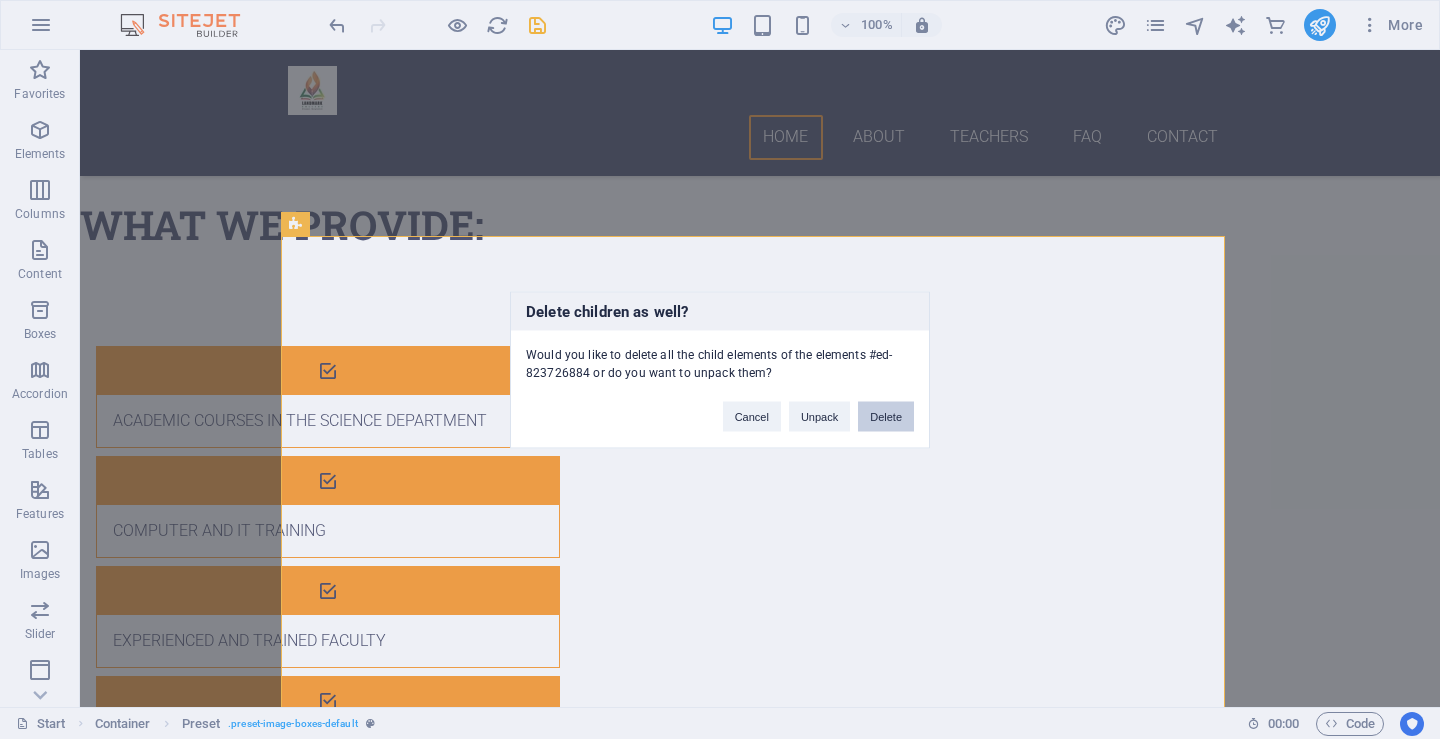 click on "Delete" at bounding box center [886, 416] 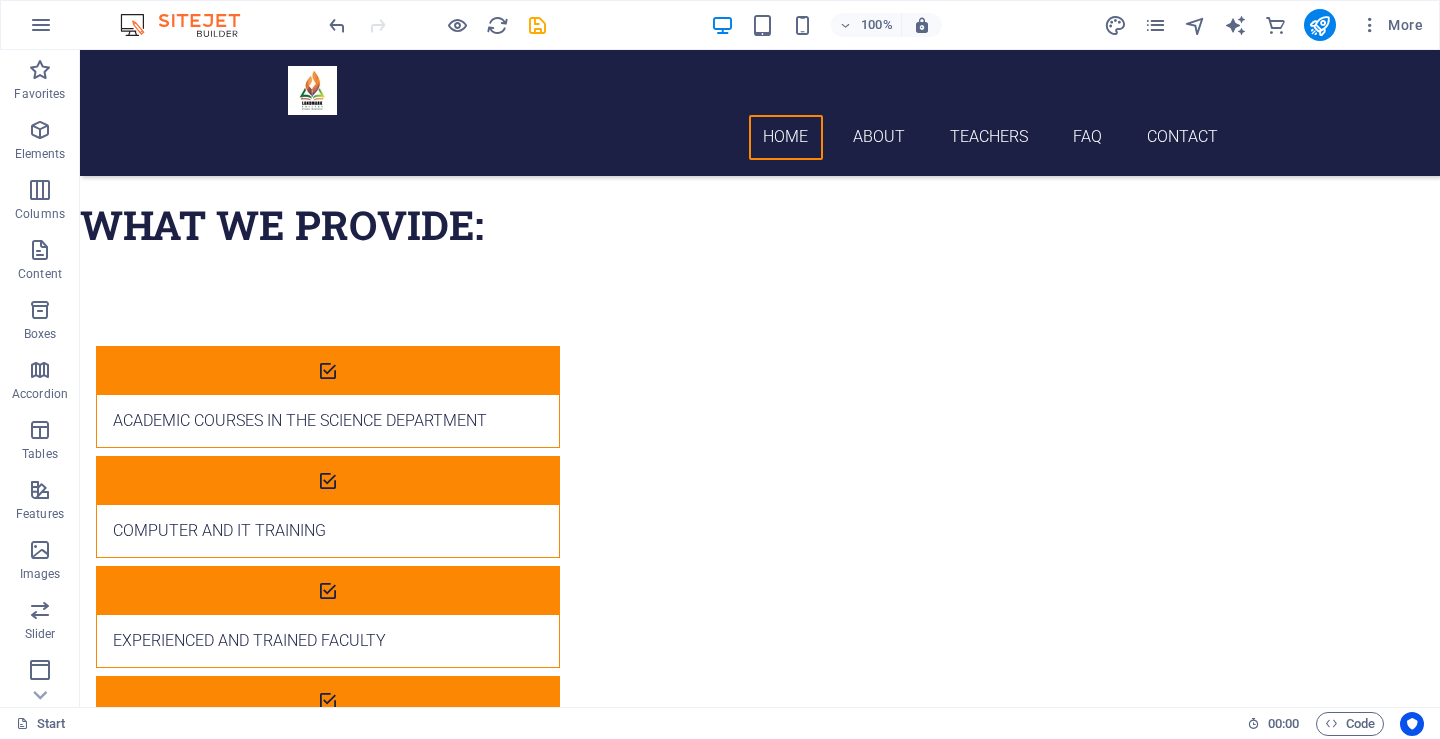 scroll, scrollTop: 1608, scrollLeft: 0, axis: vertical 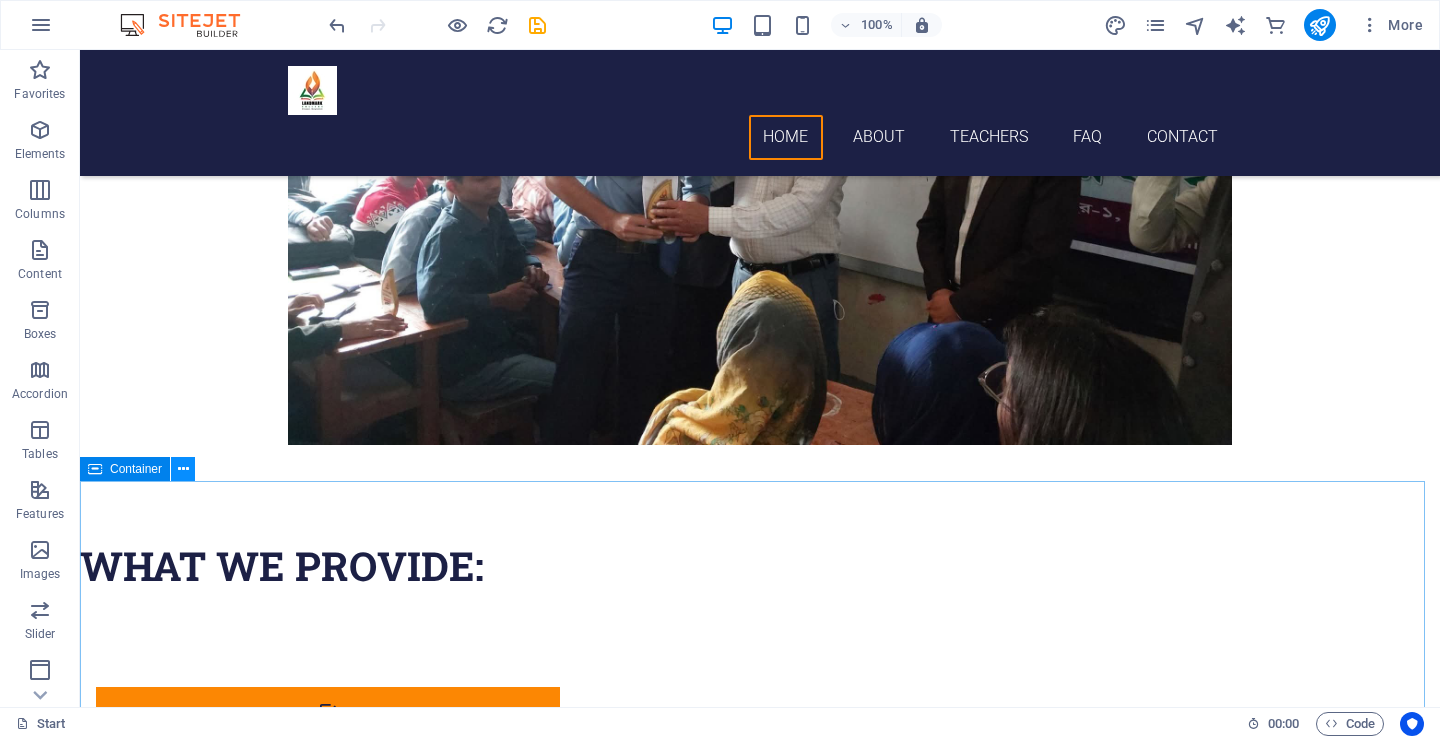 click at bounding box center [183, 469] 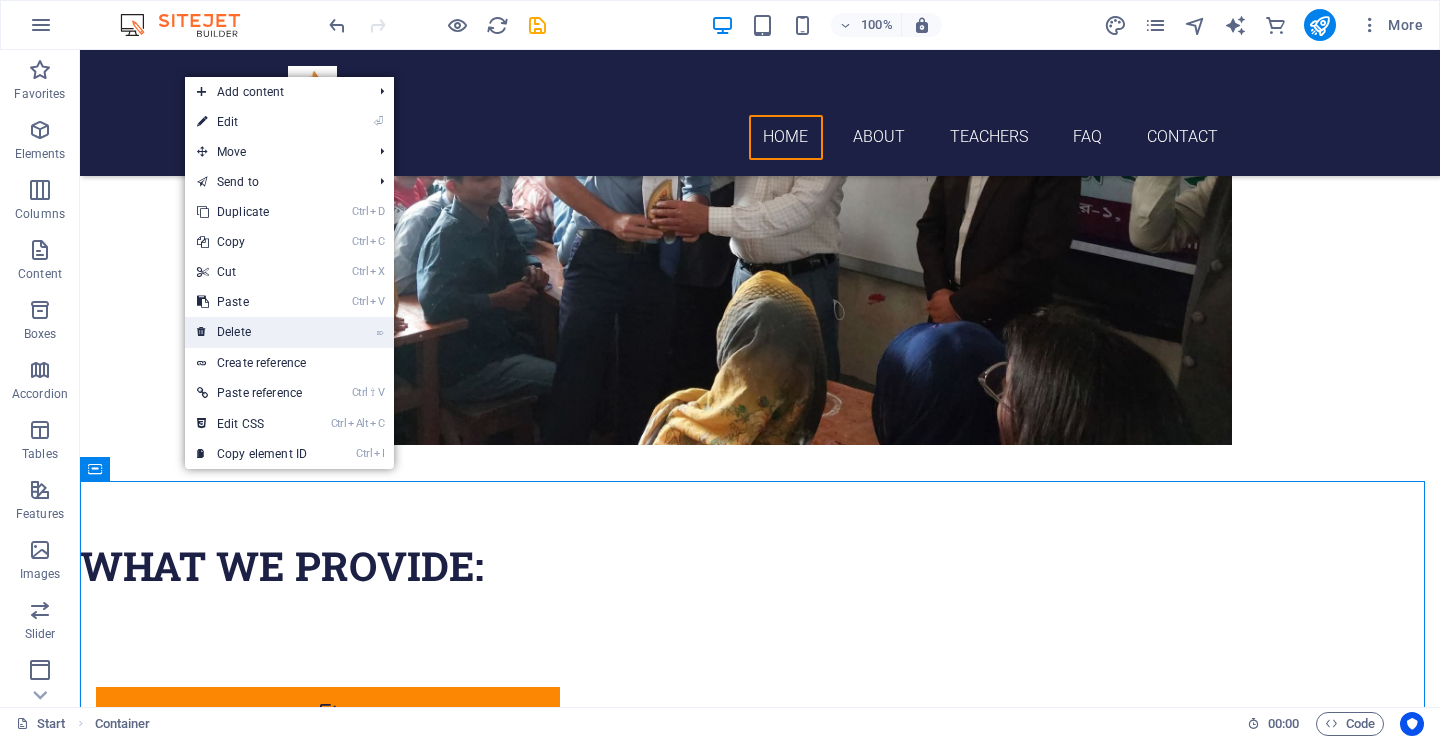 click on "⌦  Delete" at bounding box center [252, 332] 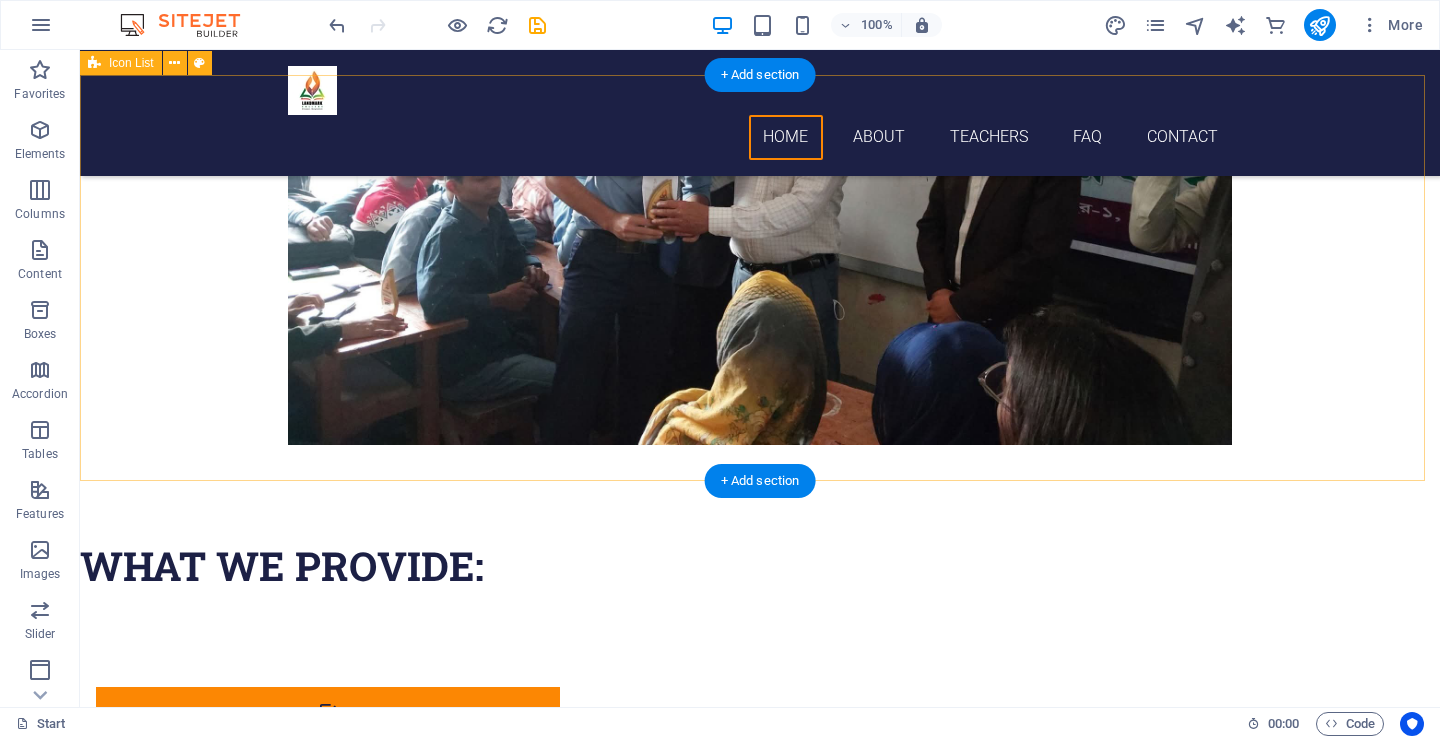 click on "Academic courses in the science department Computer and IT training Experienced and trained faculty Library and research facilities Smart classrooms and multimedia labs Co-curricular activities and cultural environment" at bounding box center [760, 1023] 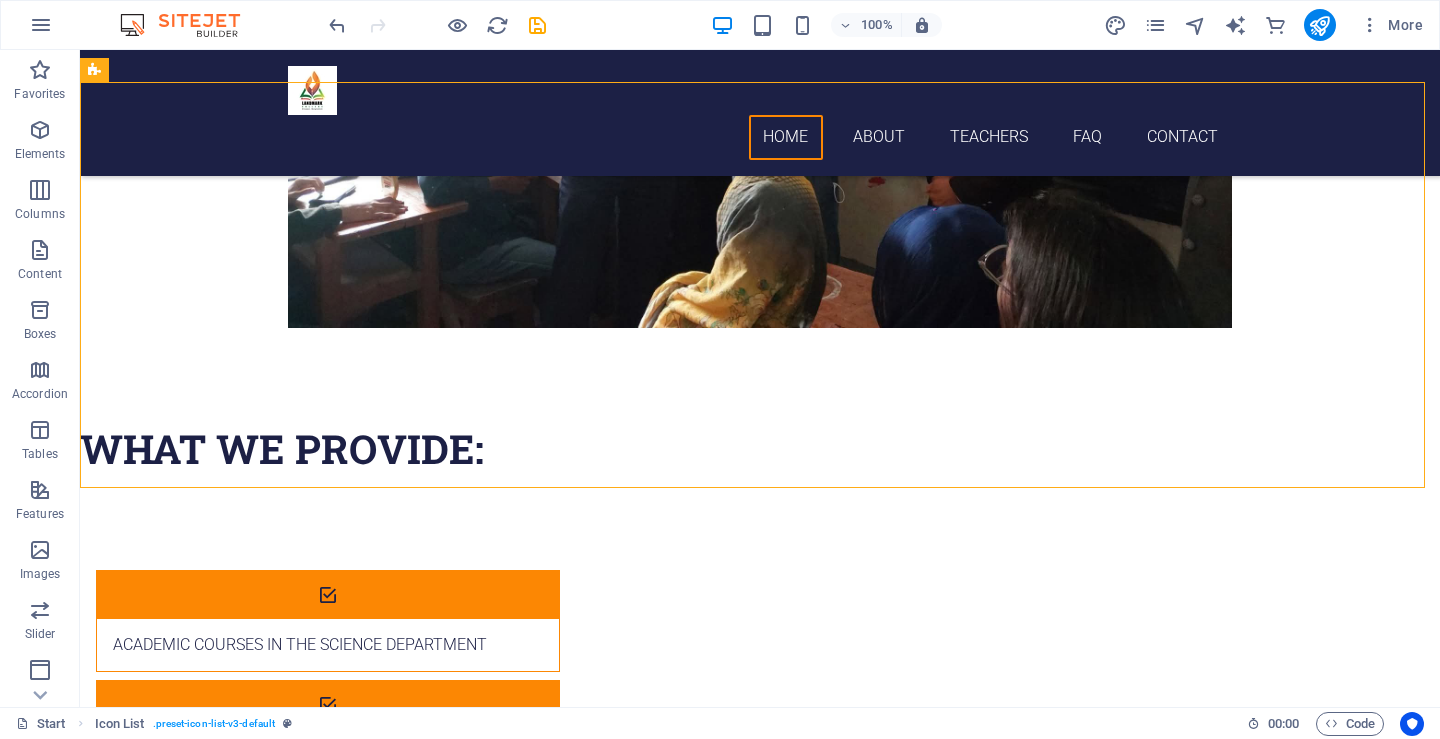 scroll, scrollTop: 1506, scrollLeft: 0, axis: vertical 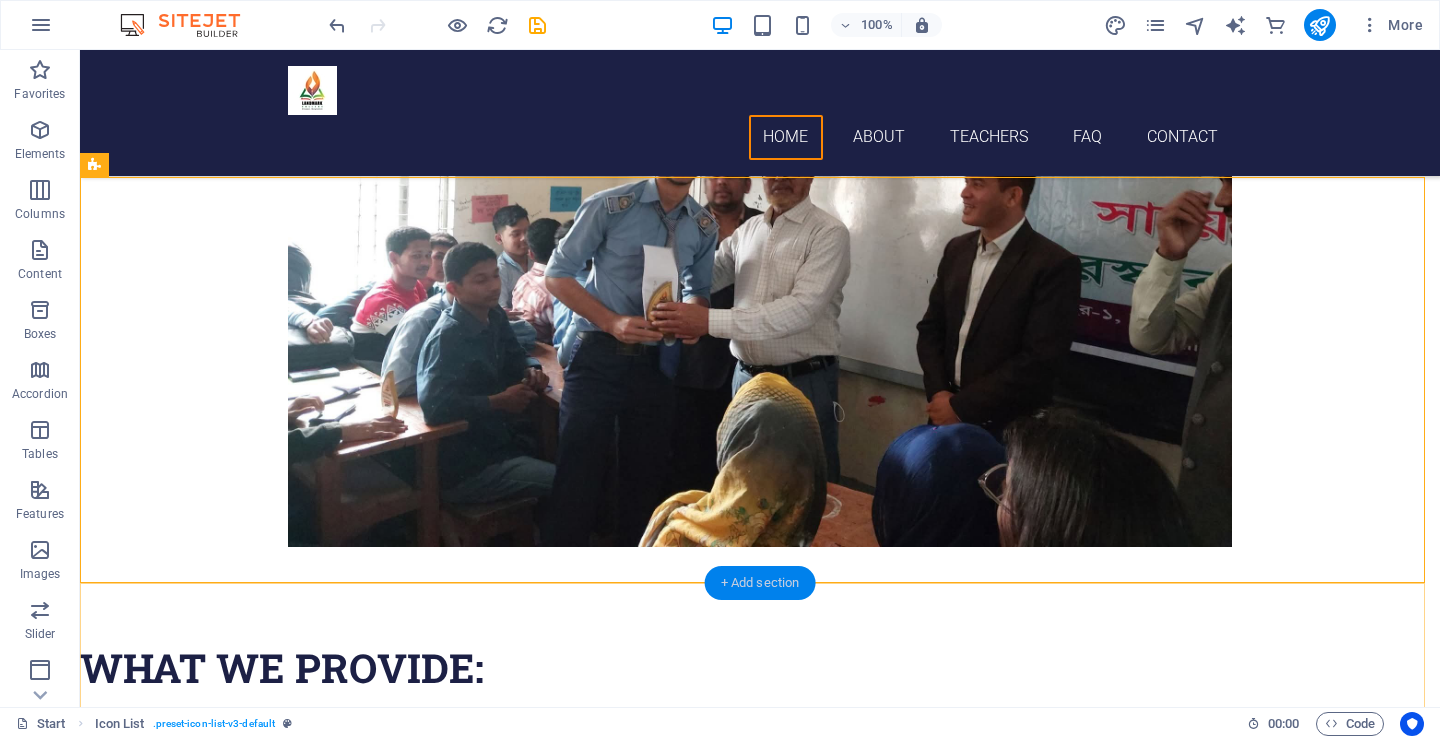 click on "+ Add section" at bounding box center [760, 583] 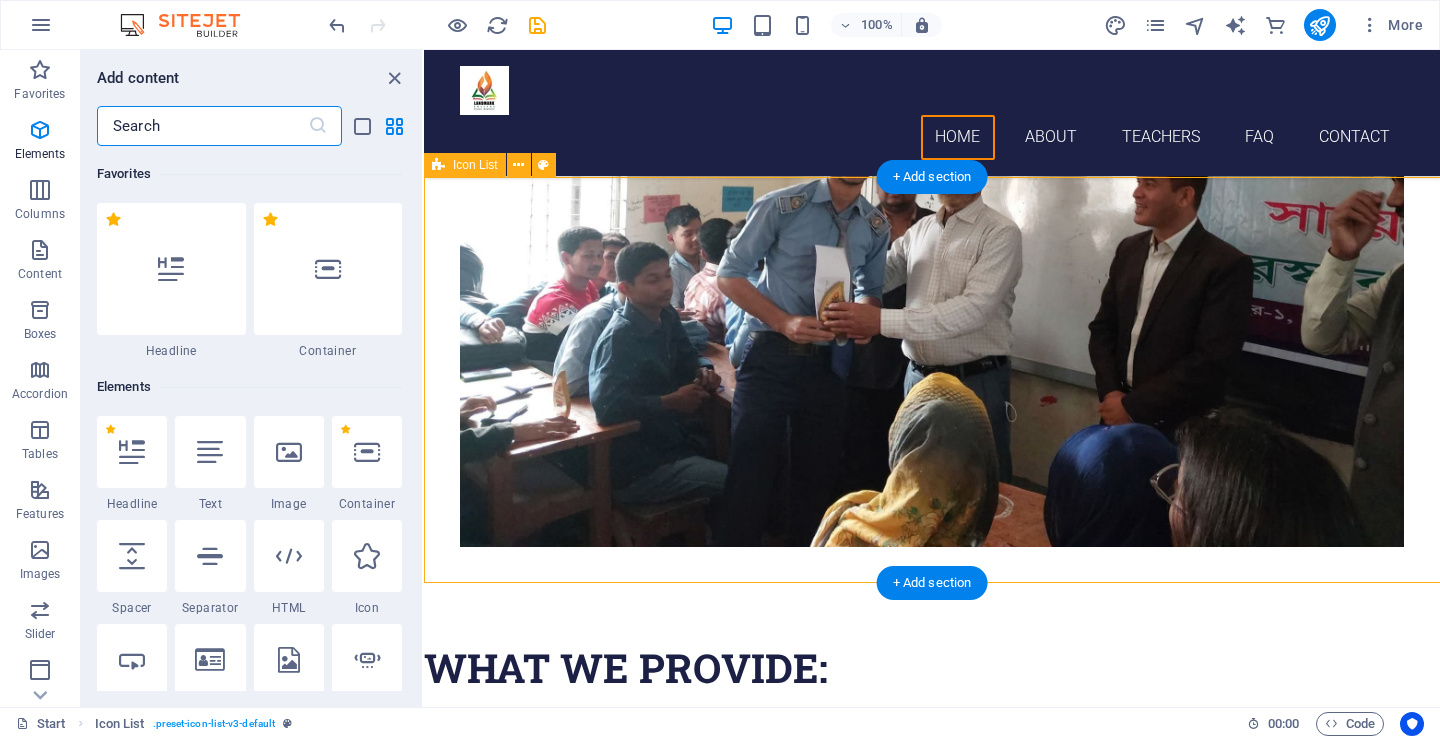 scroll, scrollTop: 3499, scrollLeft: 0, axis: vertical 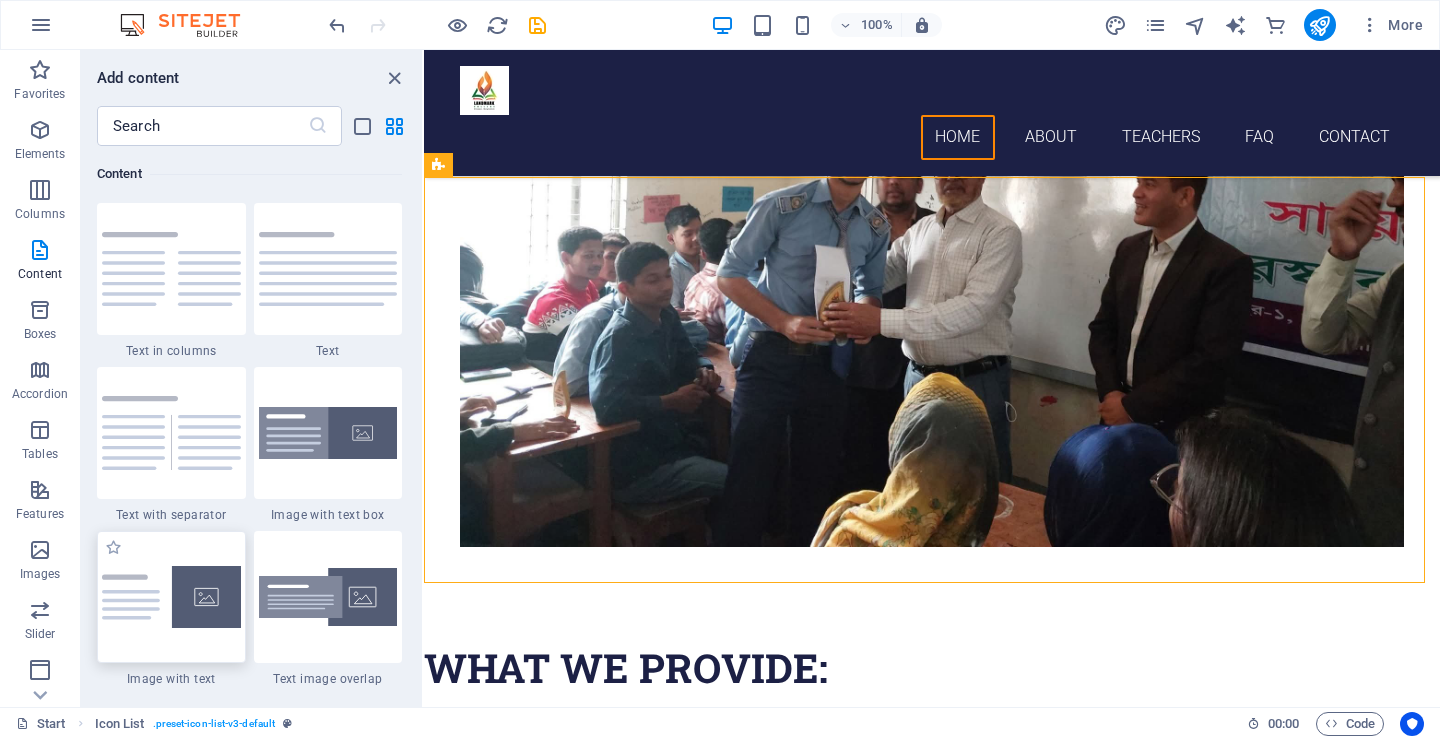 drag, startPoint x: 193, startPoint y: 607, endPoint x: 198, endPoint y: 491, distance: 116.10771 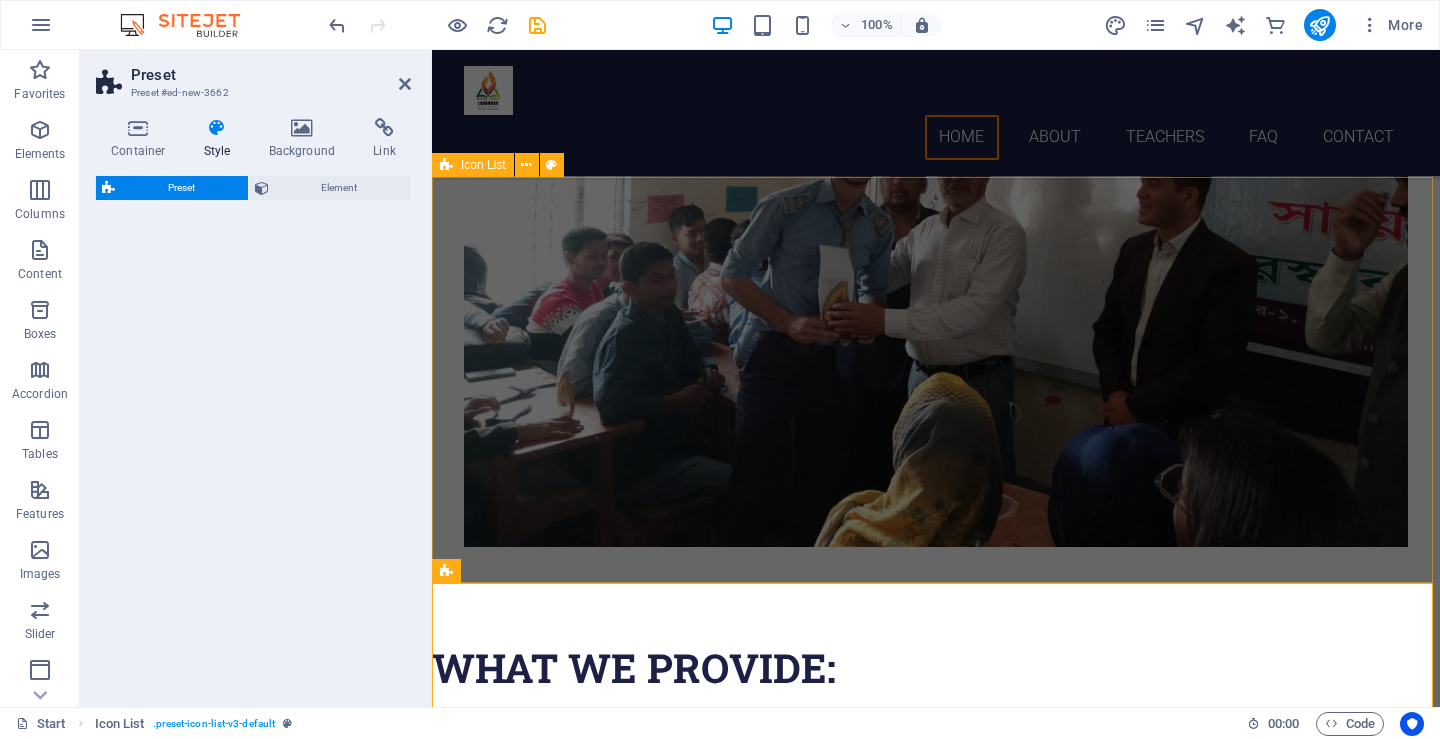 select on "rem" 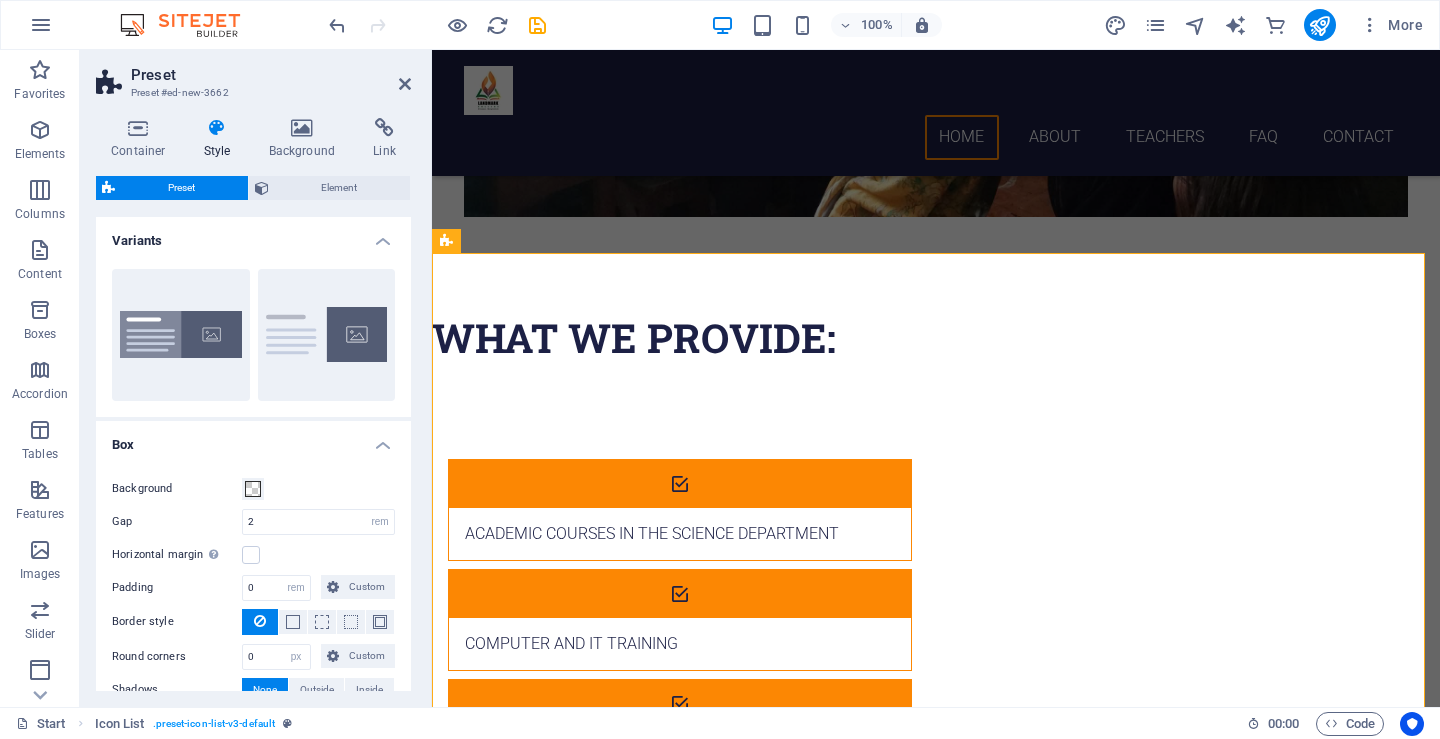 scroll, scrollTop: 1967, scrollLeft: 0, axis: vertical 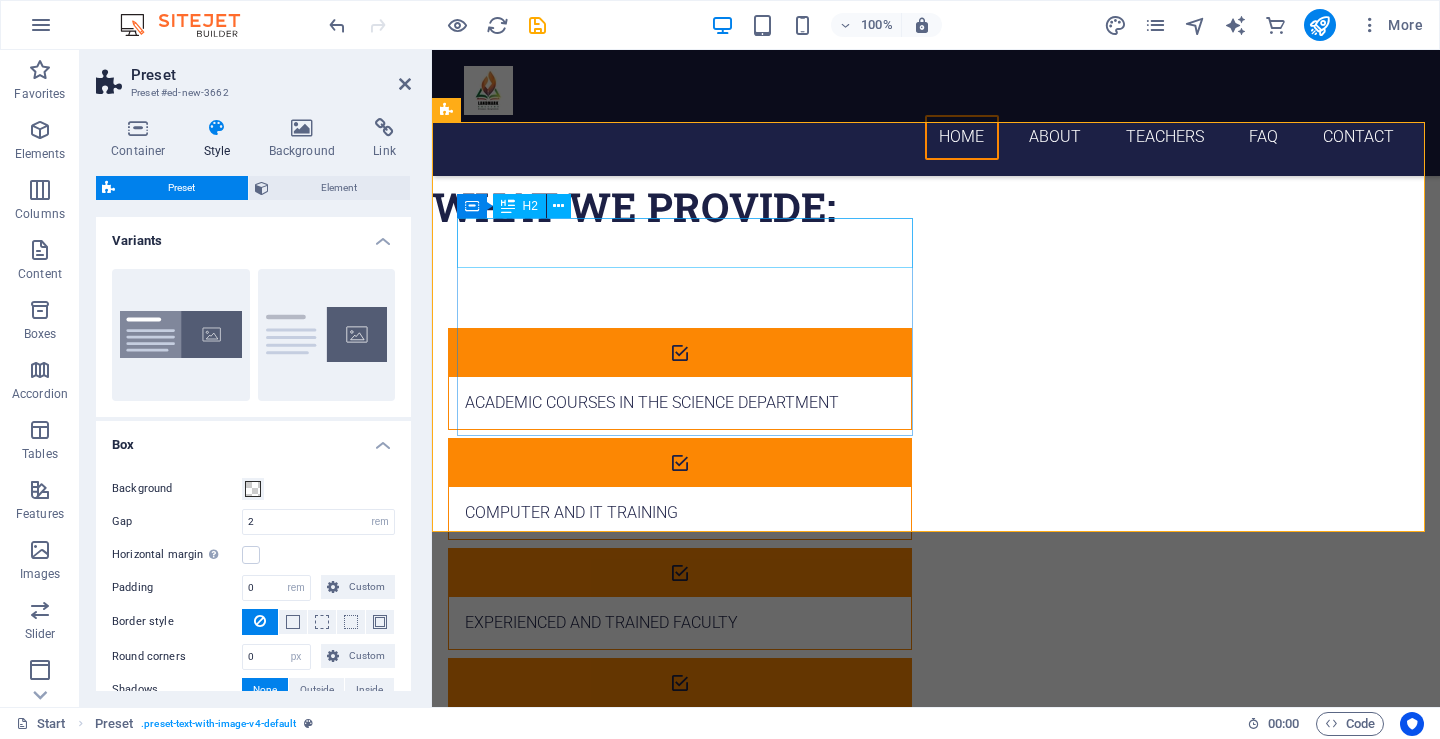 click on "New headline" at bounding box center [920, 1217] 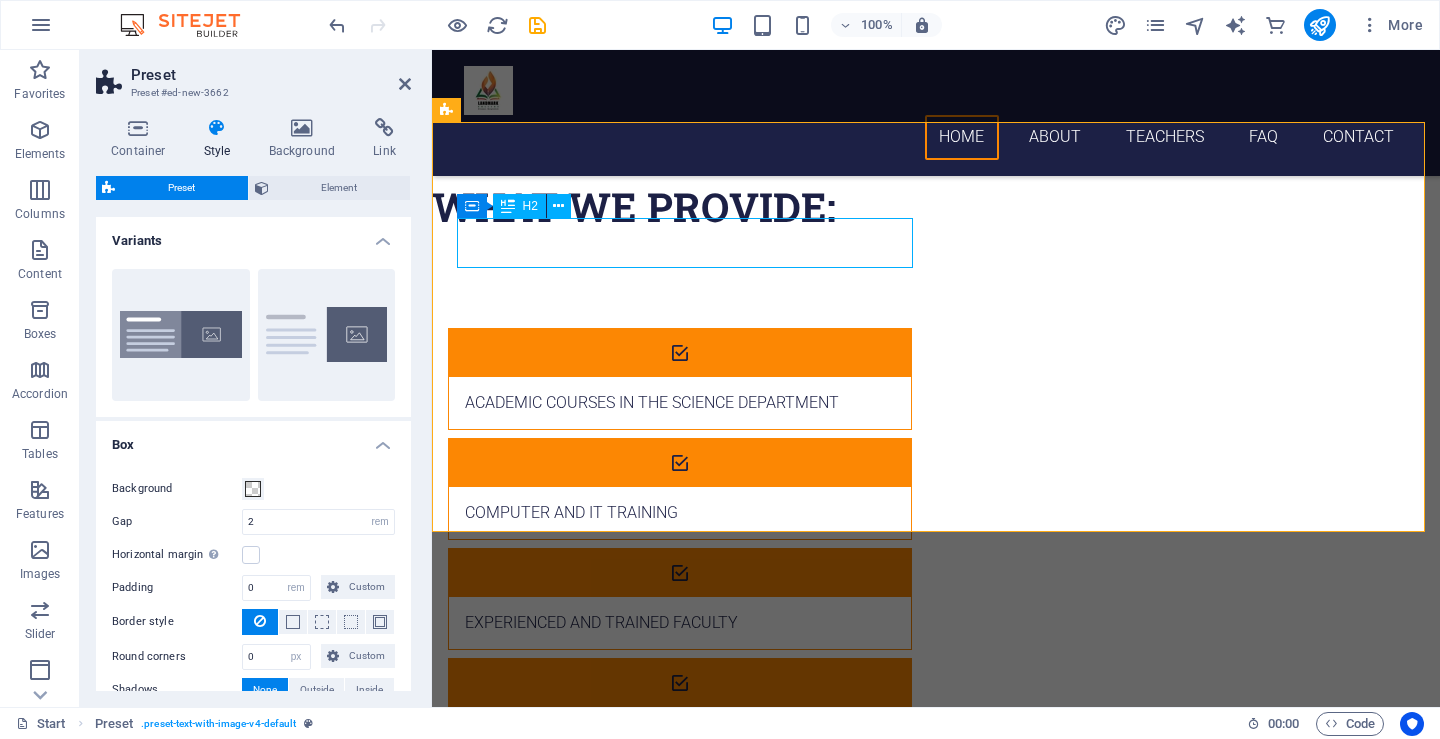 click on "New headline" at bounding box center (920, 1217) 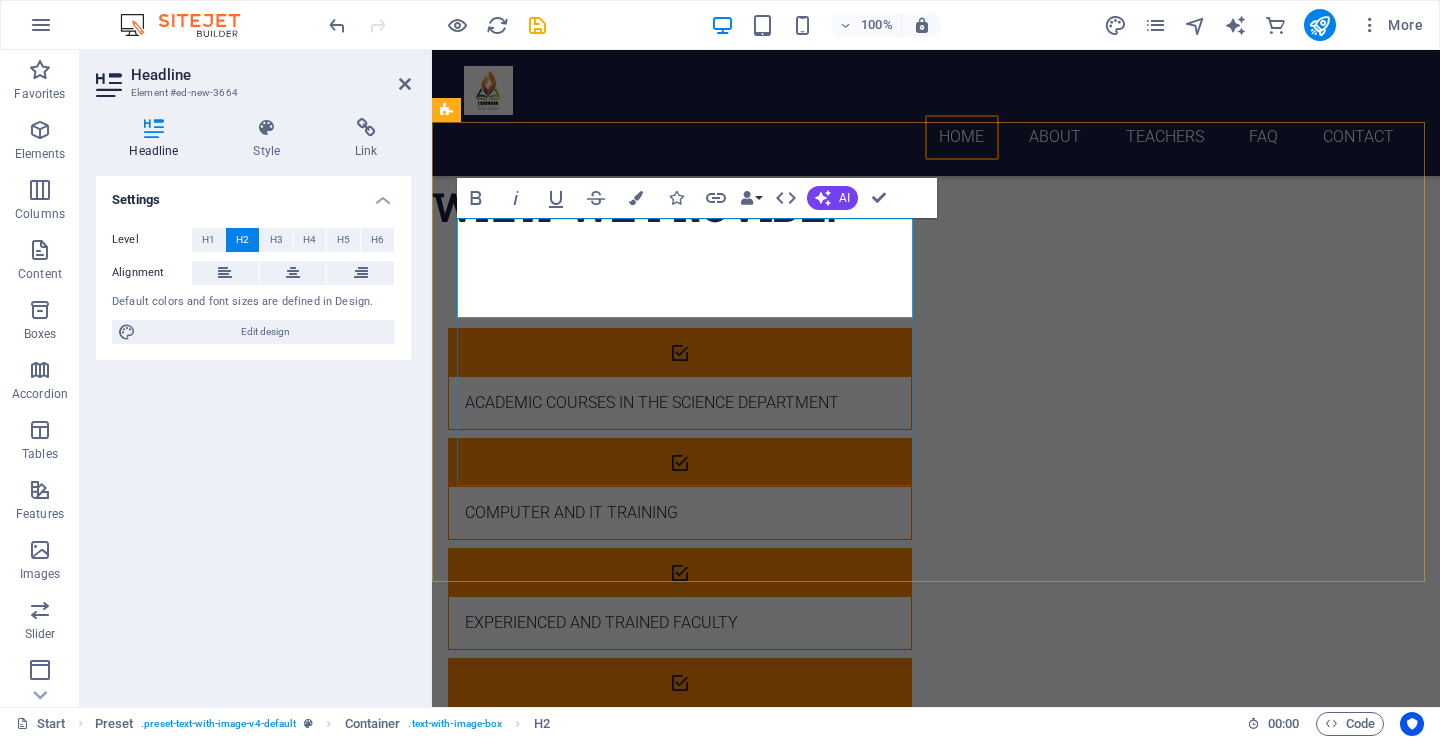 scroll, scrollTop: 0, scrollLeft: 2, axis: horizontal 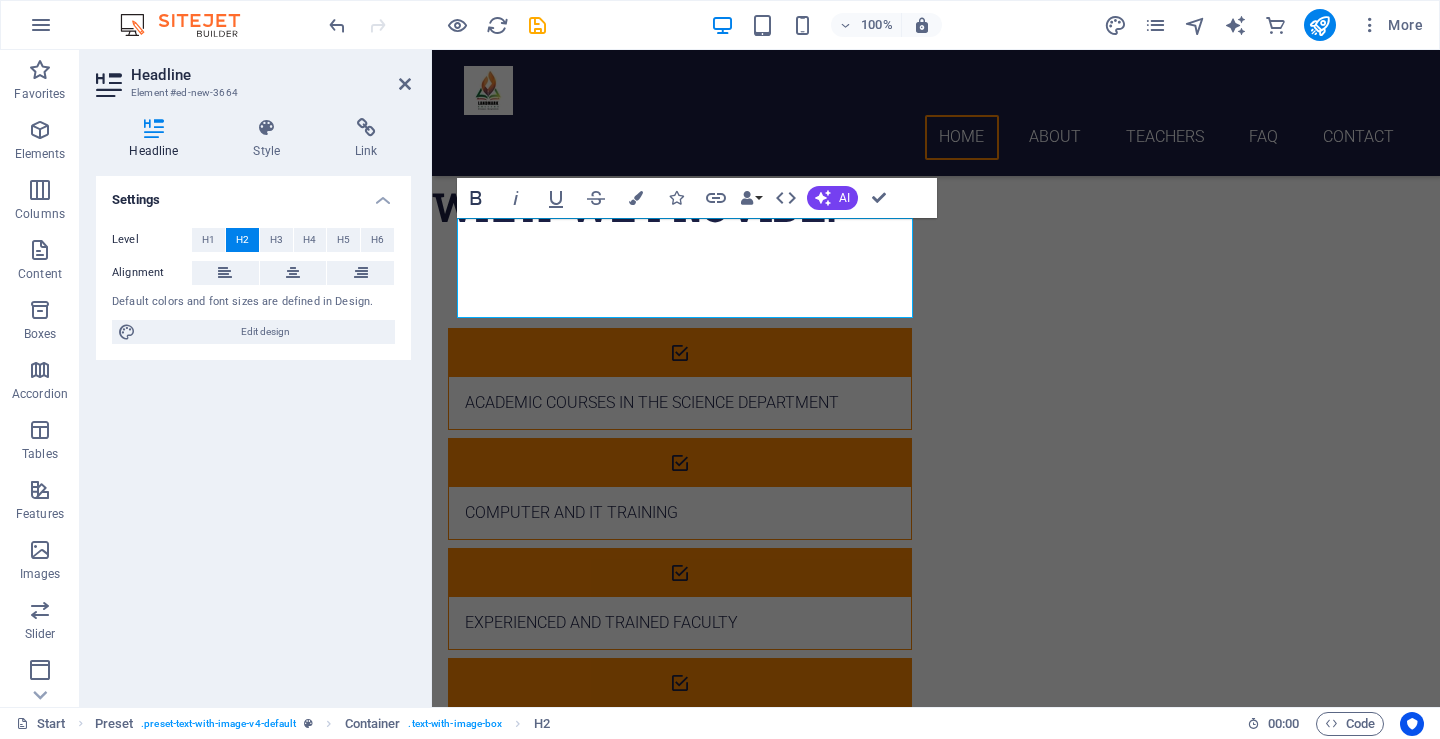 click 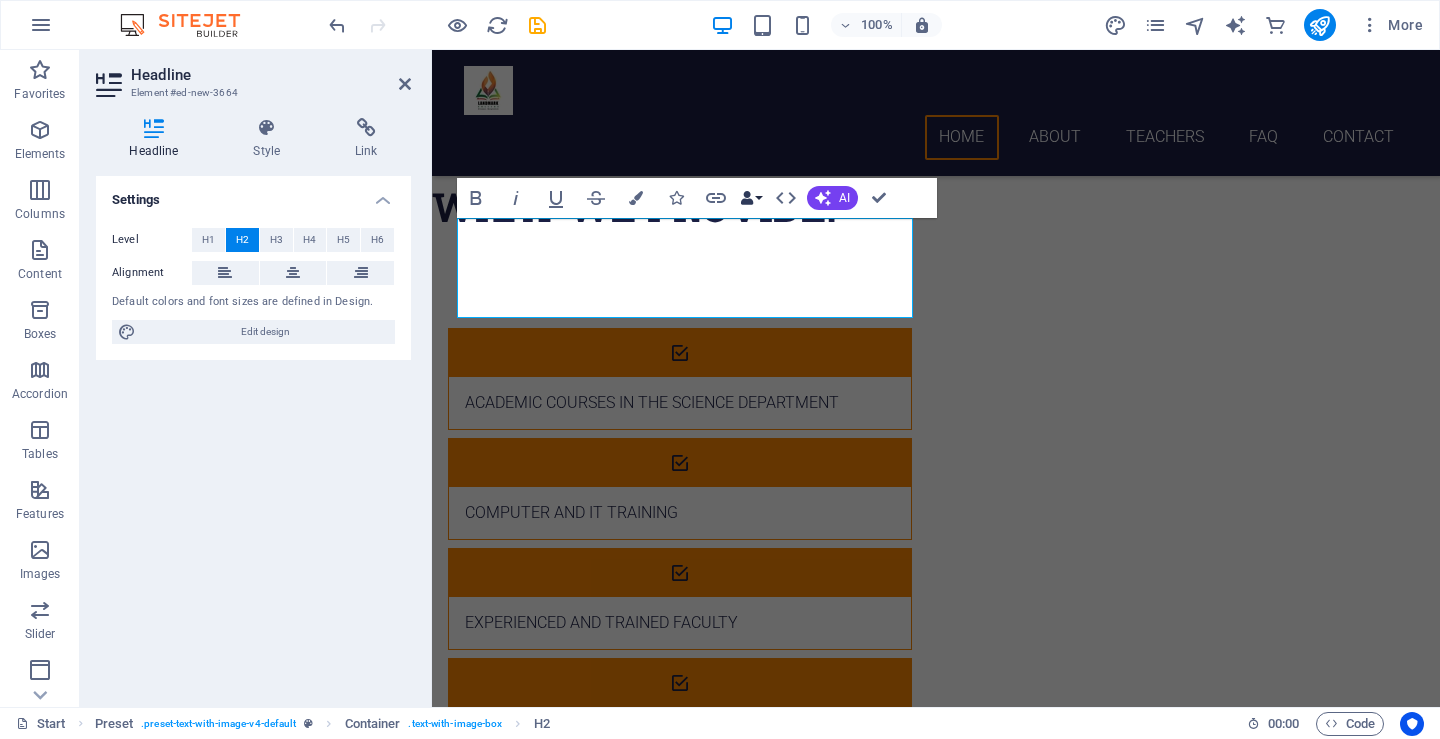 click on "Data Bindings" at bounding box center (751, 198) 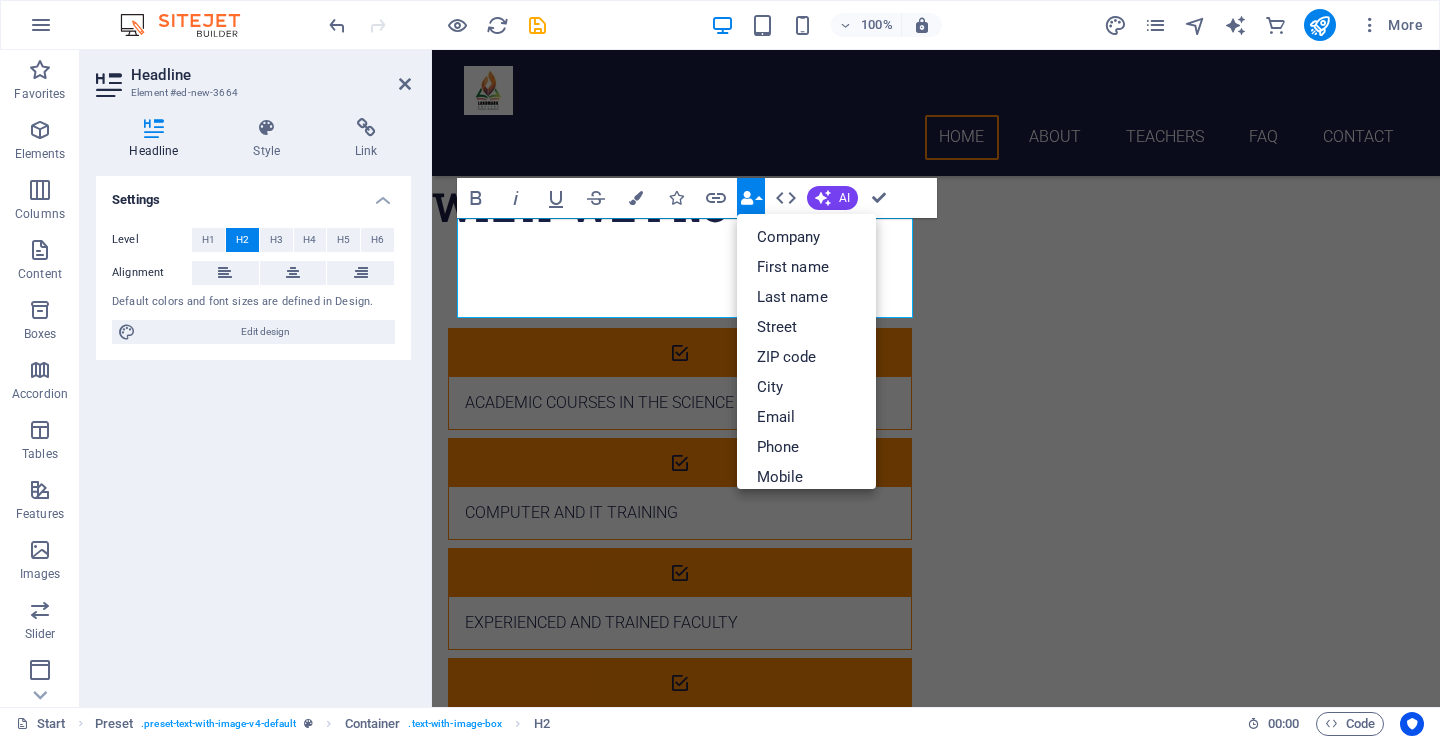 click on "Data Bindings" at bounding box center [751, 198] 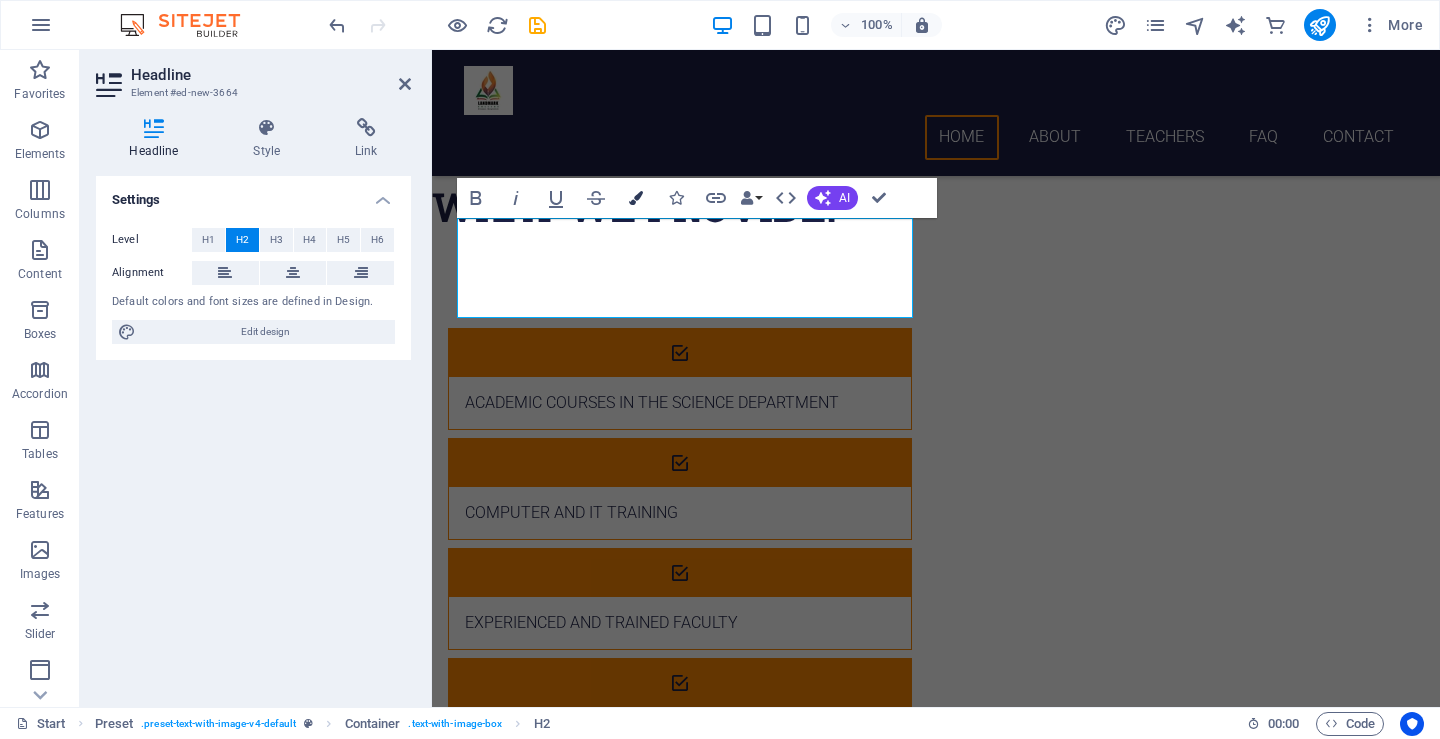 click at bounding box center (636, 198) 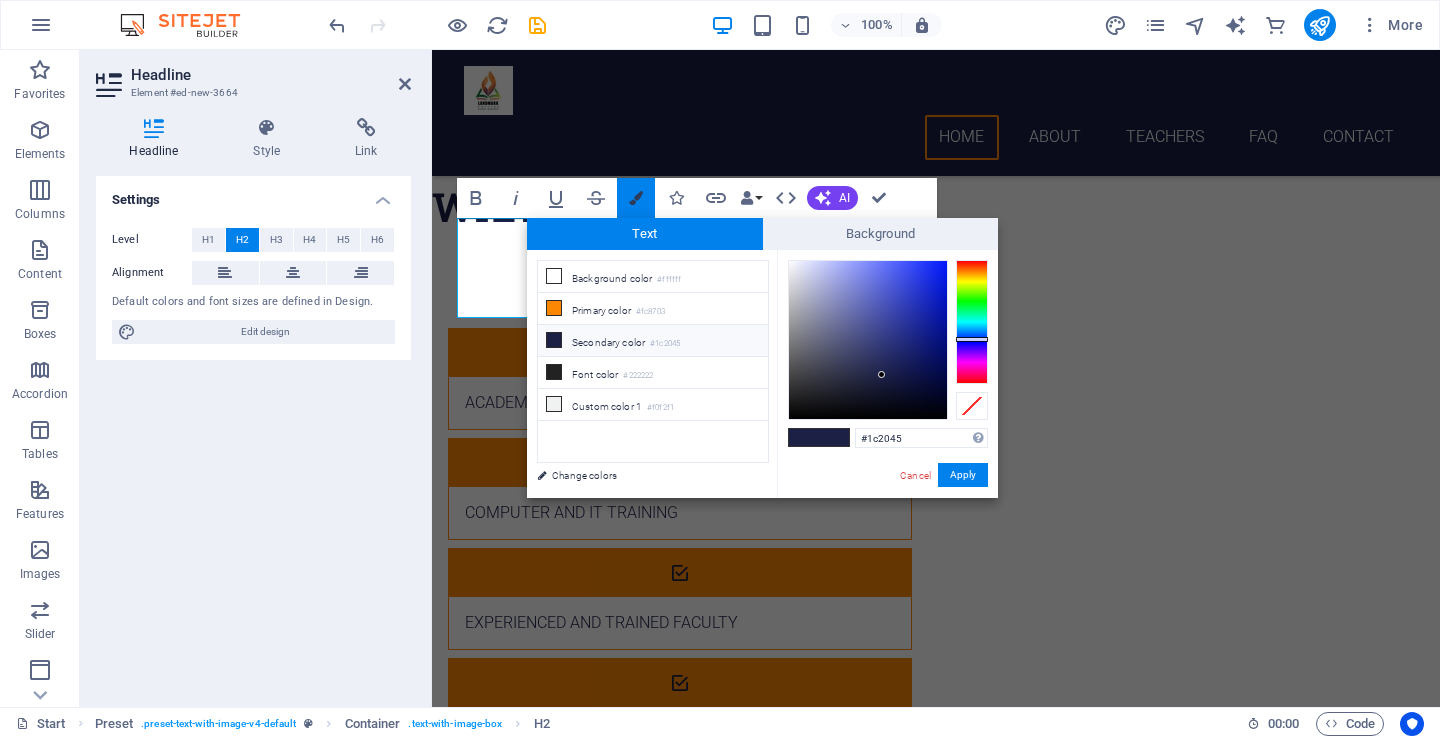 click at bounding box center (636, 198) 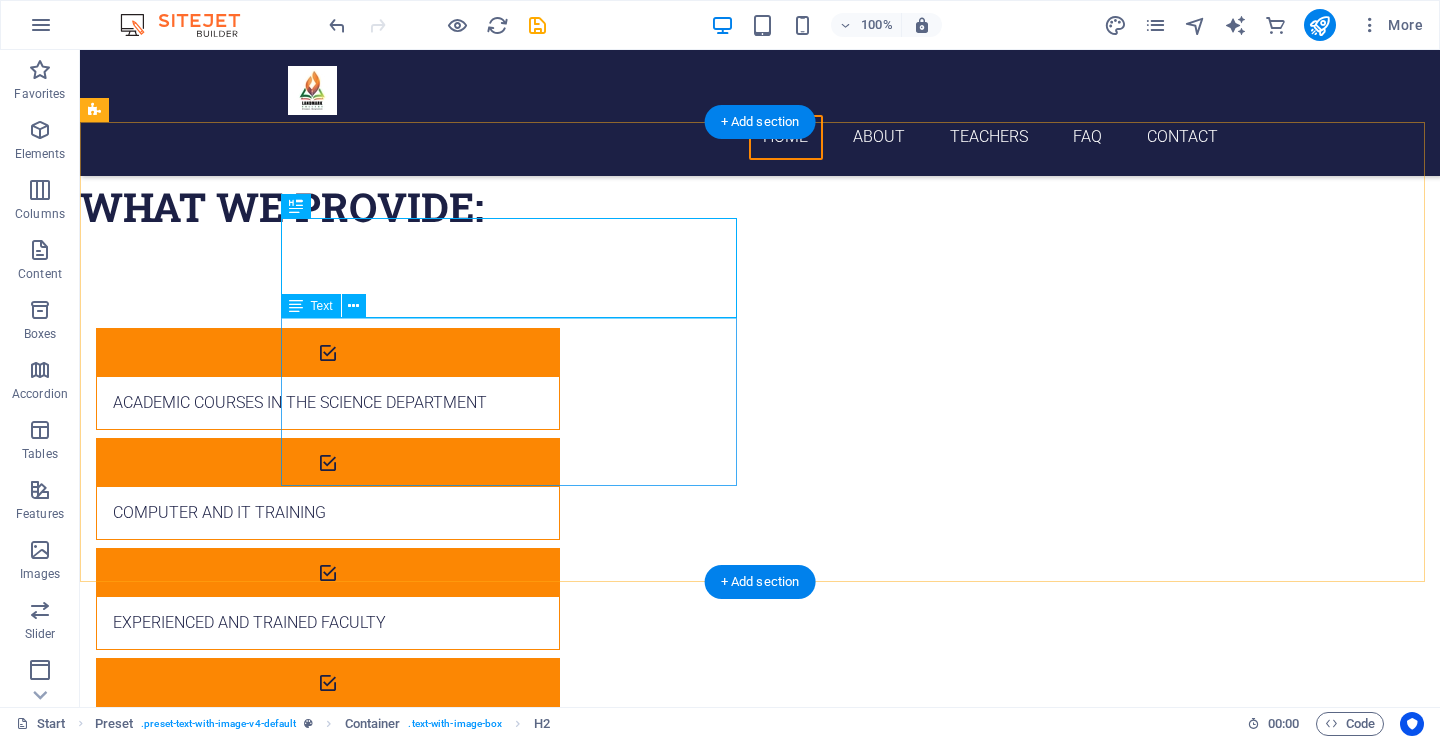 click on "Lorem ipsum dolor sit amet, consectetuer adipiscing elit. Aenean commodo ligula eget dolor. Lorem ipsum dolor sit amet, consectetuer adipiscing elit leget dolor. Lorem ipsum dolor sit amet, consectetuer adipiscing elit. Aenean commodo ligula eget dolor. Lorem ipsum dolor sit amet, consectetuer adipiscing elit dolor consectetuer adipiscing elit leget dolor. Lorem elit saget ipsum dolor sit amet, consectetuer." at bounding box center (568, 1290) 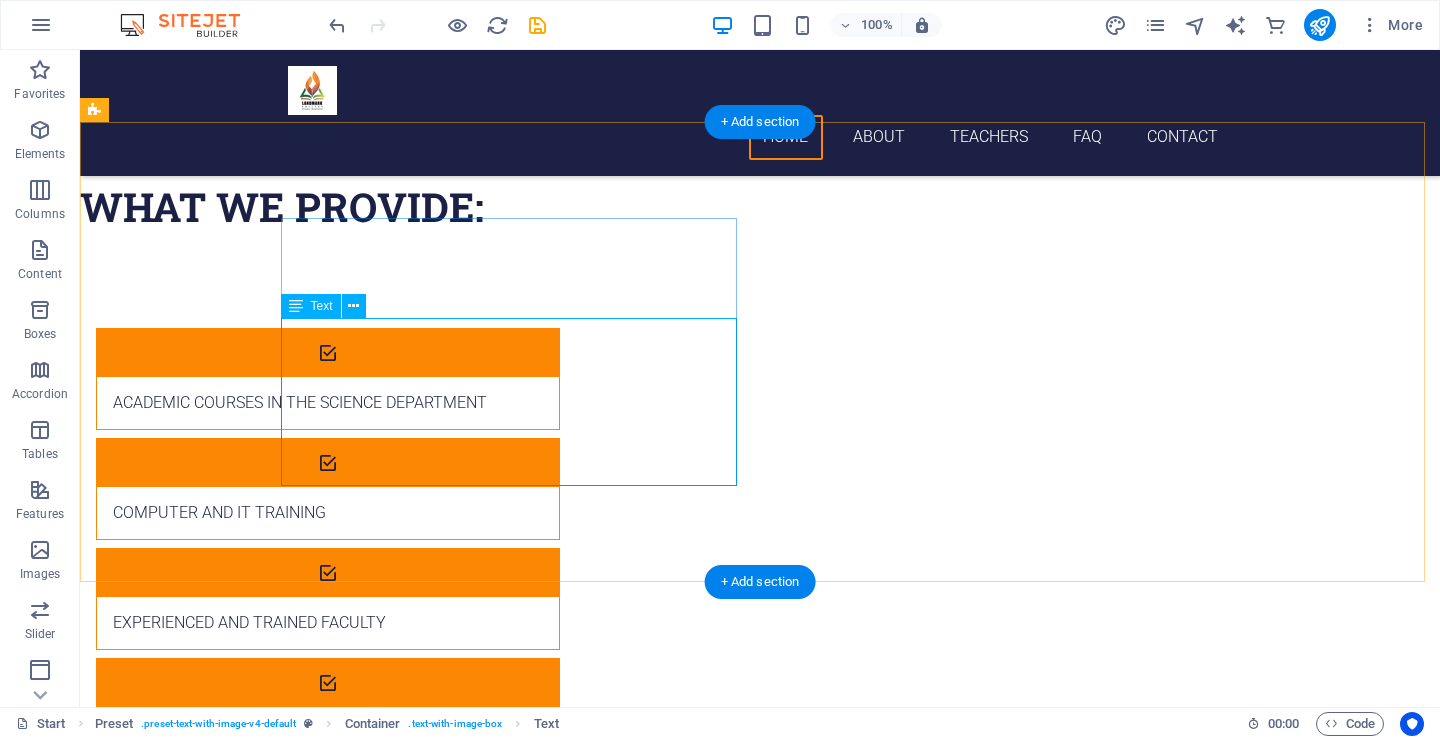click on "Lorem ipsum dolor sit amet, consectetuer adipiscing elit. Aenean commodo ligula eget dolor. Lorem ipsum dolor sit amet, consectetuer adipiscing elit leget dolor. Lorem ipsum dolor sit amet, consectetuer adipiscing elit. Aenean commodo ligula eget dolor. Lorem ipsum dolor sit amet, consectetuer adipiscing elit dolor consectetuer adipiscing elit leget dolor. Lorem elit saget ipsum dolor sit amet, consectetuer." at bounding box center (568, 1290) 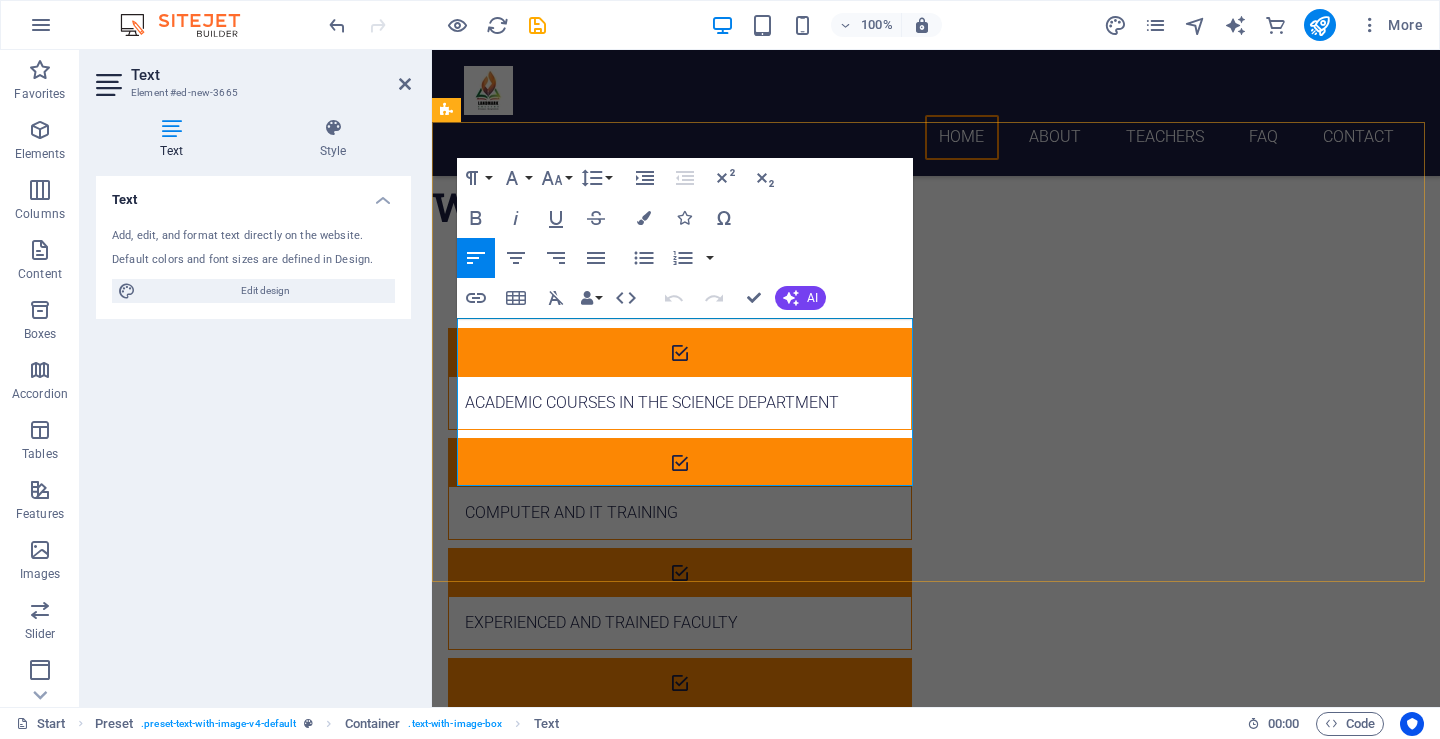scroll, scrollTop: 327, scrollLeft: 4, axis: both 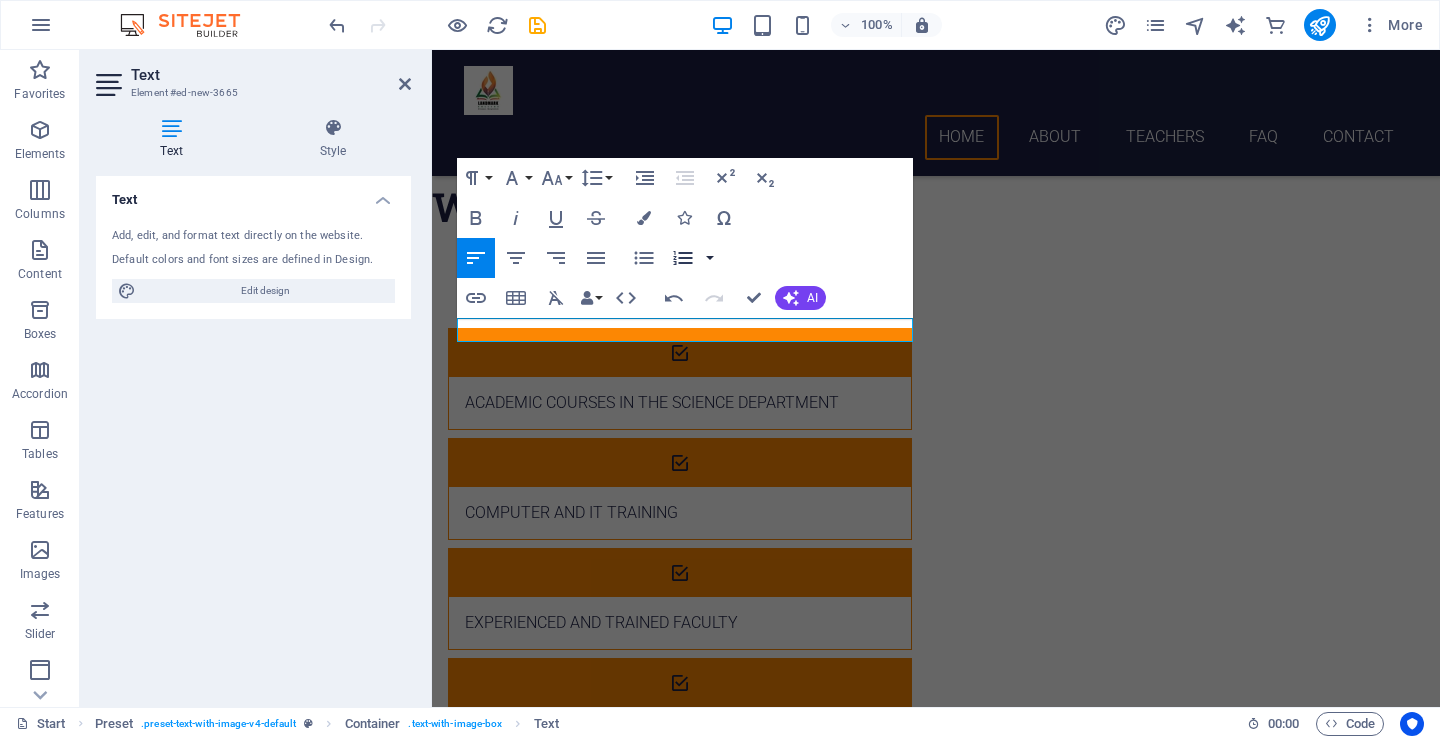 click at bounding box center [710, 258] 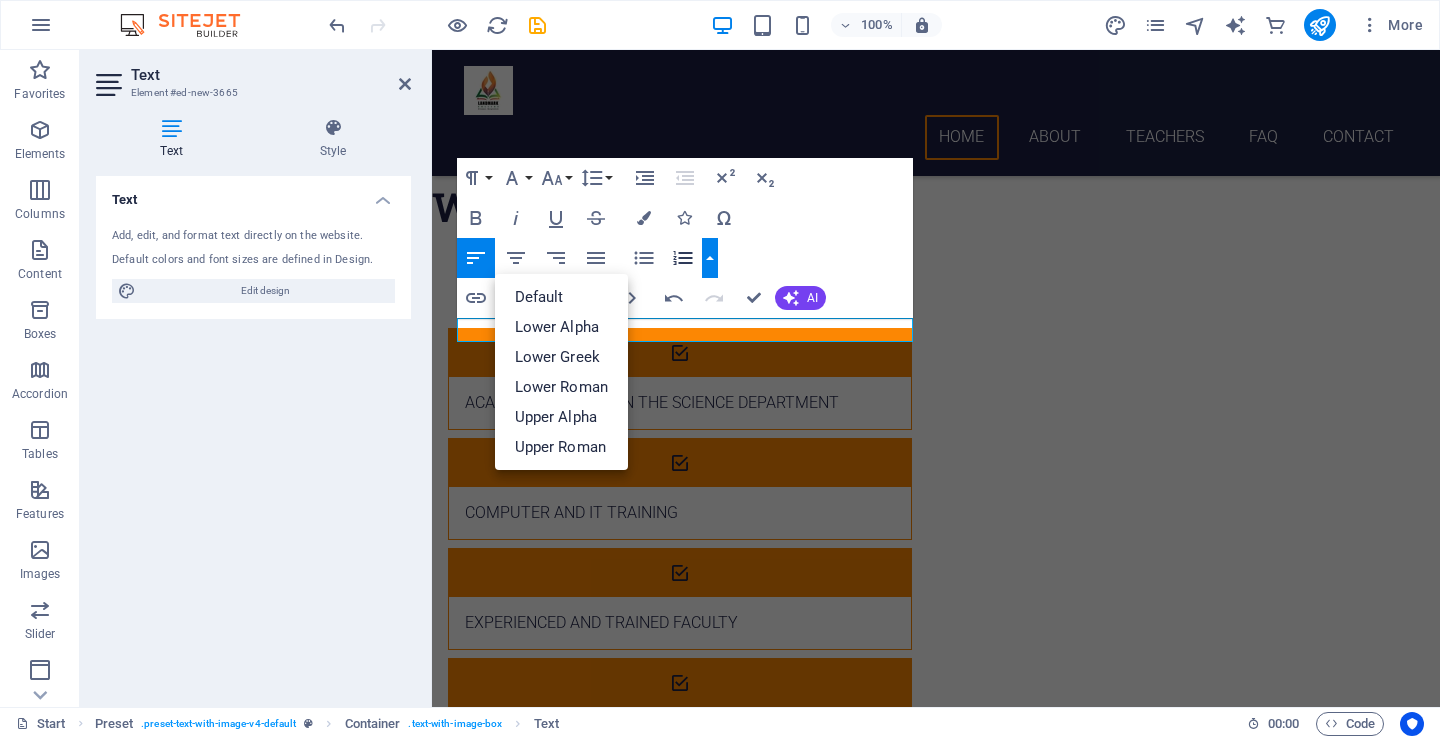 click at bounding box center (710, 258) 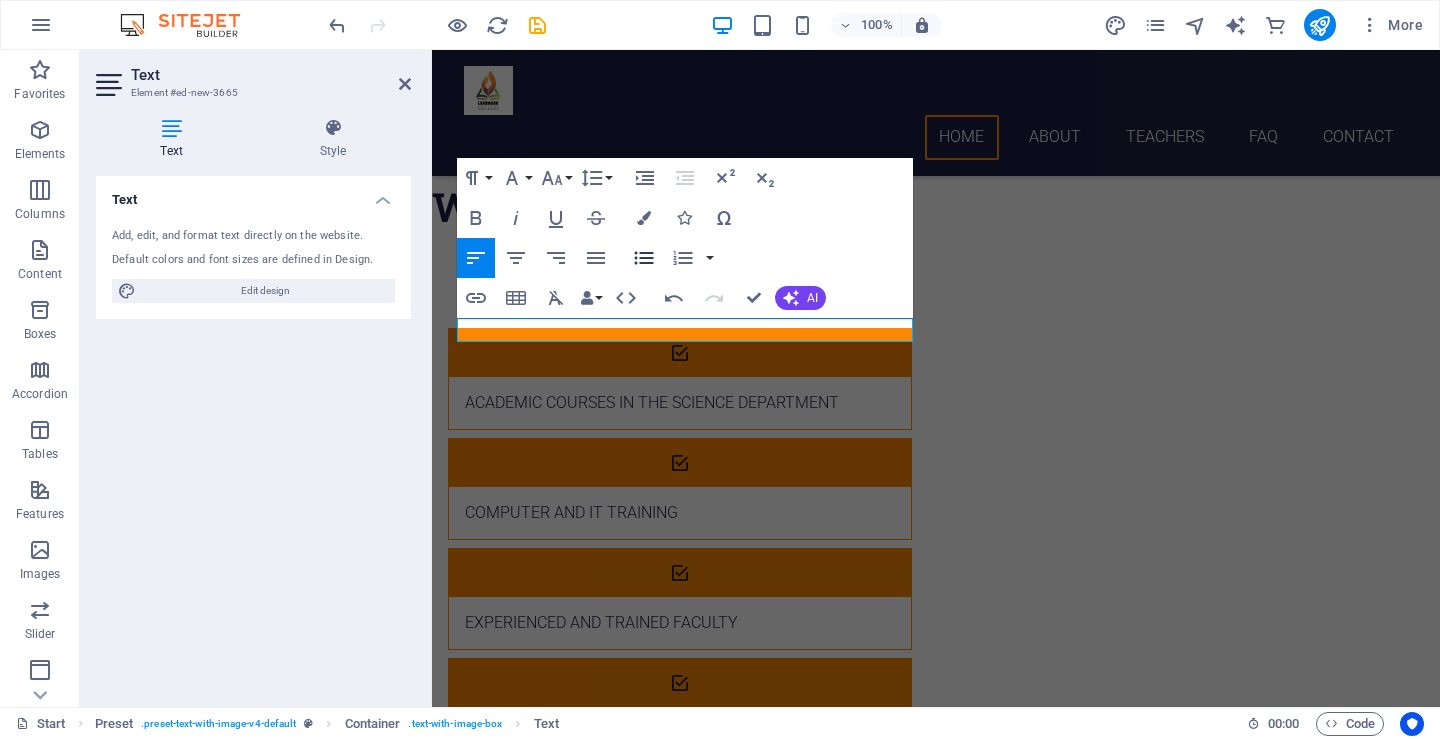 click 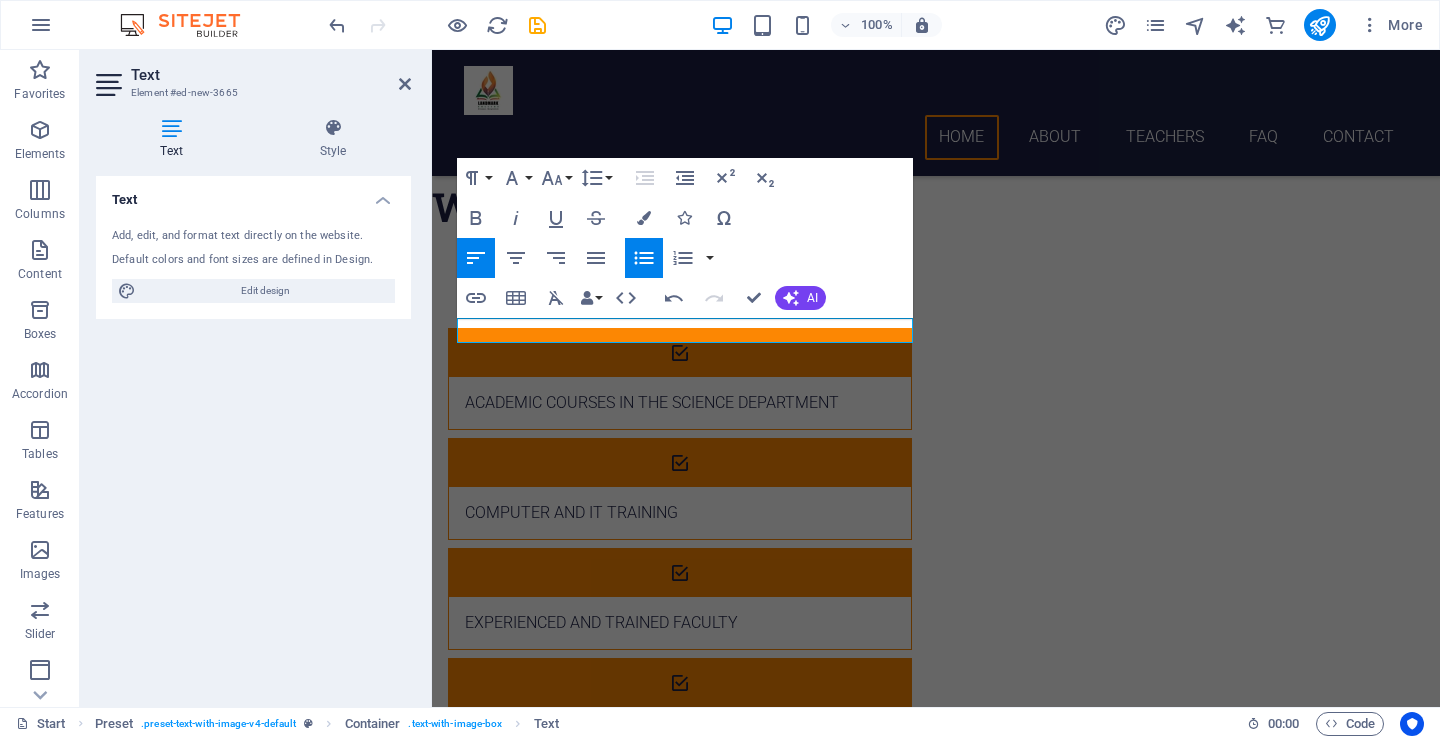 click 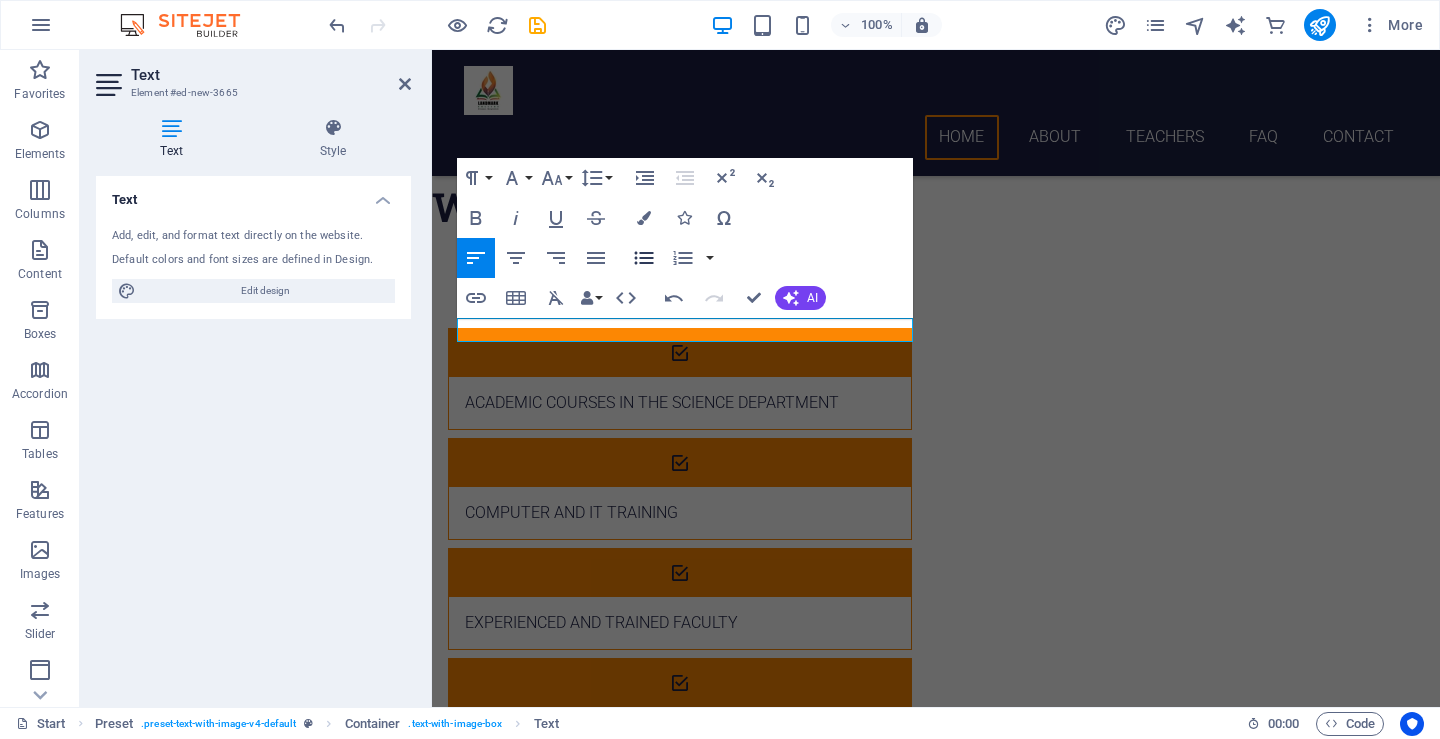 click 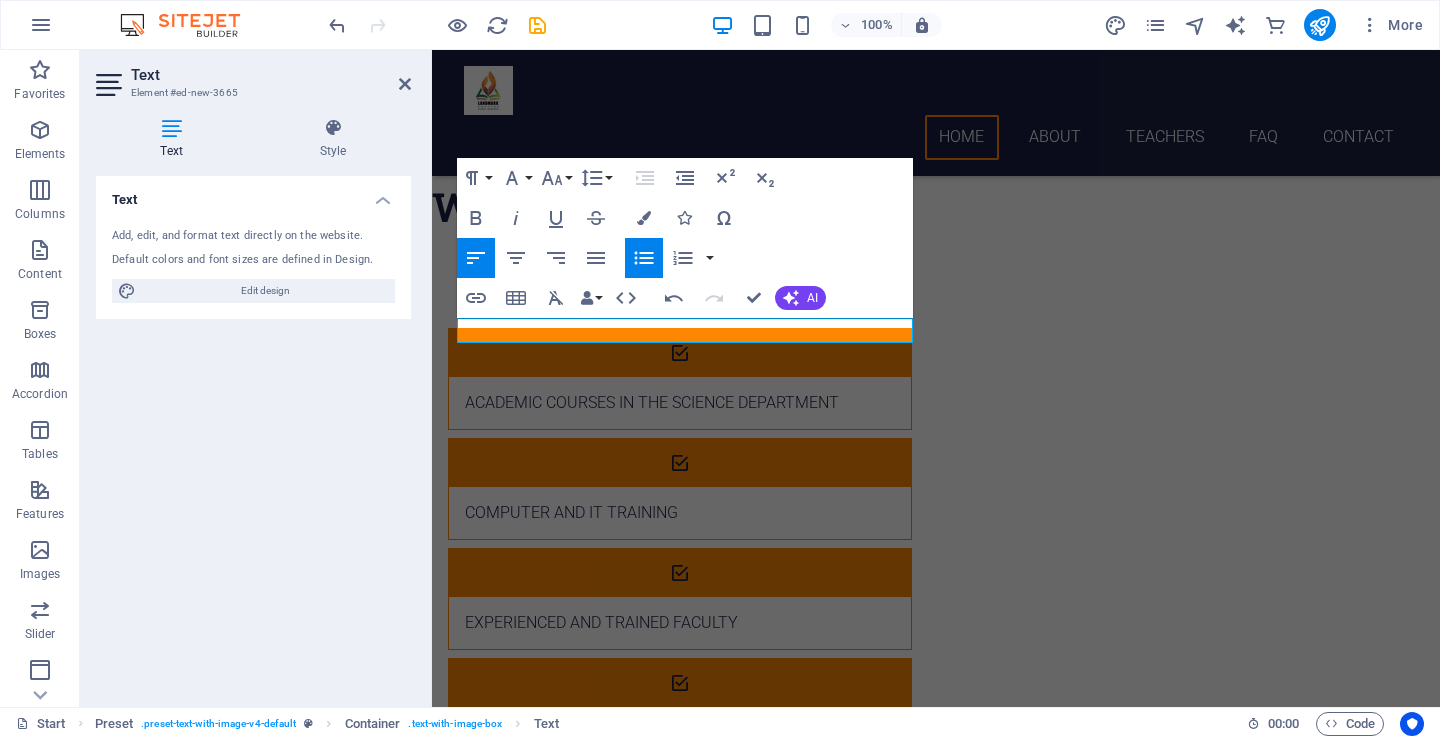 click 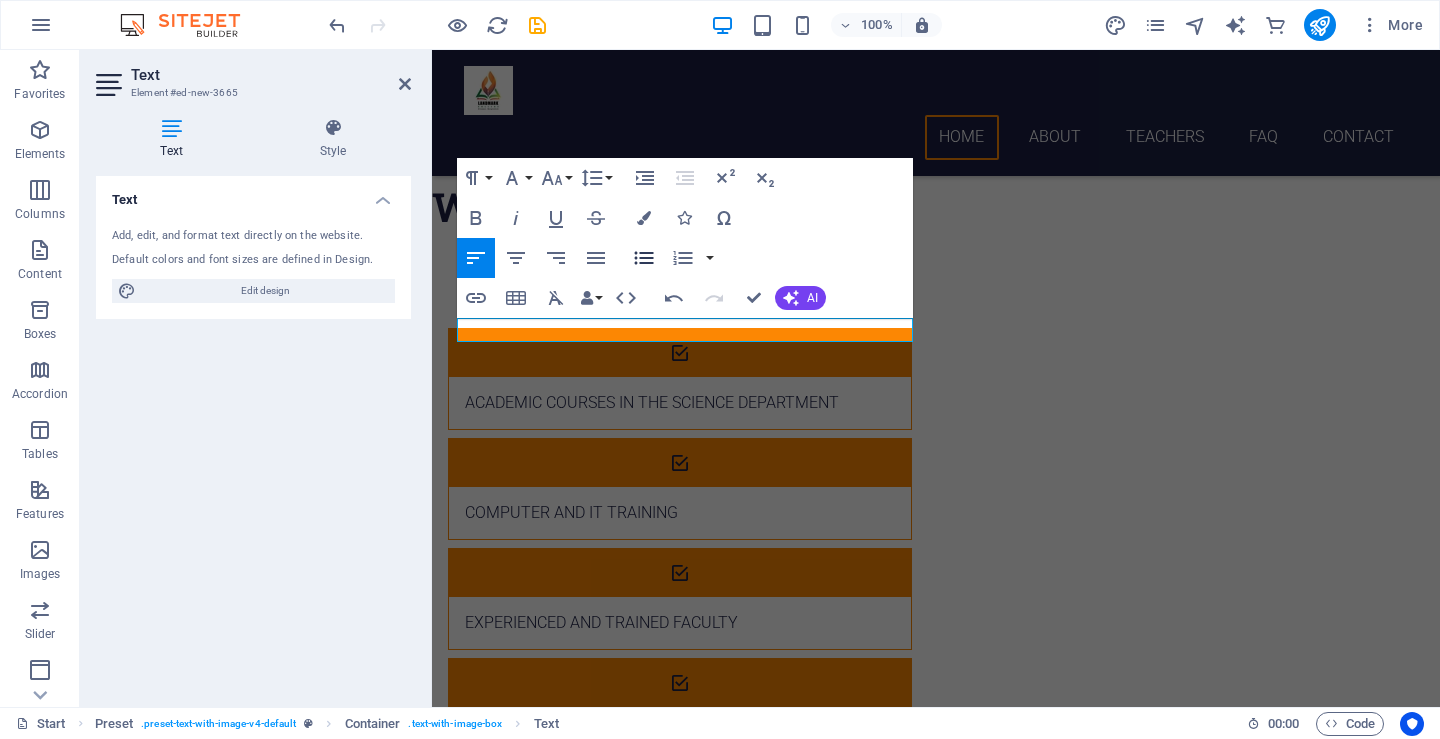 click 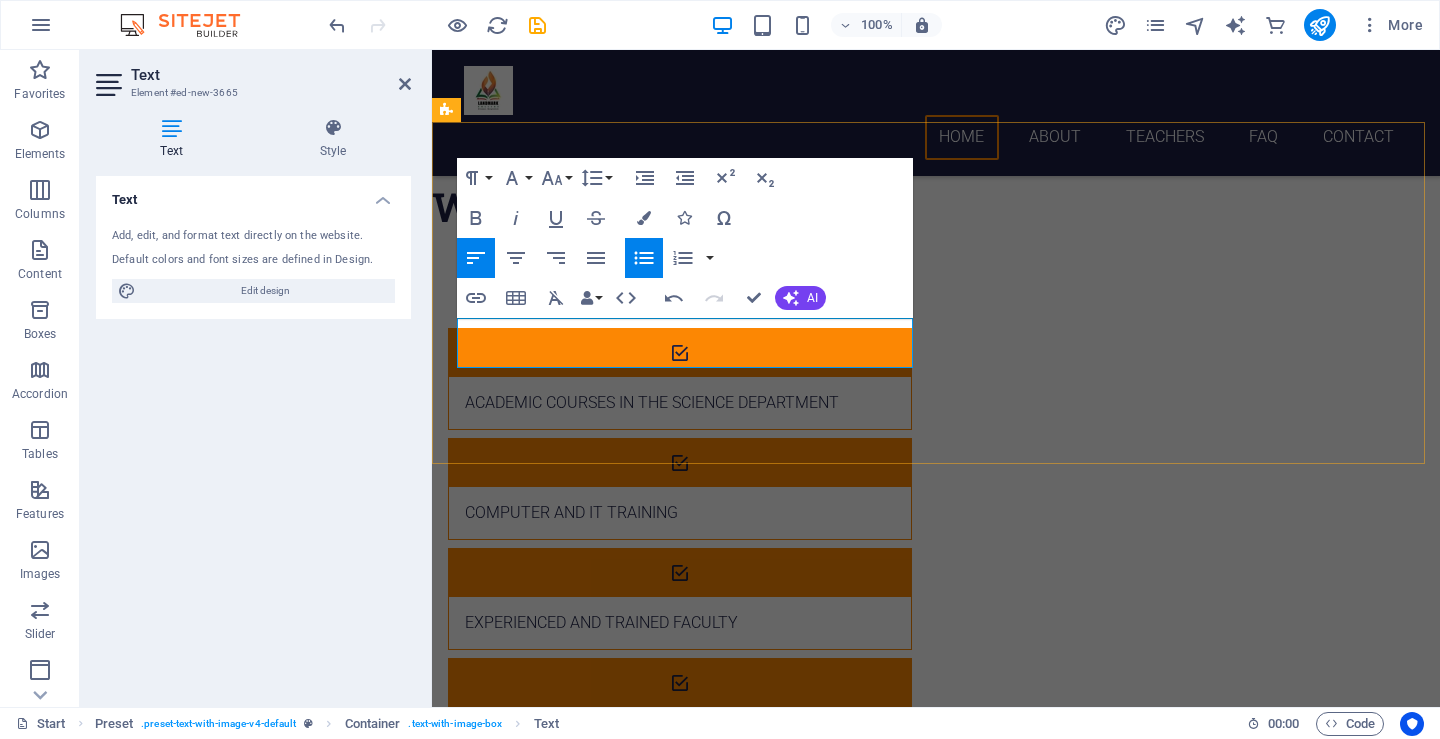 scroll, scrollTop: 2433, scrollLeft: 7, axis: both 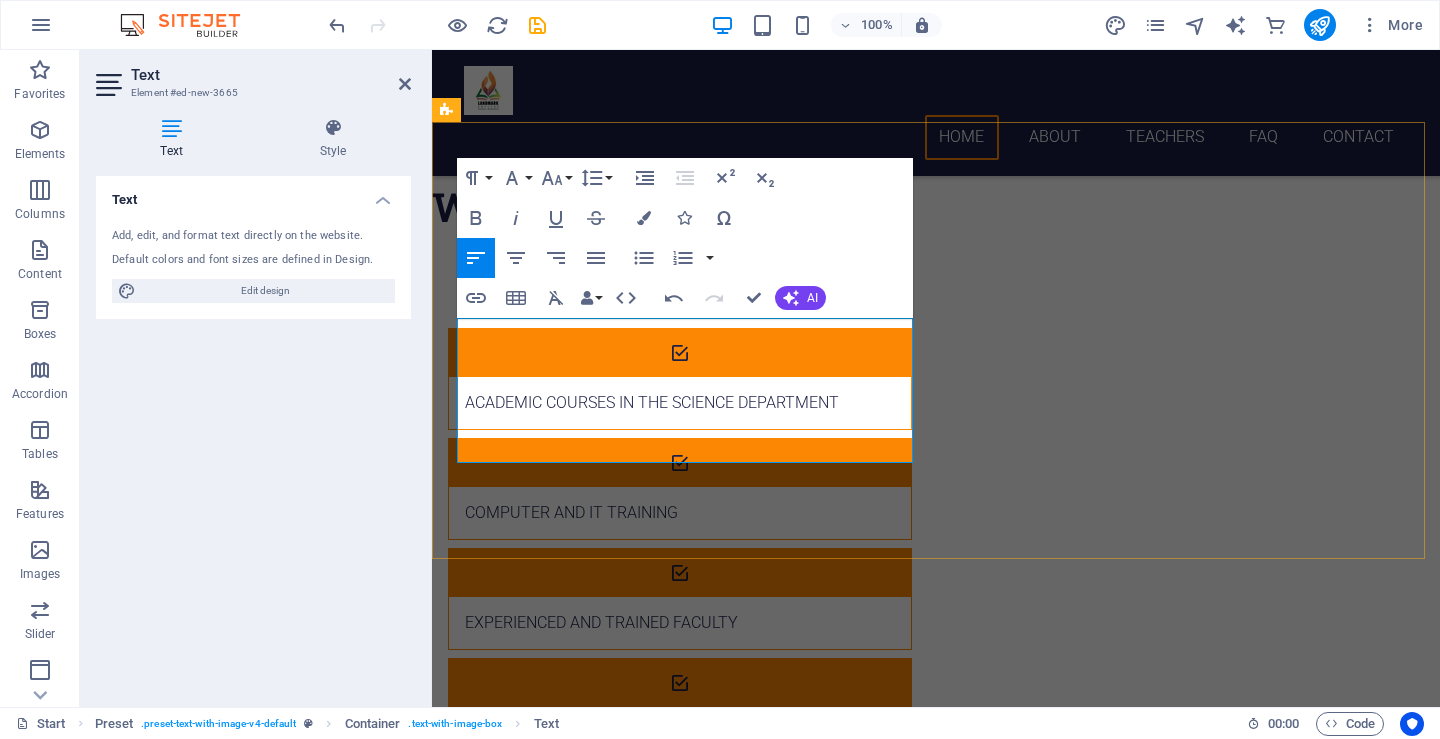 click on "Learning-friendly and compassionate environment" at bounding box center (928, 1254) 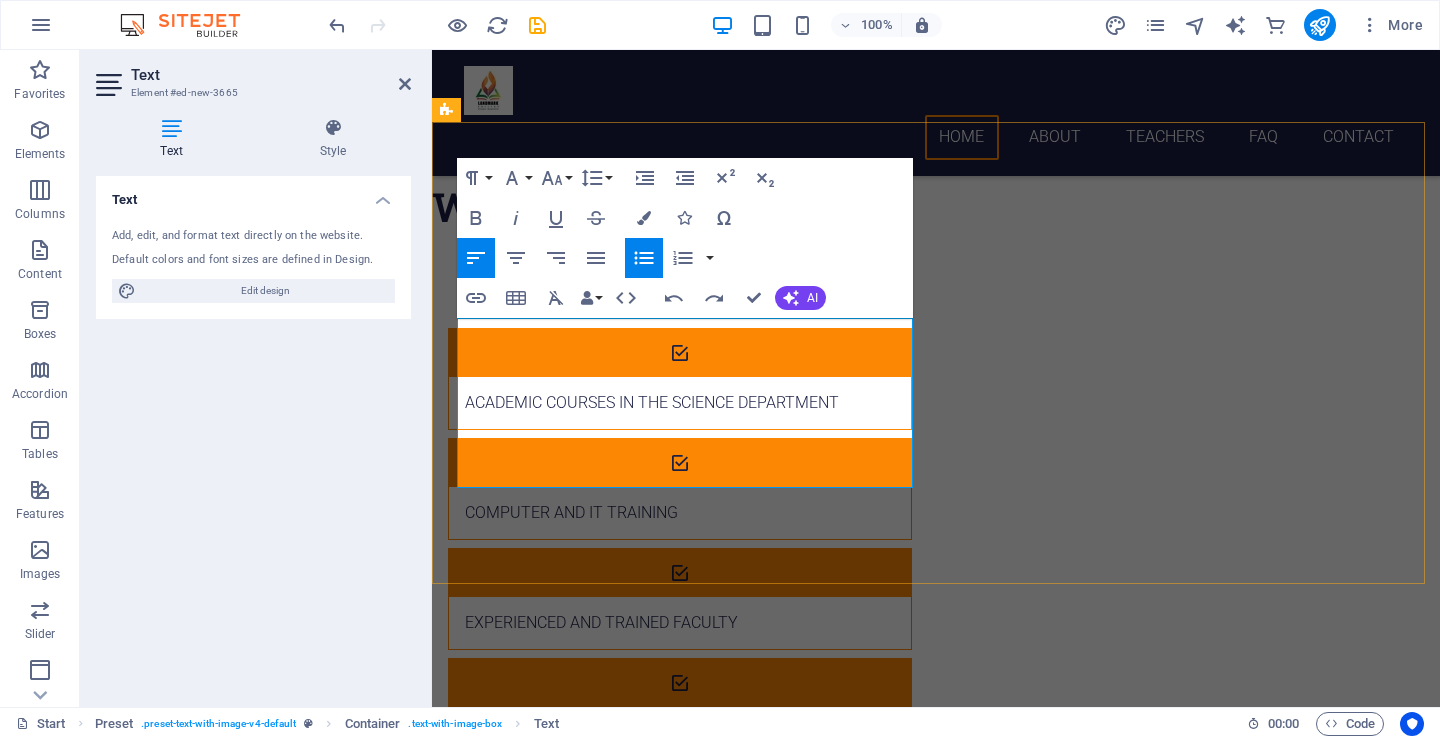 click on "Learning-friendly and compassionate environment Regular parent-teacher conferences and evaluation of results Easy installment facility on tuition fees Separate classes and security arrangements for girls" at bounding box center [920, 1326] 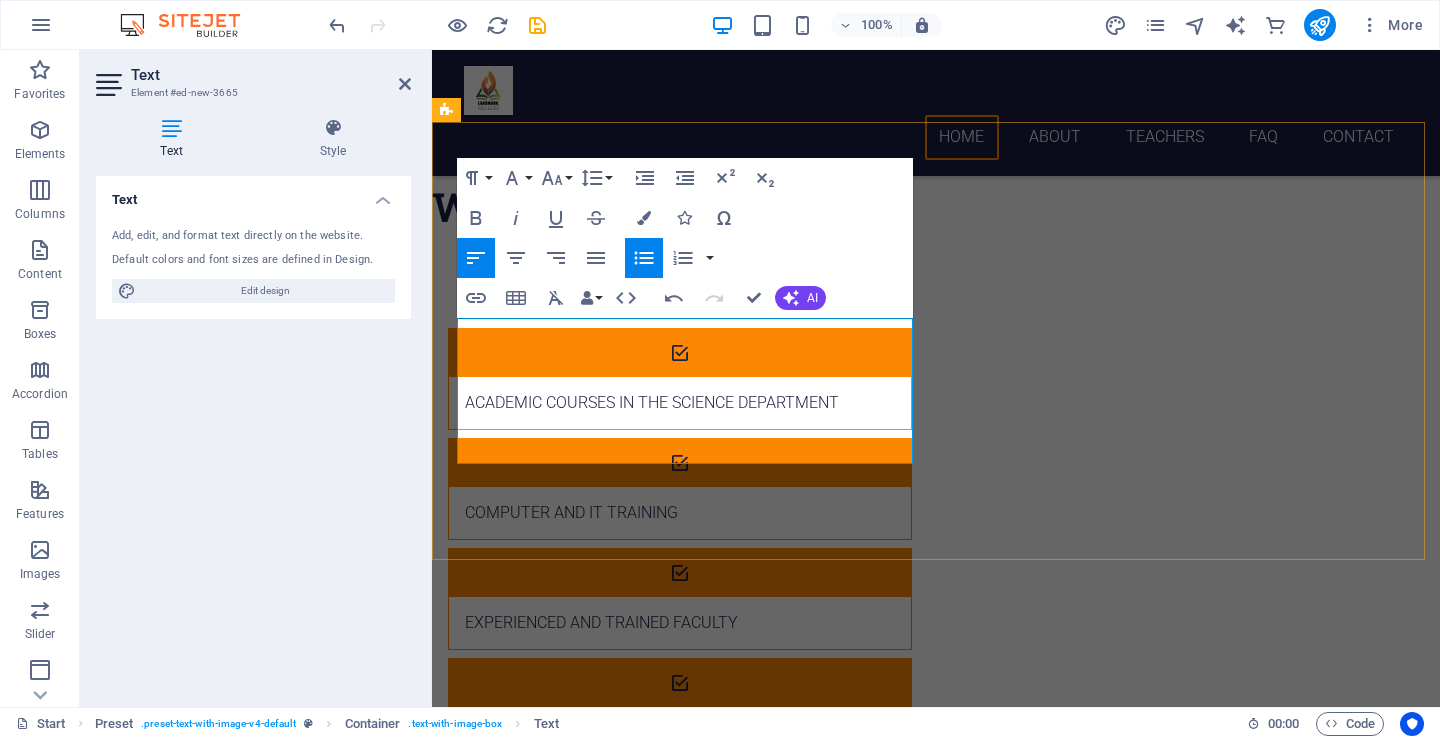 click on "Learning-friendly and compassionate environment Regular parent-teacher conferences and evaluation of results Easy installment facility on tuition fees Separate classes and security arrangements for girls" at bounding box center (920, 1314) 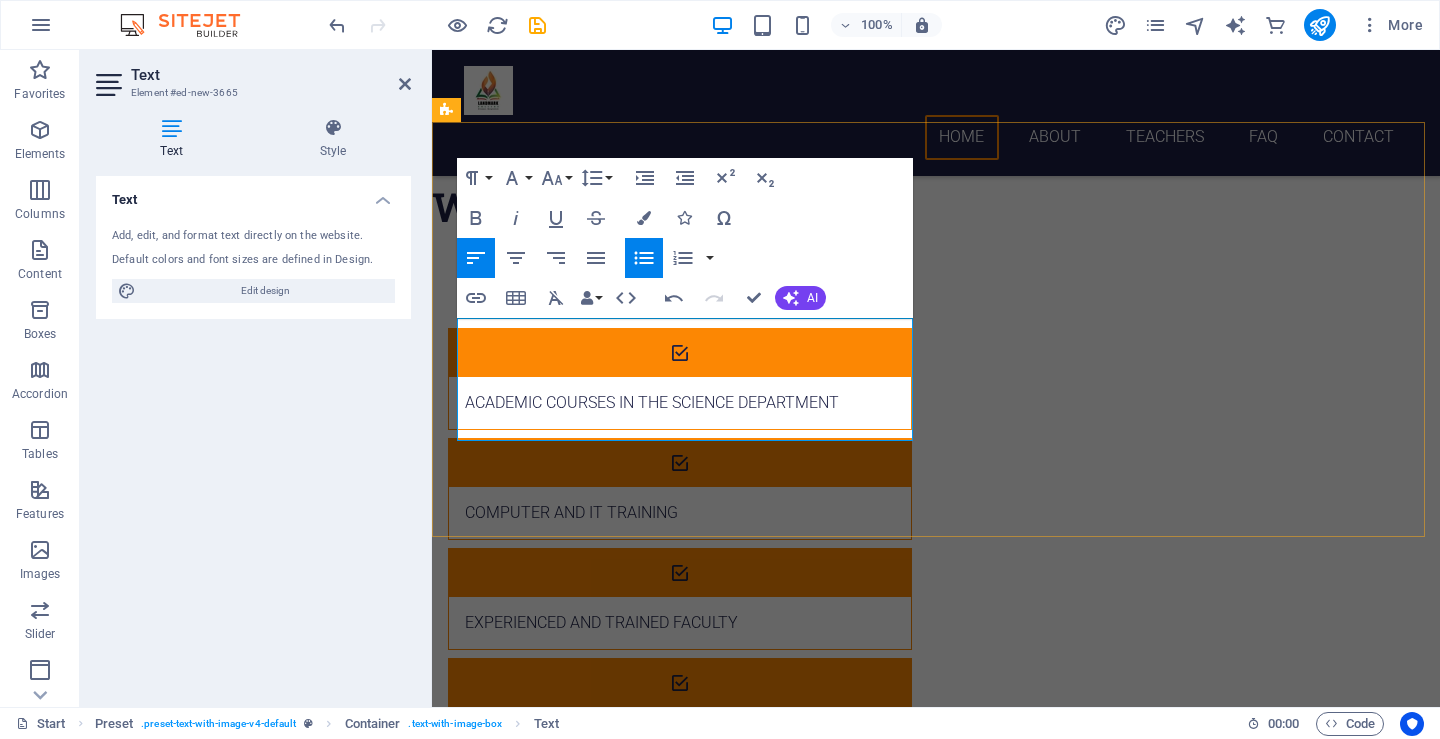 click on "Separate classes and security arrangements for girls" at bounding box center (928, 1350) 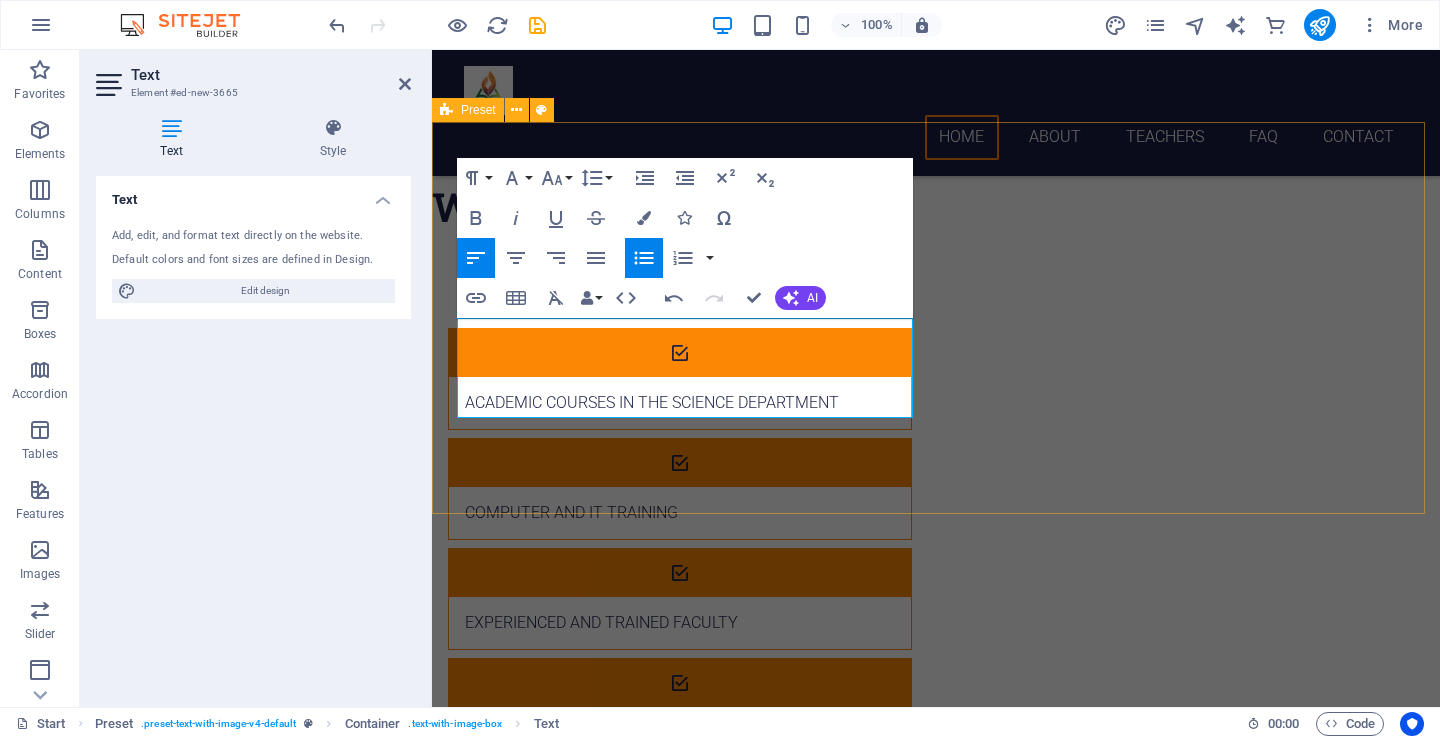 click on "Our Special Features: Learning-friendly and compassionate environment Regular parent-teacher conferences and evaluation of results Easy installment facility on tuition fees Separate classes and security arrangements for girls Regular parent-teacher conferences and evaluation of results Easy installment facility on tuition fees Separate classes and security arrangements for girls Drop content here or  Add elements  Paste clipboard" at bounding box center [936, 1444] 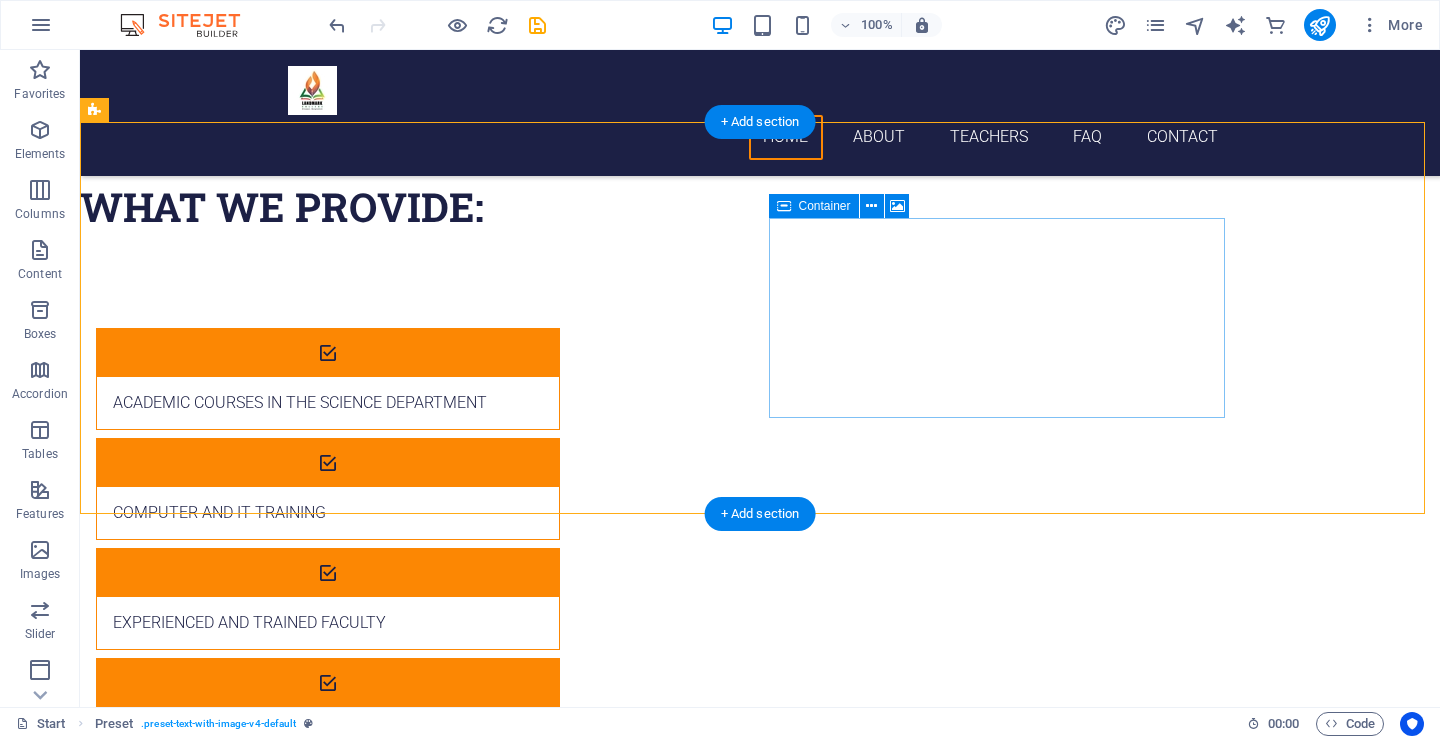 click at bounding box center (575, 1655) 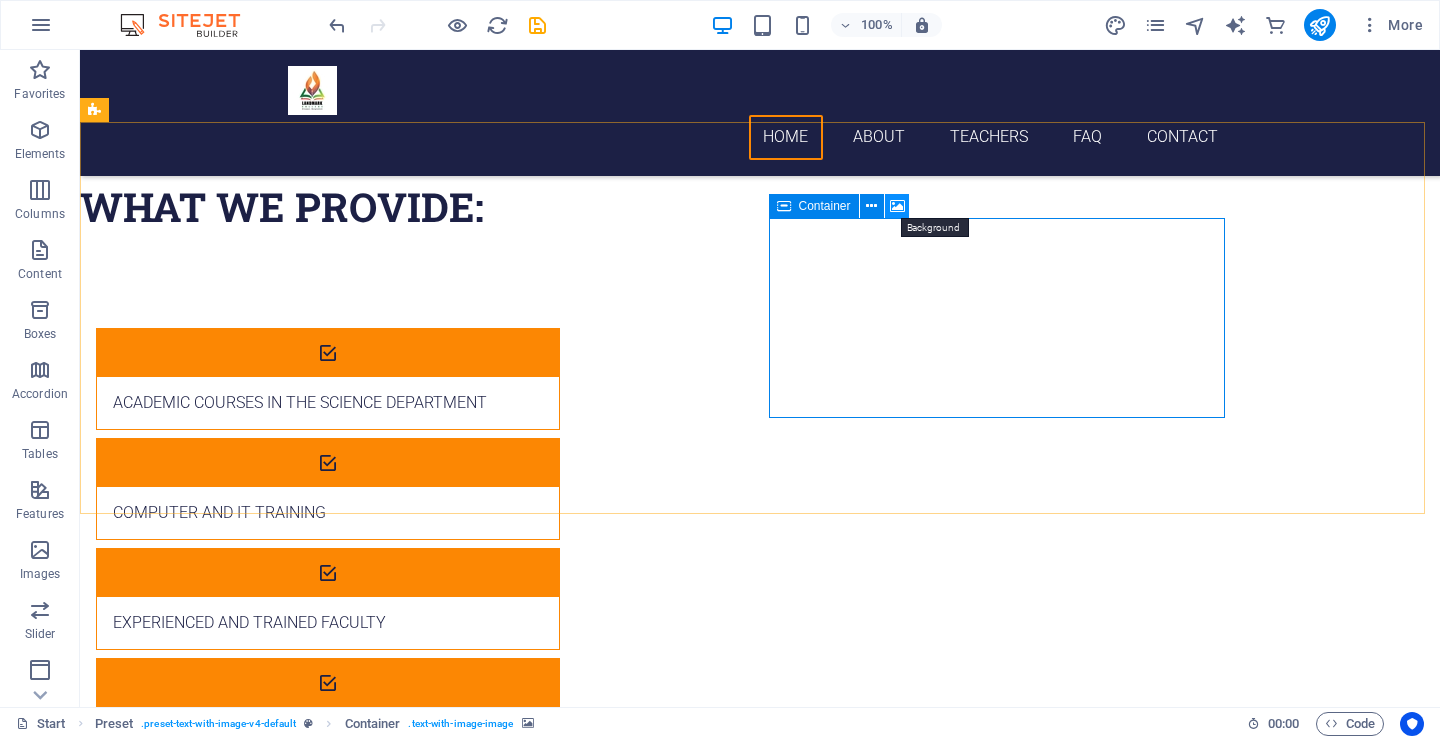 click at bounding box center [897, 206] 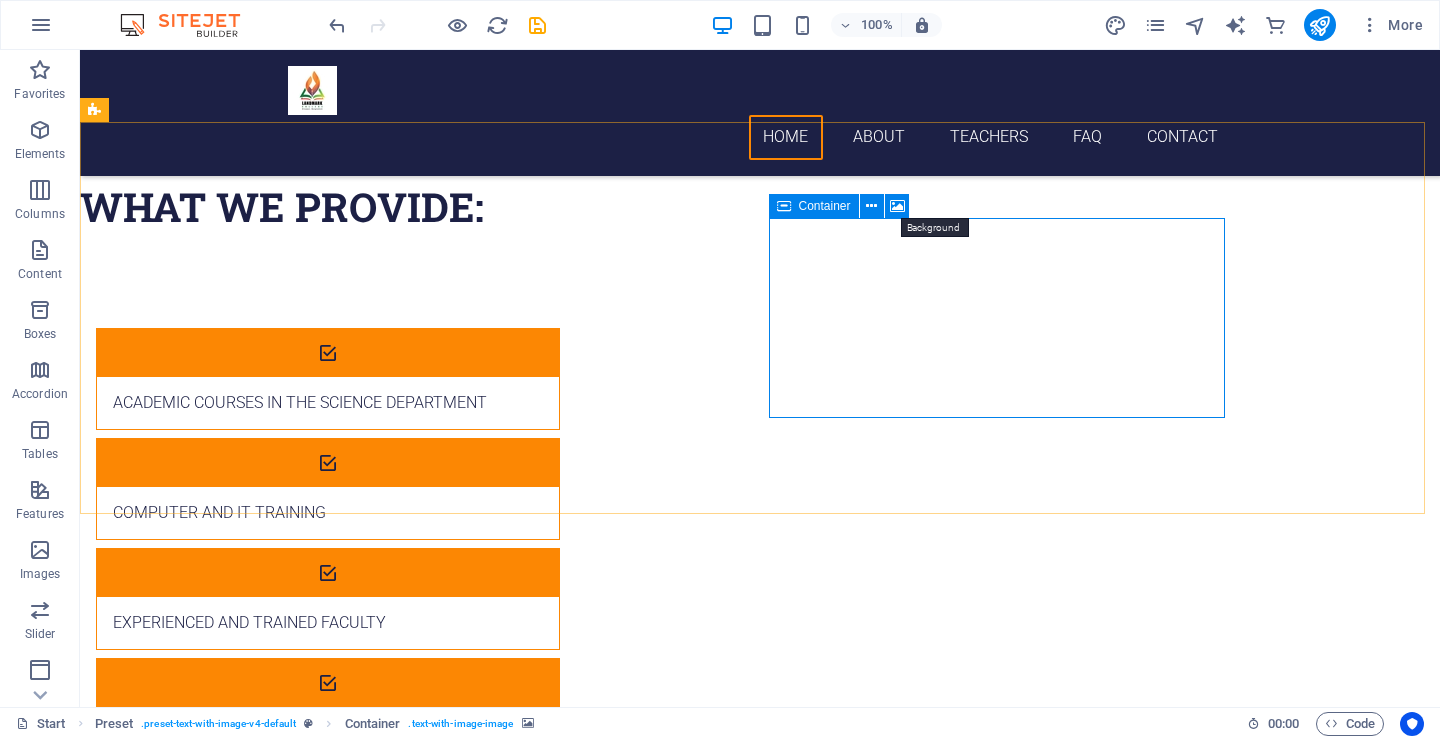 select on "rem" 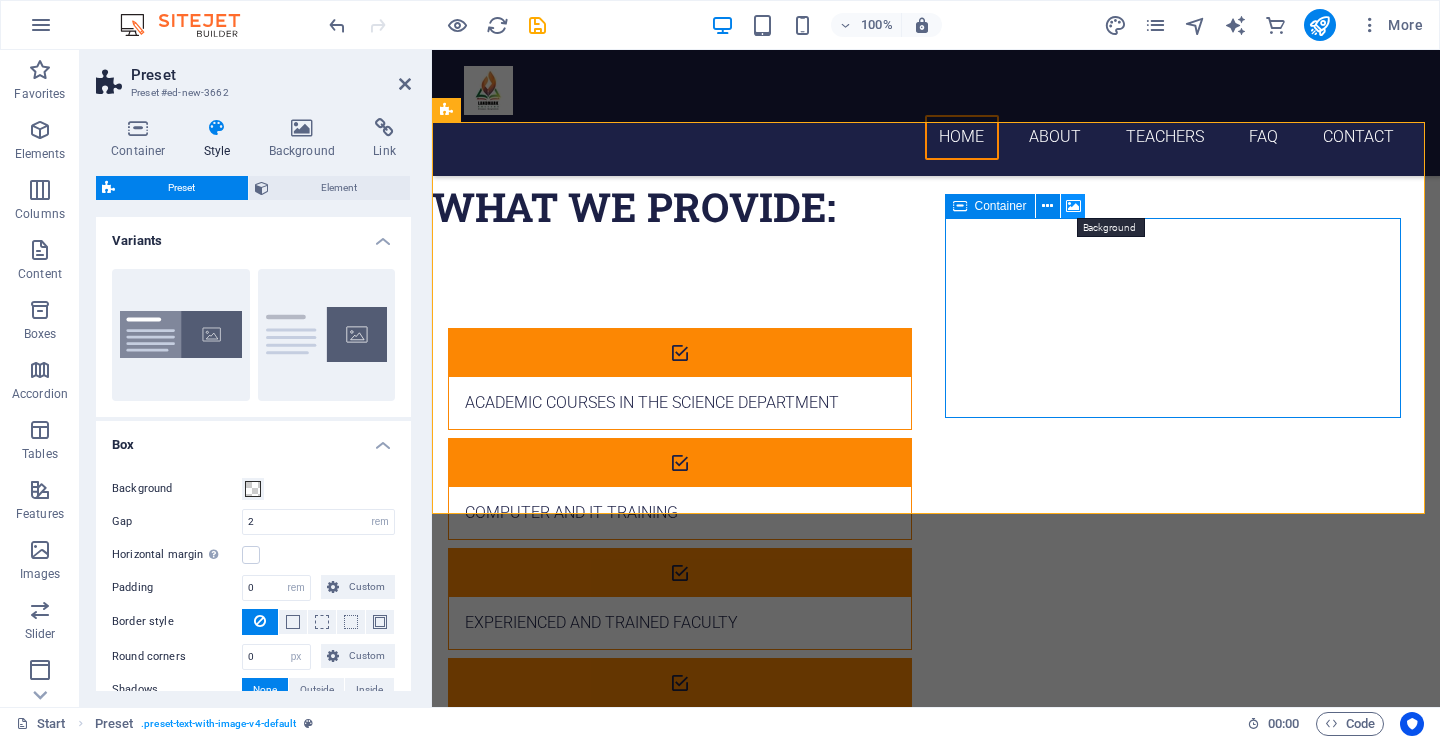 click at bounding box center [1073, 206] 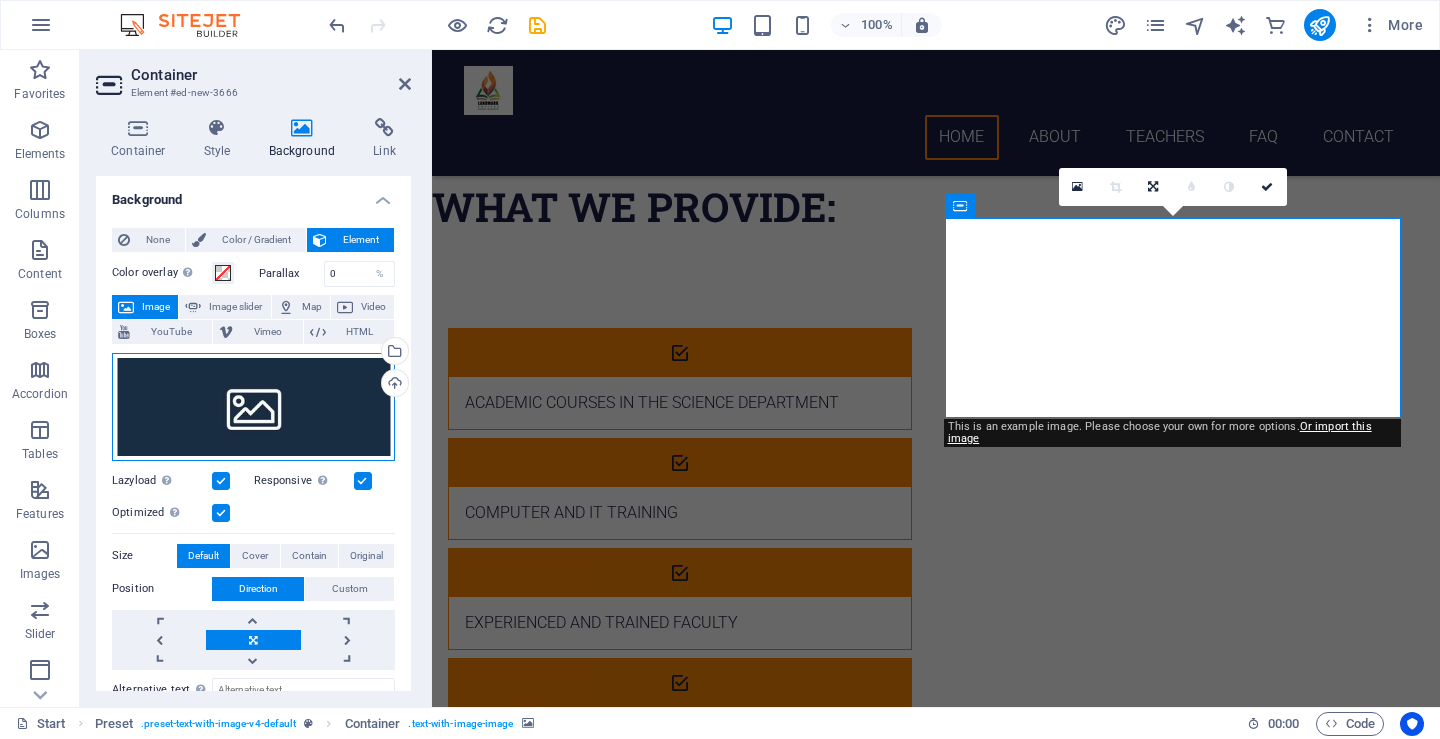click on "Drag files here, click to choose files or select files from Files or our free stock photos & videos" at bounding box center (253, 407) 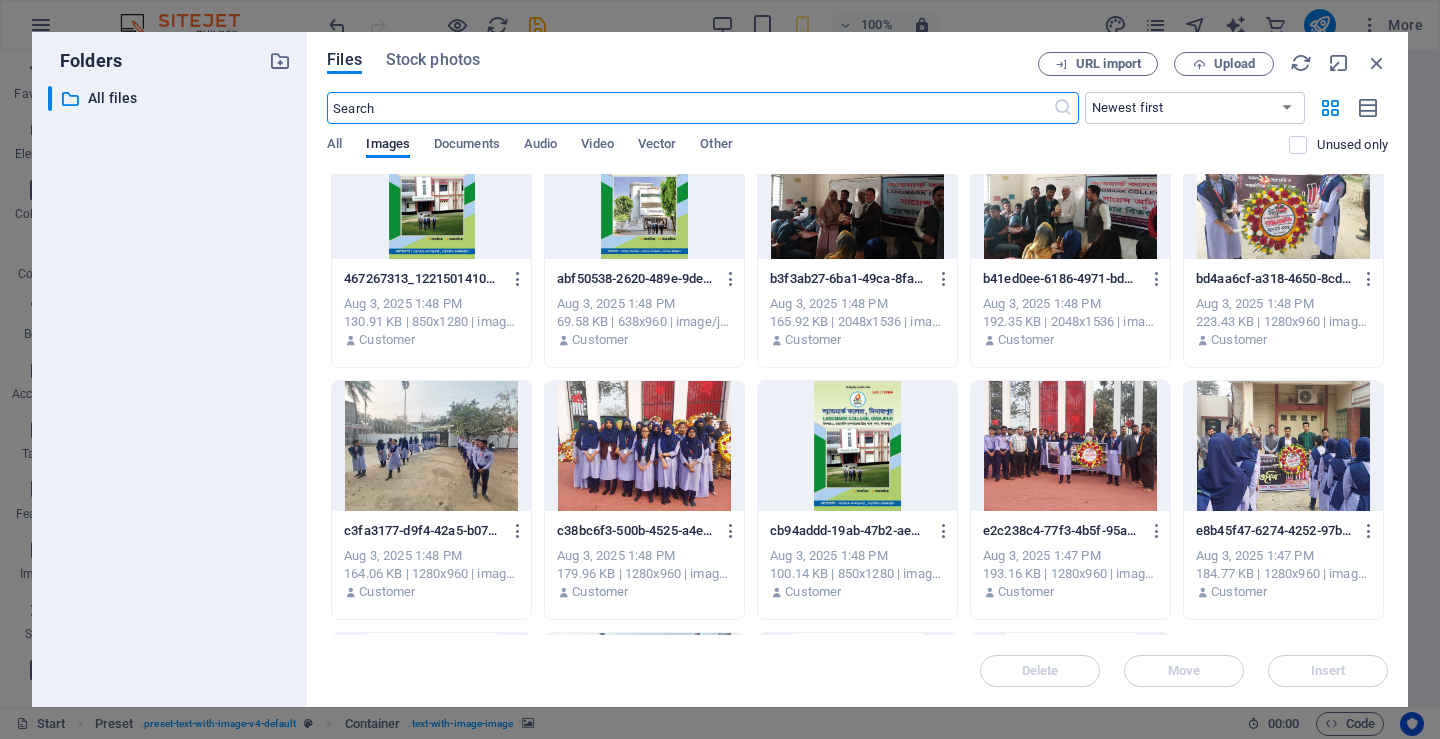 scroll, scrollTop: 300, scrollLeft: 0, axis: vertical 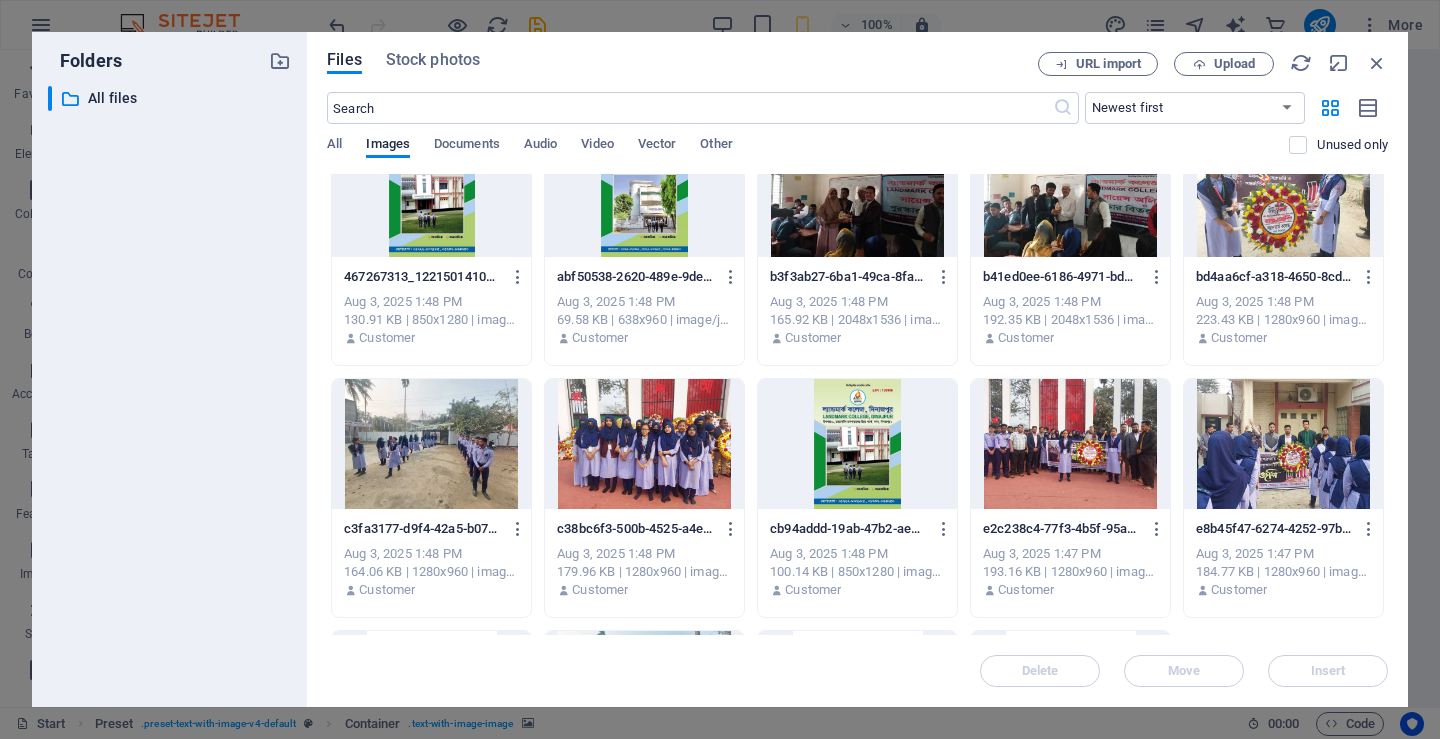 click at bounding box center [431, 444] 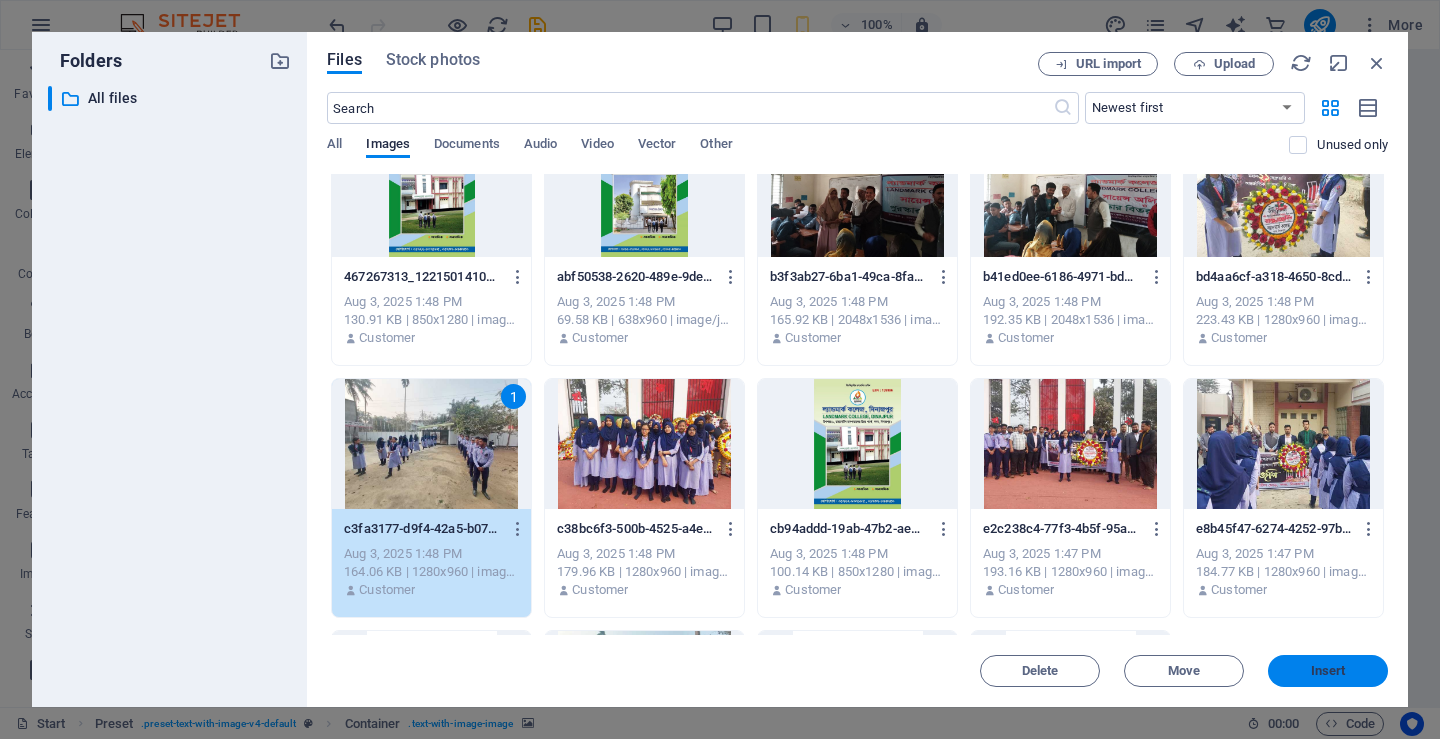 click on "Insert" at bounding box center (1328, 671) 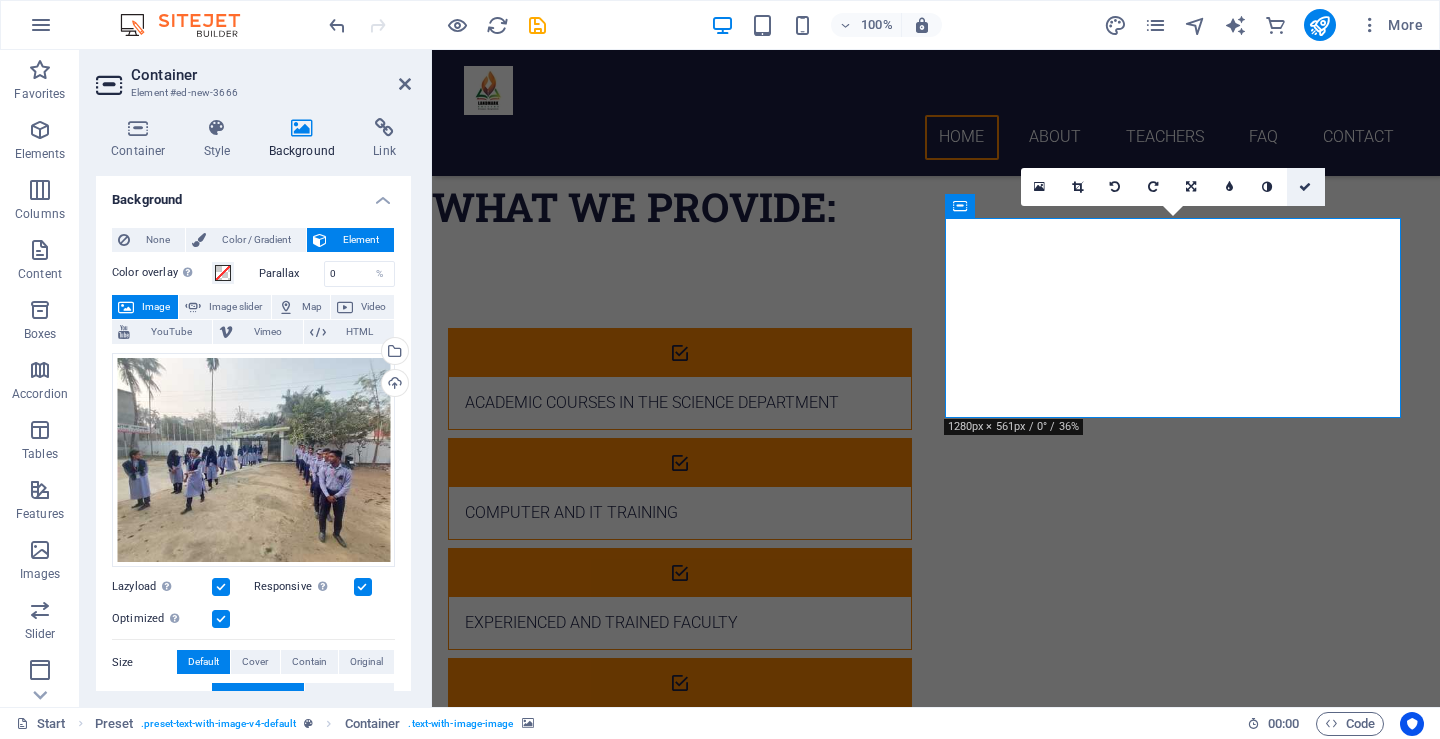 click at bounding box center (1306, 187) 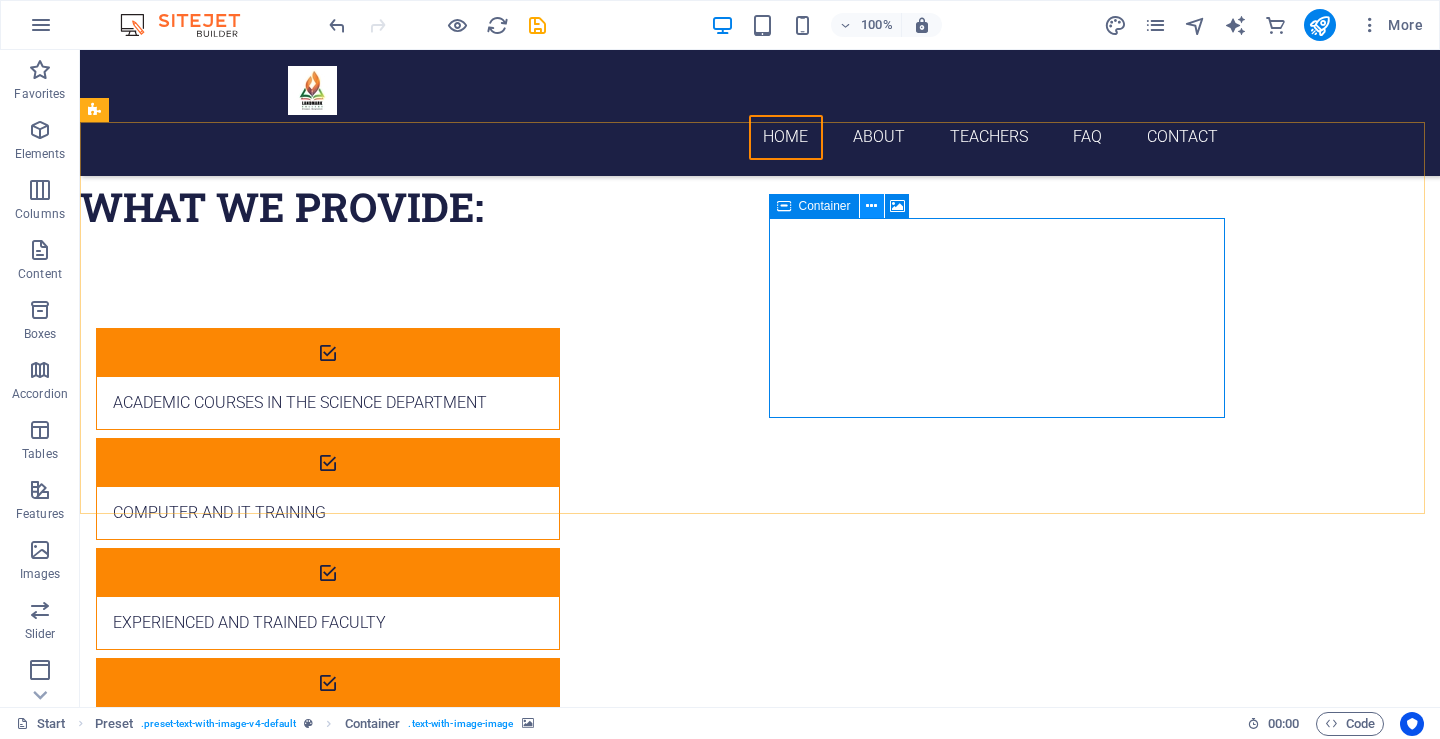 click at bounding box center (872, 206) 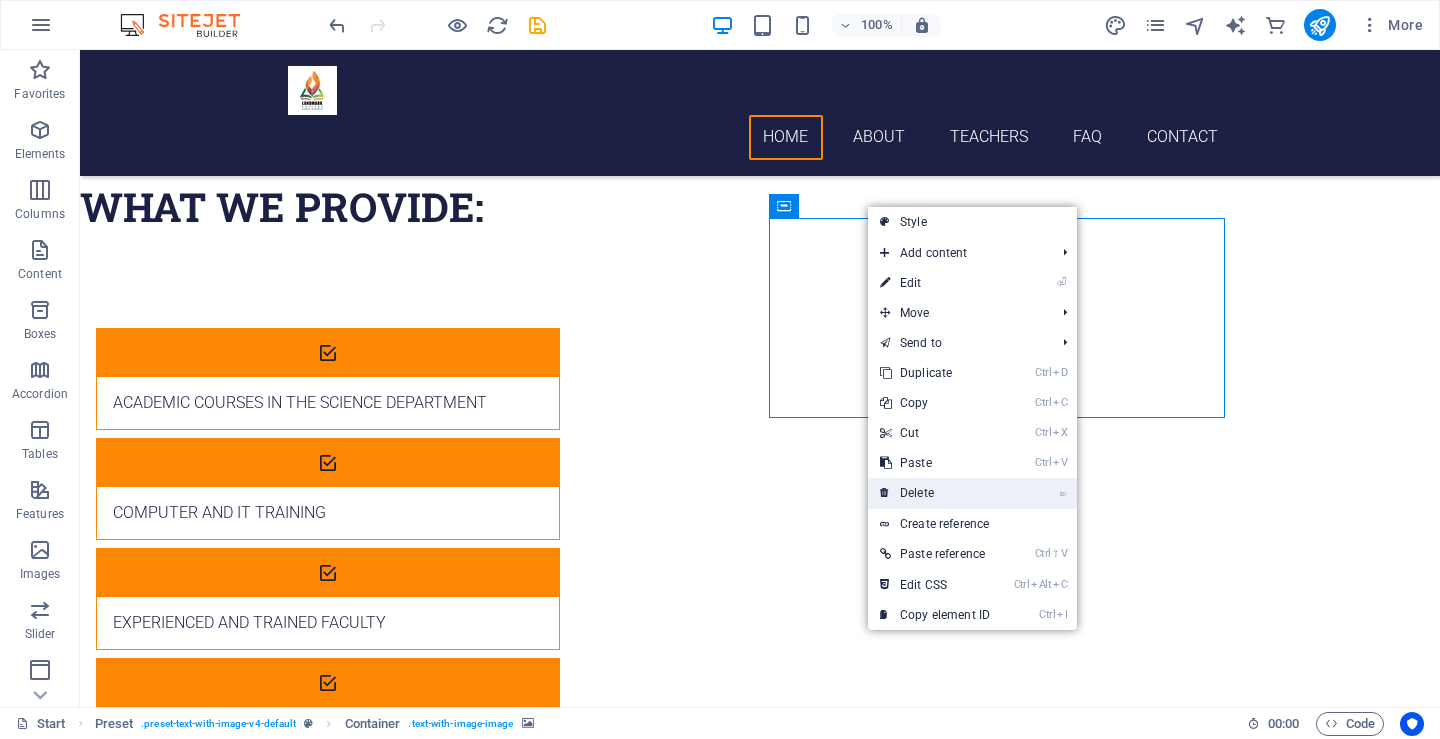 click on "⌦  Delete" at bounding box center [935, 493] 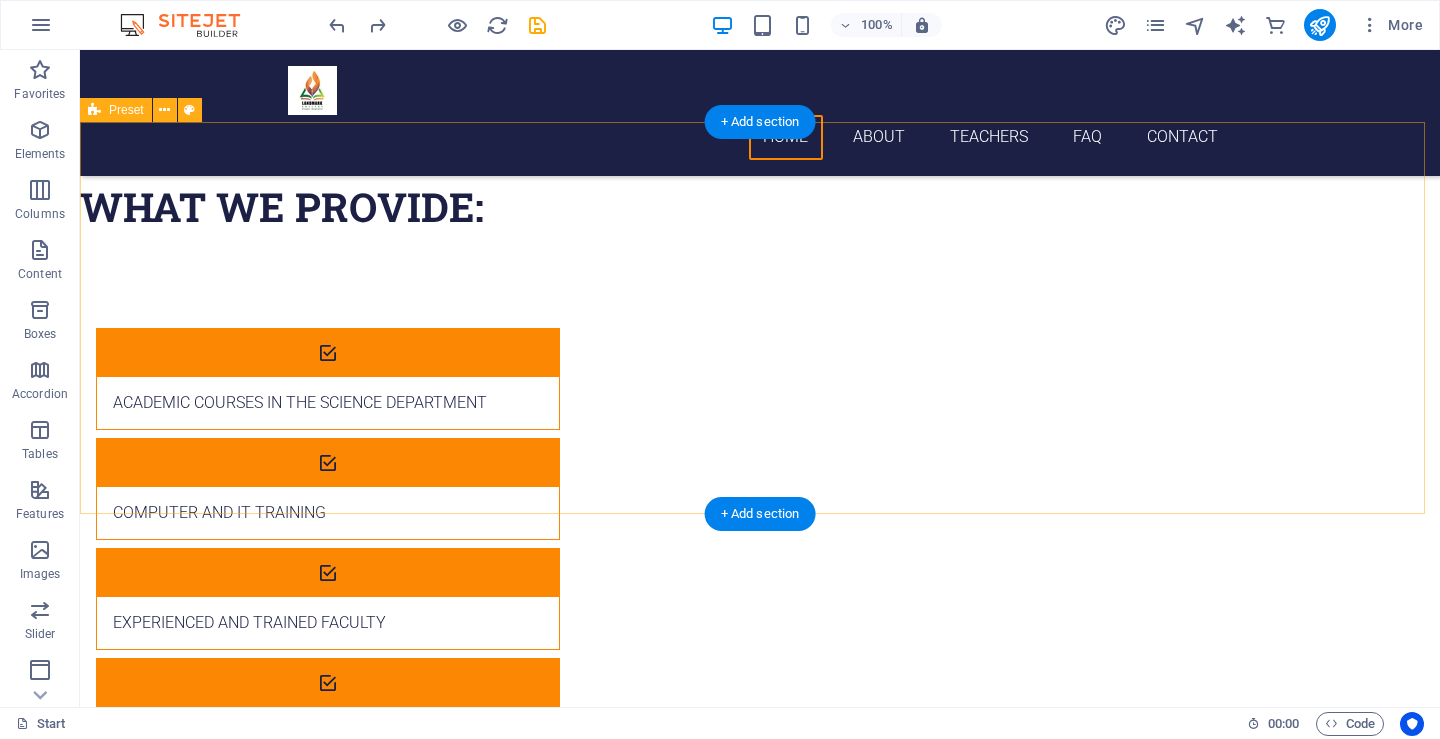 click on "Our Special Features: Learning-friendly and compassionate environment Regular parent-teacher conferences and evaluation of results Easy installment facility on tuition fees Separate classes and security arrangements for girls Drop content here or  Add elements  Paste clipboard" at bounding box center [760, 1444] 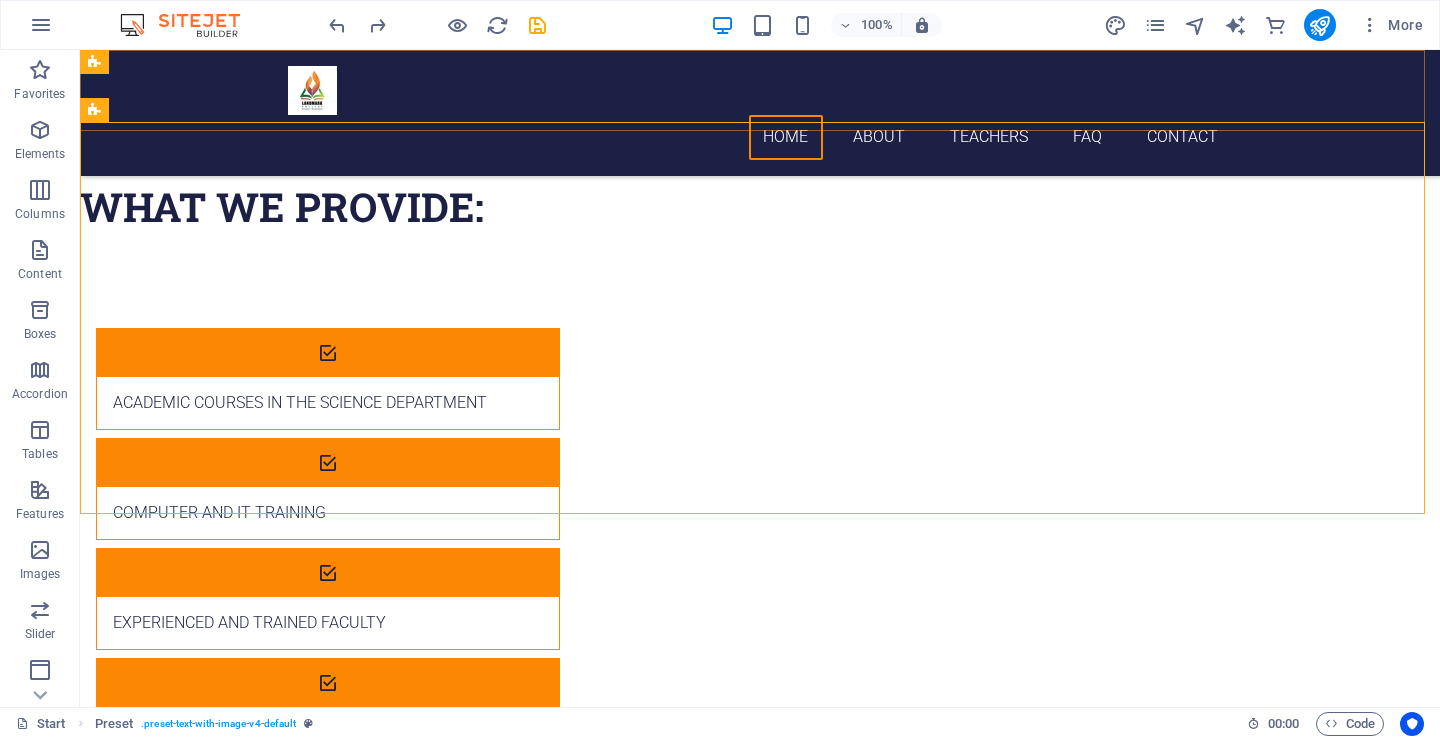 click on "Home About Teachers FAQ Contact" at bounding box center [760, 113] 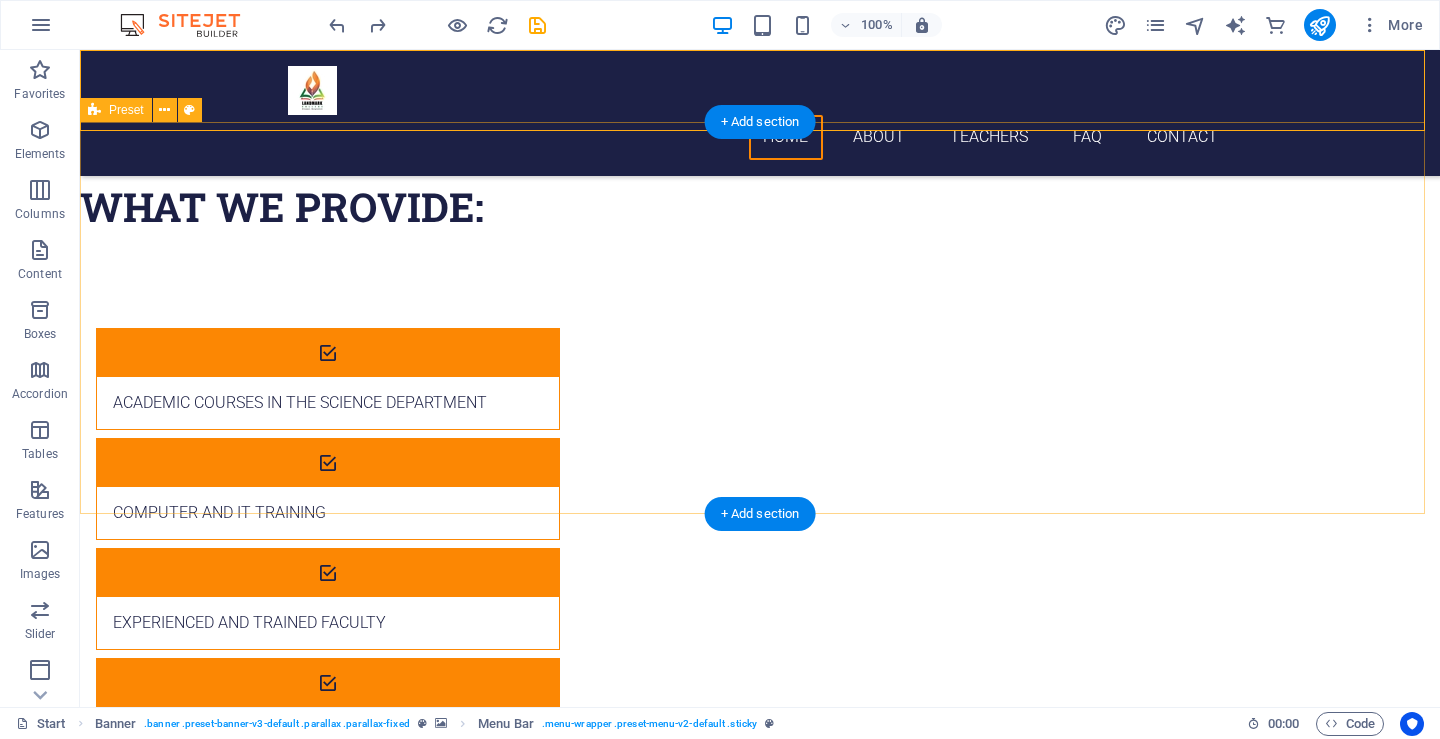 click at bounding box center (568, 1454) 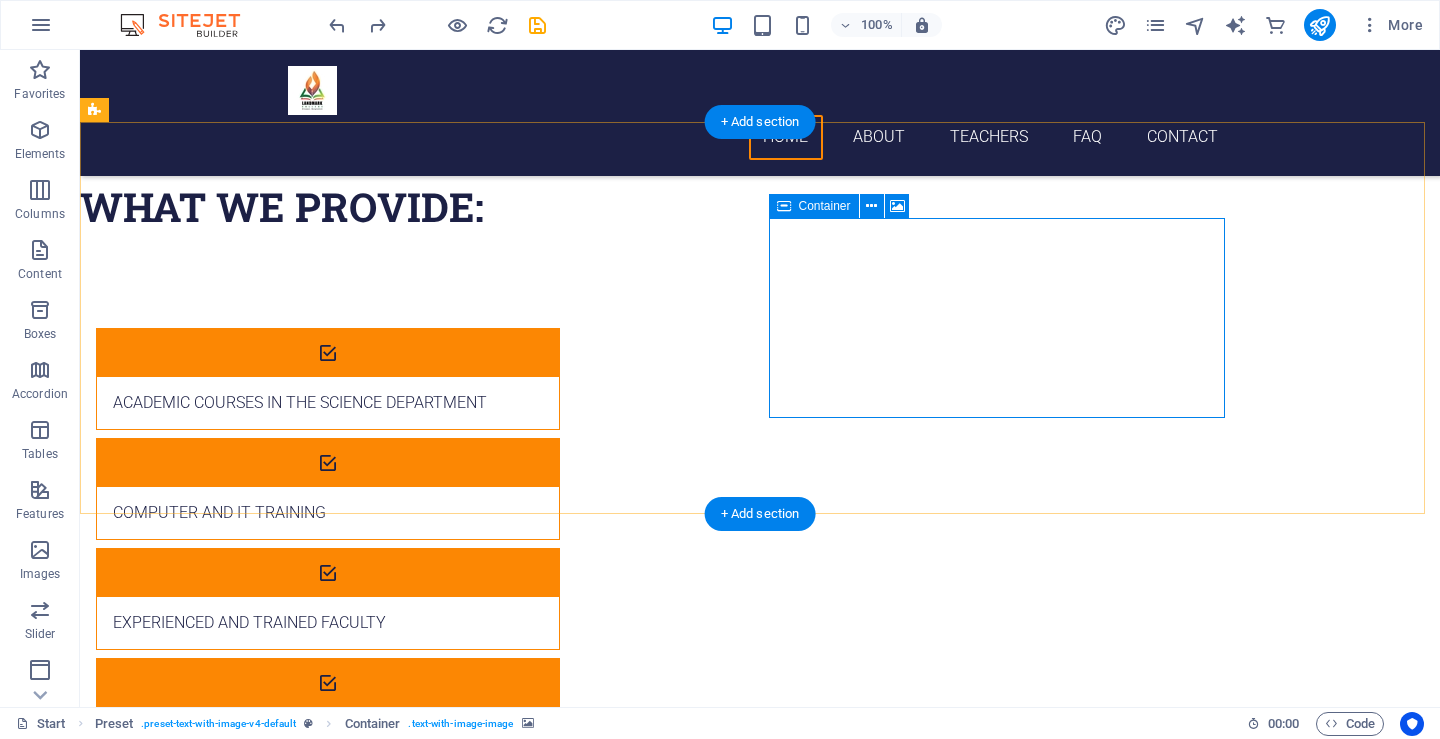 click on "Add elements" at bounding box center (509, 1655) 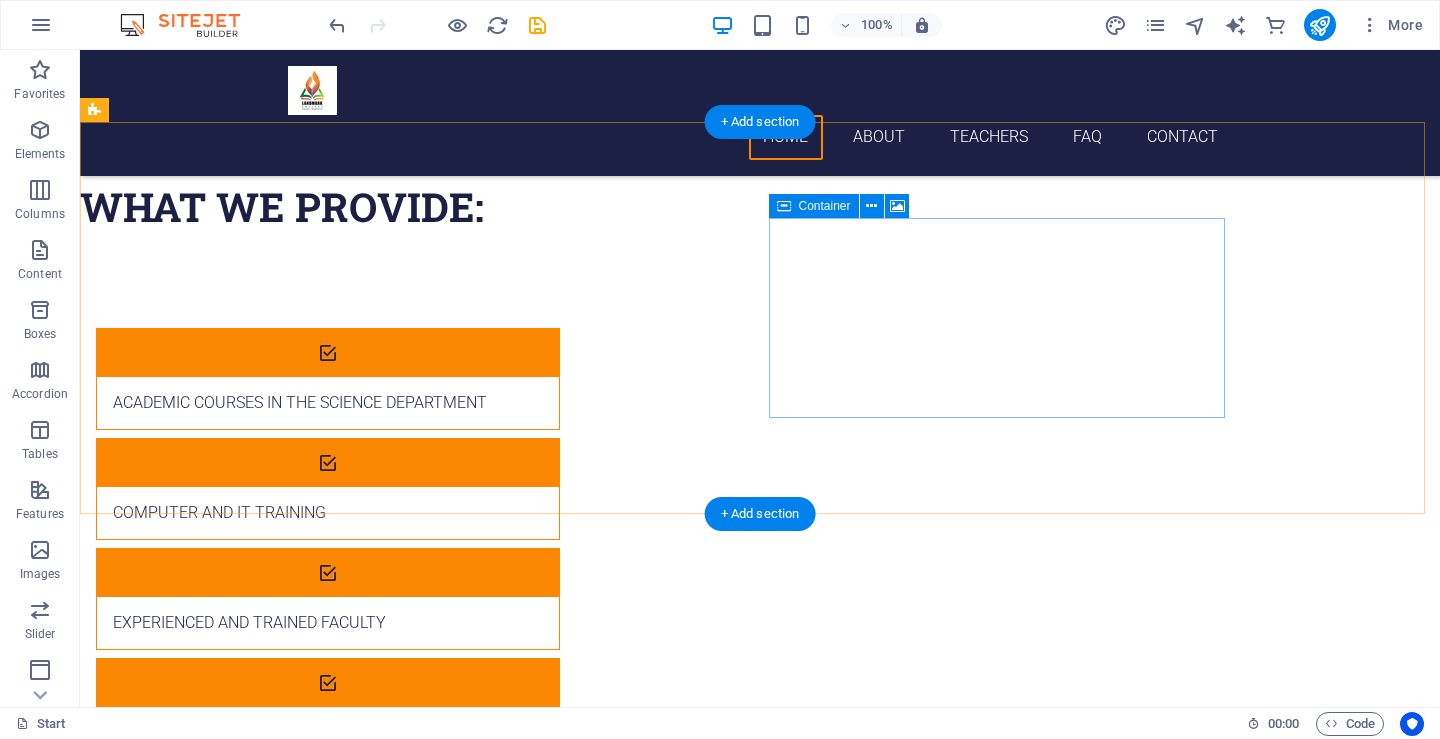 click on "Drop content here or  Add elements  Paste clipboard" at bounding box center [568, 1625] 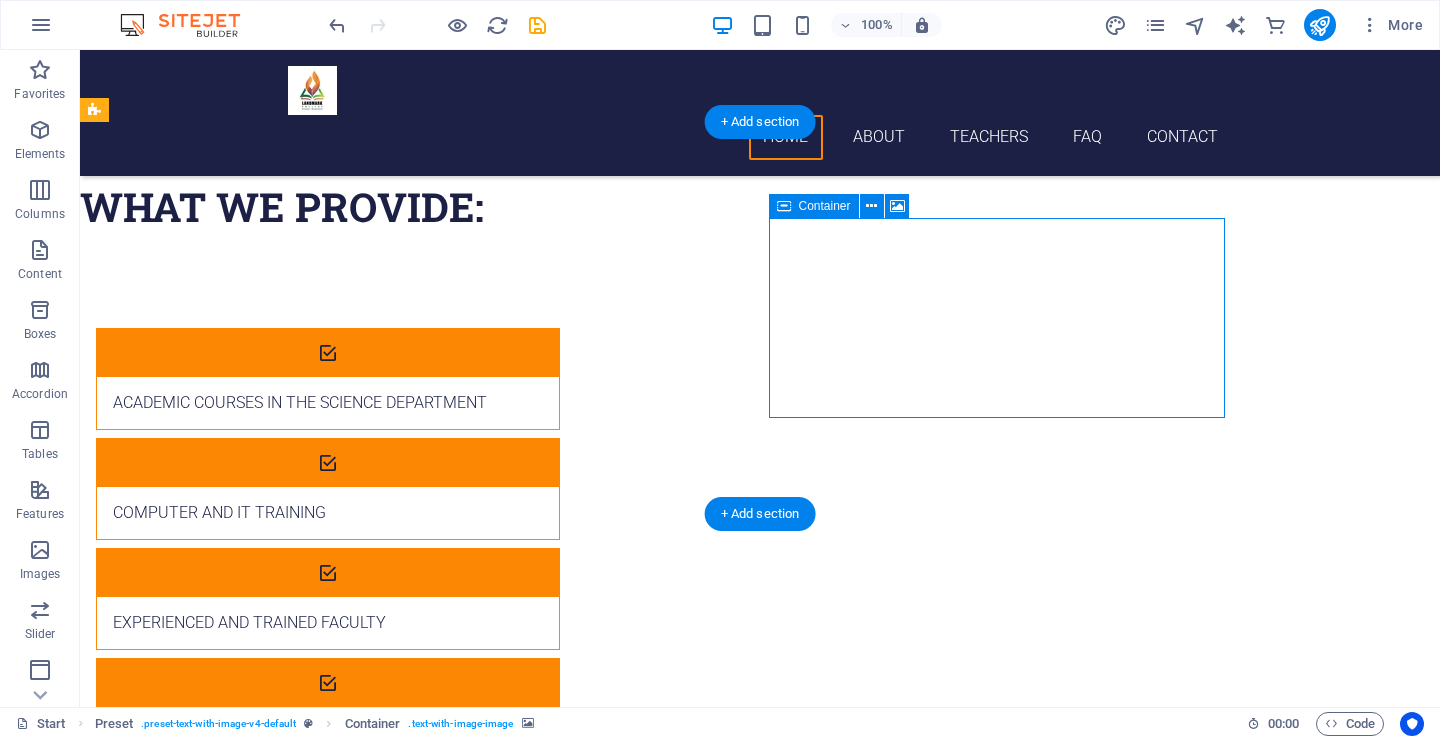 click on "Drop content here or  Add elements  Paste clipboard" at bounding box center [568, 1625] 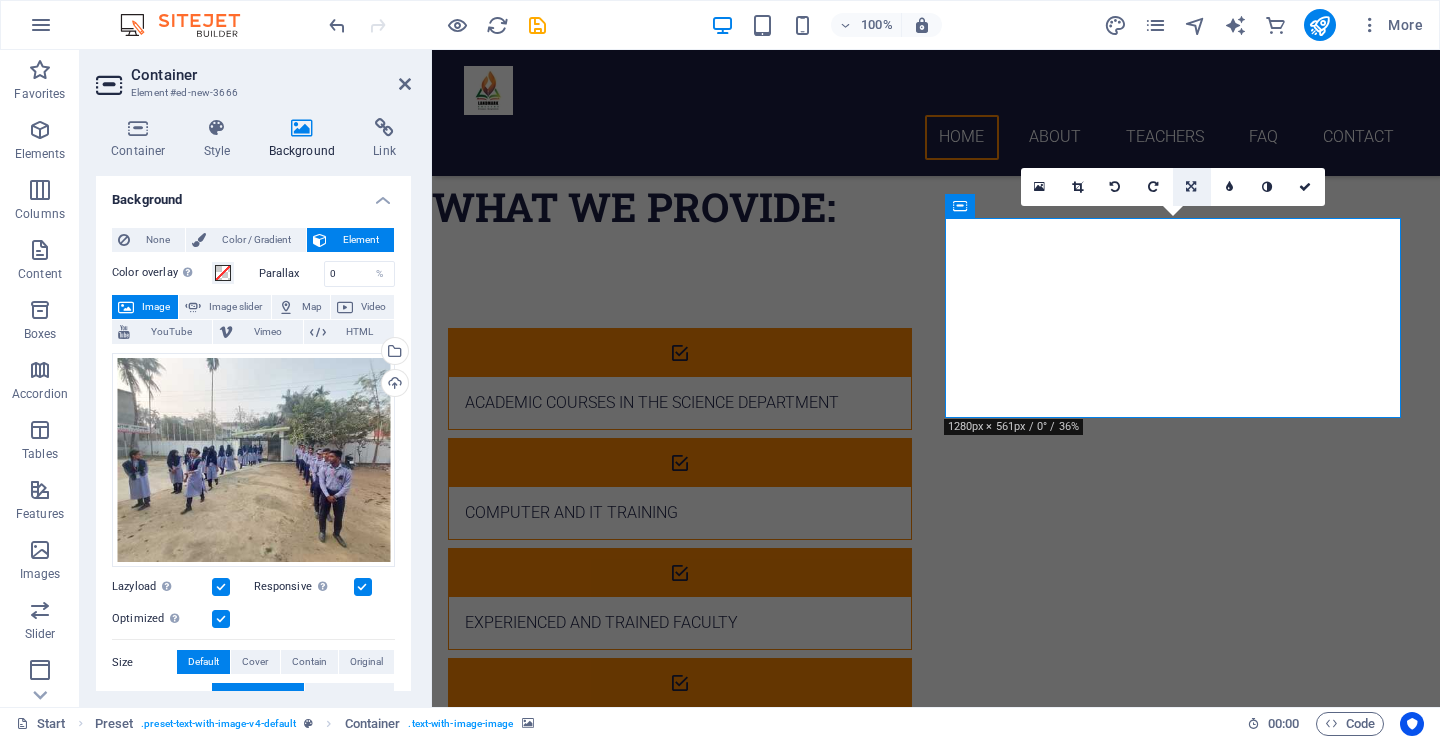 click at bounding box center (1192, 187) 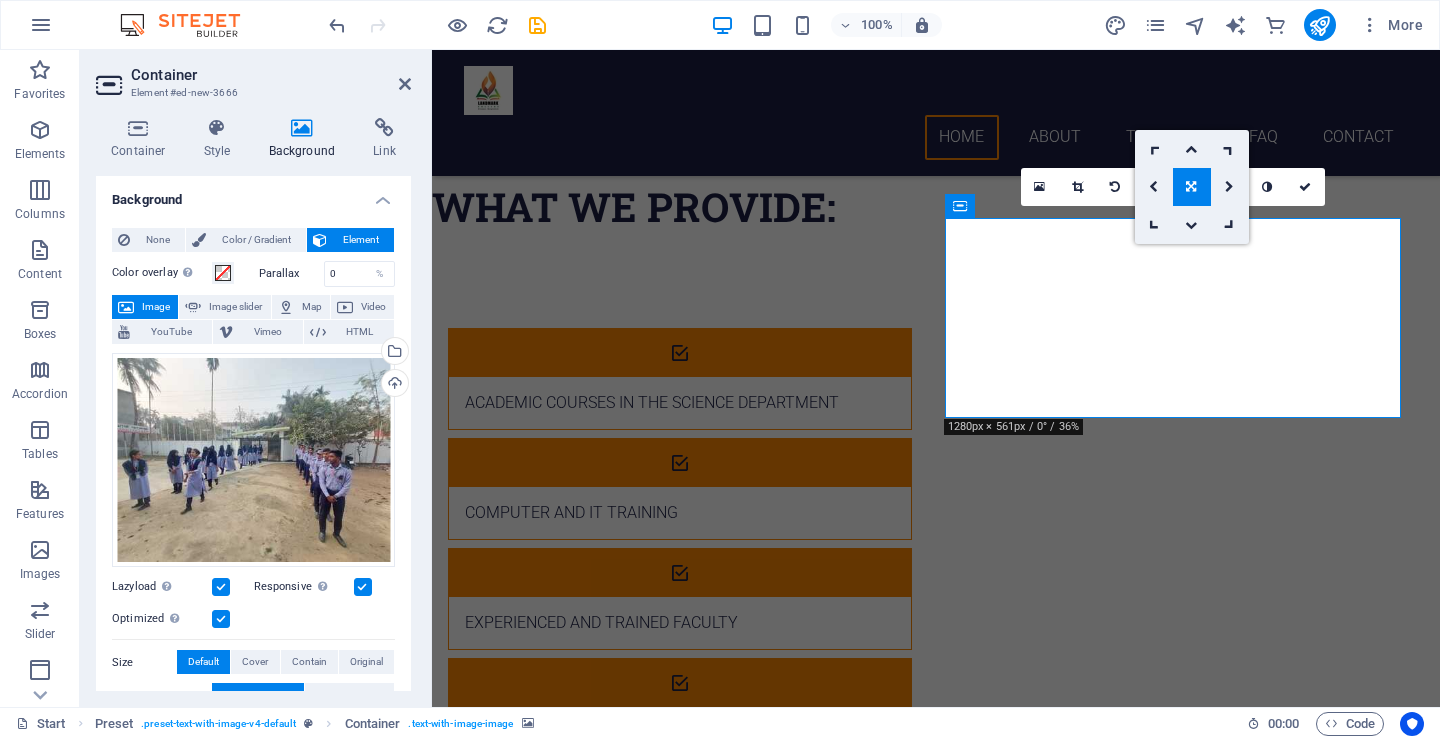click at bounding box center [1191, 187] 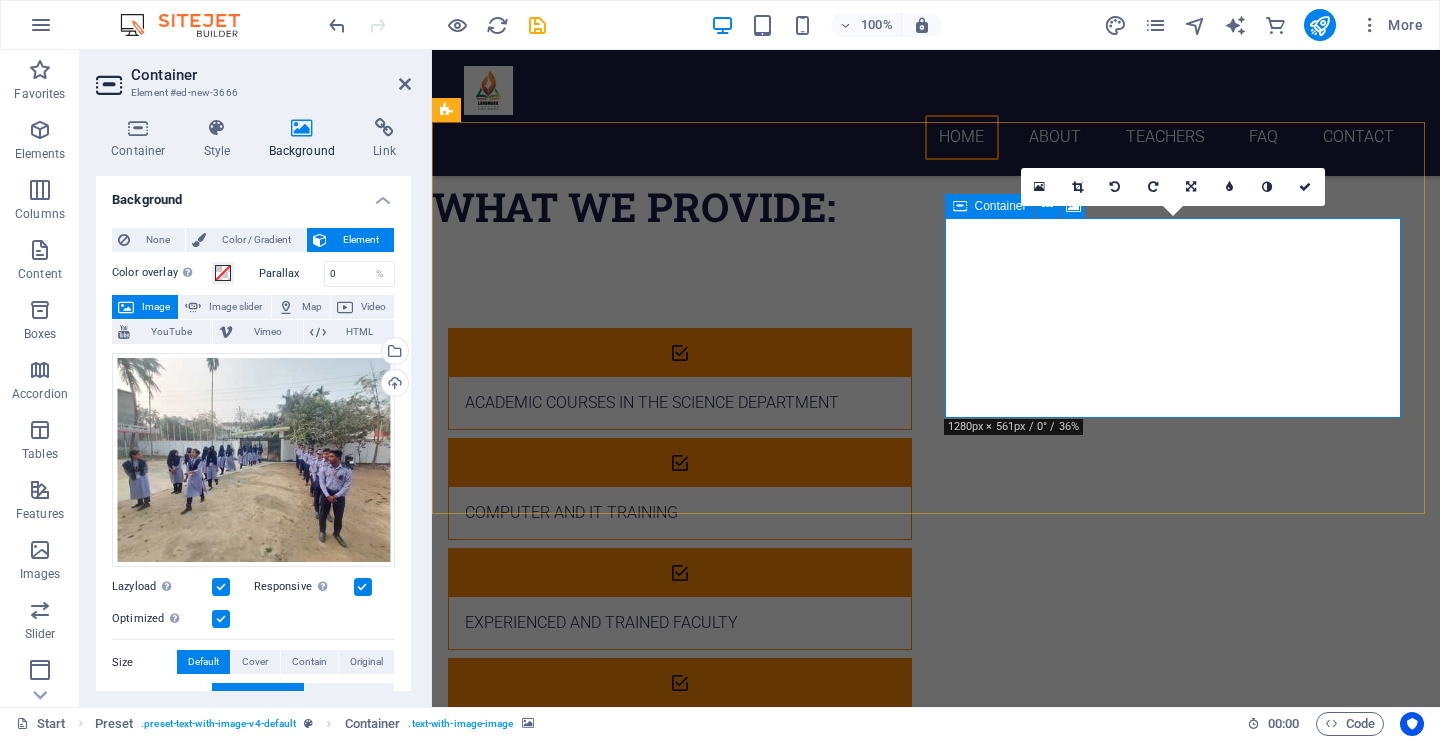 click on "Drop content here or  Add elements  Paste clipboard" at bounding box center [920, 1625] 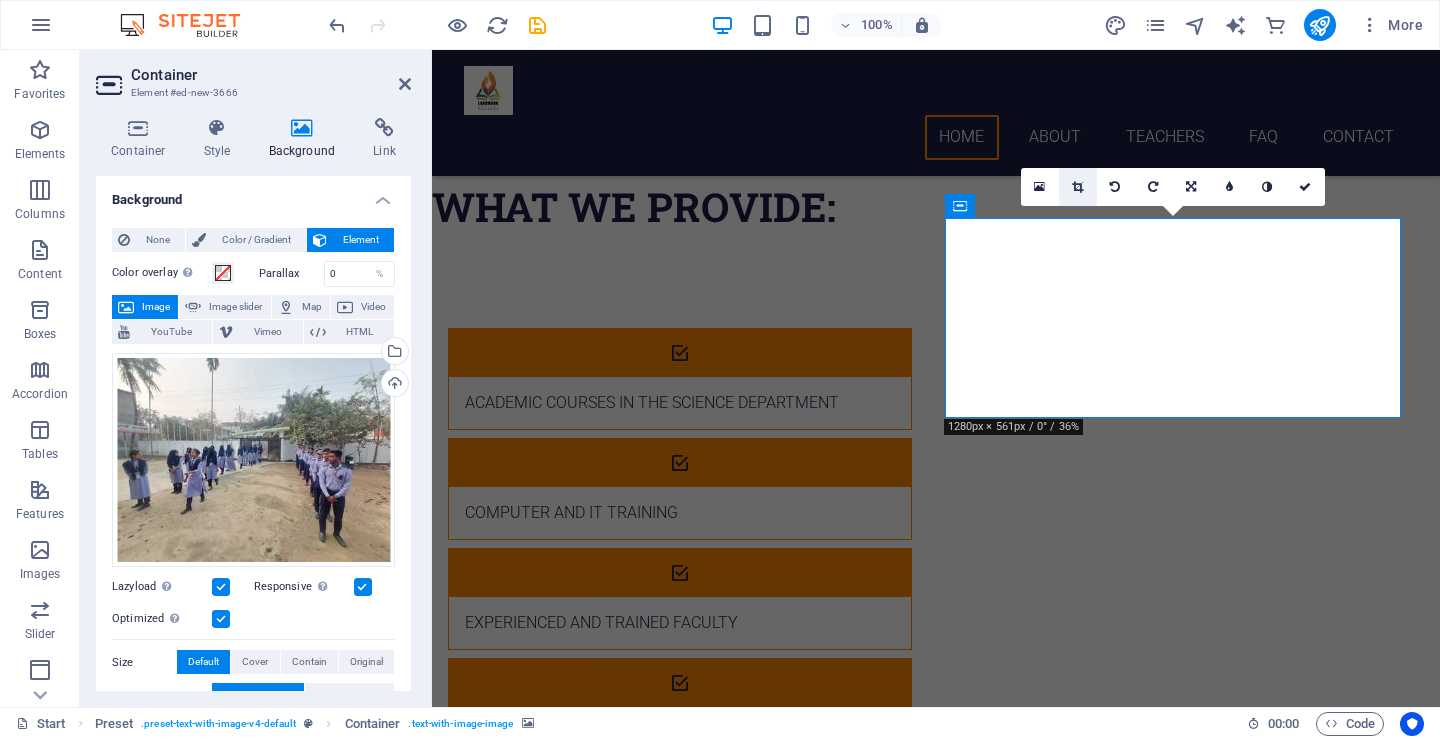 click at bounding box center (1077, 187) 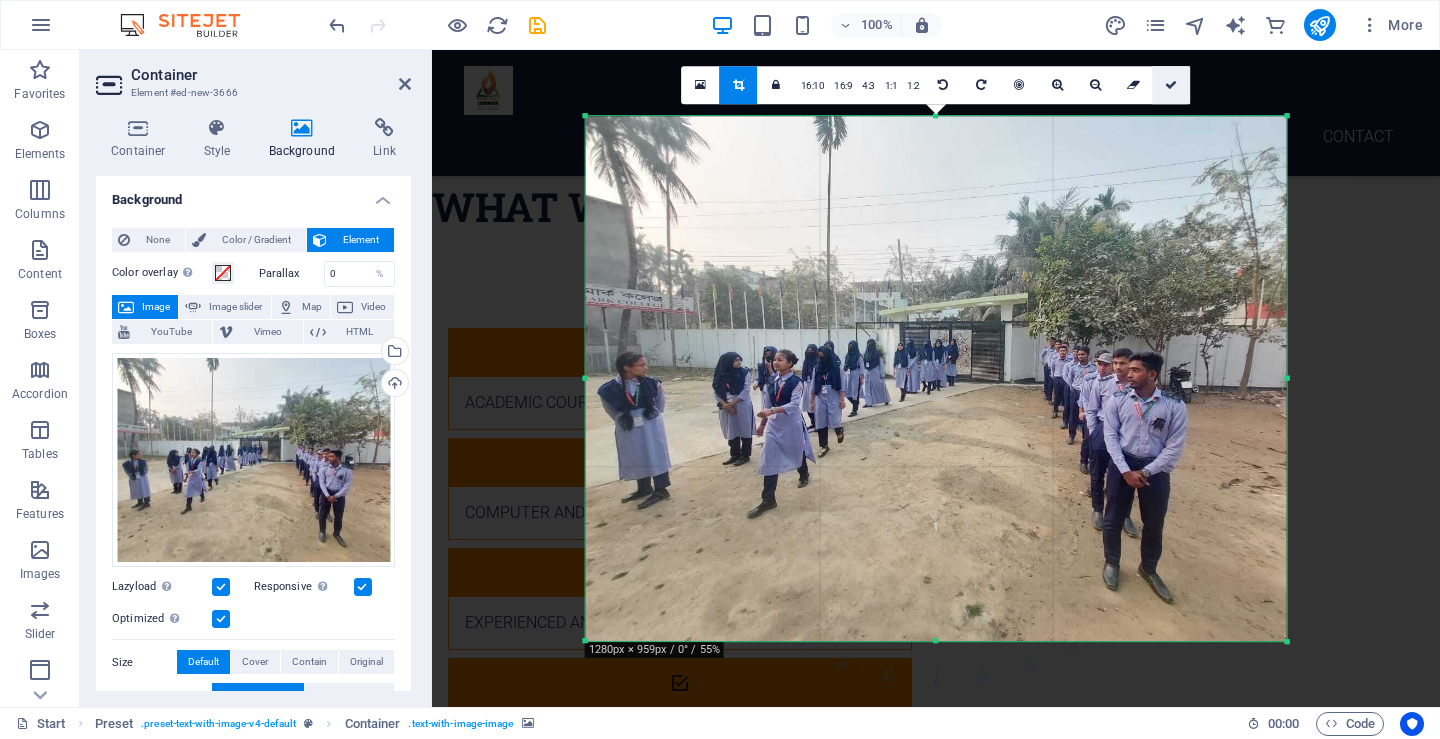 click at bounding box center (1171, 85) 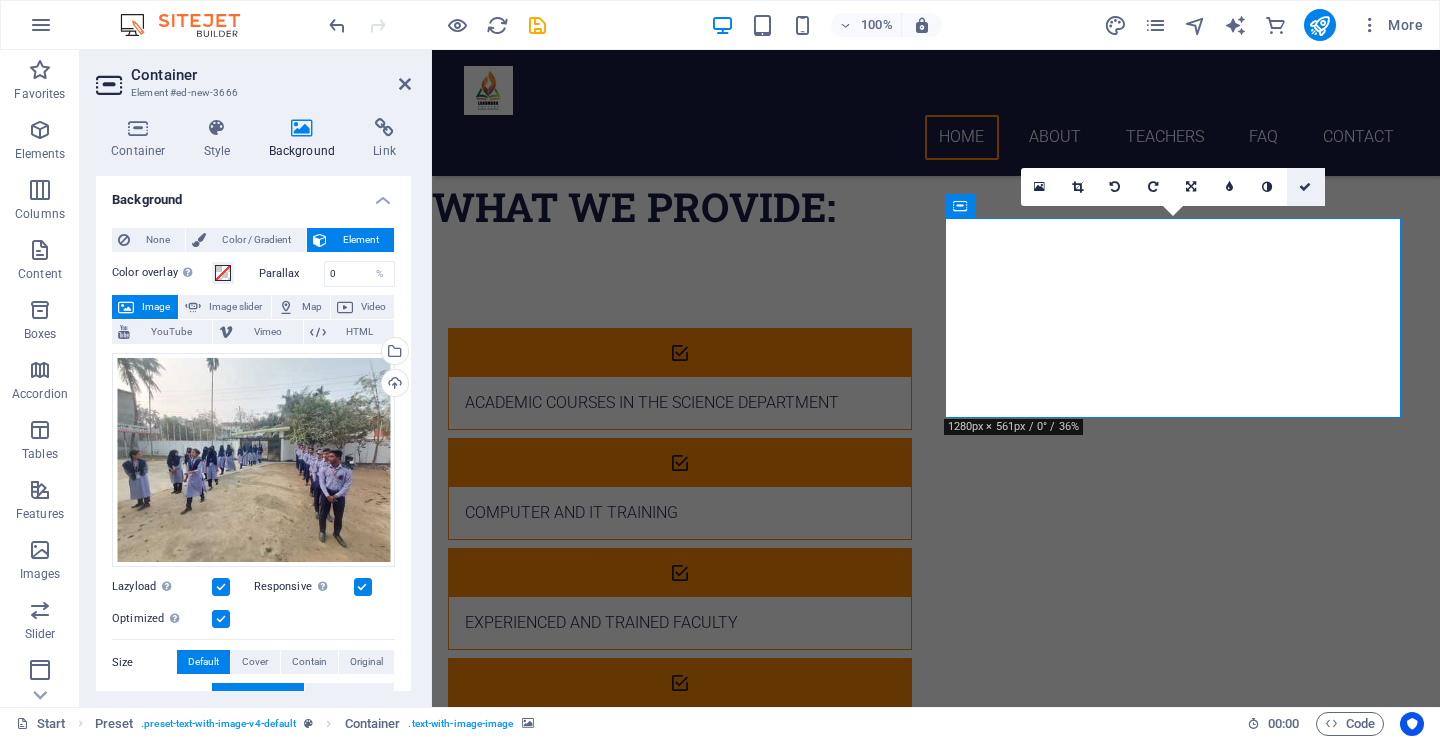 click at bounding box center [1305, 187] 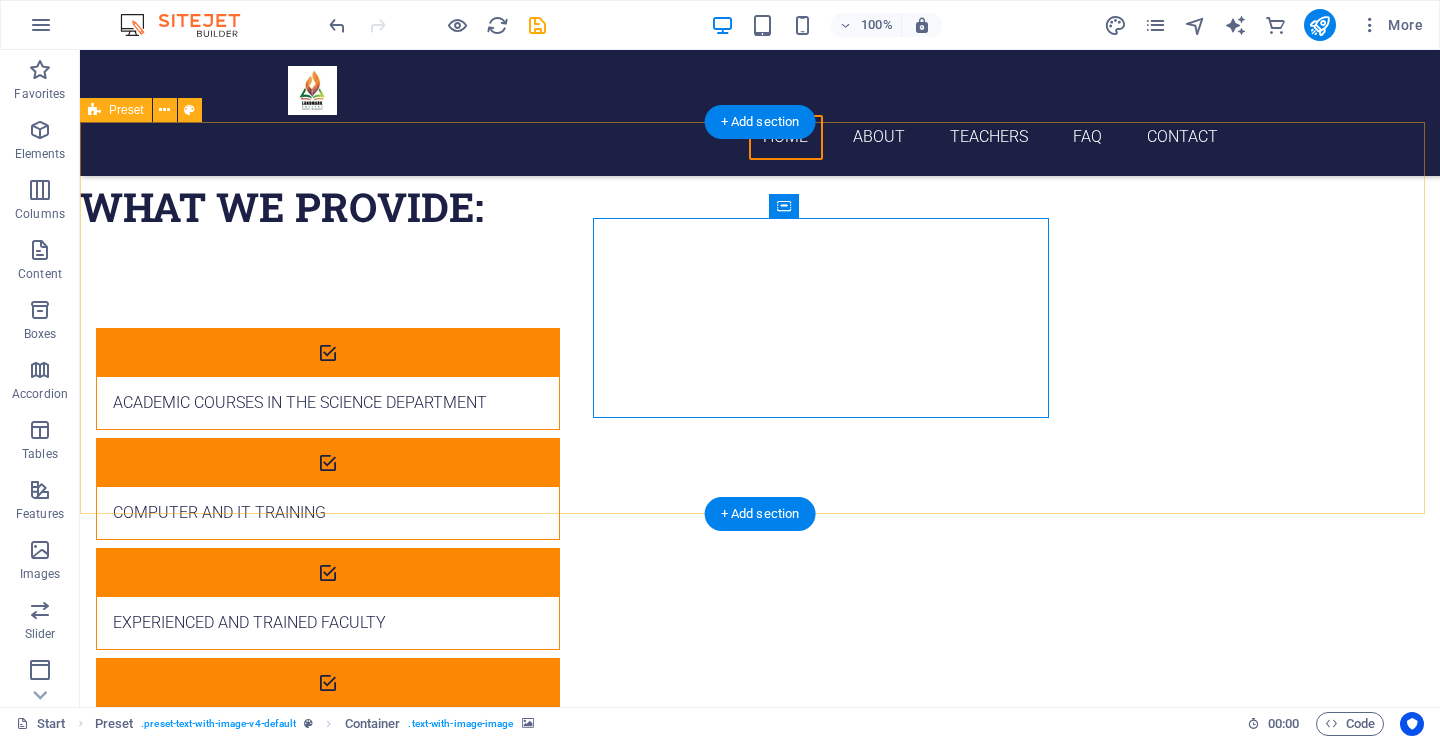 click on "Our Special Features: Learning-friendly and compassionate environment Regular parent-teacher conferences and evaluation of results Easy installment facility on tuition fees Separate classes and security arrangements for girls Drop content here or  Add elements  Paste clipboard" at bounding box center (760, 1444) 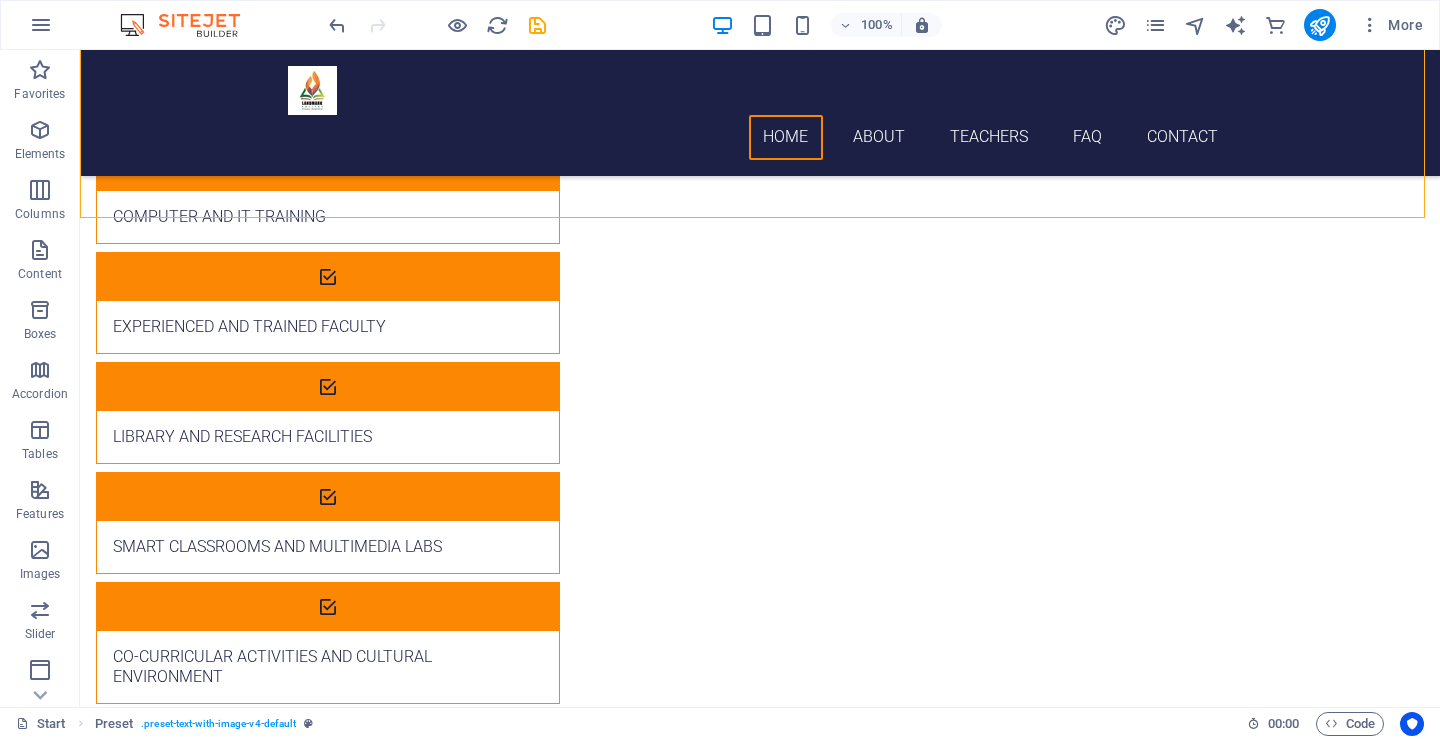 scroll, scrollTop: 2221, scrollLeft: 0, axis: vertical 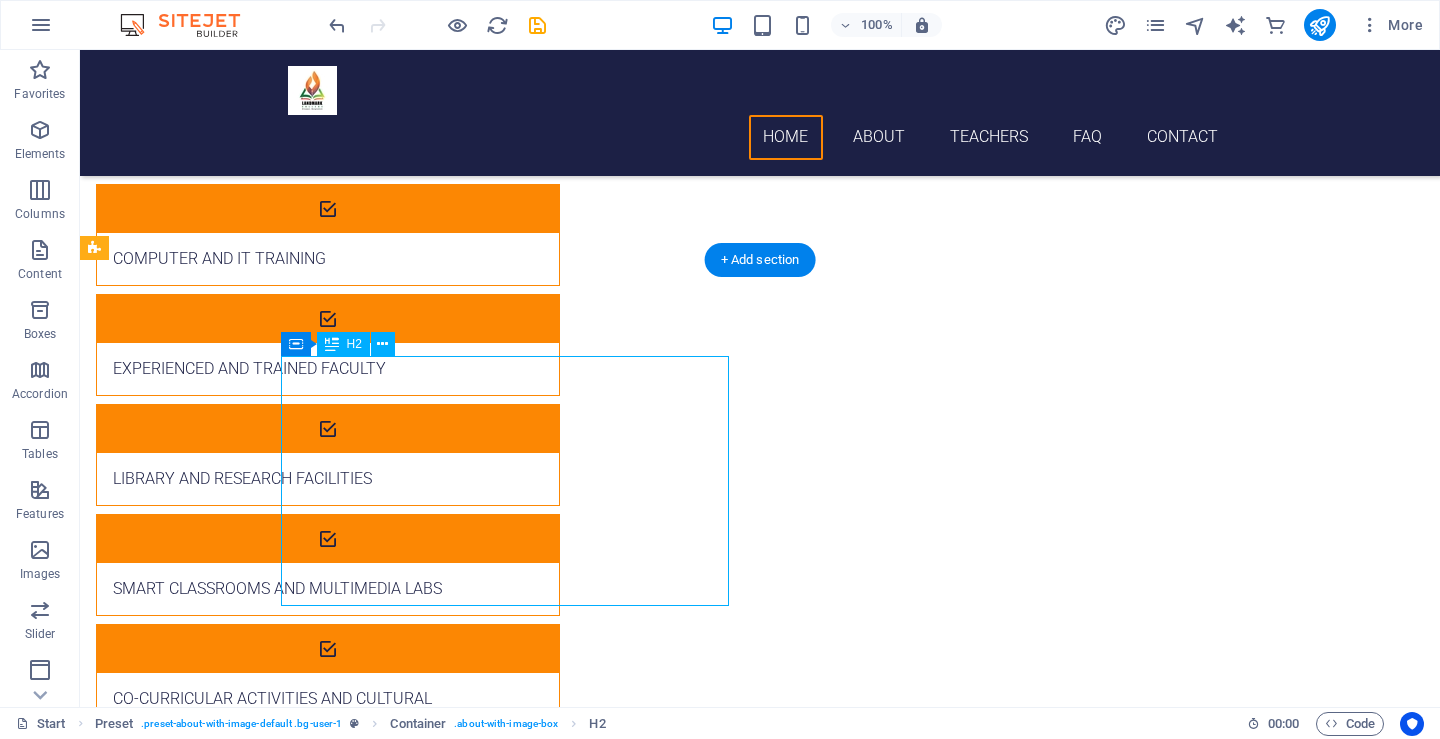 drag, startPoint x: 438, startPoint y: 578, endPoint x: 355, endPoint y: 545, distance: 89.31965 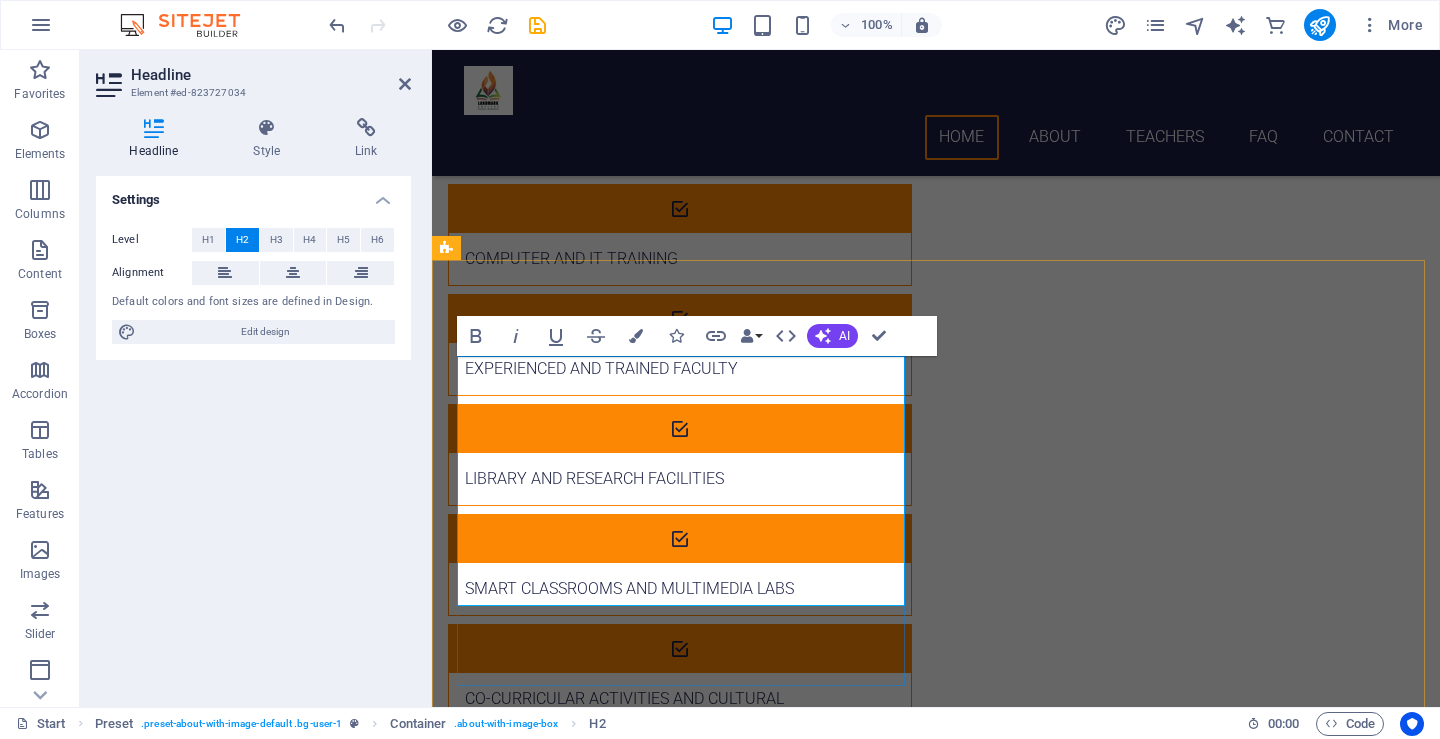 click on "Overcome the Language Barrier with Multilingual Translation Services" at bounding box center [920, 1684] 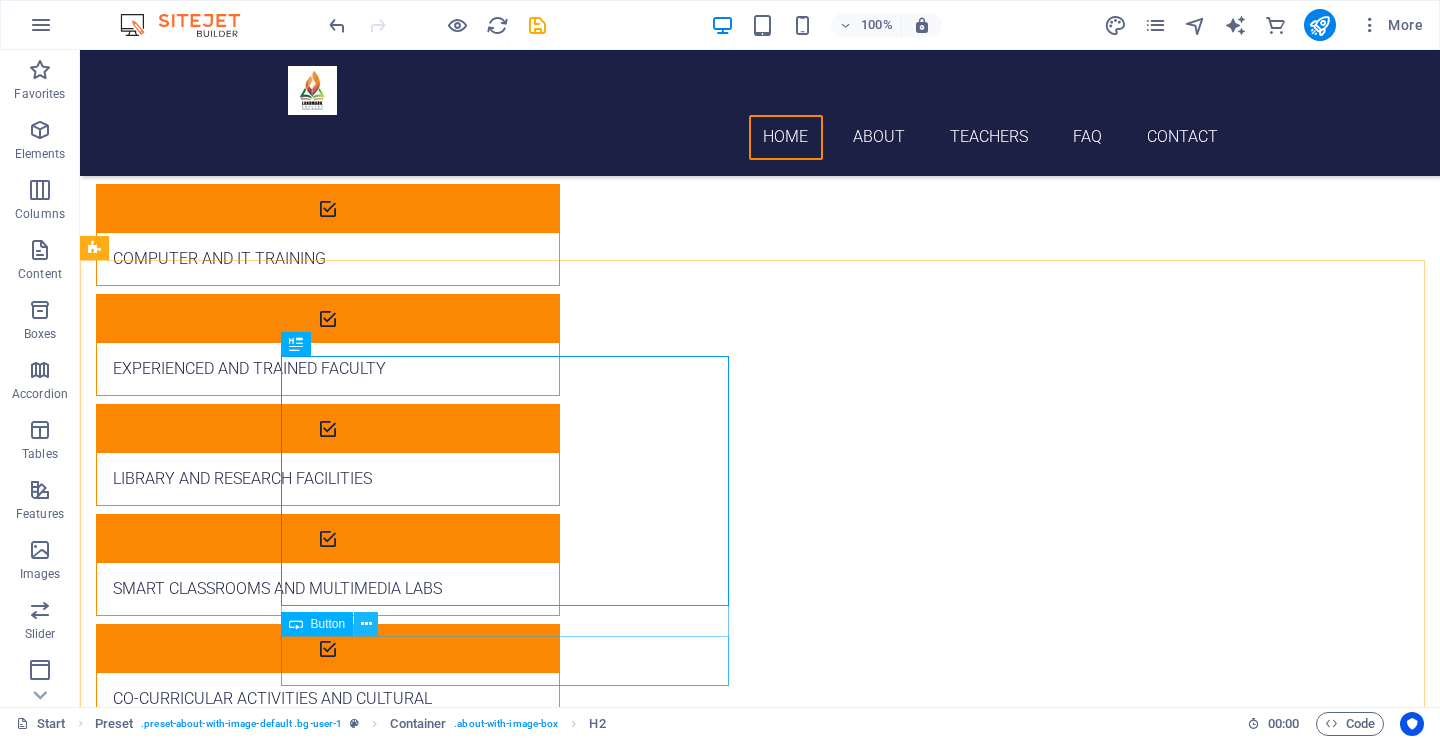 click at bounding box center (366, 624) 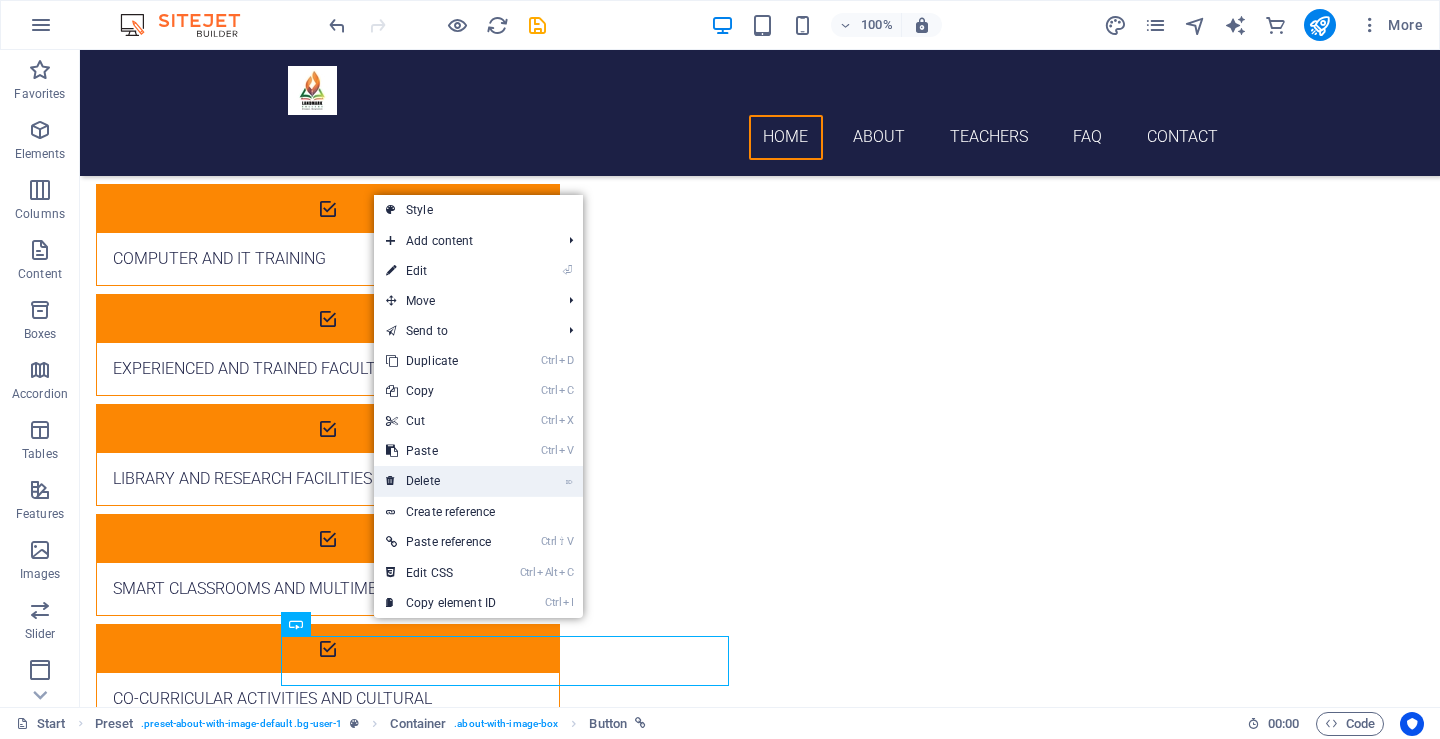 click on "⌦  Delete" at bounding box center (441, 481) 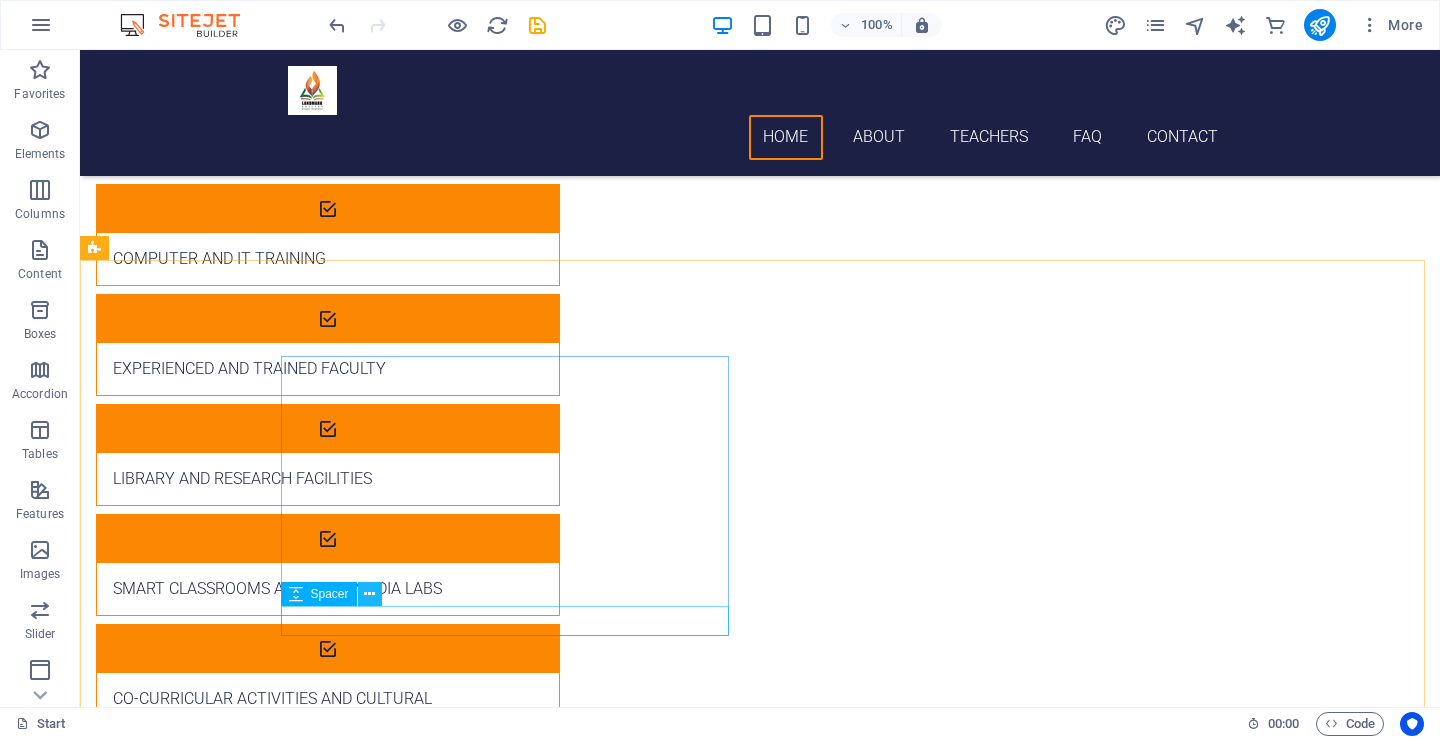 click at bounding box center (369, 594) 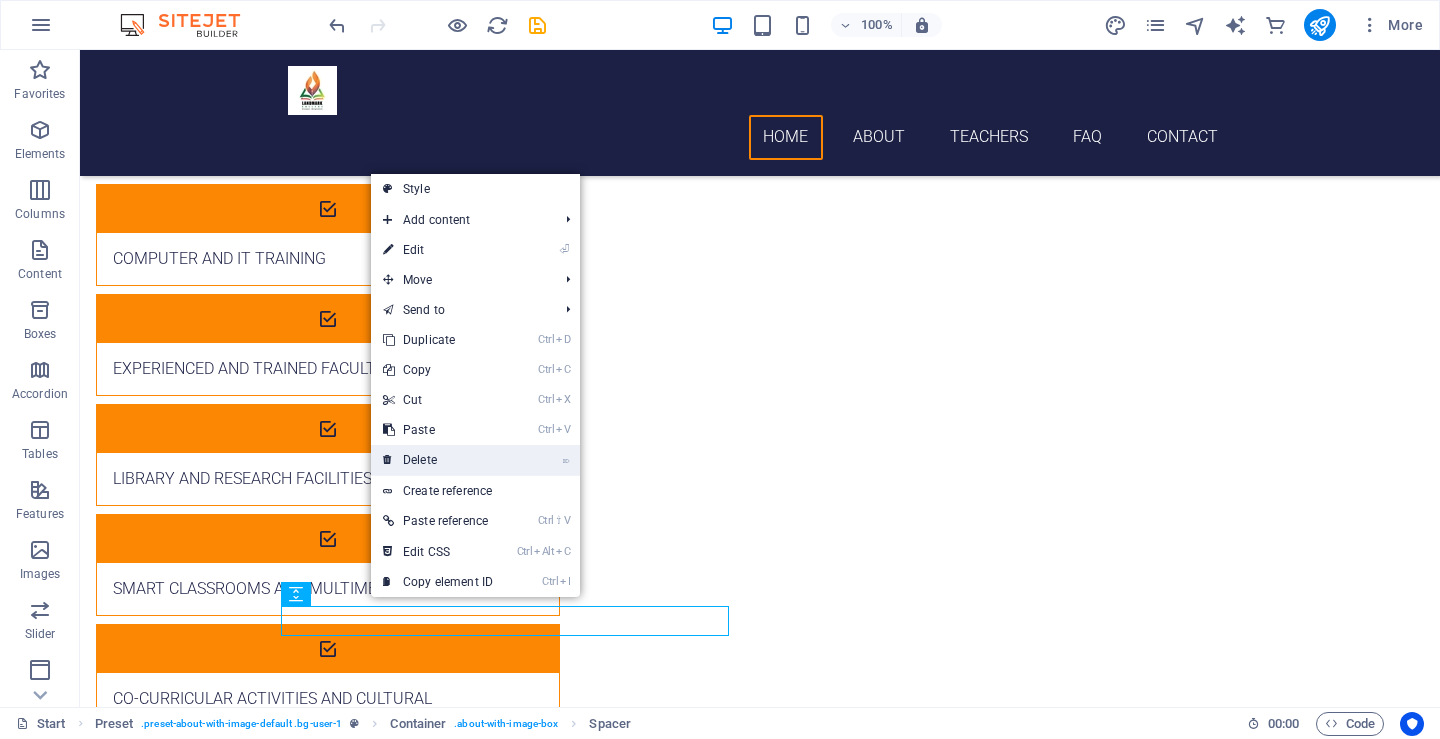 click on "⌦  Delete" at bounding box center (438, 460) 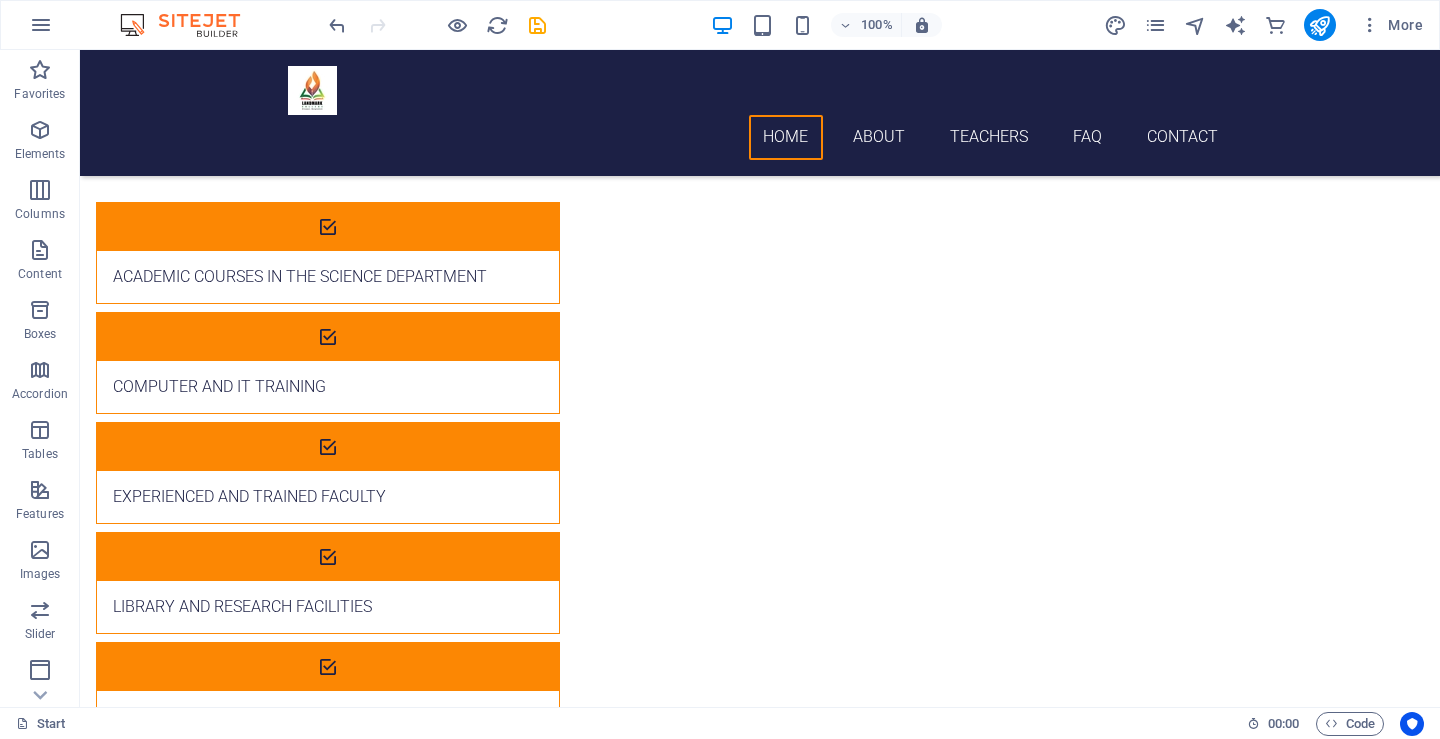scroll, scrollTop: 2107, scrollLeft: 0, axis: vertical 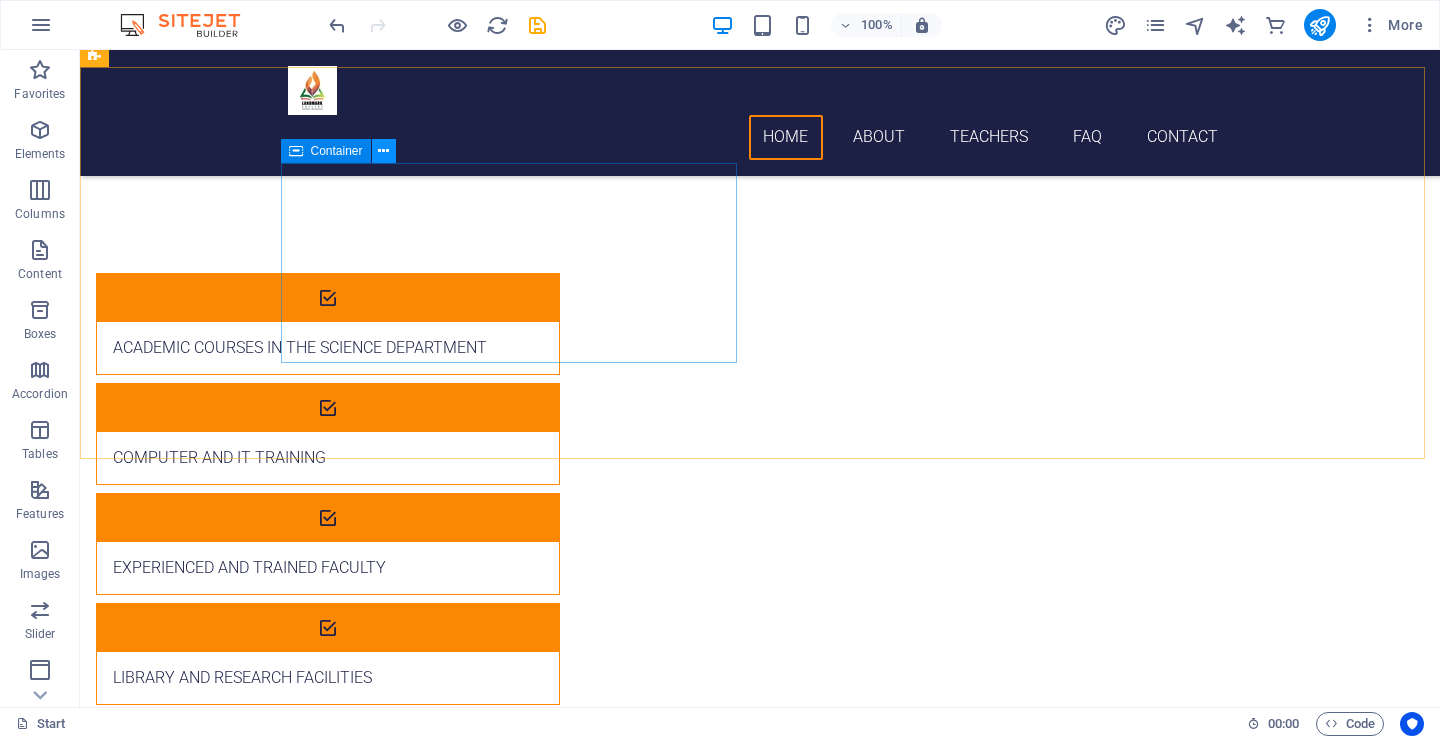 click at bounding box center (383, 151) 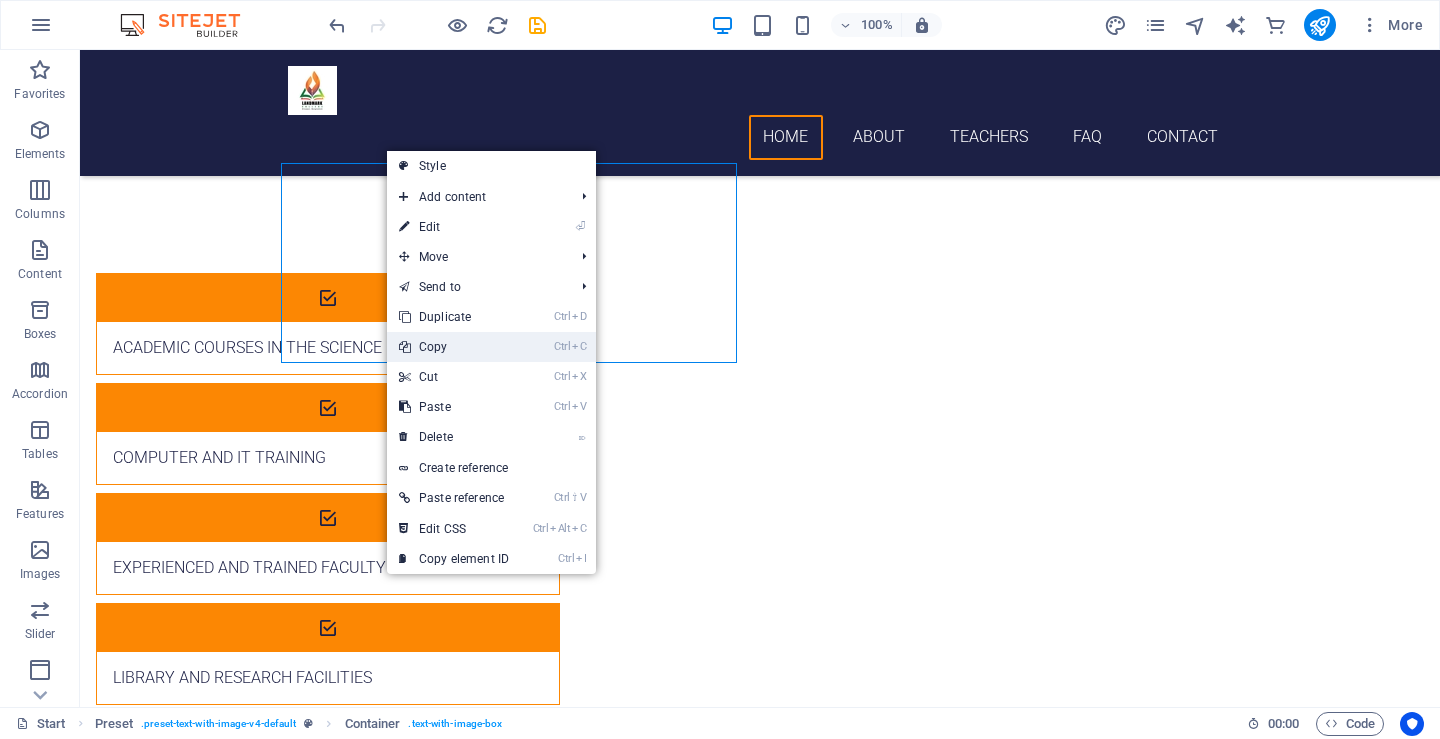 click on "Ctrl C  Copy" at bounding box center (454, 347) 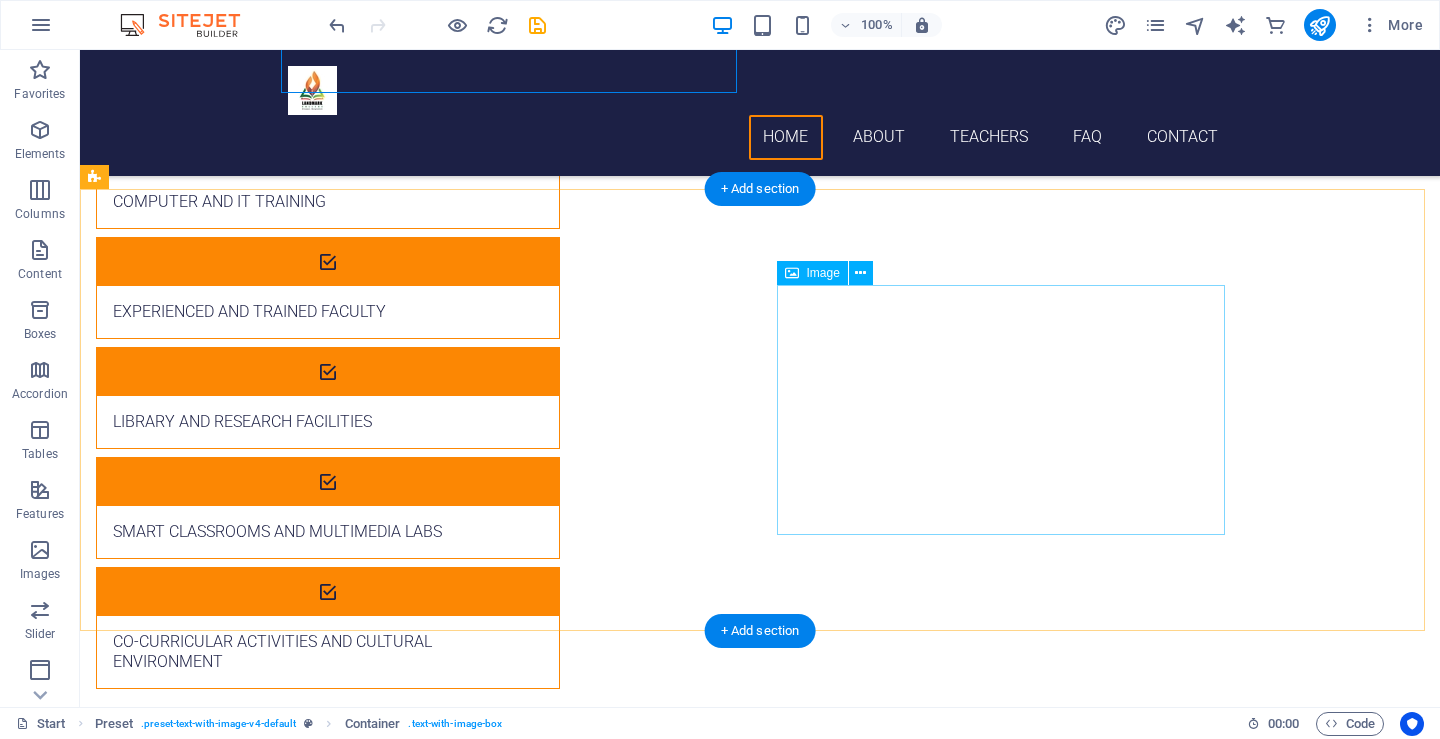scroll, scrollTop: 2292, scrollLeft: 0, axis: vertical 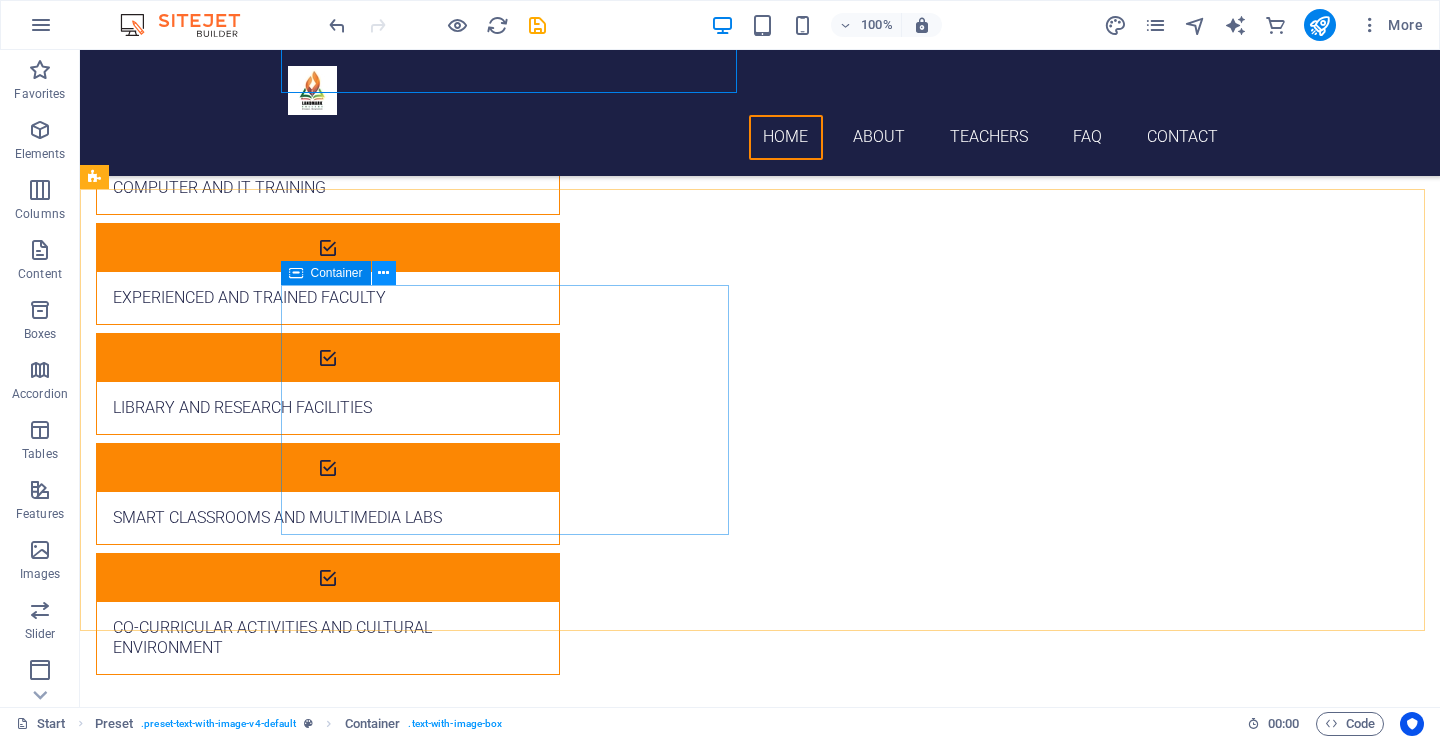 click at bounding box center (384, 273) 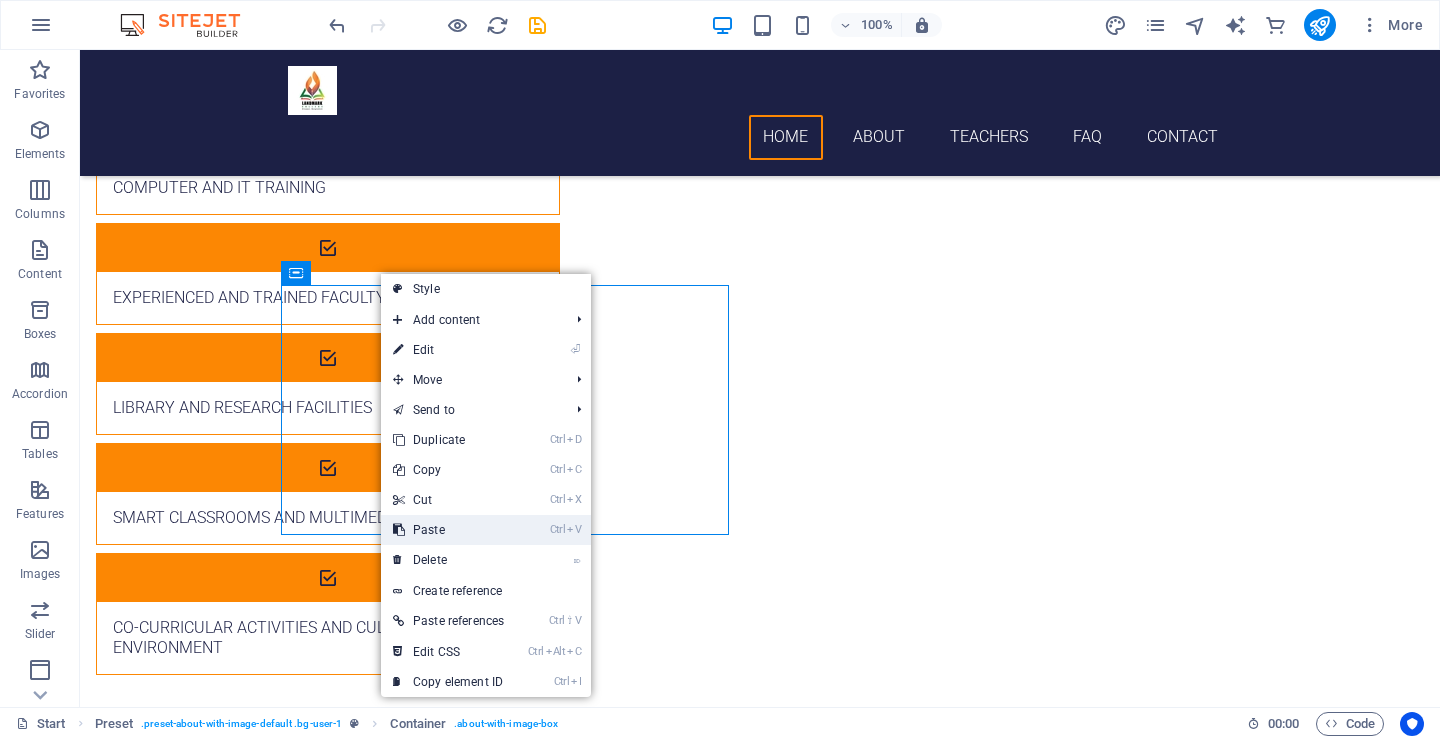 click on "Ctrl V  Paste" at bounding box center [448, 530] 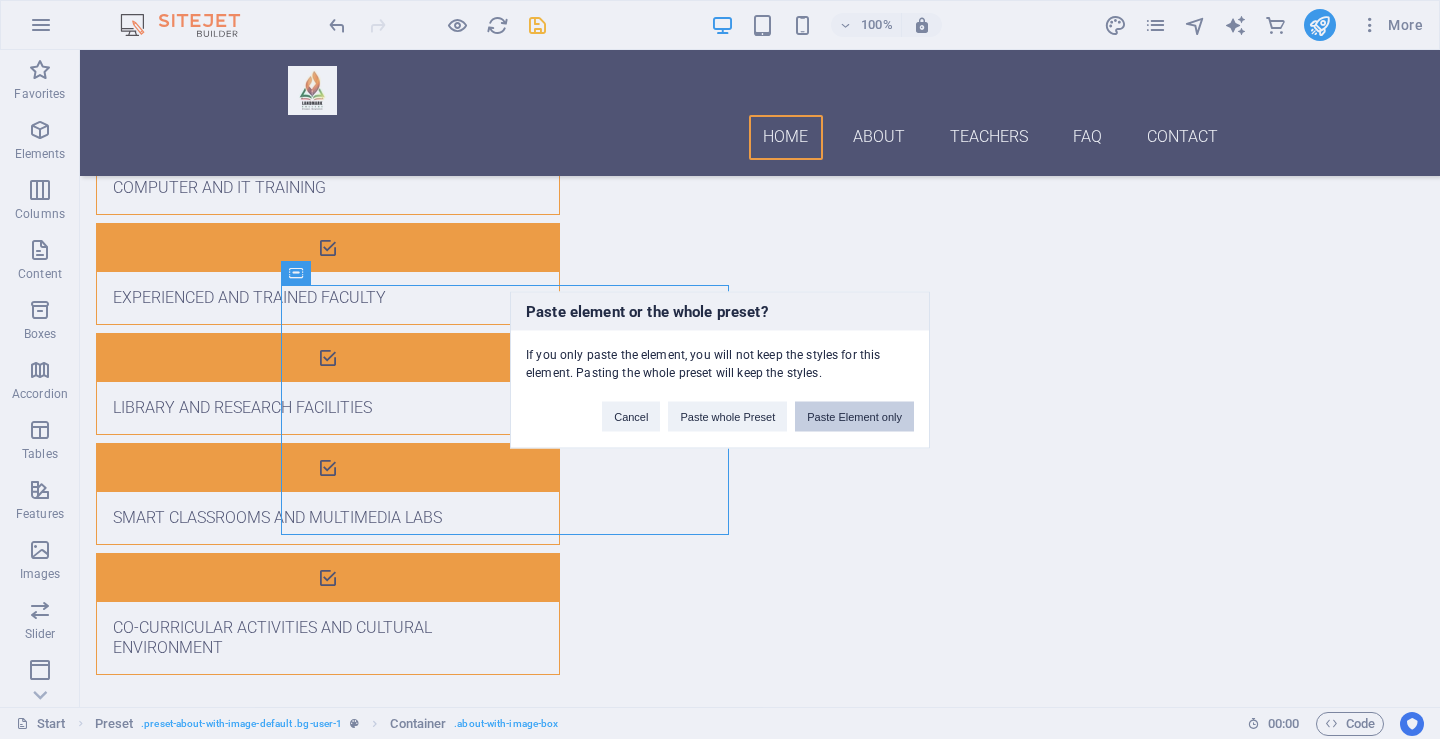 click on "Paste Element only" at bounding box center (854, 416) 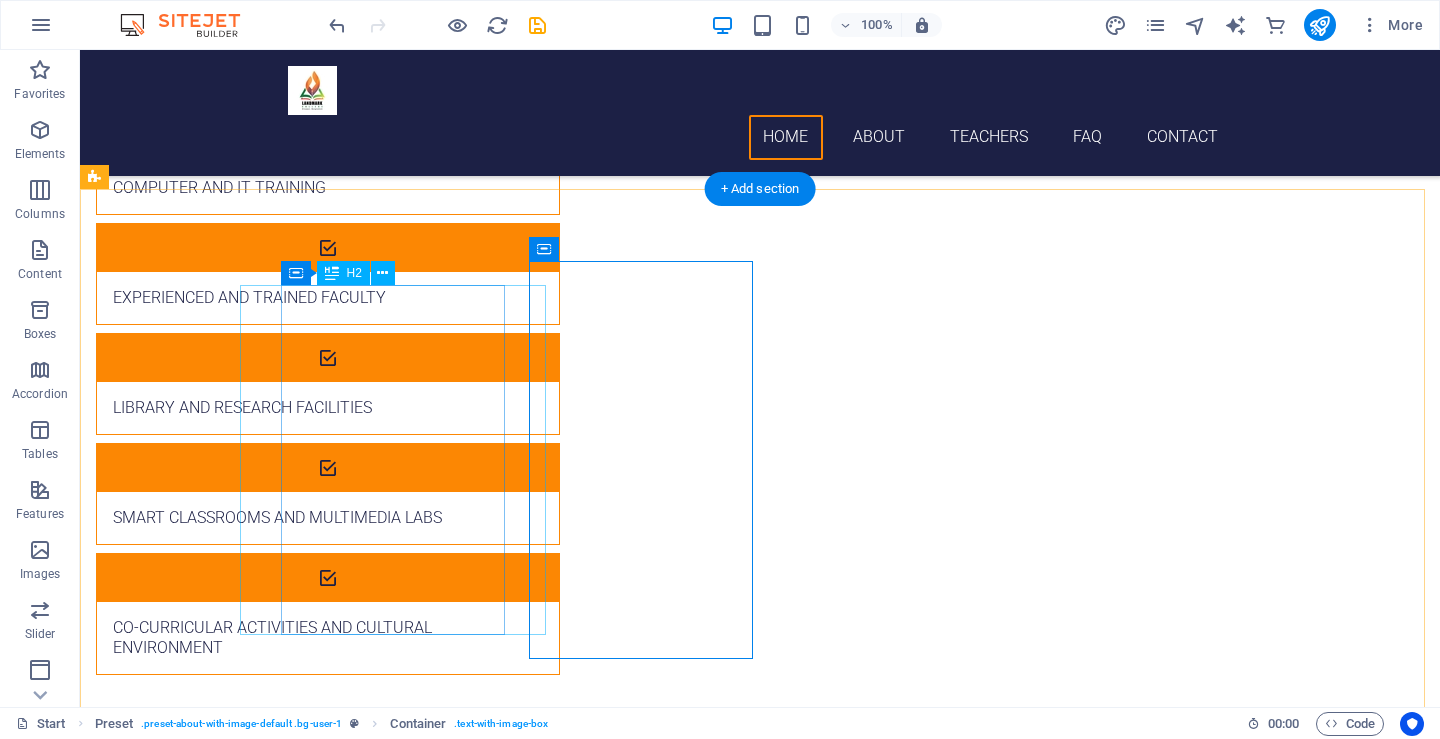 click on "Overcome the Language Barrier with Multilingual Translation Services" at bounding box center [568, 1613] 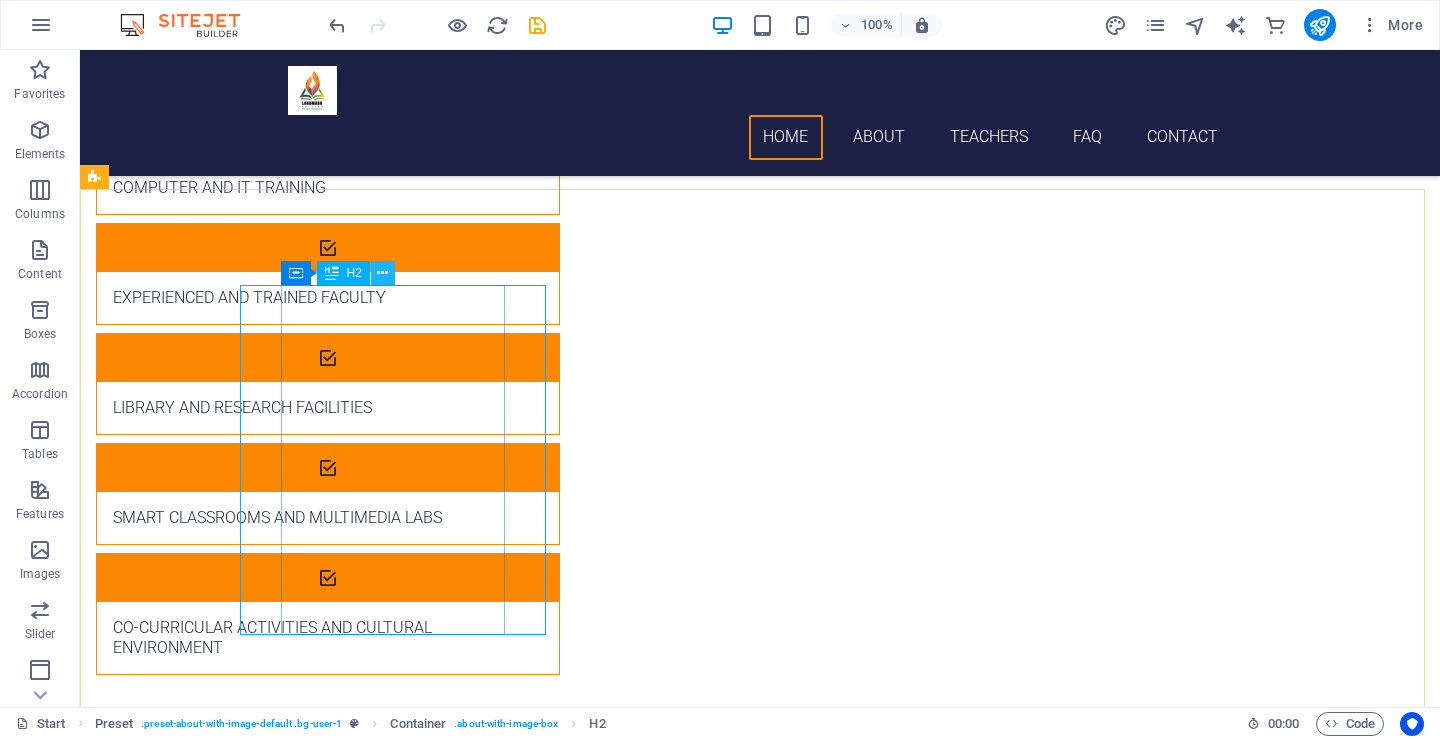 click at bounding box center (382, 273) 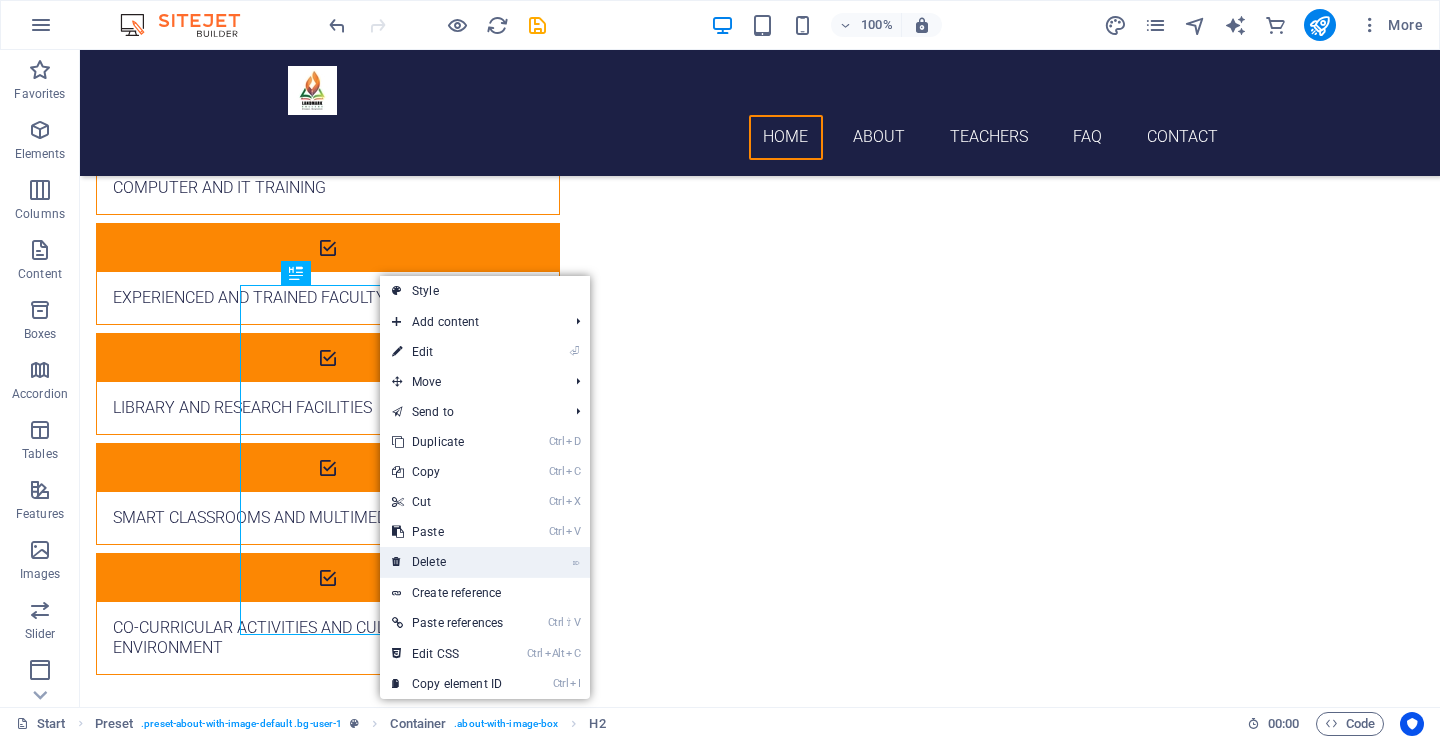 click on "⌦  Delete" at bounding box center (447, 562) 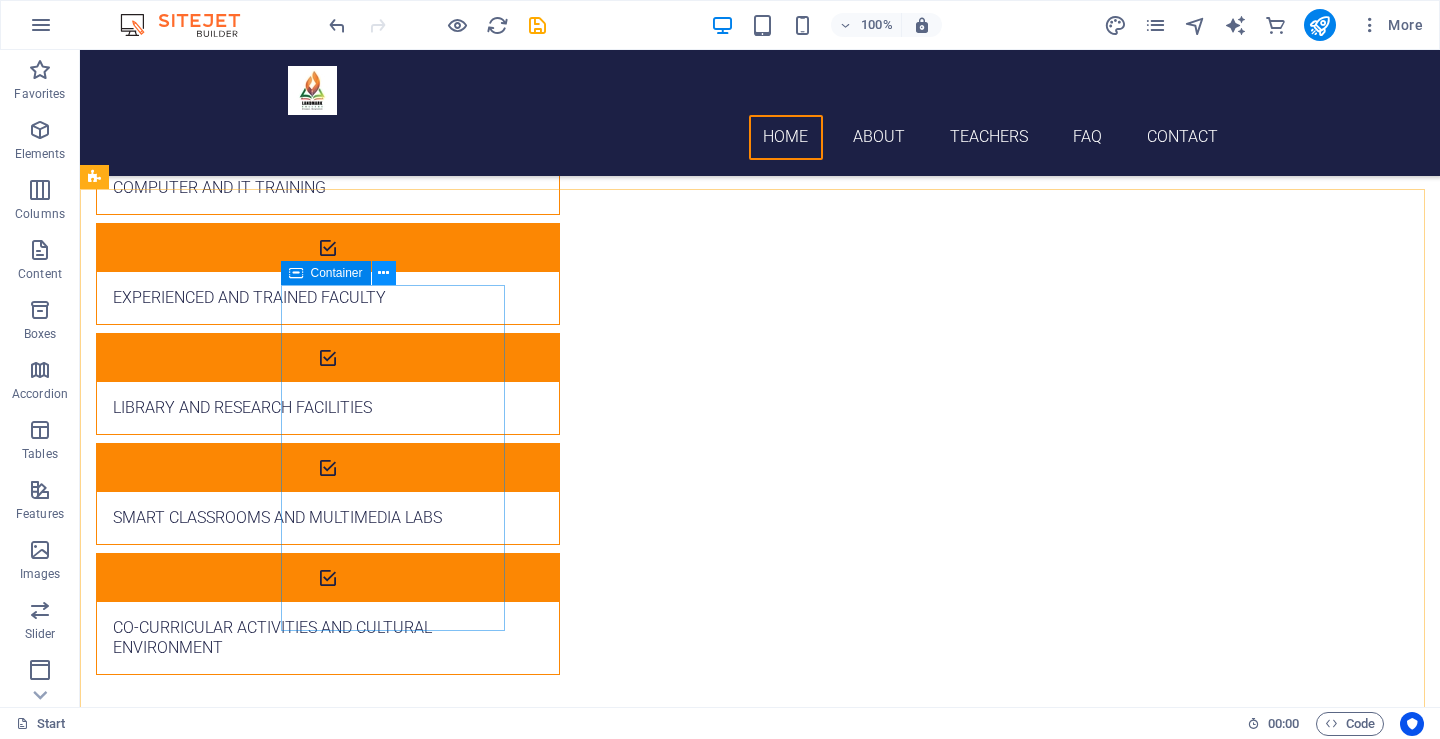 click at bounding box center [383, 273] 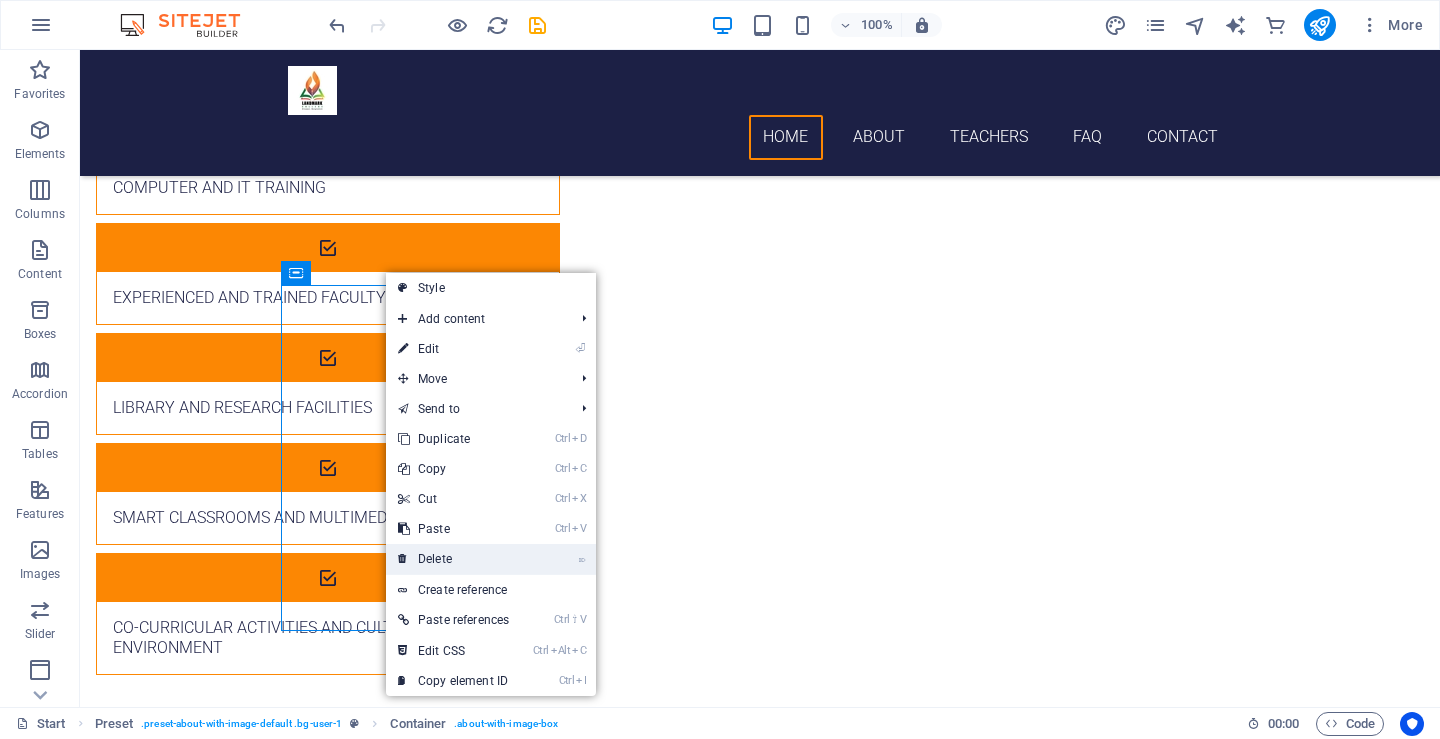 click on "⌦  Delete" at bounding box center [453, 559] 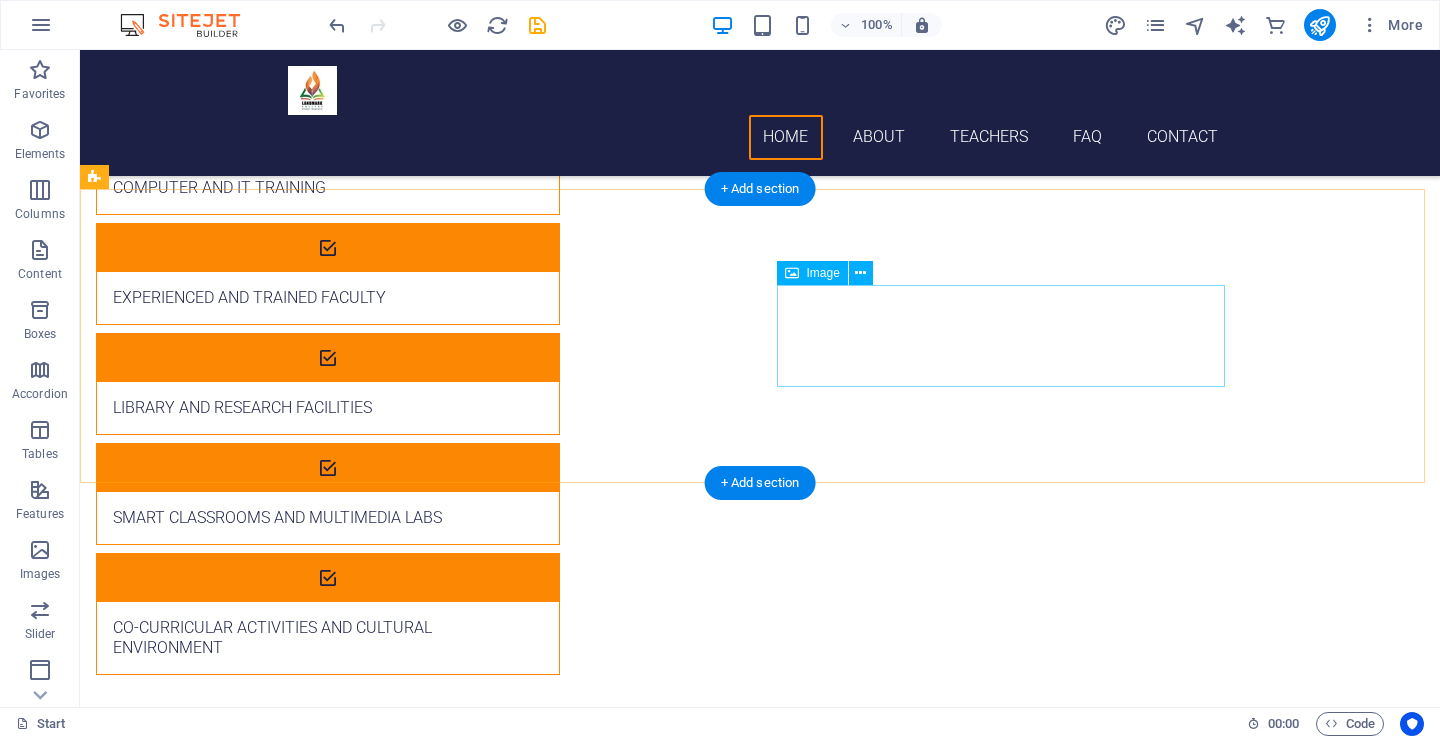 click at bounding box center (245, 1759) 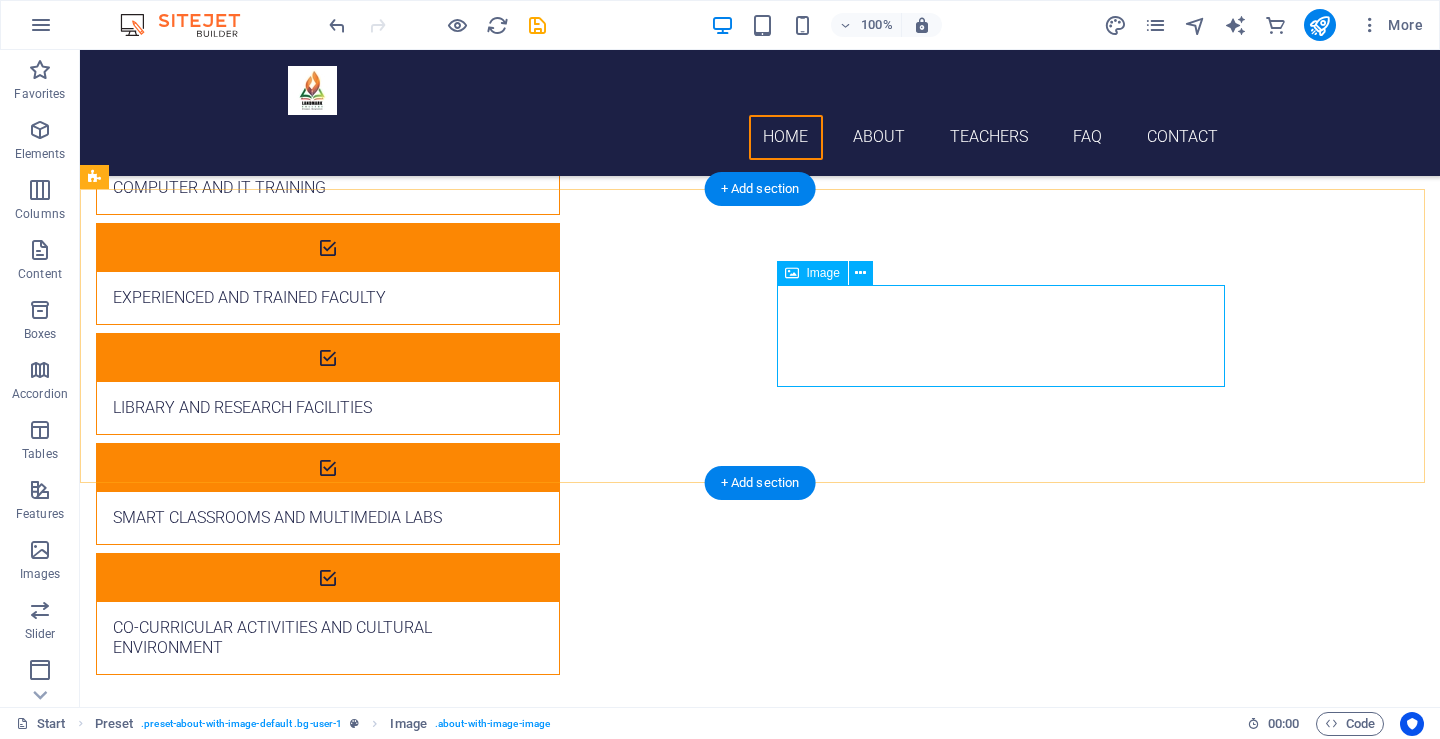 click at bounding box center [245, 1759] 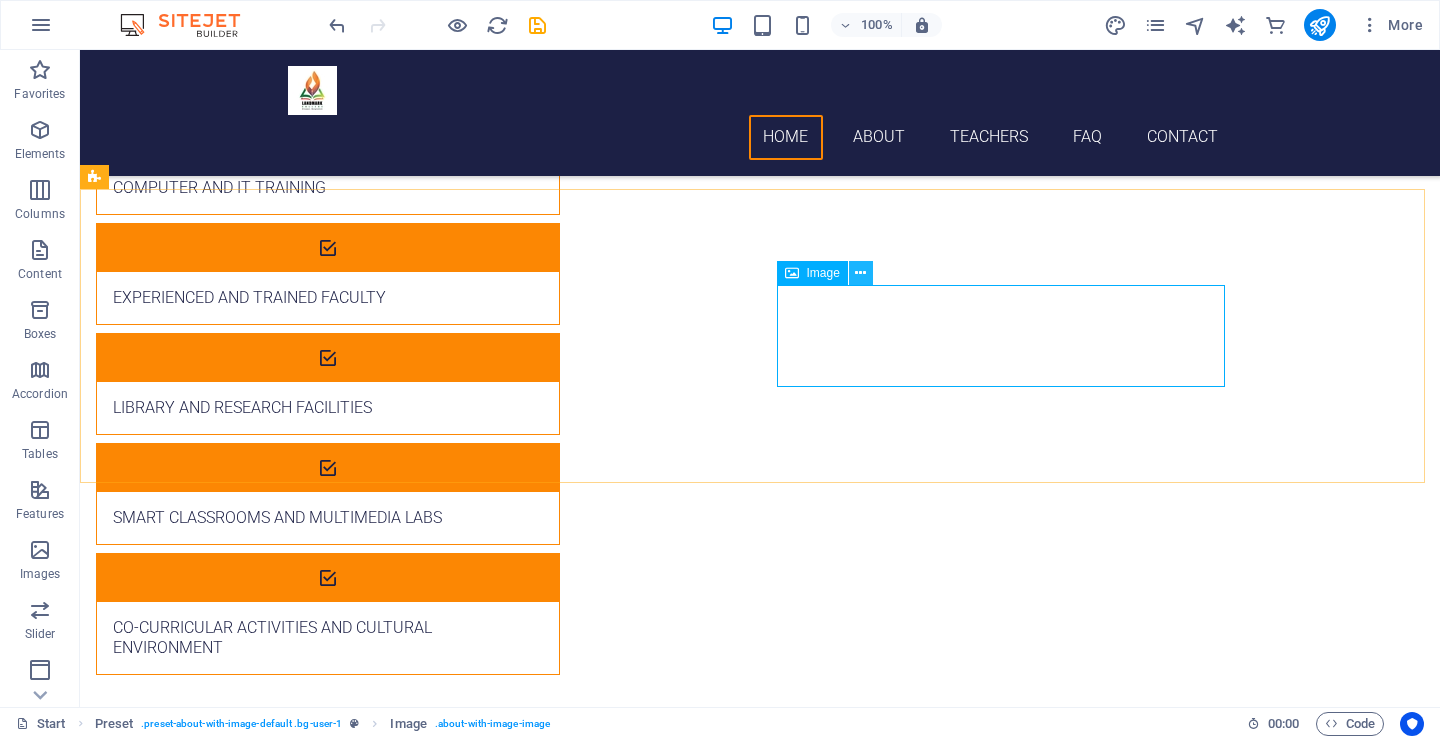 click at bounding box center [860, 273] 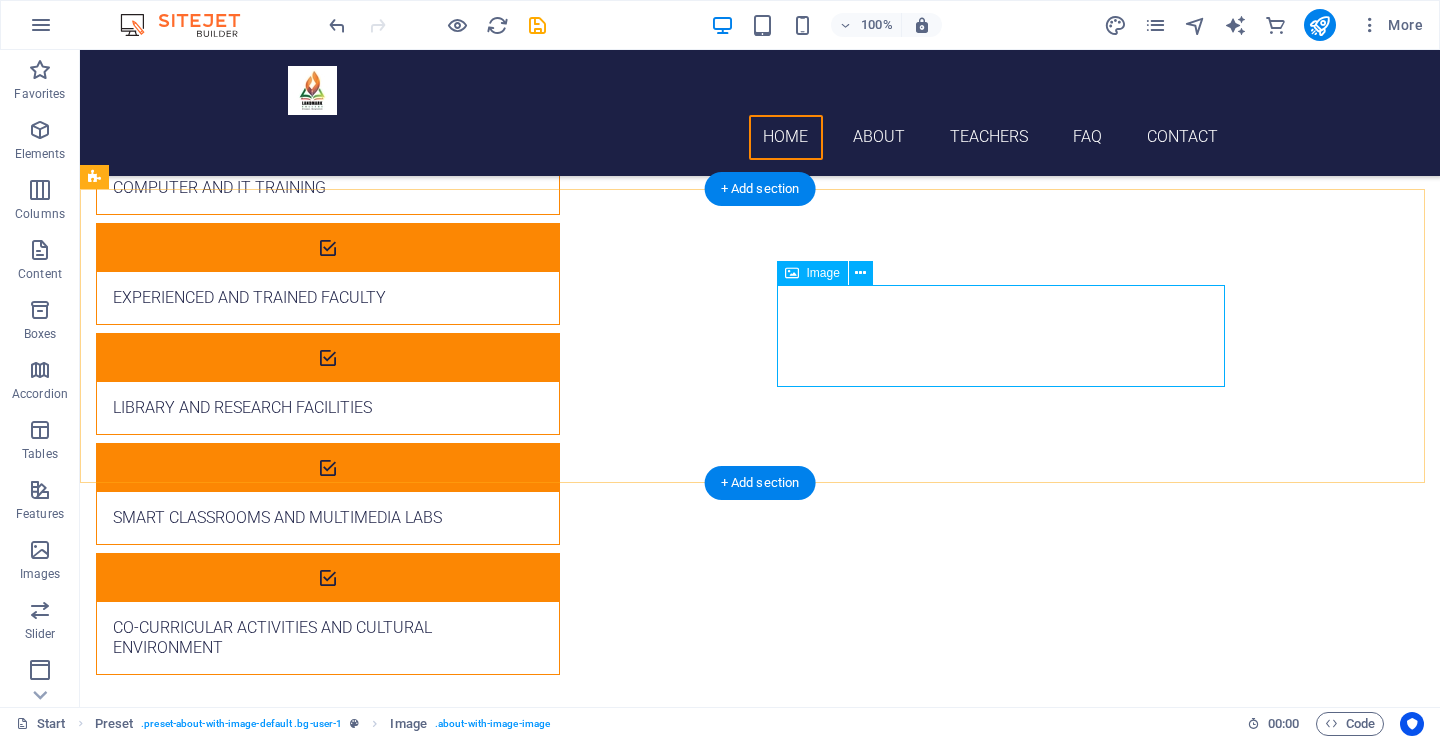 click at bounding box center [245, 1759] 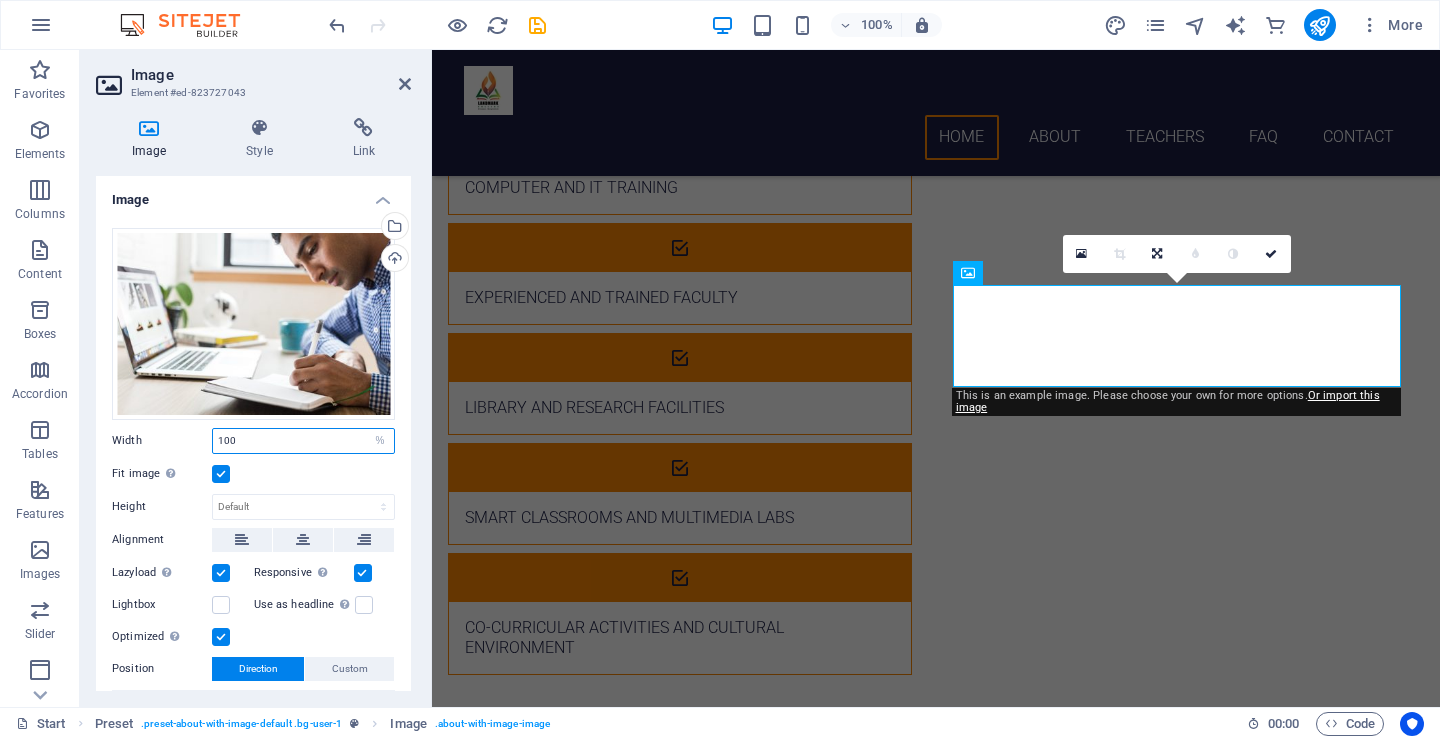 click on "100" at bounding box center [303, 441] 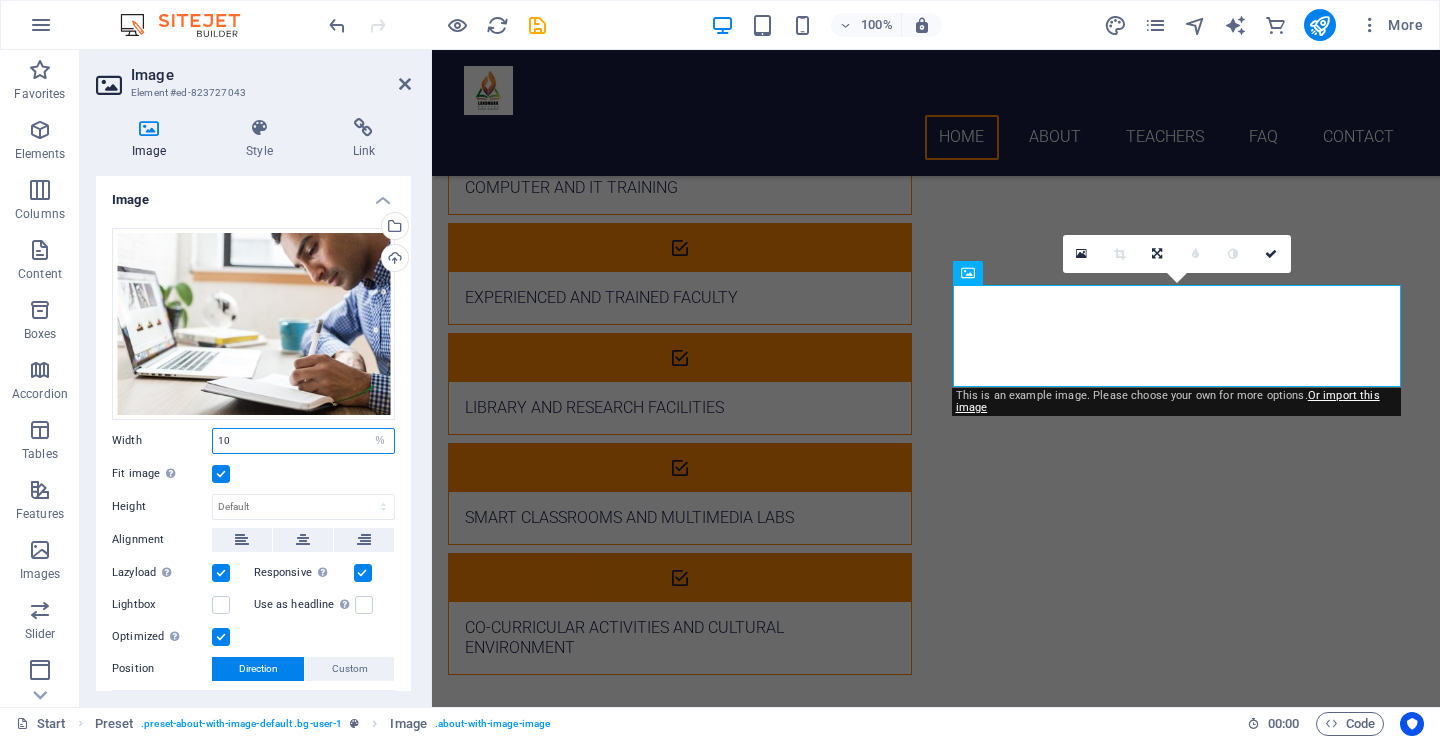 type on "1" 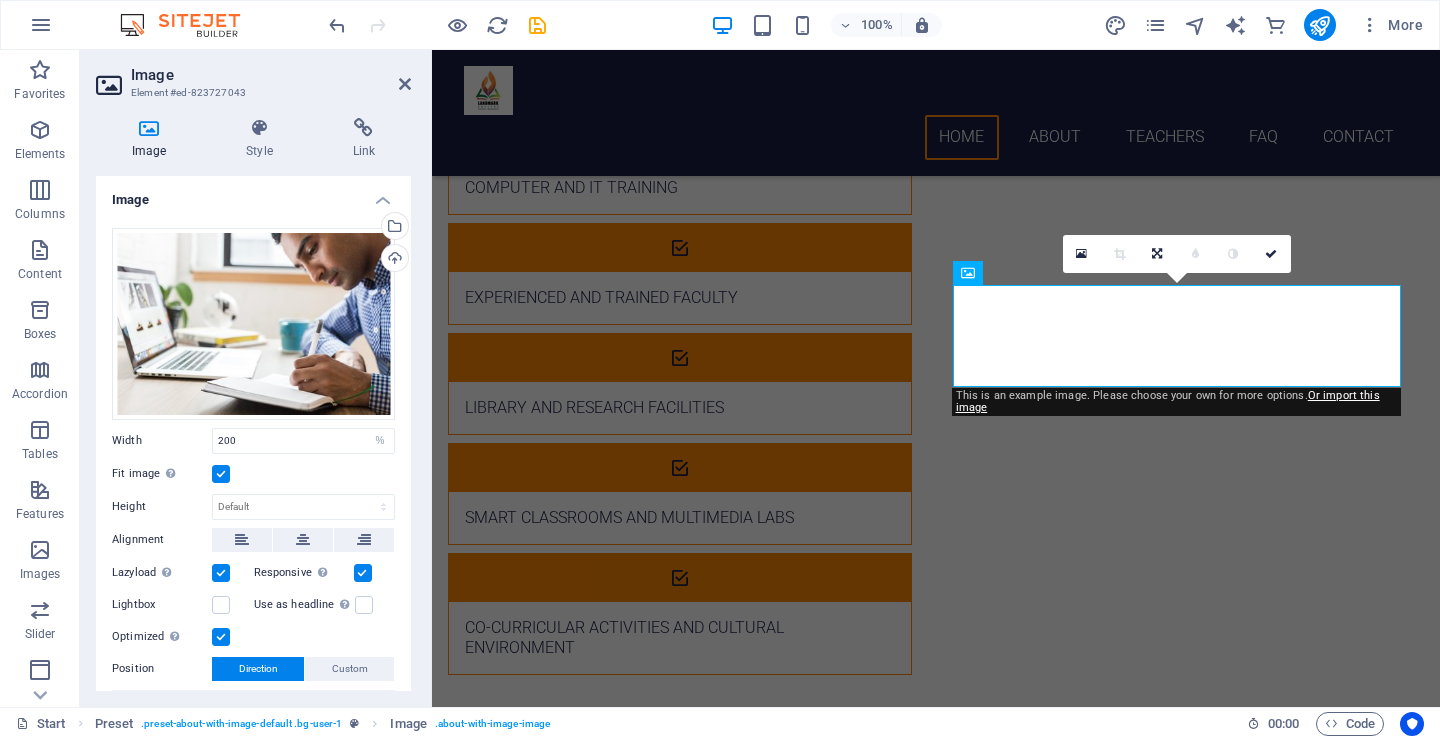 type on "100" 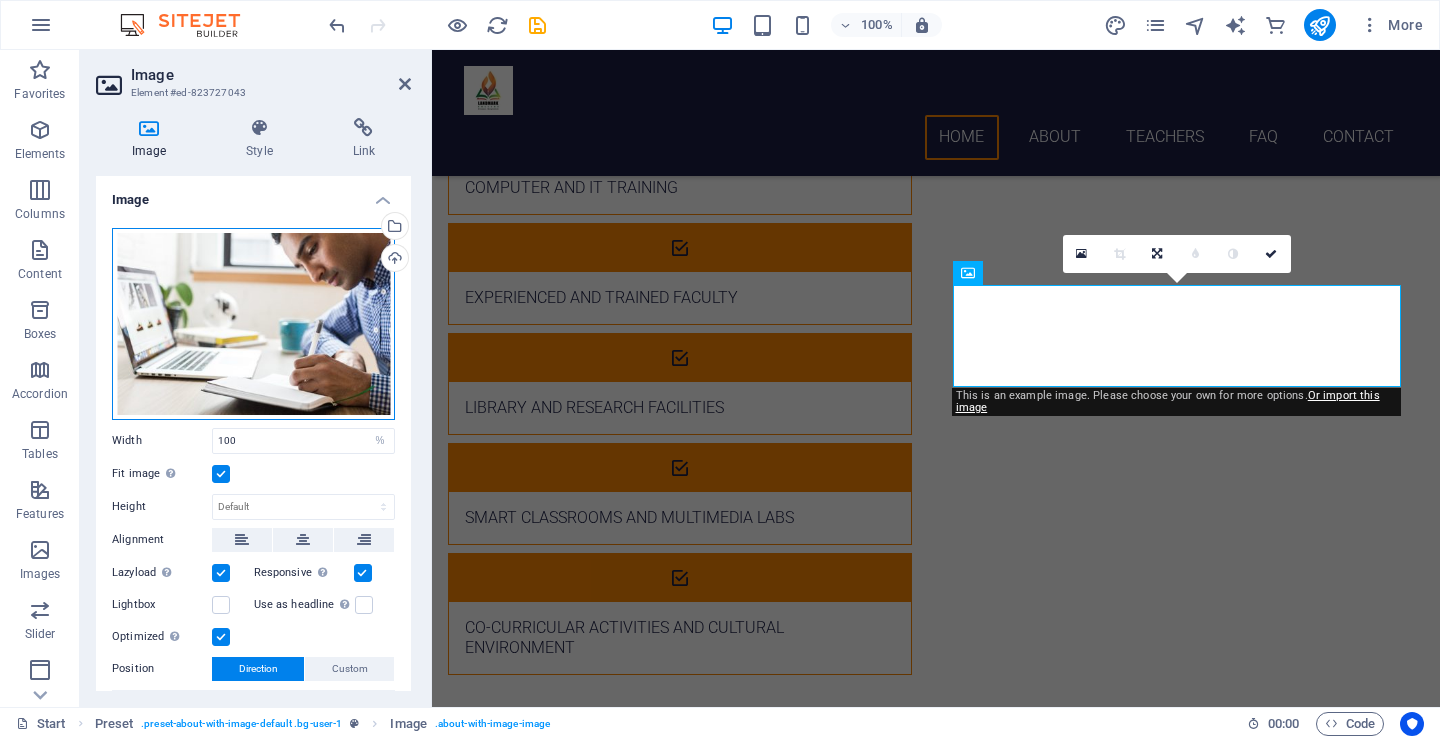 drag, startPoint x: 281, startPoint y: 329, endPoint x: 287, endPoint y: 369, distance: 40.4475 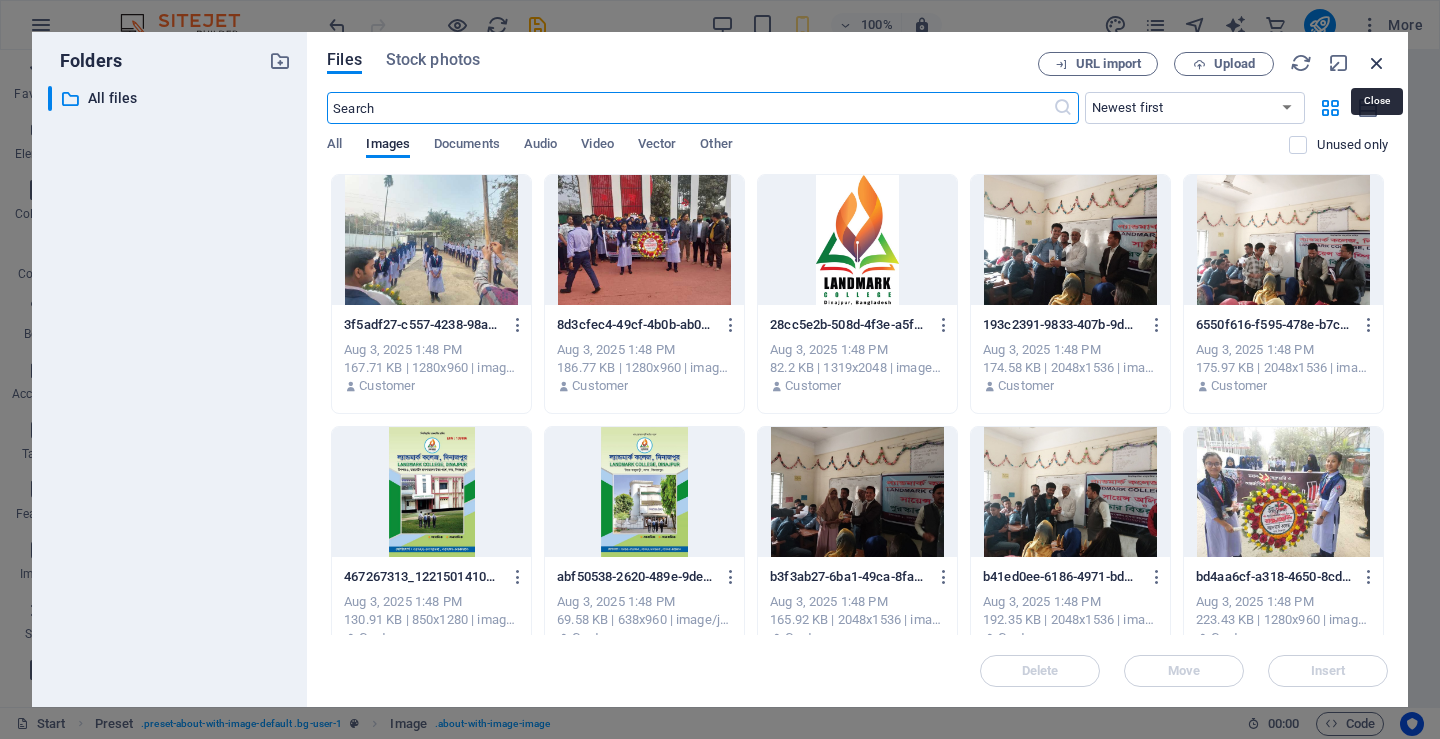 click at bounding box center (1377, 63) 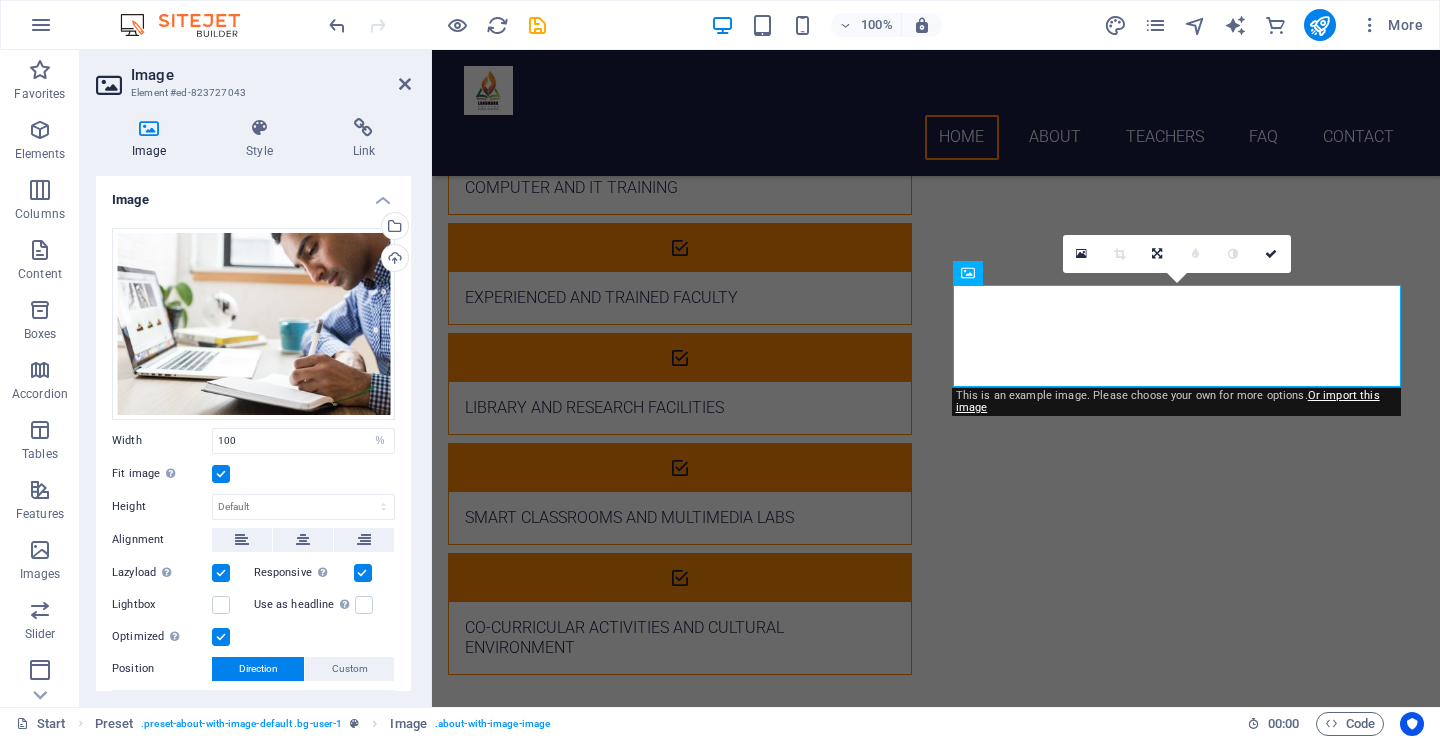 drag, startPoint x: 406, startPoint y: 271, endPoint x: 411, endPoint y: 296, distance: 25.495098 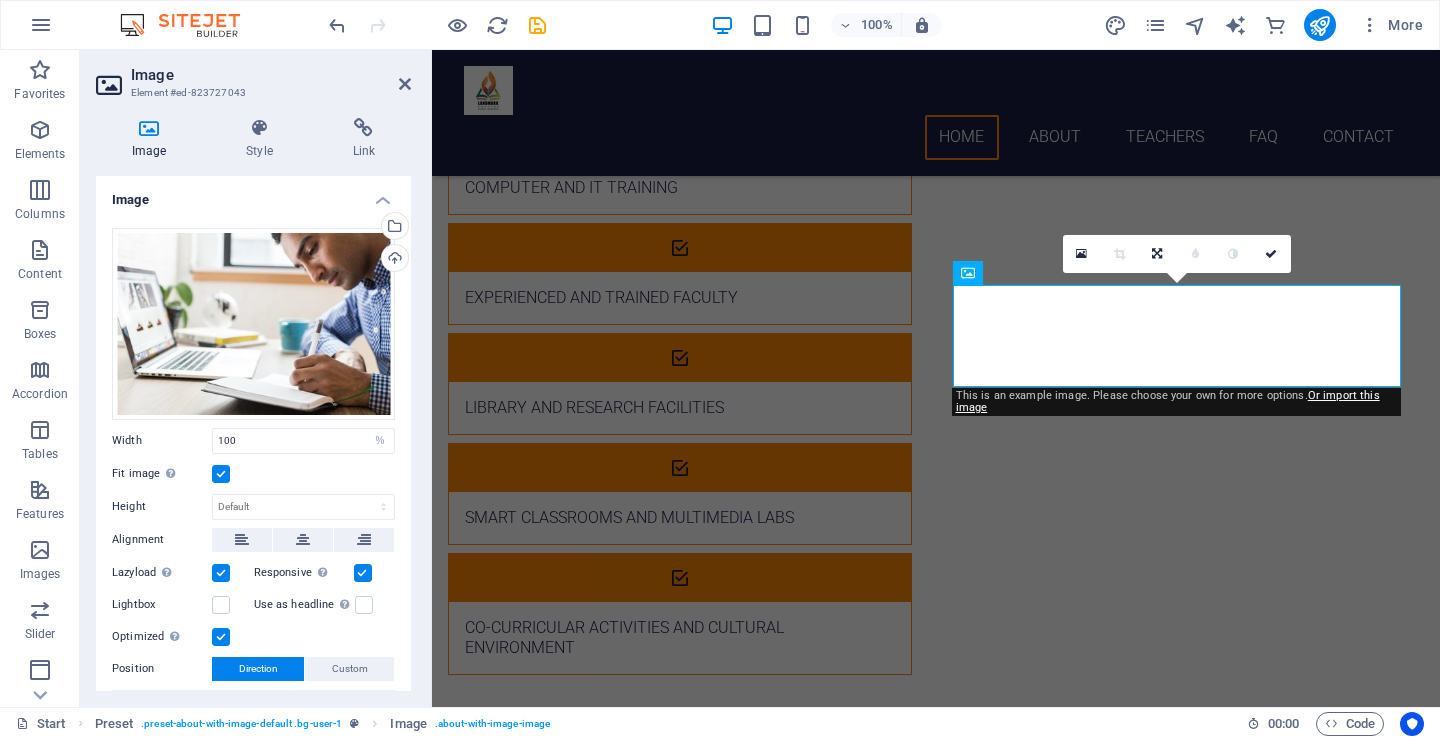 click on "Image Style Link Image Drag files here, click to choose files or select files from Files or our free stock photos & videos Select files from the file manager, stock photos, or upload file(s) Upload Width 100 Default auto px rem % em vh vw Fit image Automatically fit image to a fixed width and height Height Default auto px Alignment Lazyload Loading images after the page loads improves page speed. Responsive Automatically load retina image and smartphone optimized sizes. Lightbox Use as headline The image will be wrapped in an H1 headline tag. Useful for giving alternative text the weight of an H1 headline, e.g. for the logo. Leave unchecked if uncertain. Optimized Images are compressed to improve page speed. Position Direction Custom X offset 50 px rem % vh vw Y offset 50 px rem % vh vw Text Float No float Image left Image right Determine how text should behave around the image. Text Alternative text Image caption Paragraph Format Normal Heading 1 Heading 2 Heading 3 Heading 4 Heading 5 Heading 6 Code Arial 8" at bounding box center (253, 404) 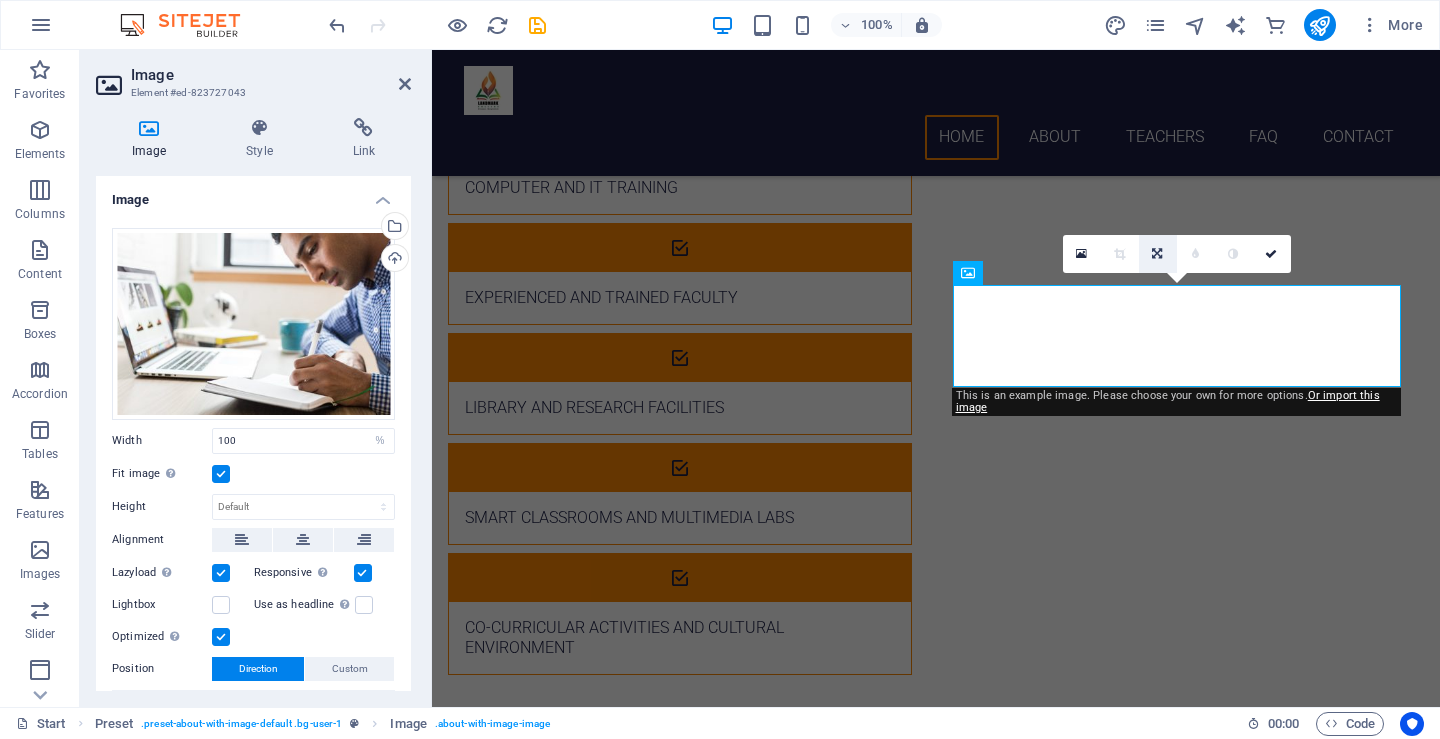 click at bounding box center [1158, 254] 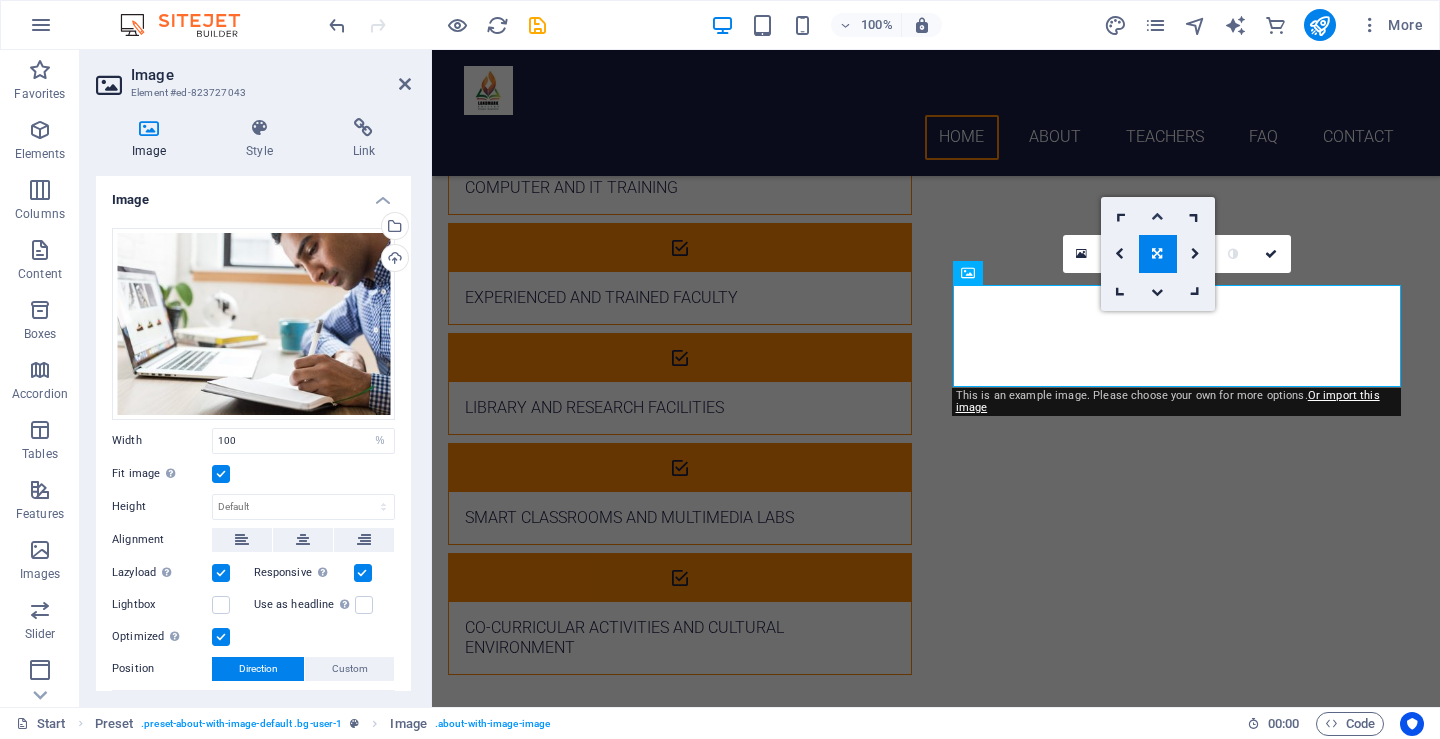 click at bounding box center [1157, 216] 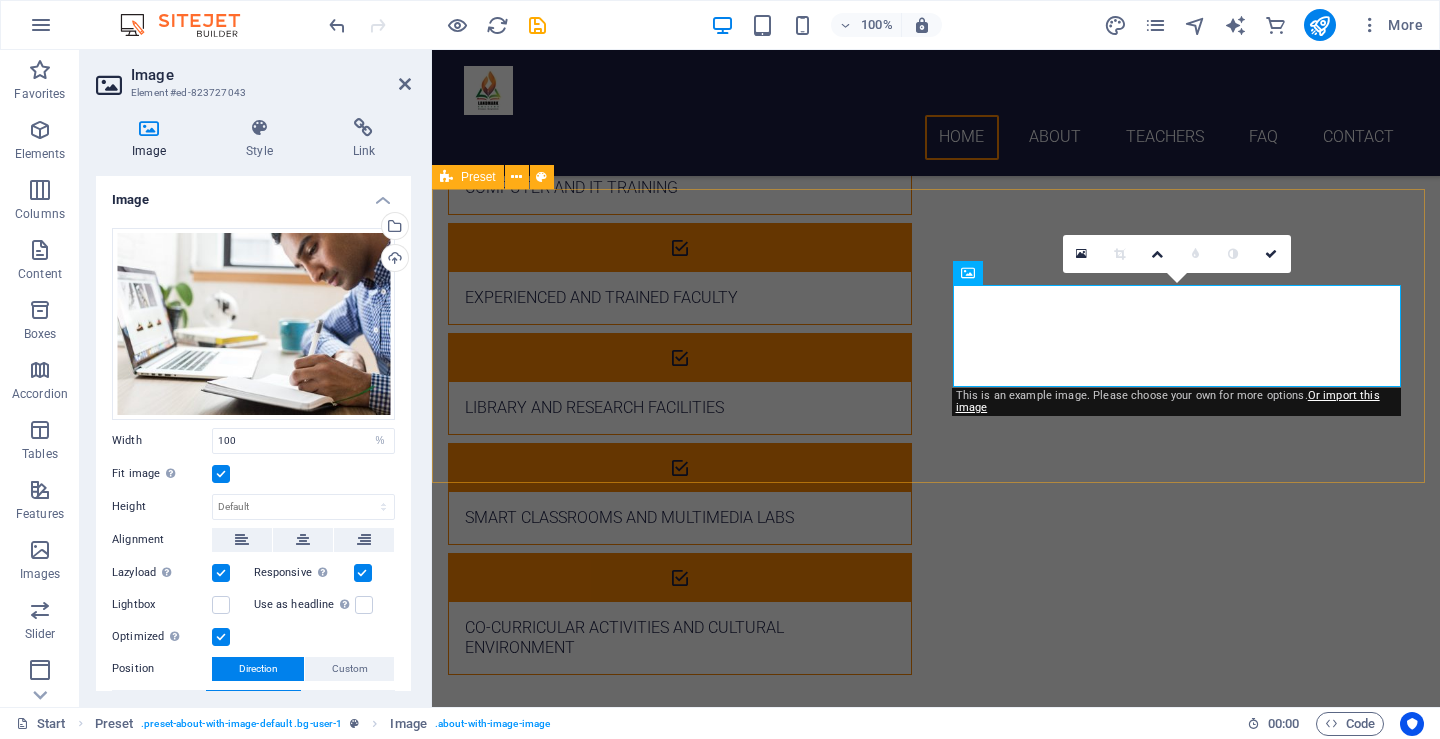 click on "Our Special Features: Learning-friendly and compassionate environment Regular parent-teacher conferences and evaluation of results Easy installment facility on tuition fees Separate classes and security arrangements for girls" at bounding box center (936, 1686) 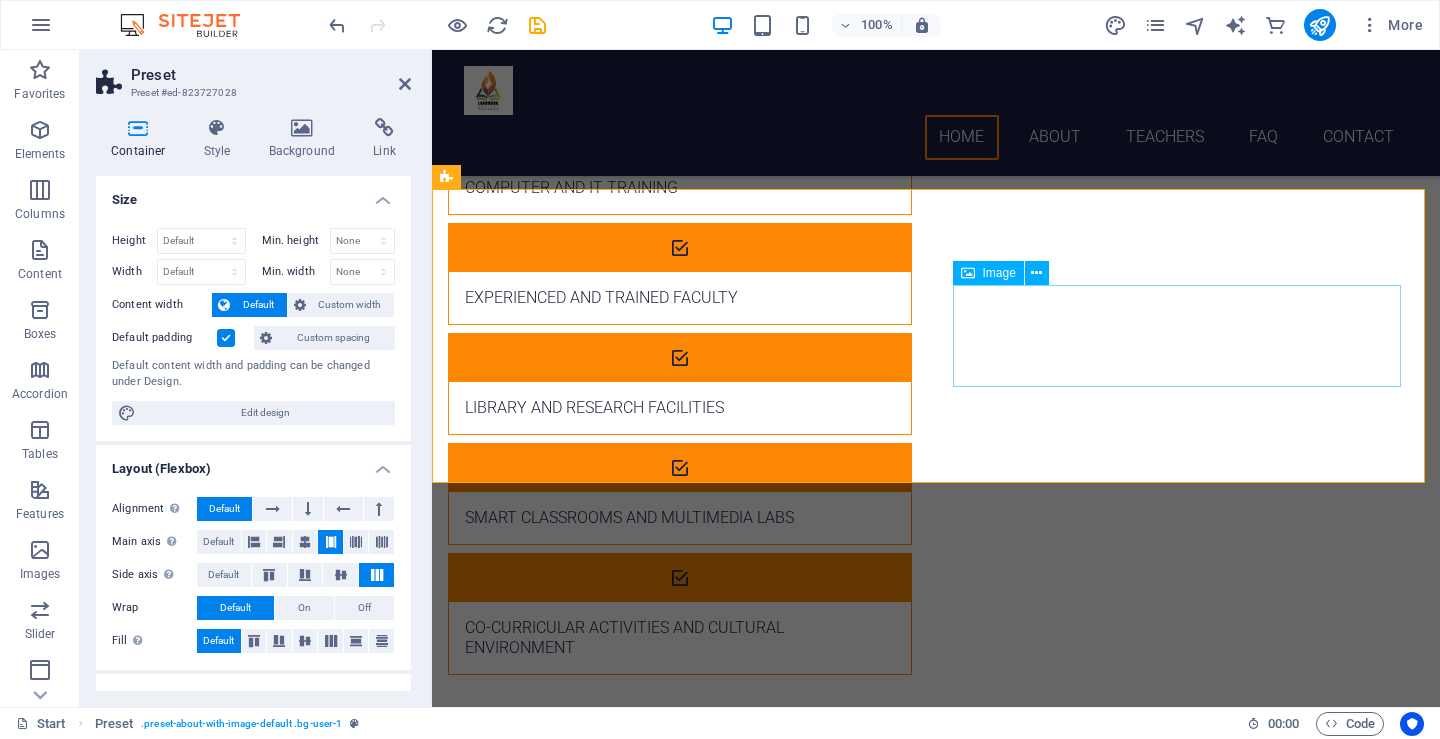 click at bounding box center (597, 1759) 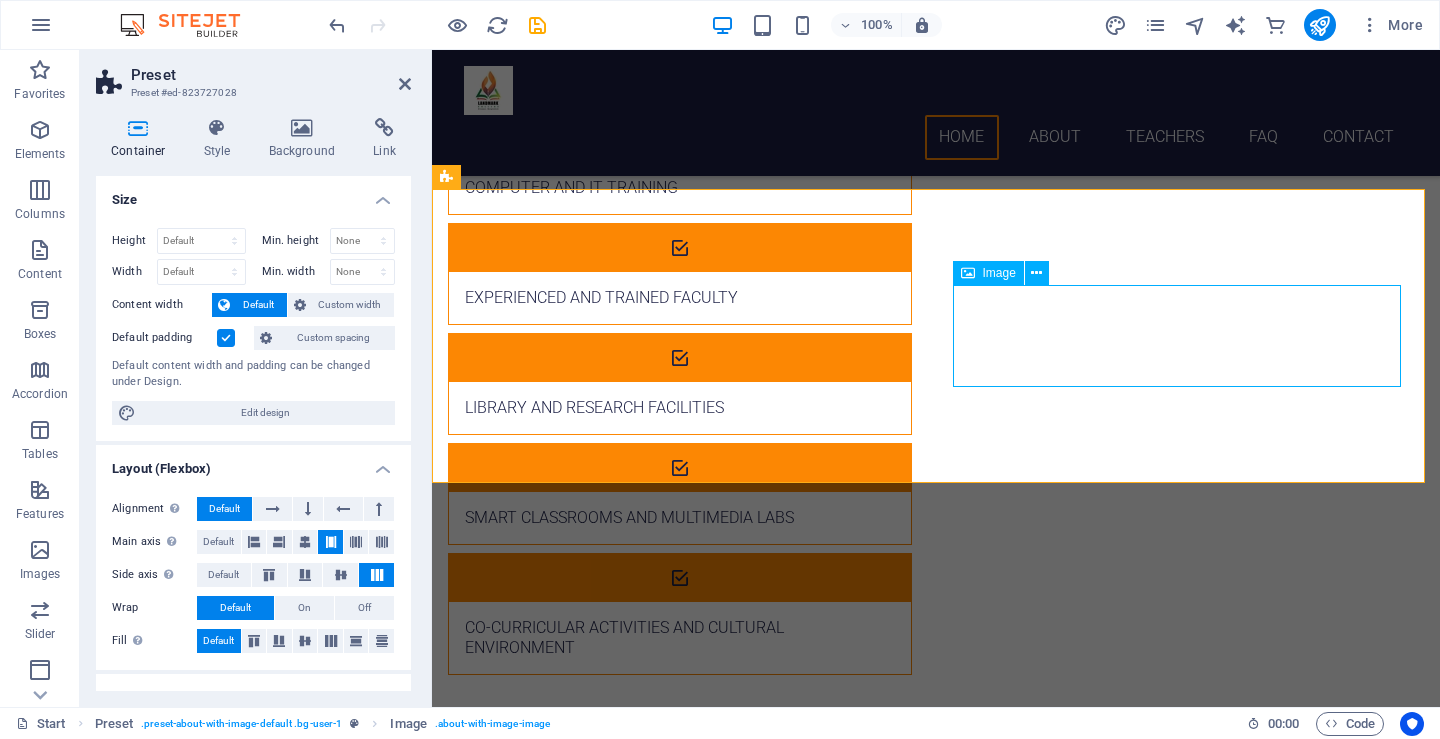 click at bounding box center [597, 1759] 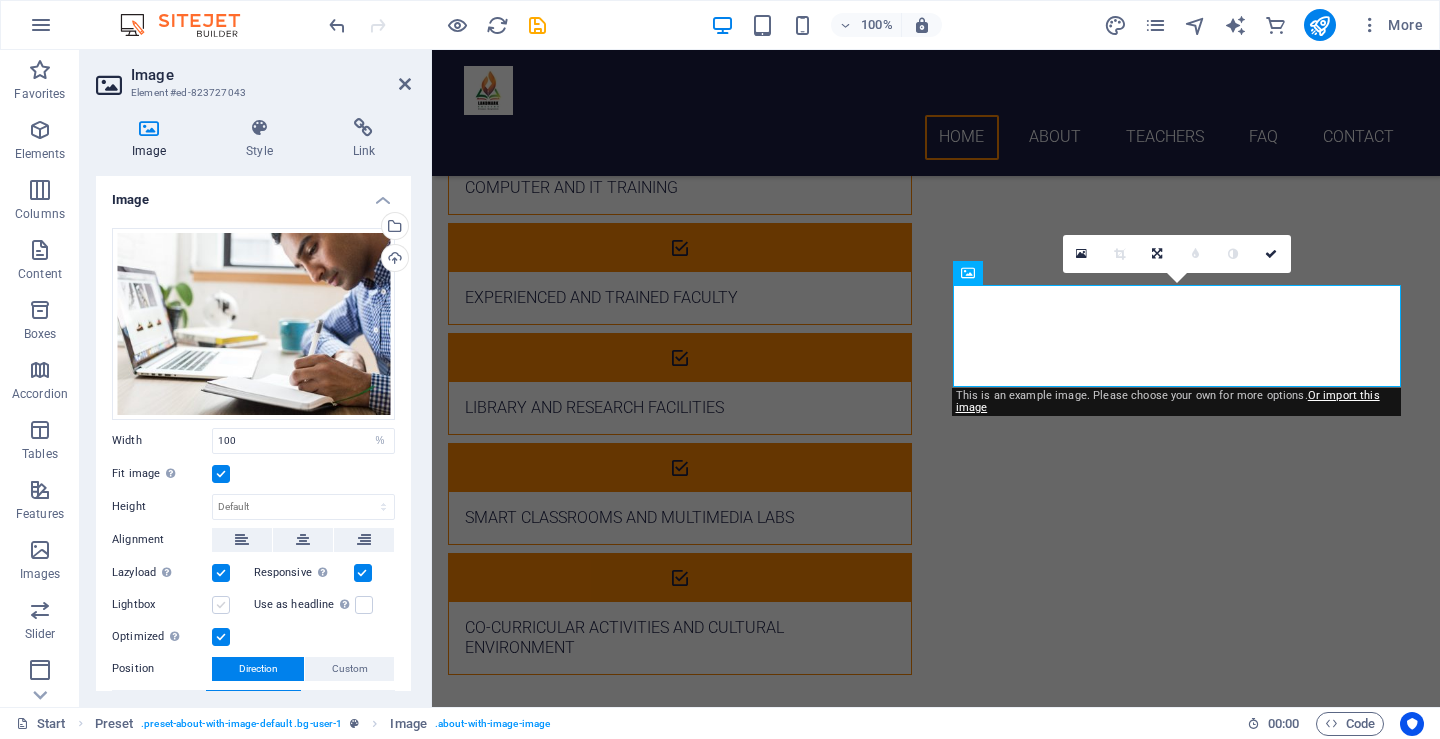 click at bounding box center [221, 605] 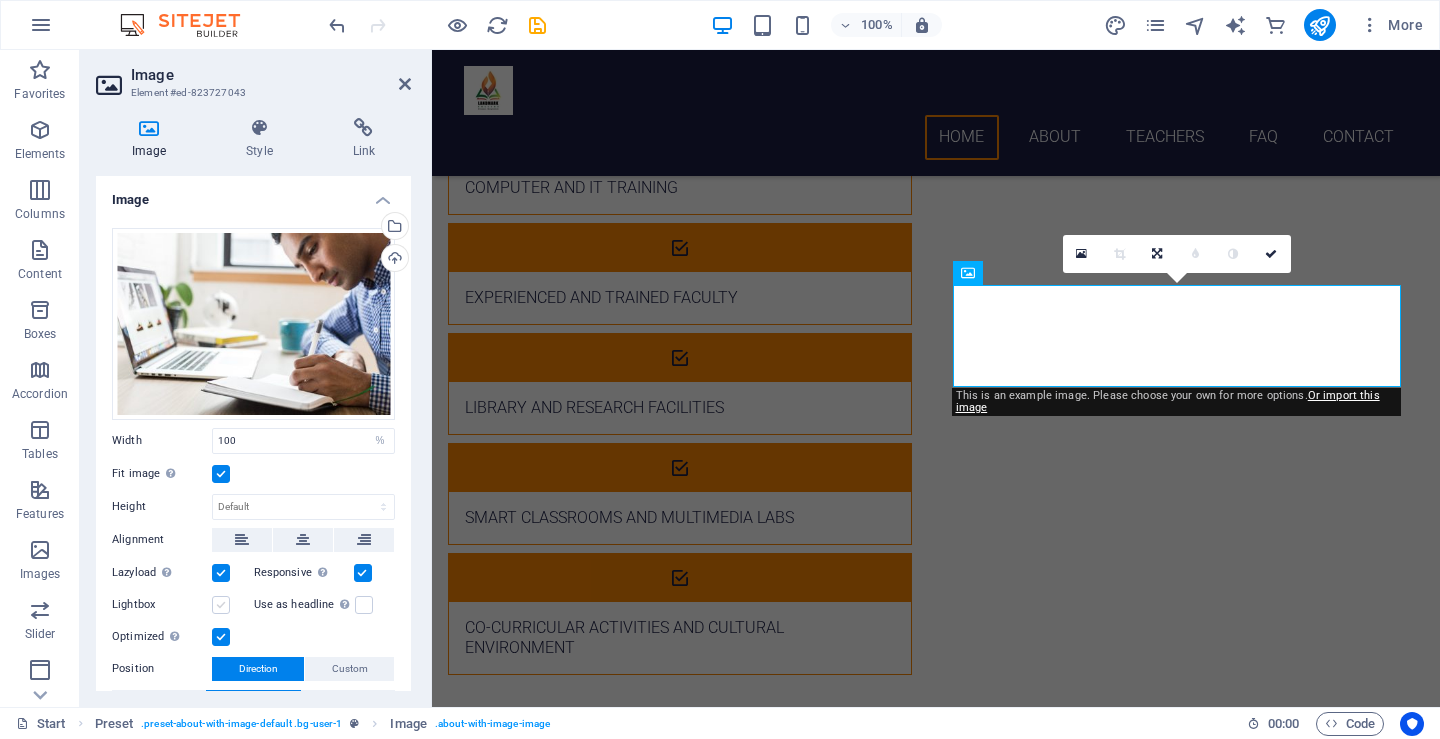 click on "Lightbox" at bounding box center [0, 0] 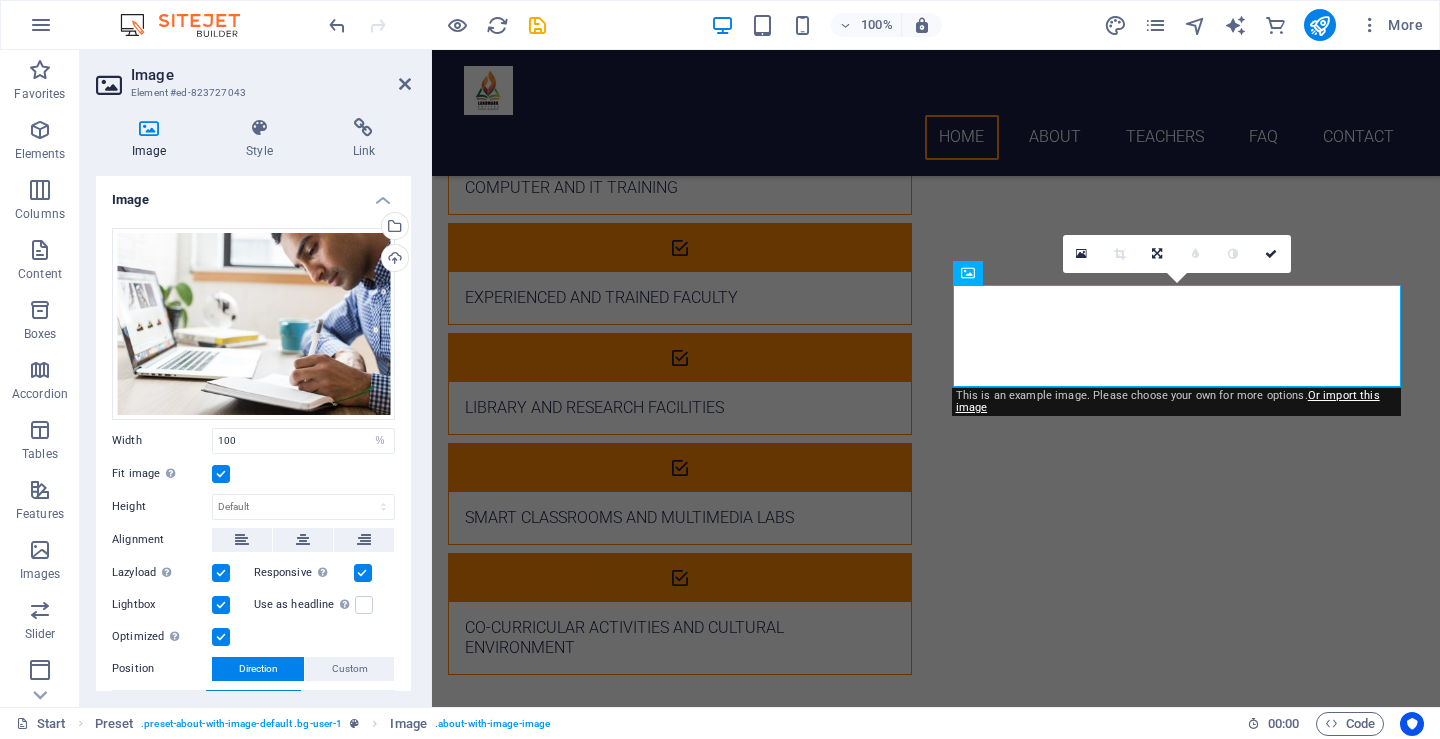 click at bounding box center (221, 605) 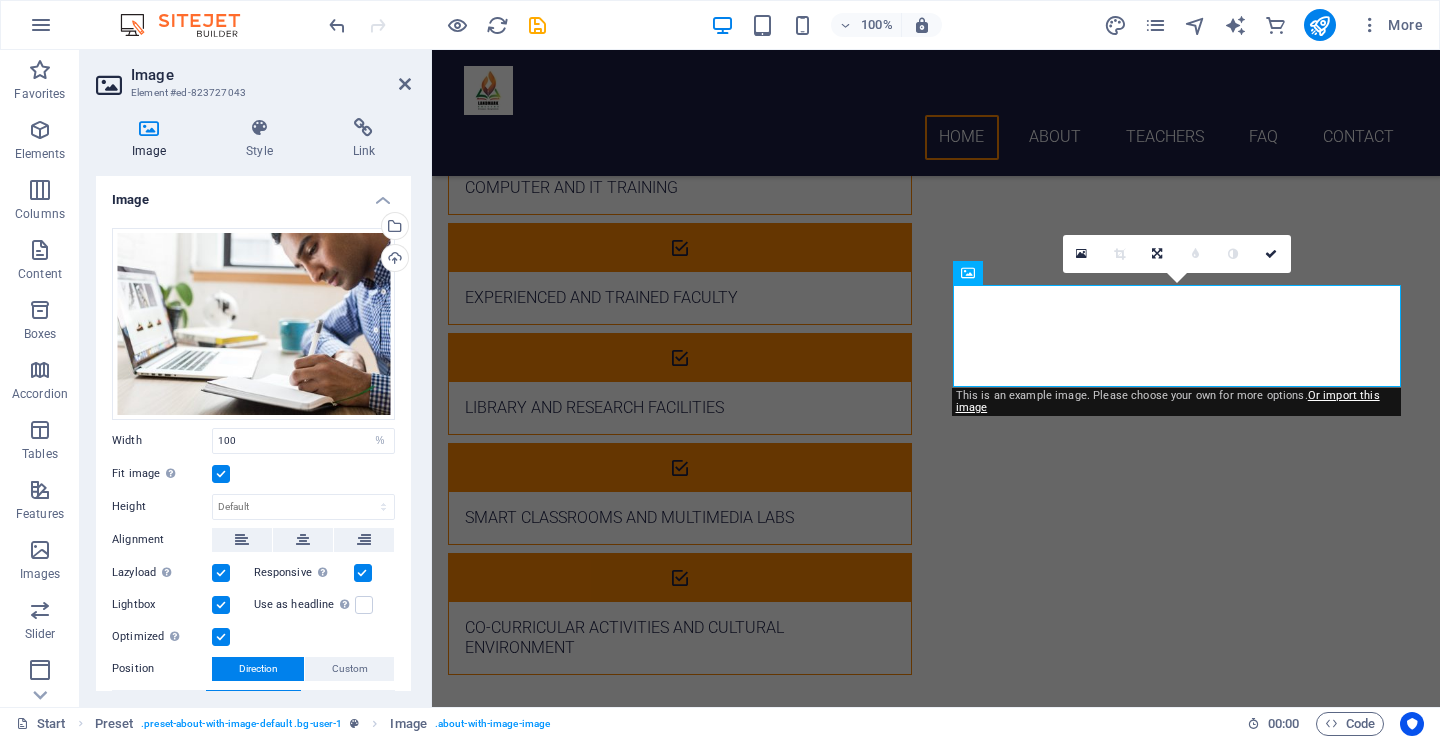 click on "Lightbox" at bounding box center (0, 0) 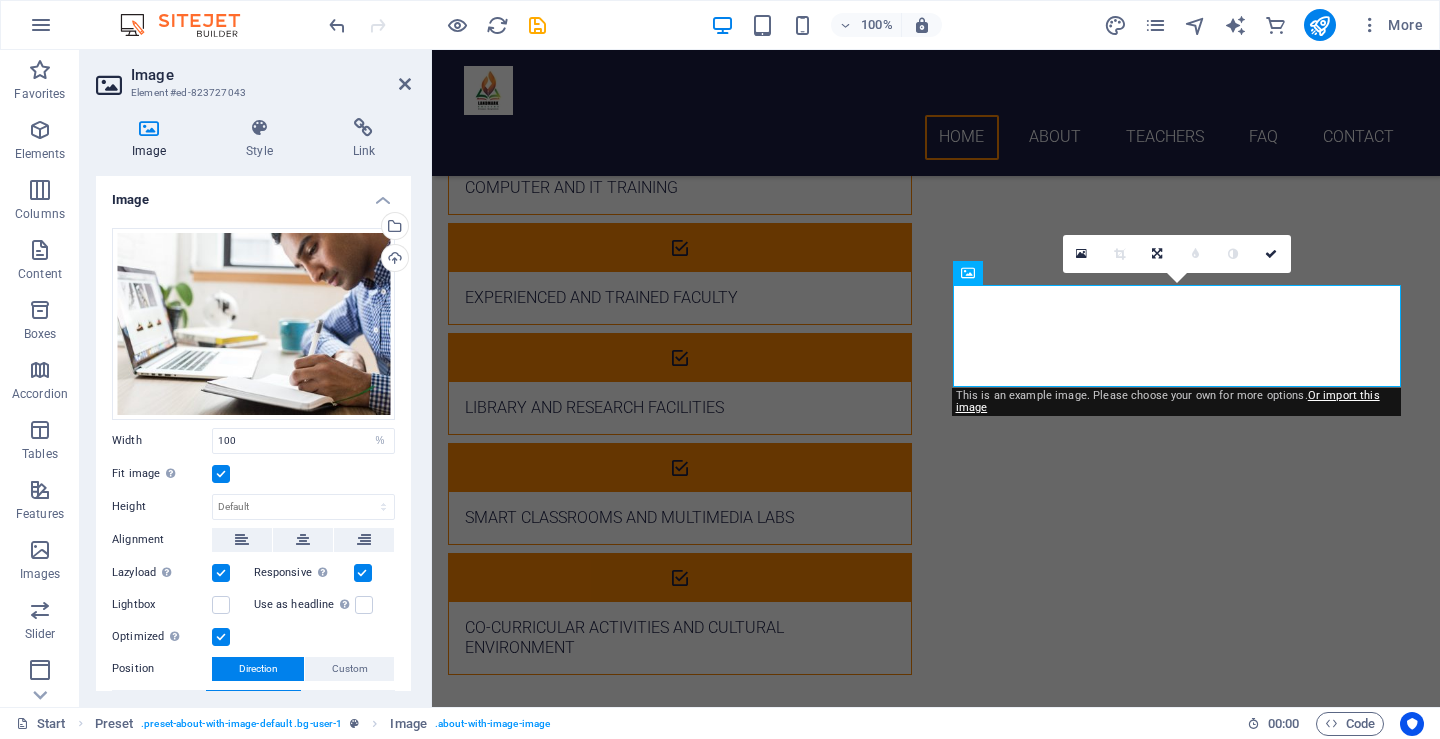 drag, startPoint x: 406, startPoint y: 460, endPoint x: 412, endPoint y: 511, distance: 51.351727 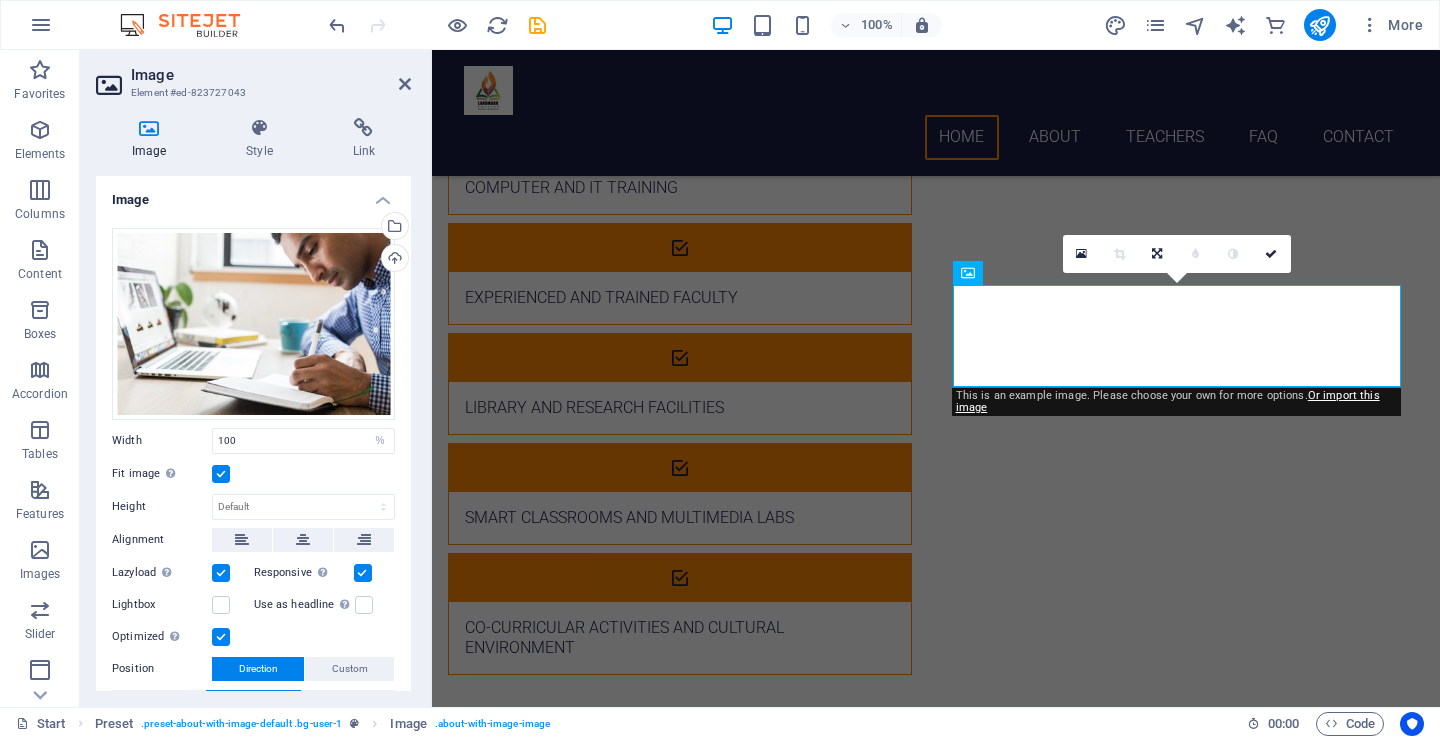 click on "Image Style Link Image Drag files here, click to choose files or select files from Files or our free stock photos & videos Select files from the file manager, stock photos, or upload file(s) Upload Width 100 Default auto px rem % em vh vw Fit image Automatically fit image to a fixed width and height Height Default auto px Alignment Lazyload Loading images after the page loads improves page speed. Responsive Automatically load retina image and smartphone optimized sizes. Lightbox Use as headline The image will be wrapped in an H1 headline tag. Useful for giving alternative text the weight of an H1 headline, e.g. for the logo. Leave unchecked if uncertain. Optimized Images are compressed to improve page speed. Position Direction Custom X offset 50 px rem % vh vw Y offset 50 px rem % vh vw Text Float No float Image left Image right Determine how text should behave around the image. Text Alternative text Image caption Paragraph Format Normal Heading 1 Heading 2 Heading 3 Heading 4 Heading 5 Heading 6 Code Arial 8" at bounding box center (253, 404) 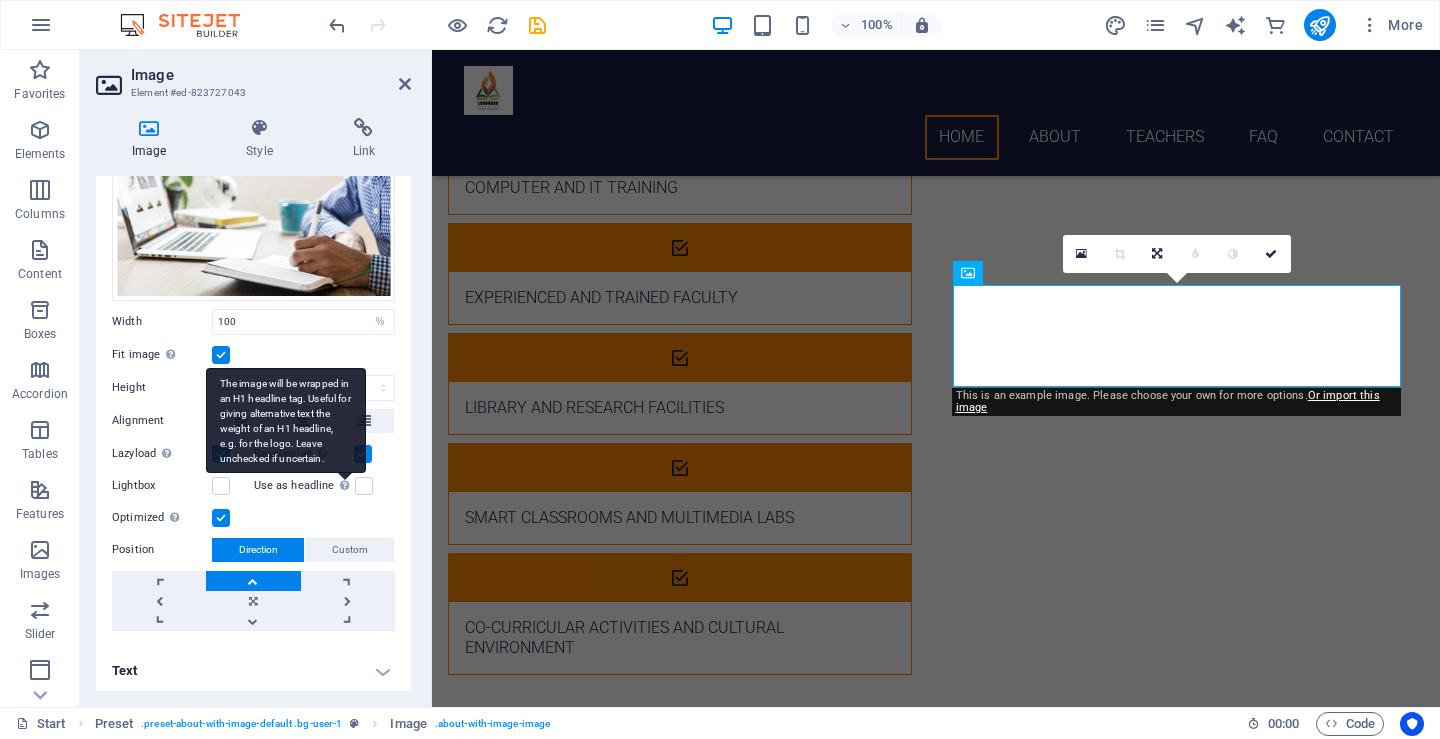 scroll, scrollTop: 120, scrollLeft: 0, axis: vertical 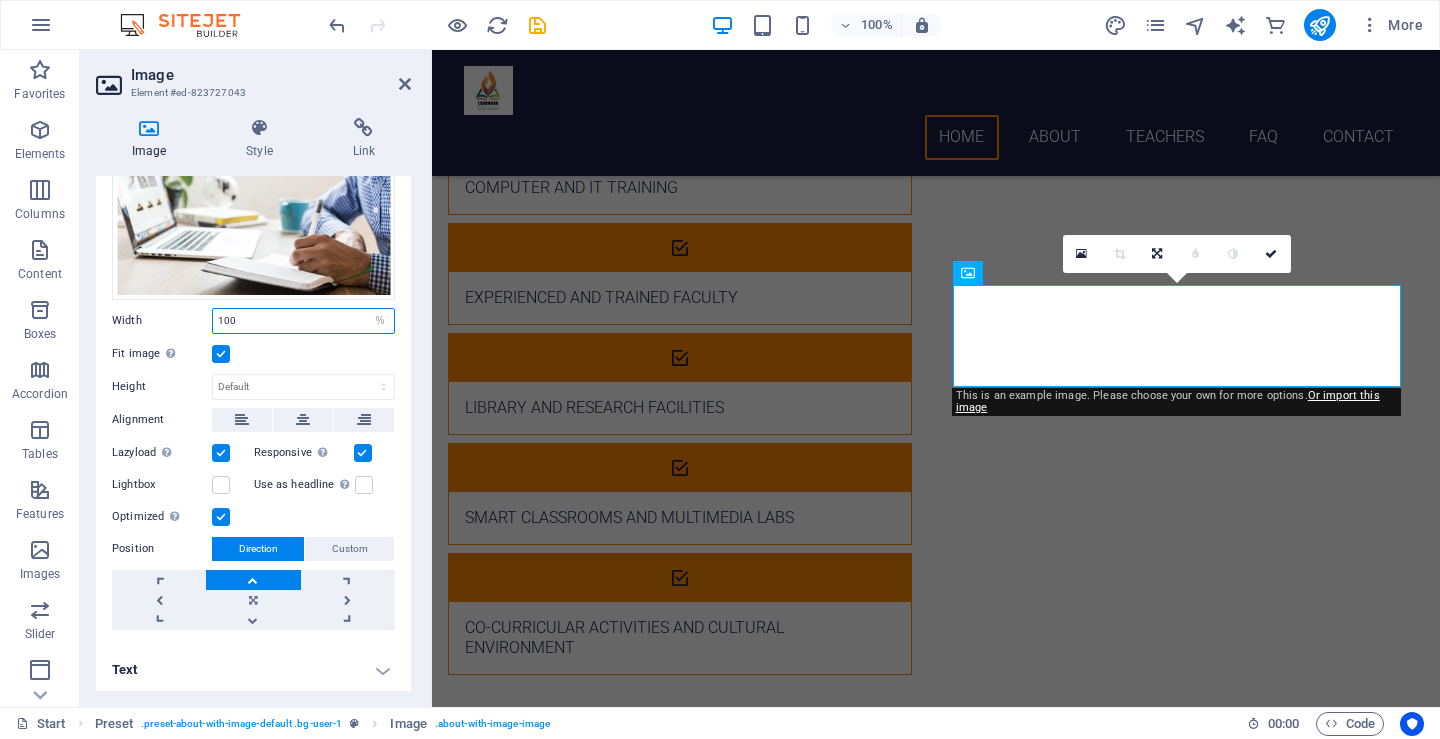 click on "100" at bounding box center [303, 321] 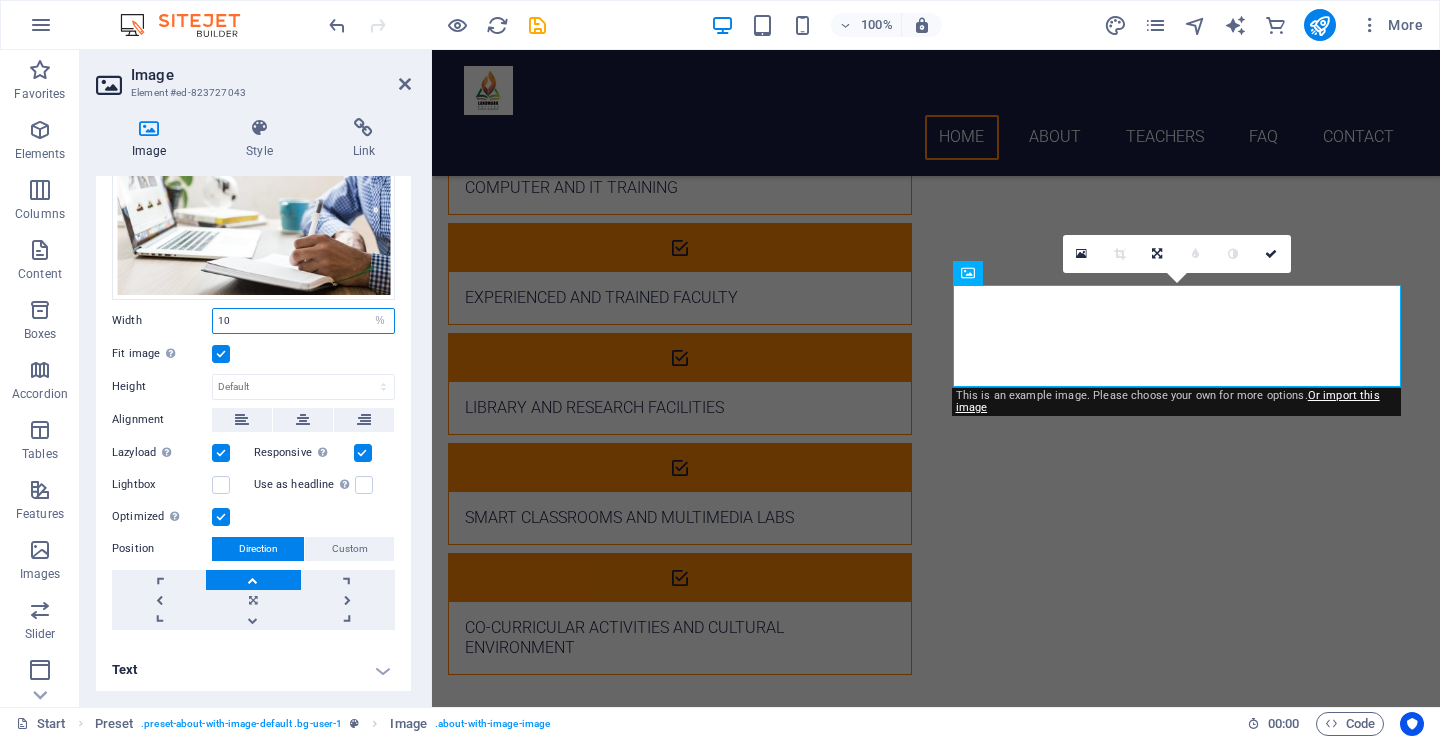 type on "1" 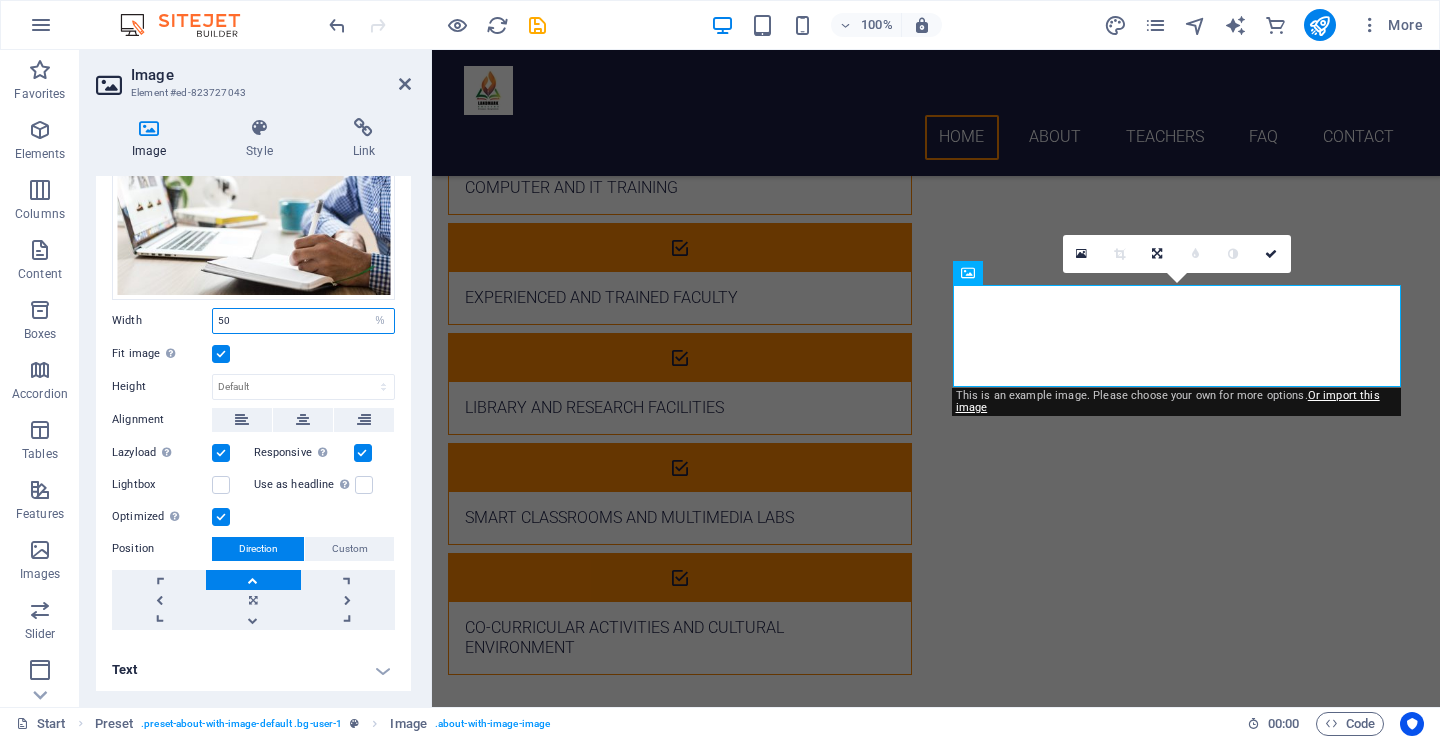 type on "50" 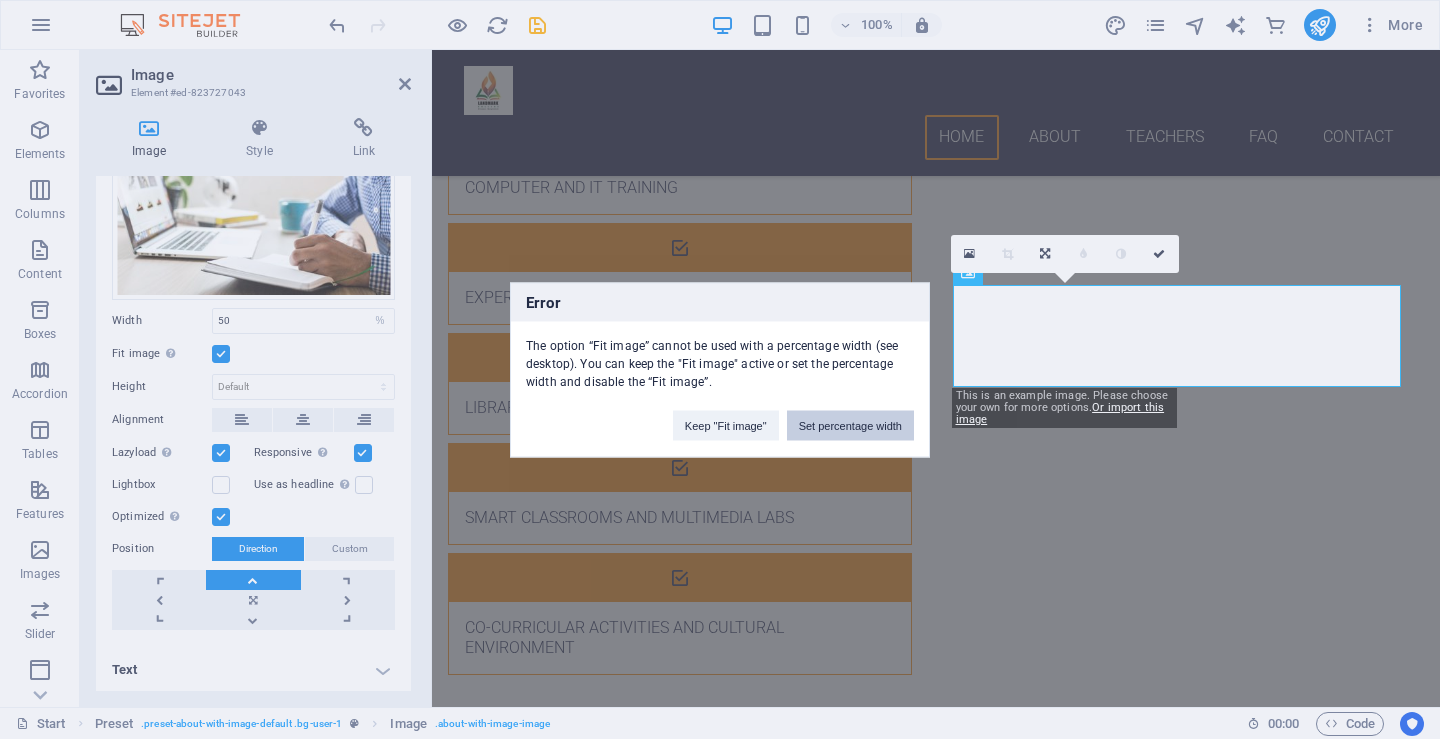 click on "Set percentage width" at bounding box center [850, 425] 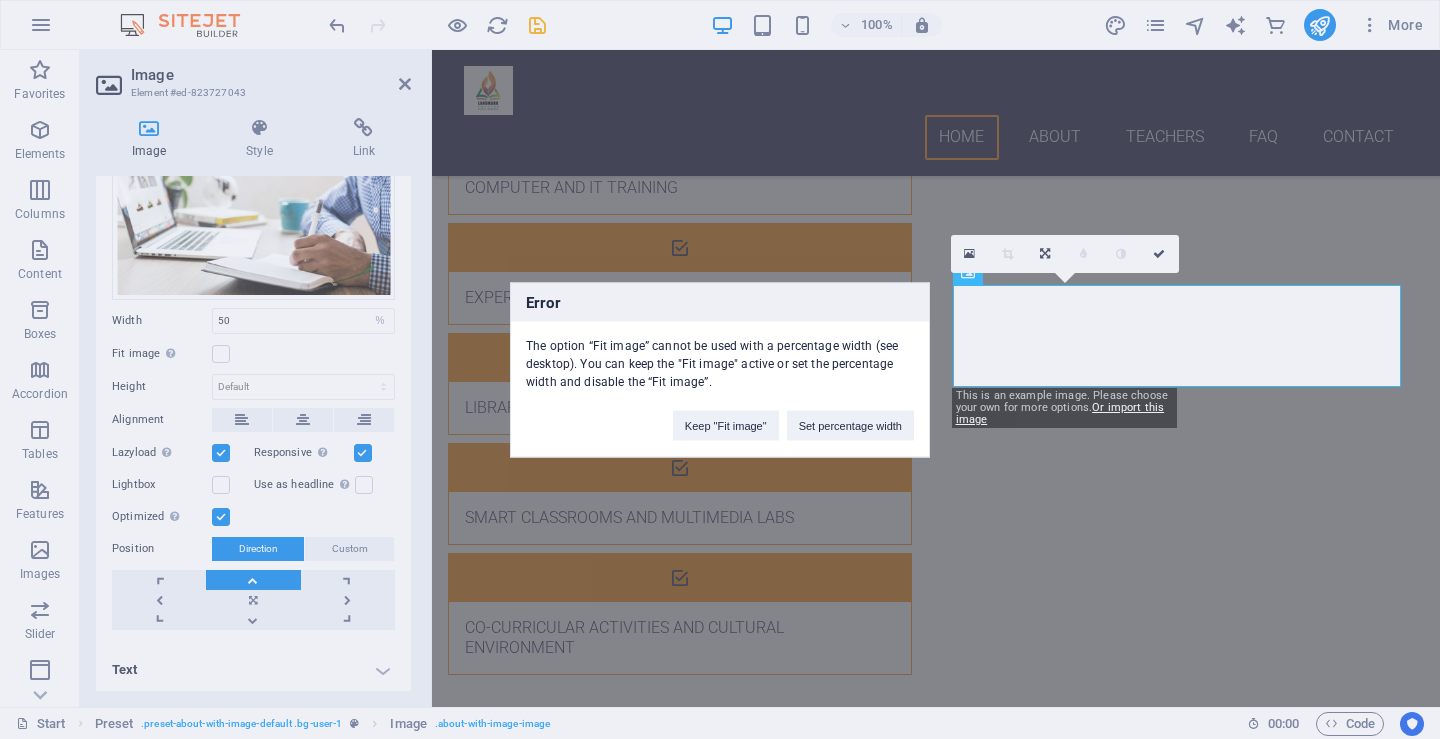 scroll, scrollTop: 0, scrollLeft: 0, axis: both 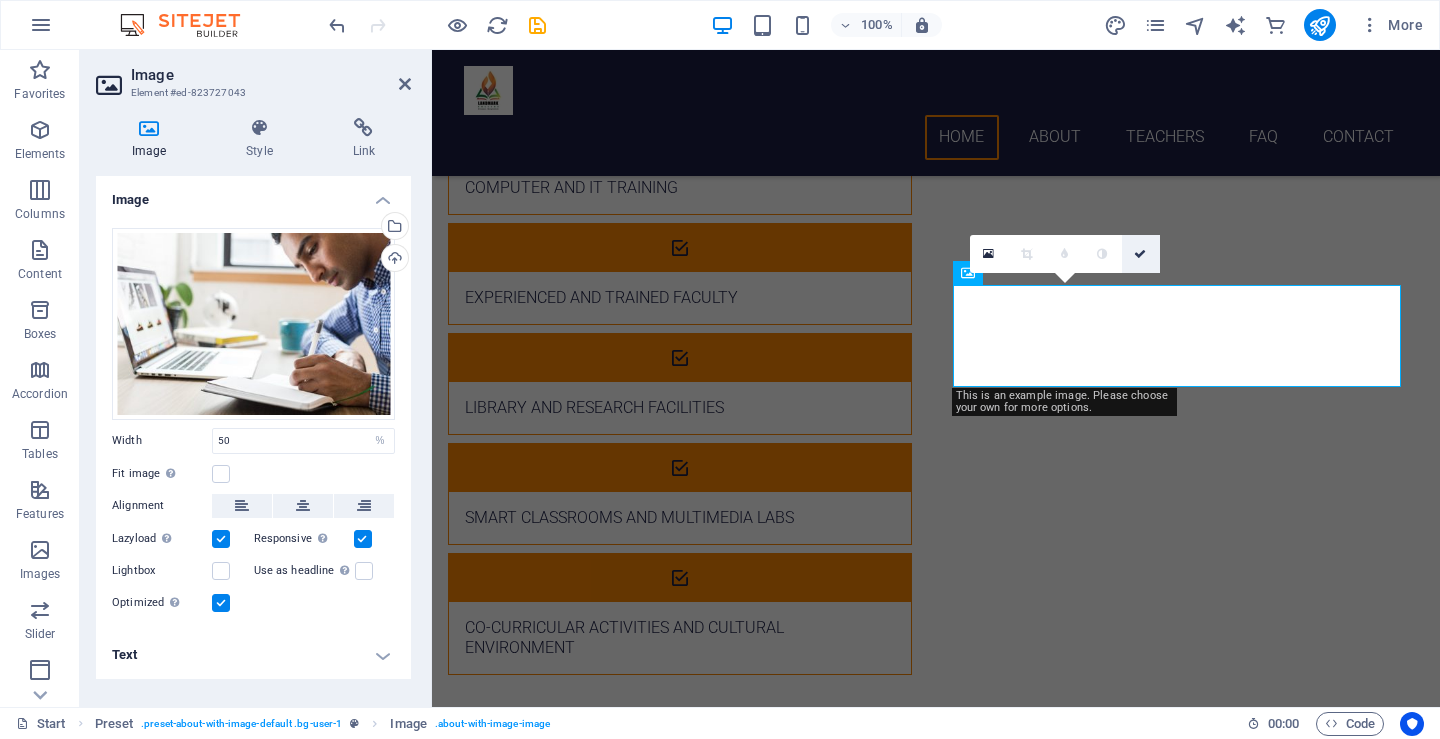 click at bounding box center (1141, 254) 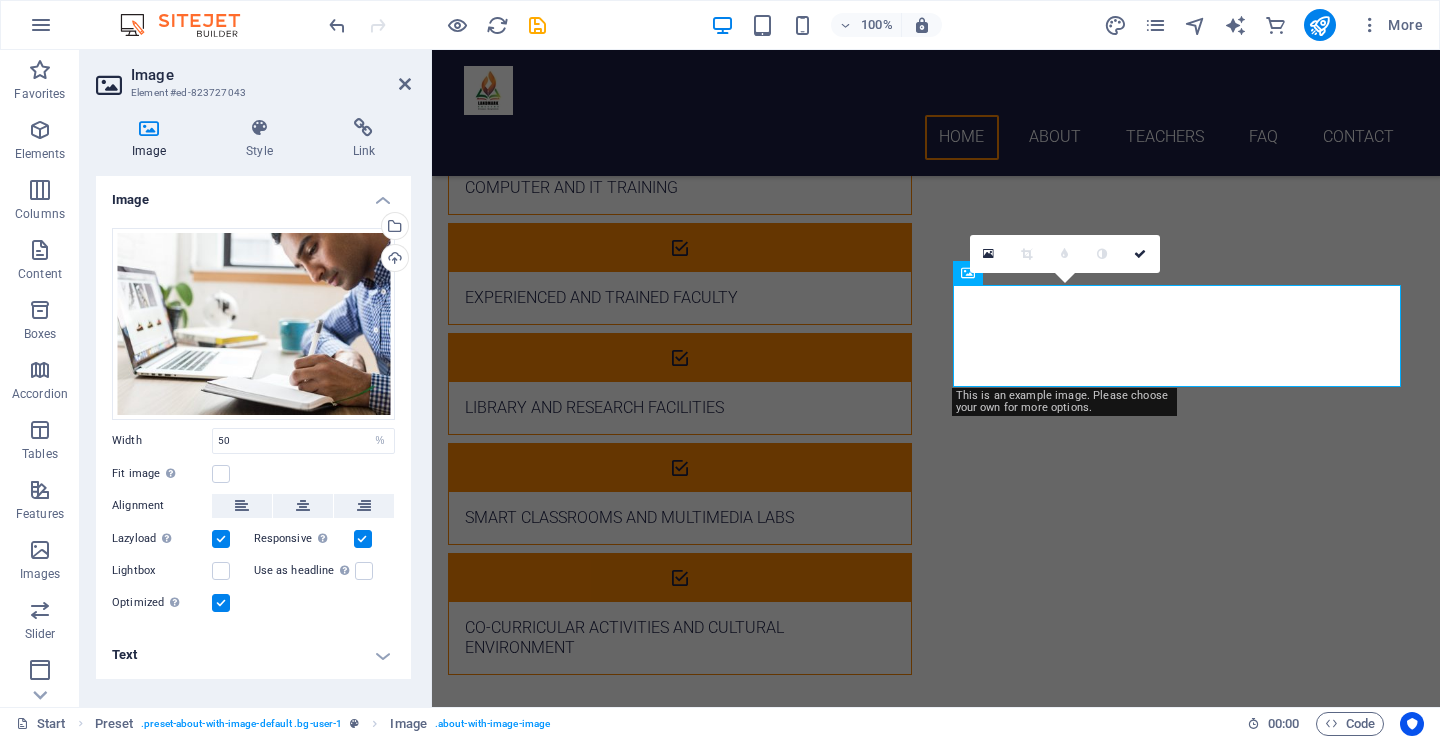 click at bounding box center (597, 1759) 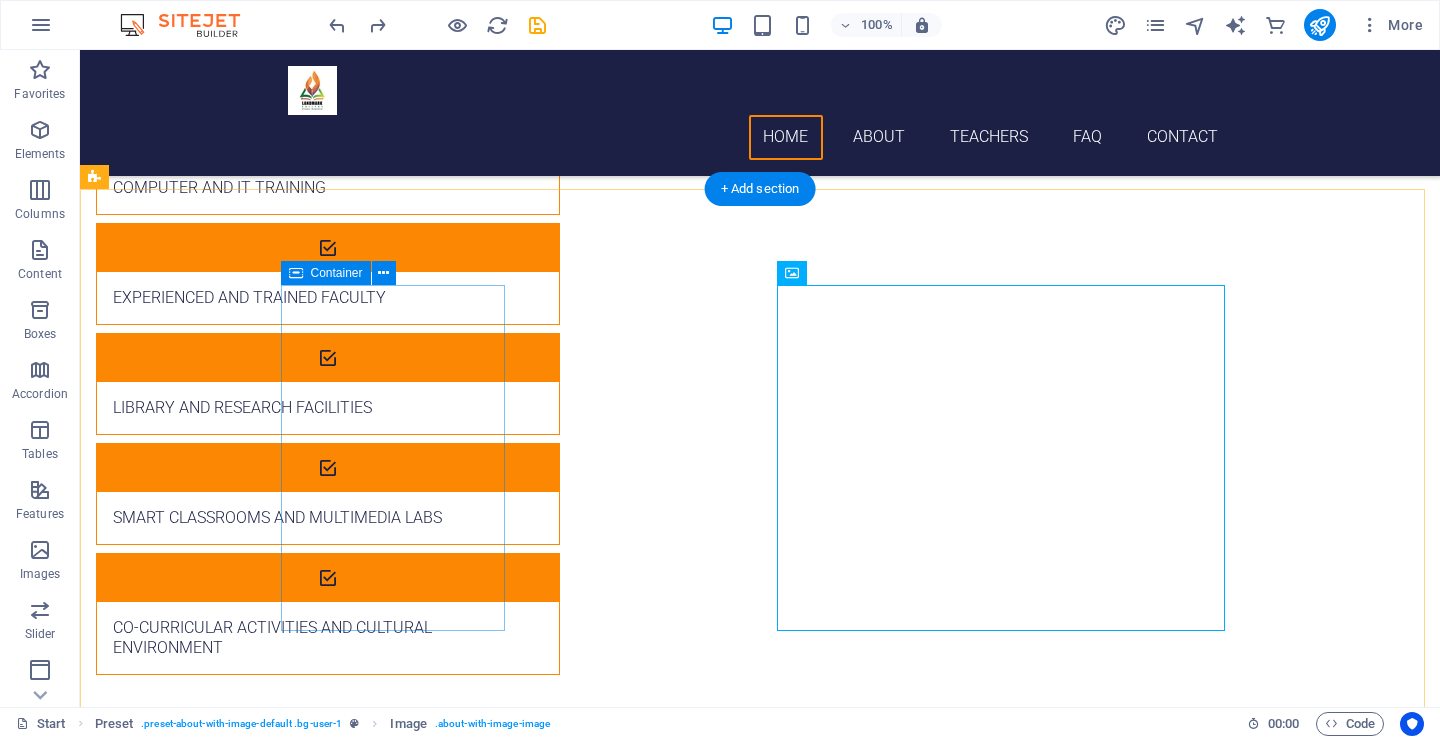 click on "Drop content here or  Add elements  Paste clipboard" at bounding box center [568, 1634] 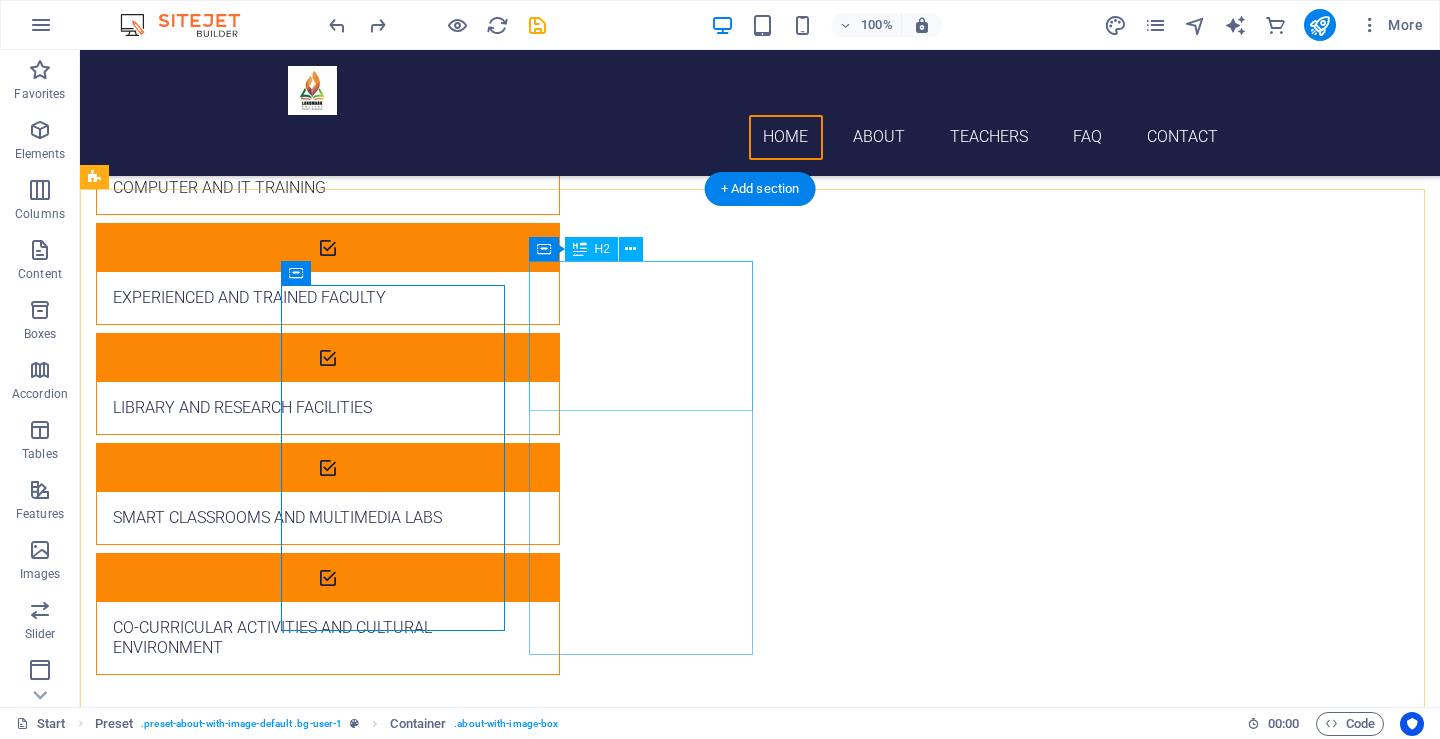click on "Our Special Features:" at bounding box center (568, 1754) 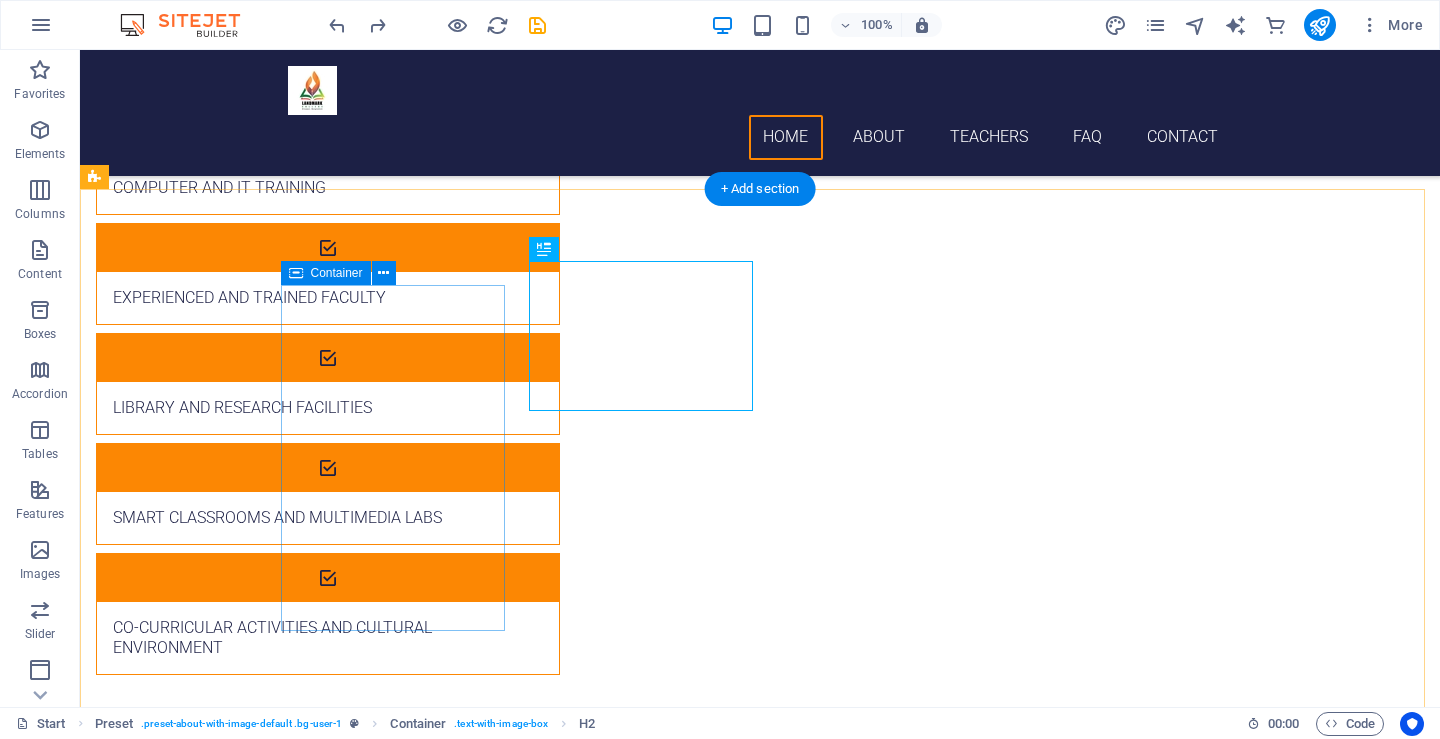 click on "Drop content here or  Add elements  Paste clipboard" at bounding box center (568, 1634) 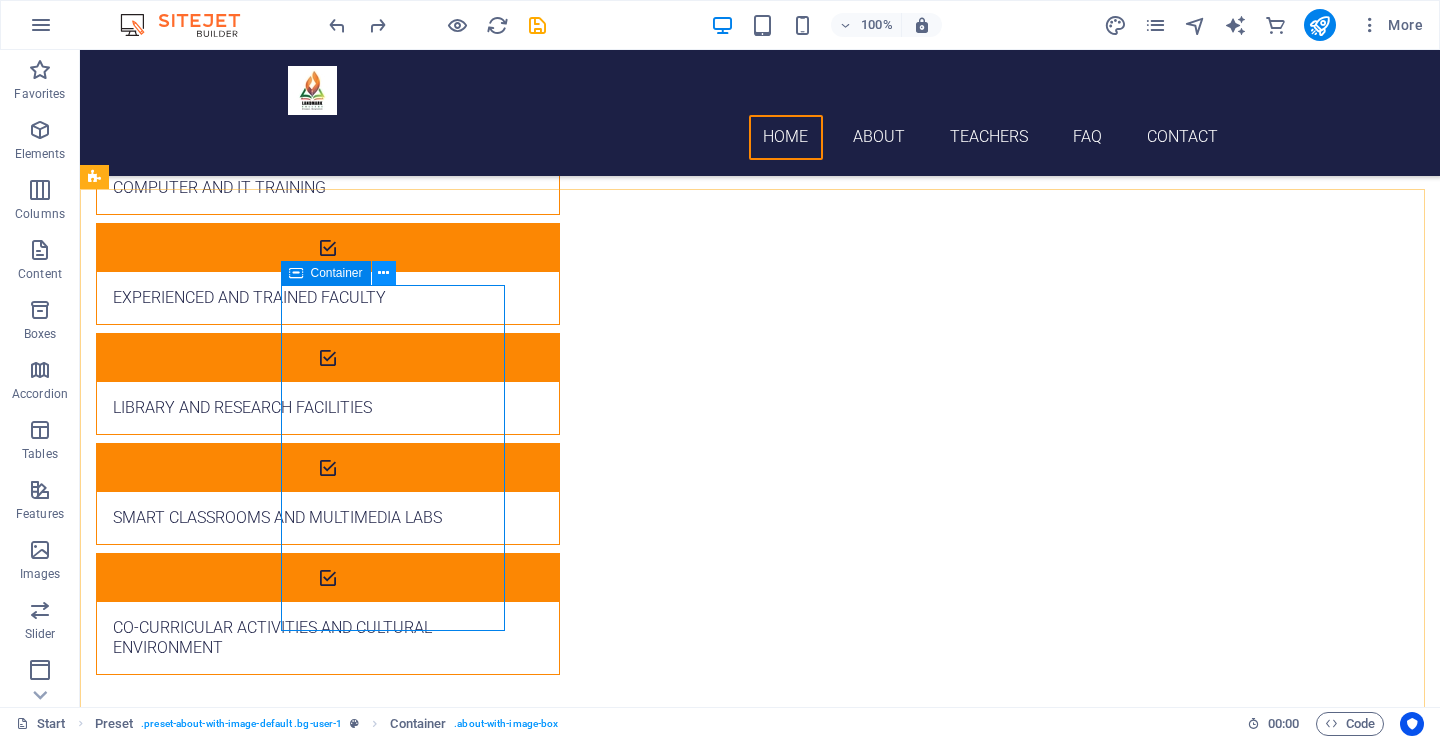 click at bounding box center (383, 273) 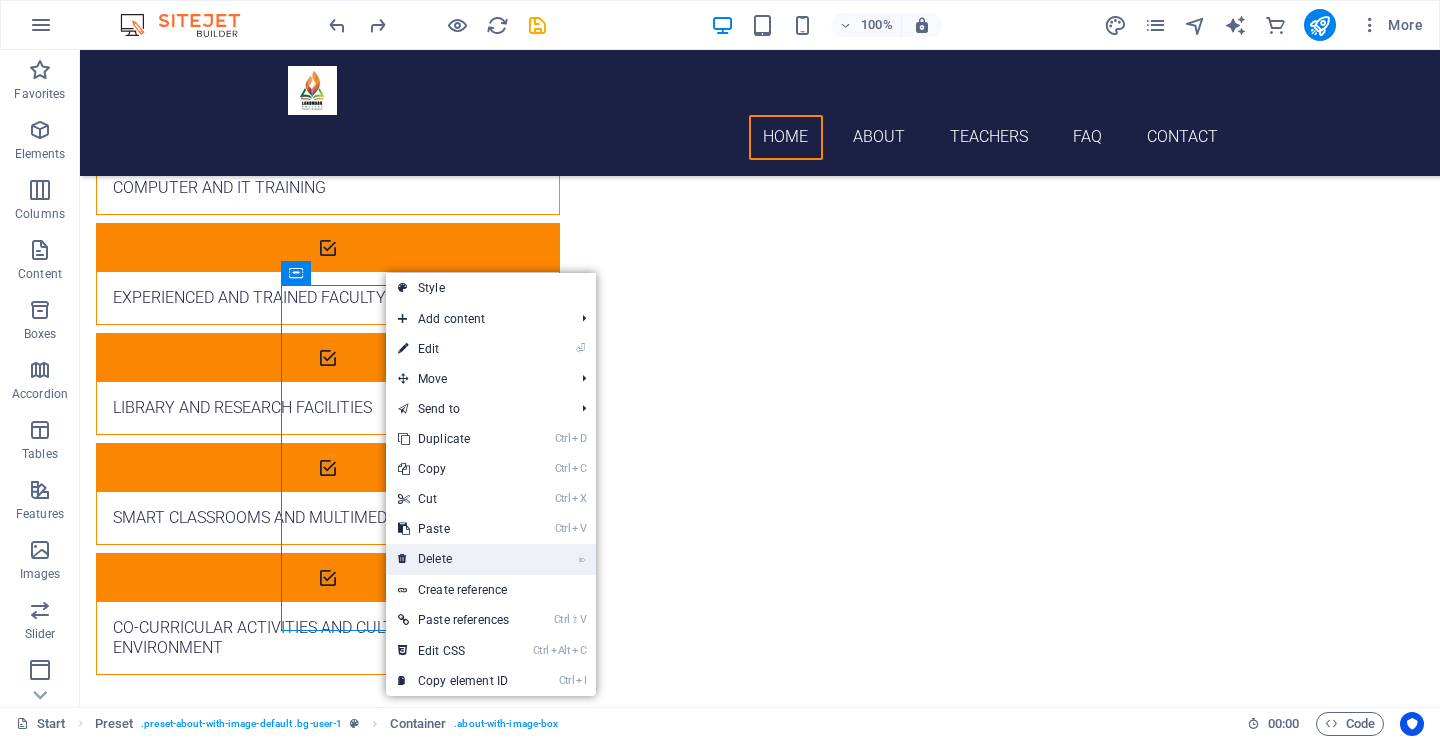 click on "⌦  Delete" at bounding box center [453, 559] 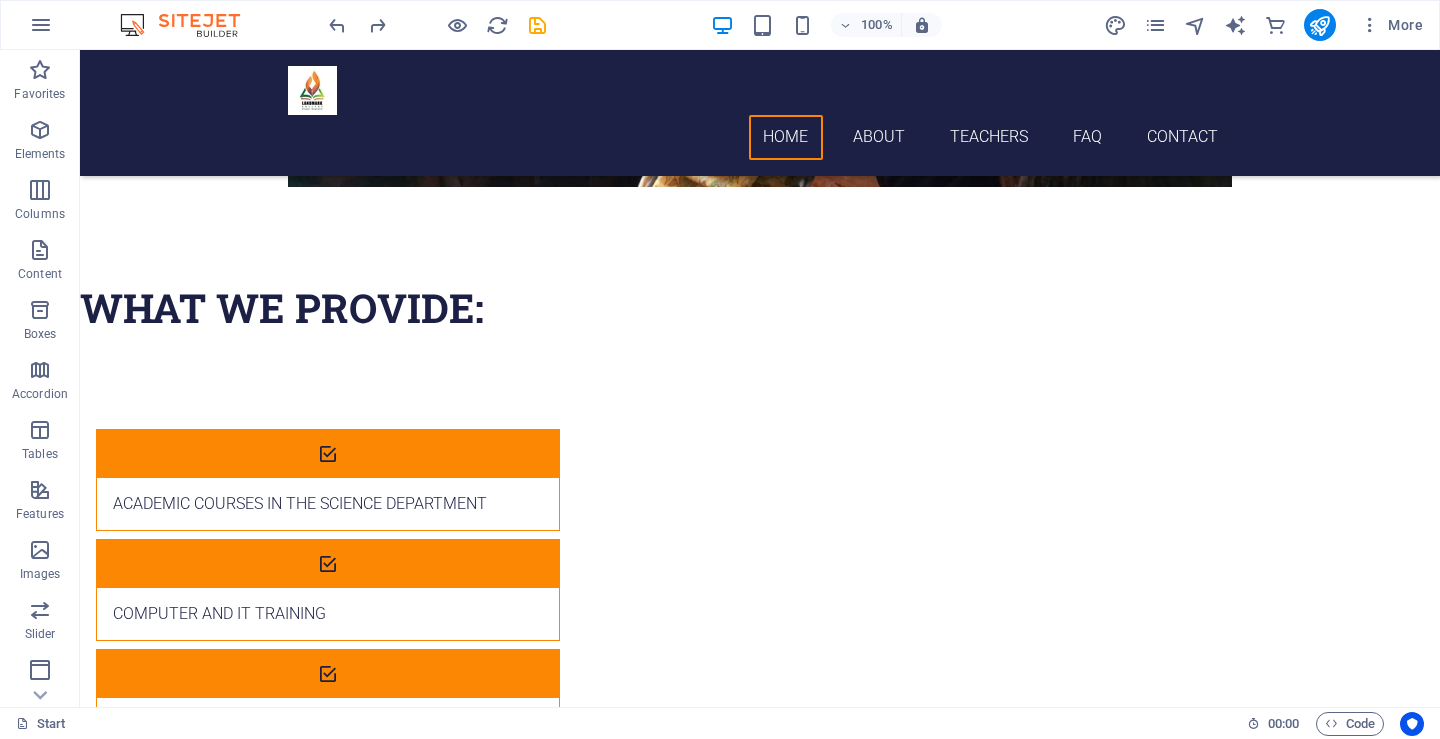 scroll, scrollTop: 2207, scrollLeft: 0, axis: vertical 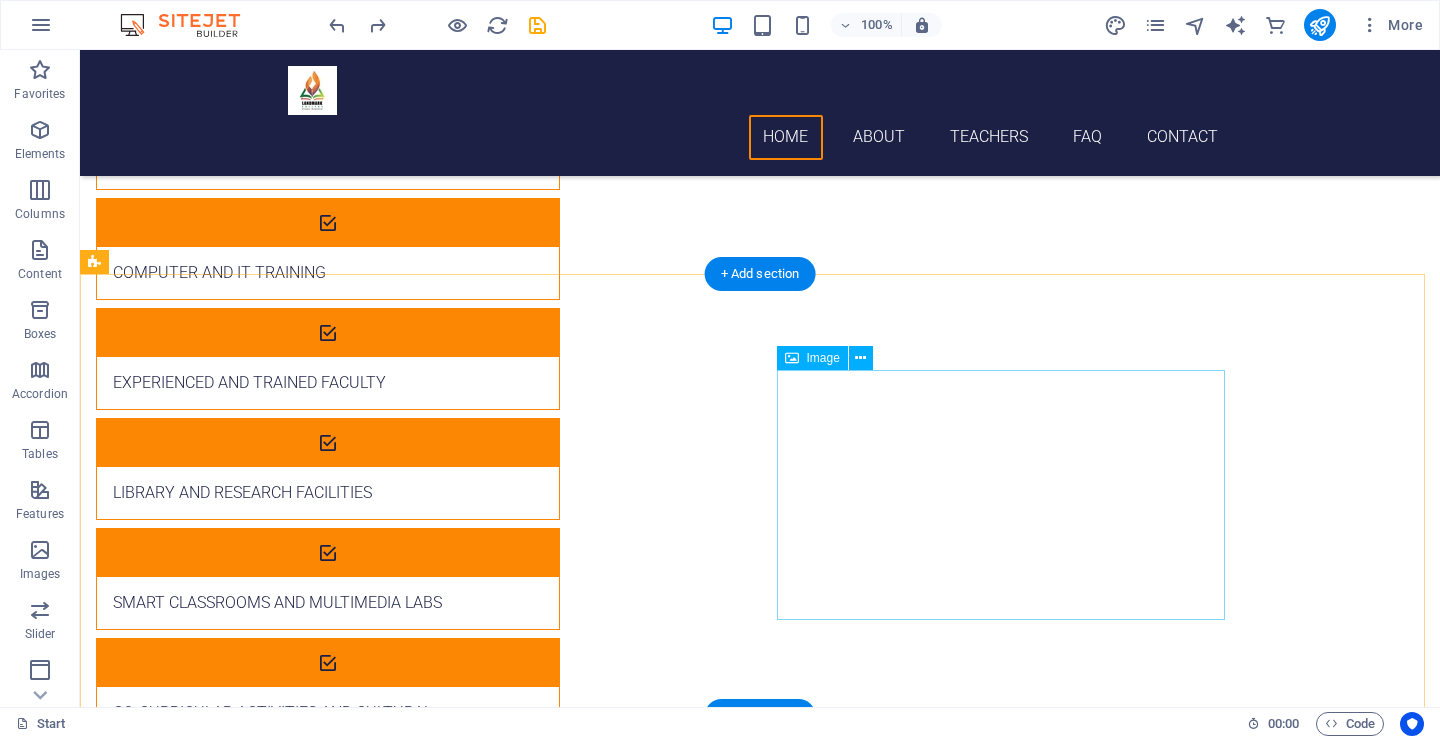 click at bounding box center [245, 1822] 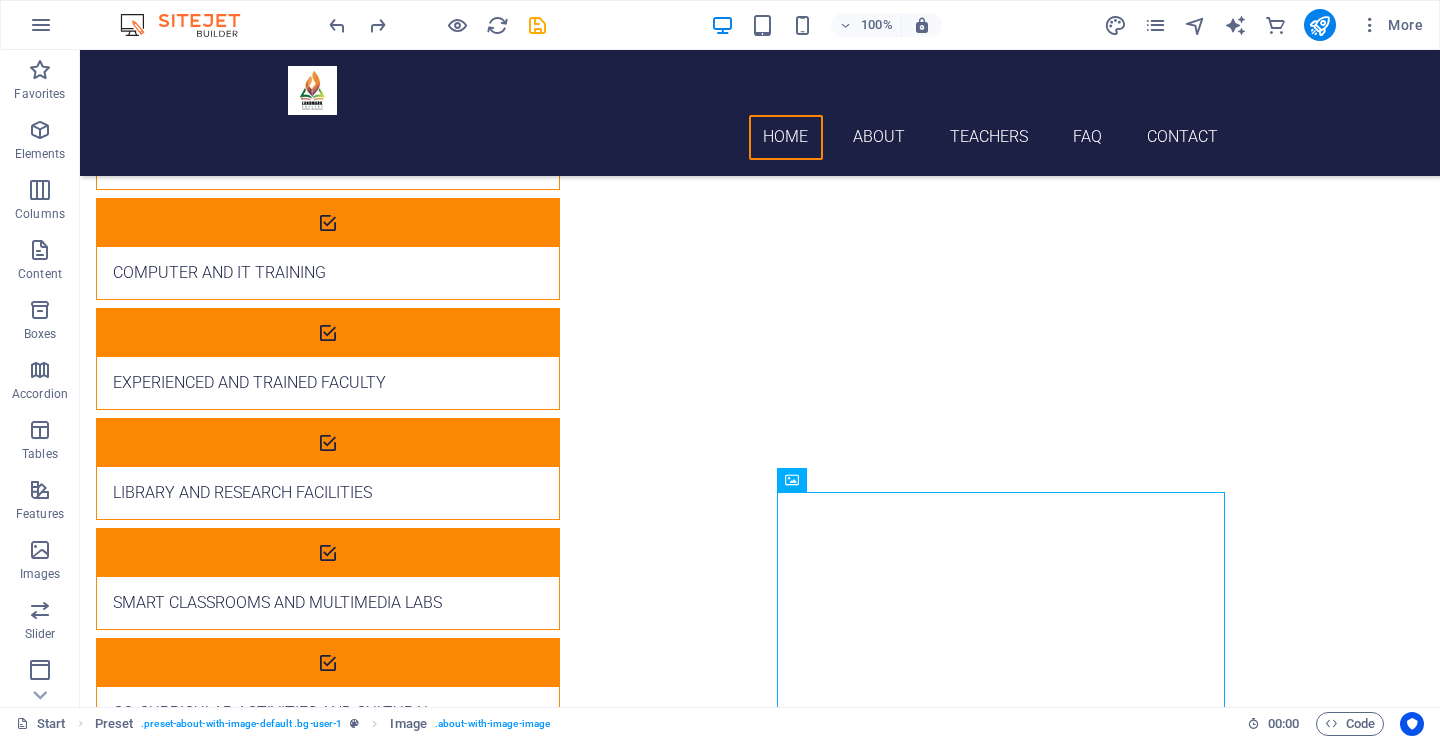 scroll, scrollTop: 2000, scrollLeft: 0, axis: vertical 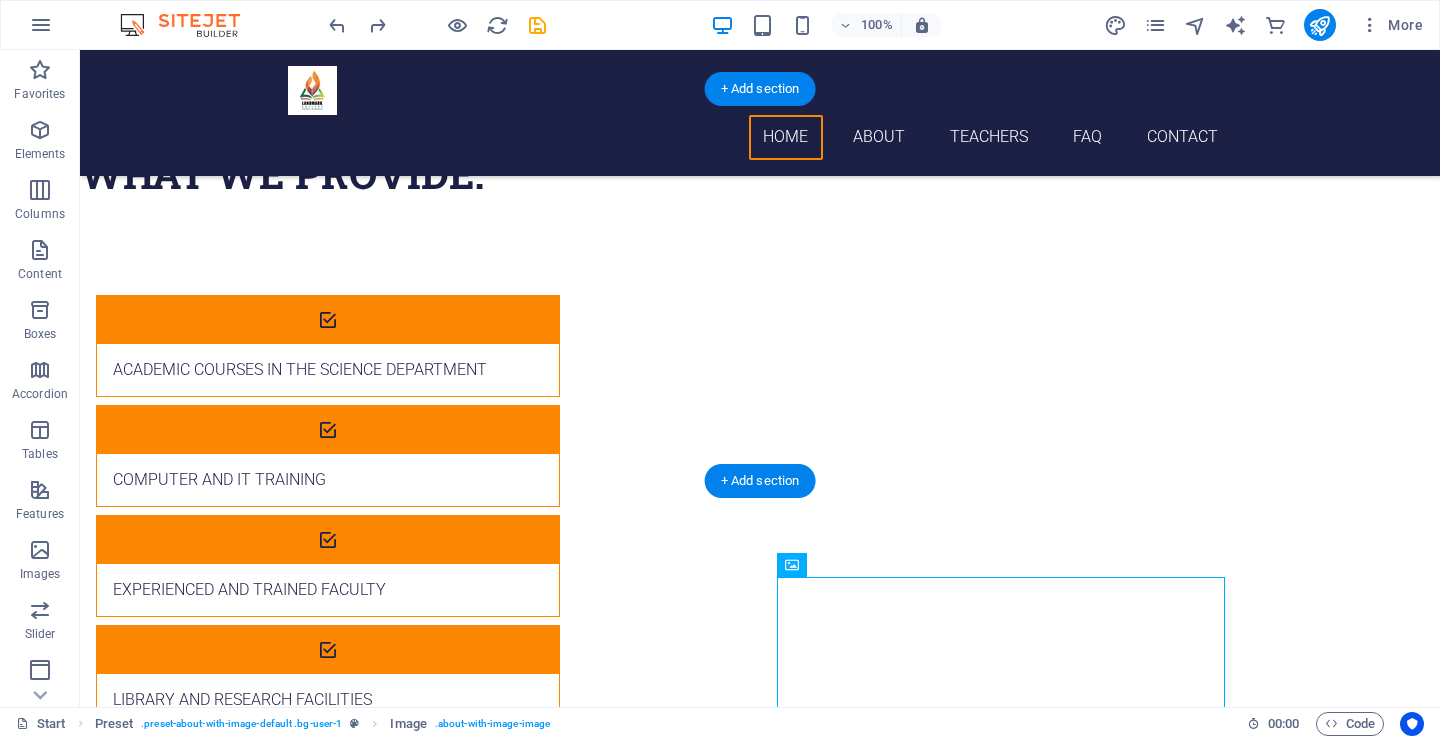 click at bounding box center (568, 1421) 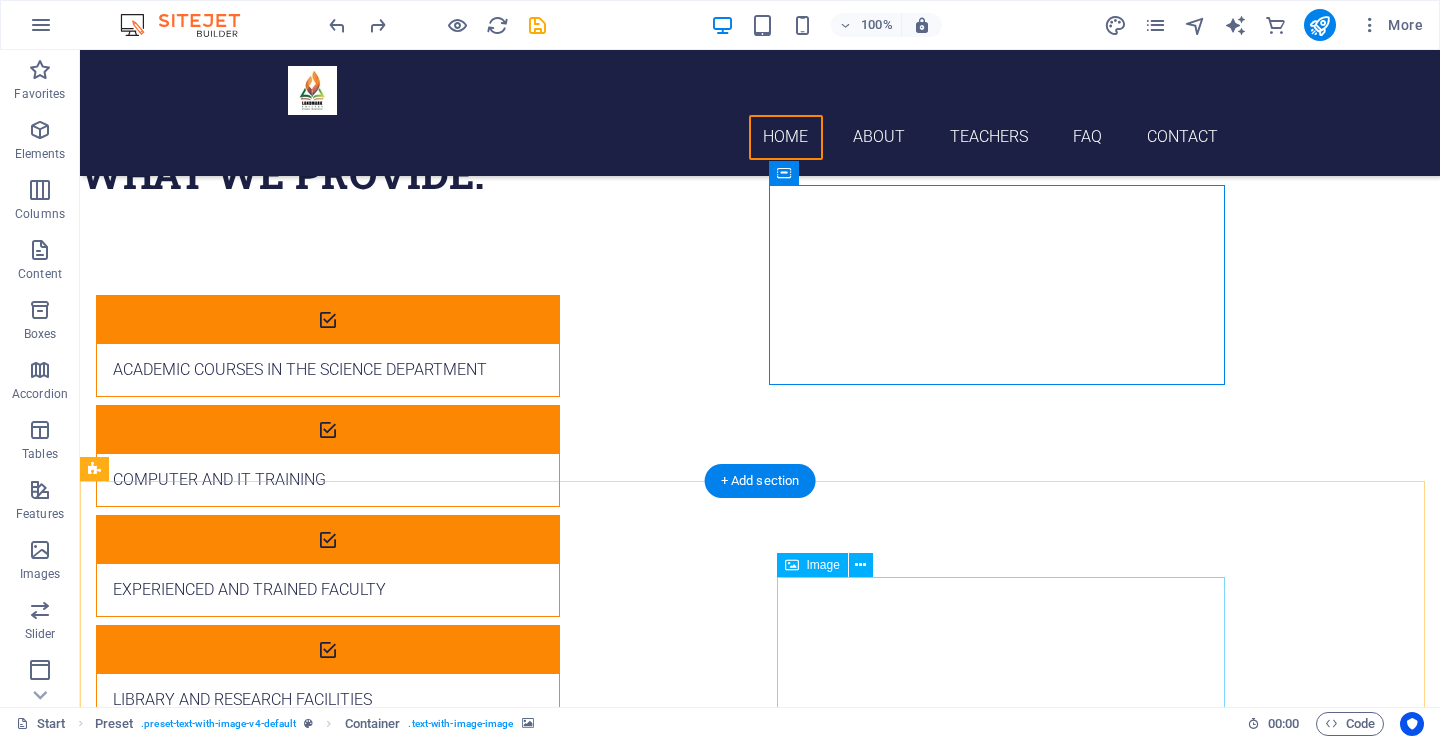 drag, startPoint x: 1005, startPoint y: 351, endPoint x: 1002, endPoint y: 634, distance: 283.0159 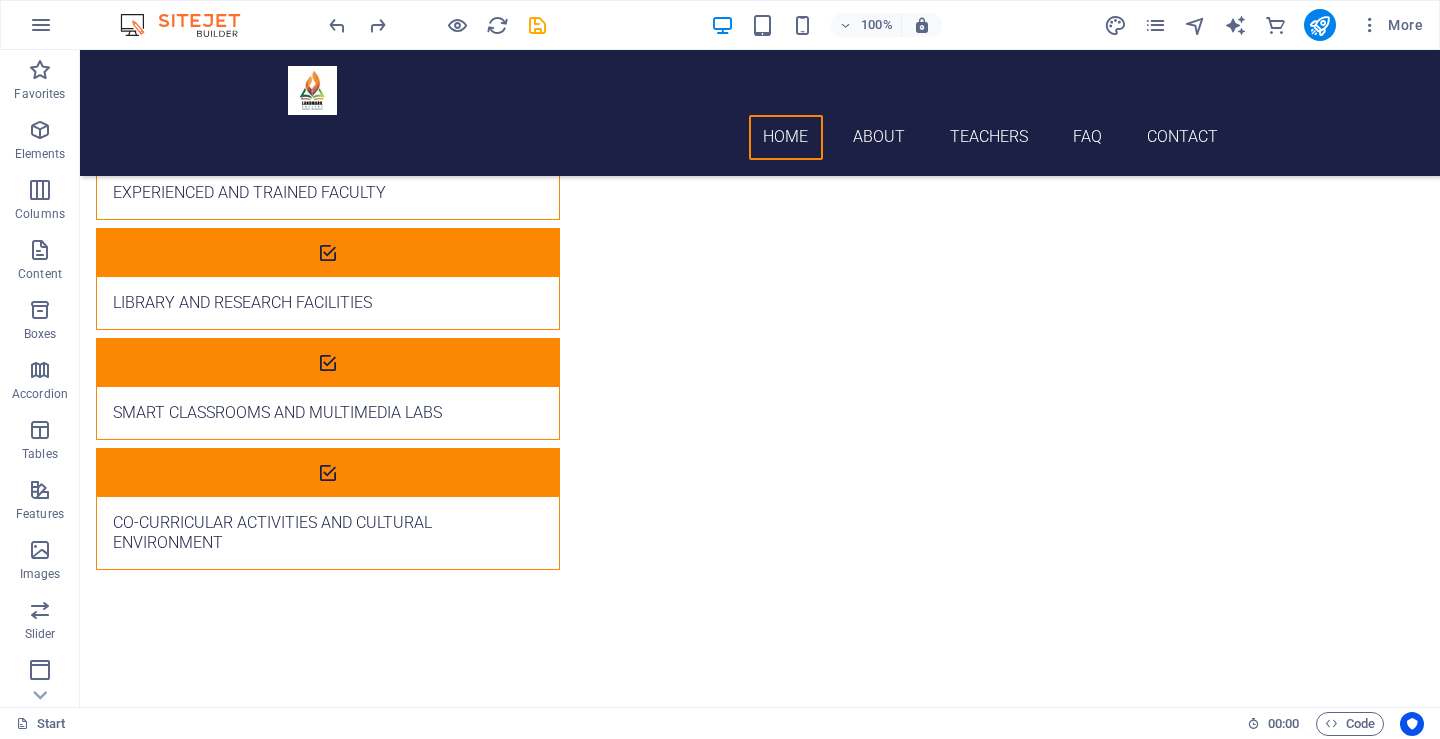 scroll, scrollTop: 2411, scrollLeft: 0, axis: vertical 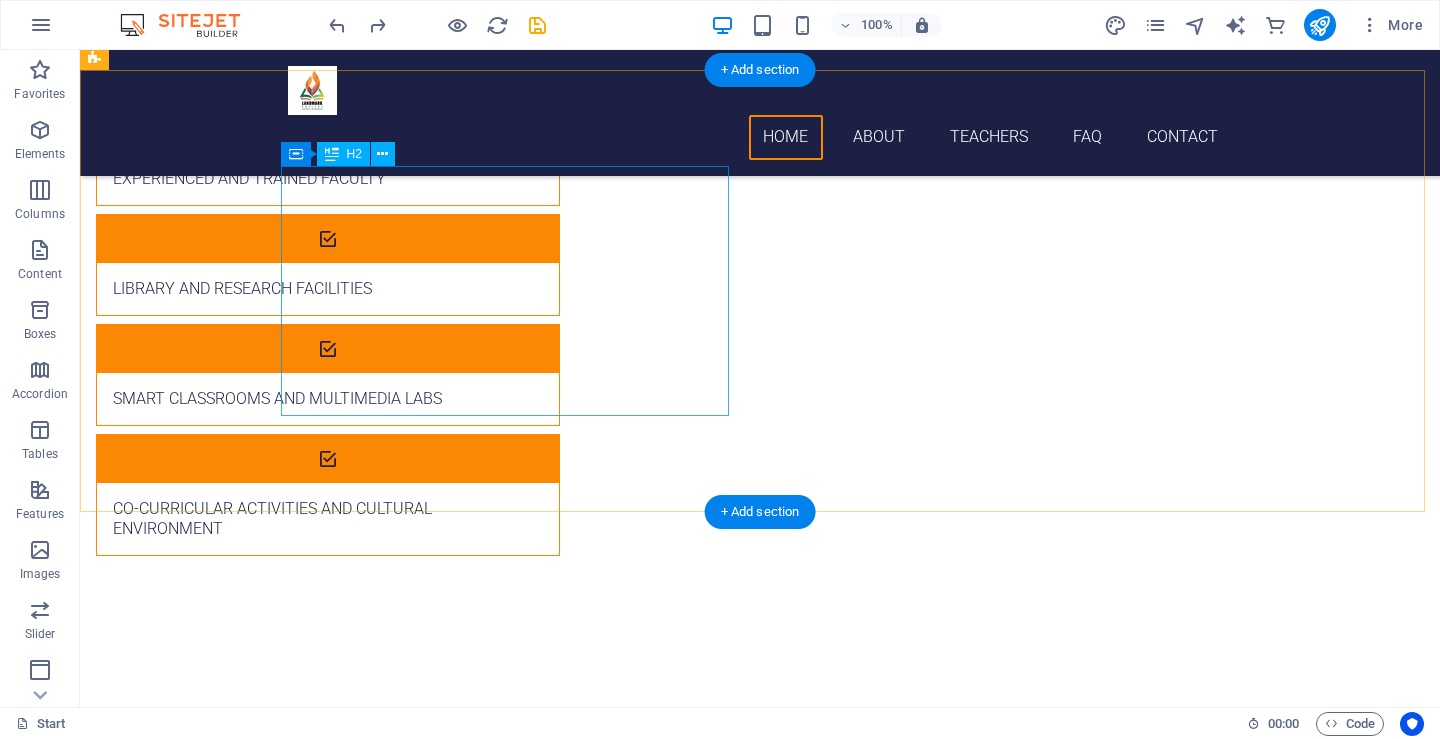click on "Overcome the Language Barrier with Multilingual Translation Services" at bounding box center (568, 1494) 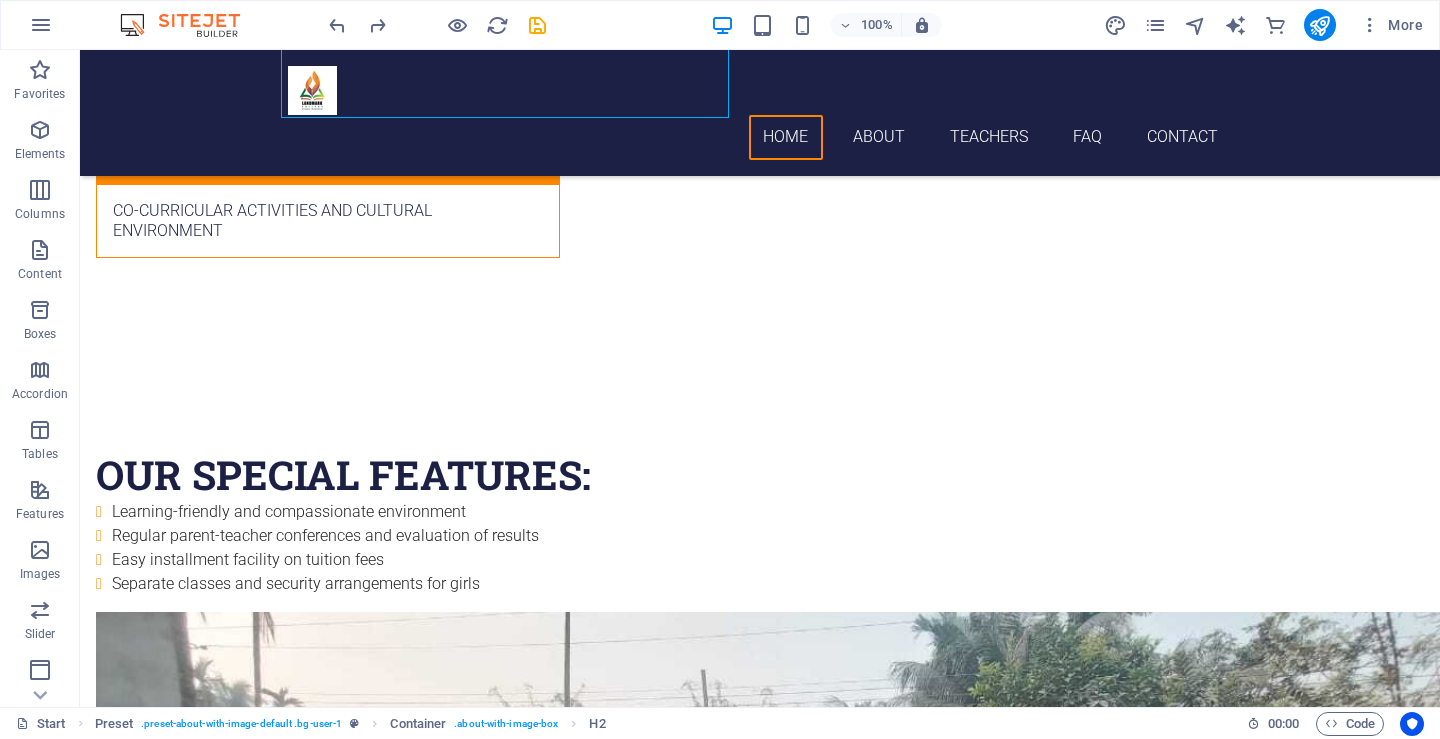 scroll, scrollTop: 2724, scrollLeft: 0, axis: vertical 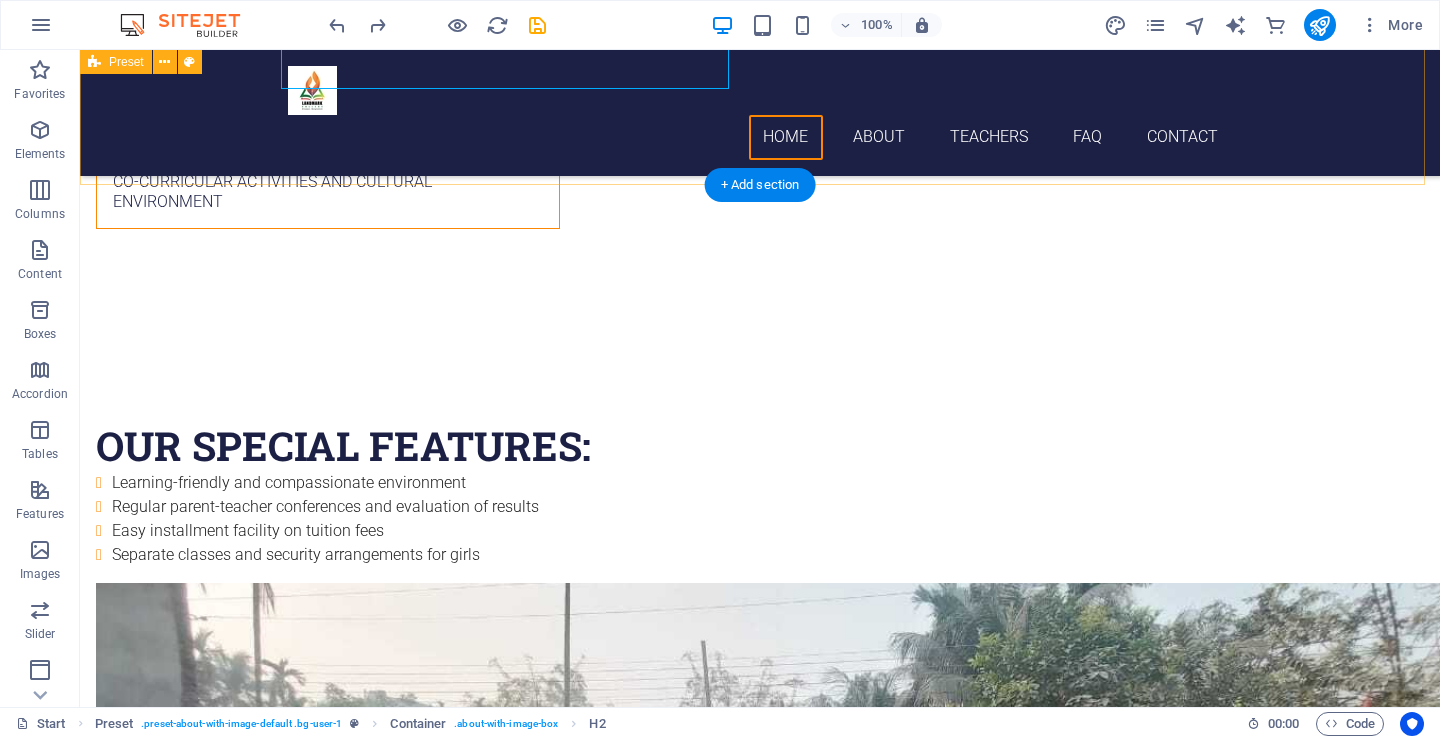 click on "Overcome the Language Barrier with Multilingual Translation Services" at bounding box center (760, 1229) 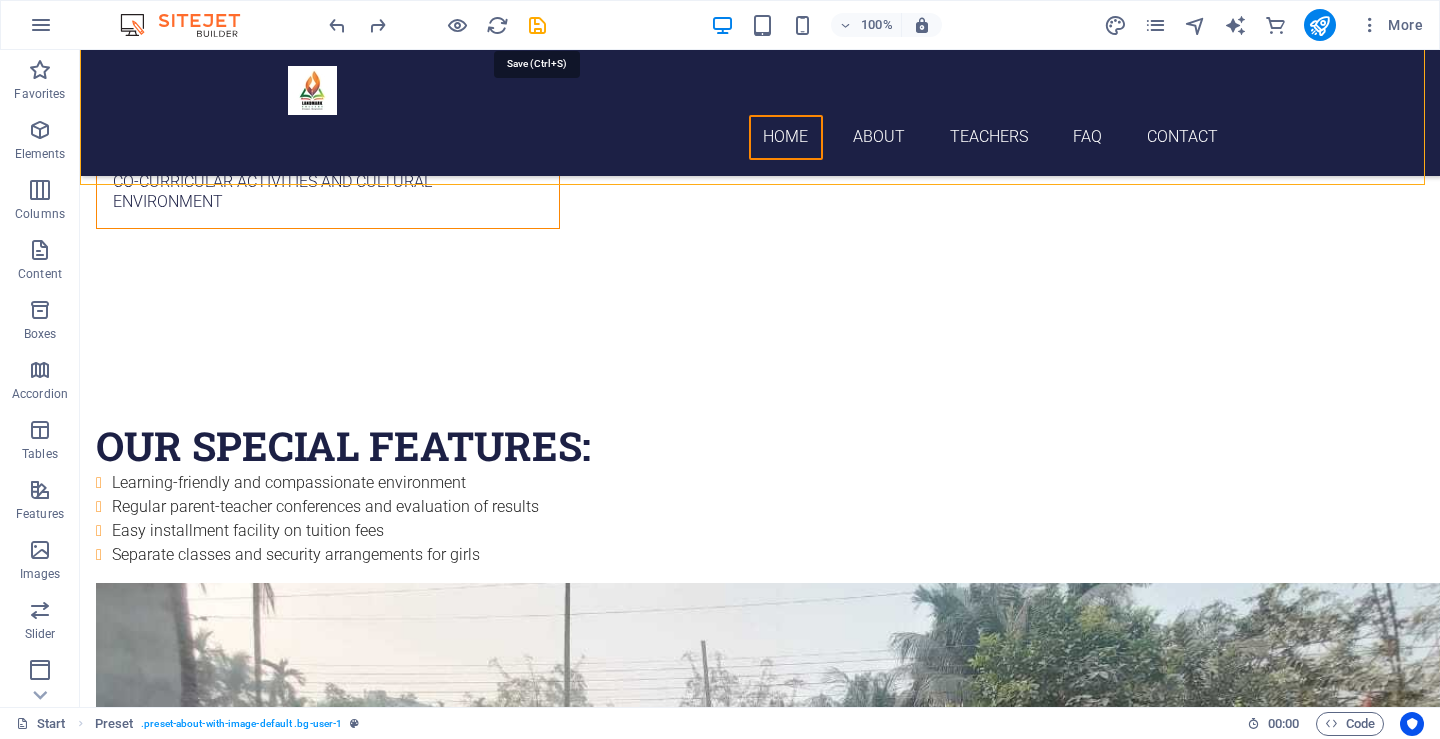 drag, startPoint x: 537, startPoint y: 19, endPoint x: 591, endPoint y: 29, distance: 54.91812 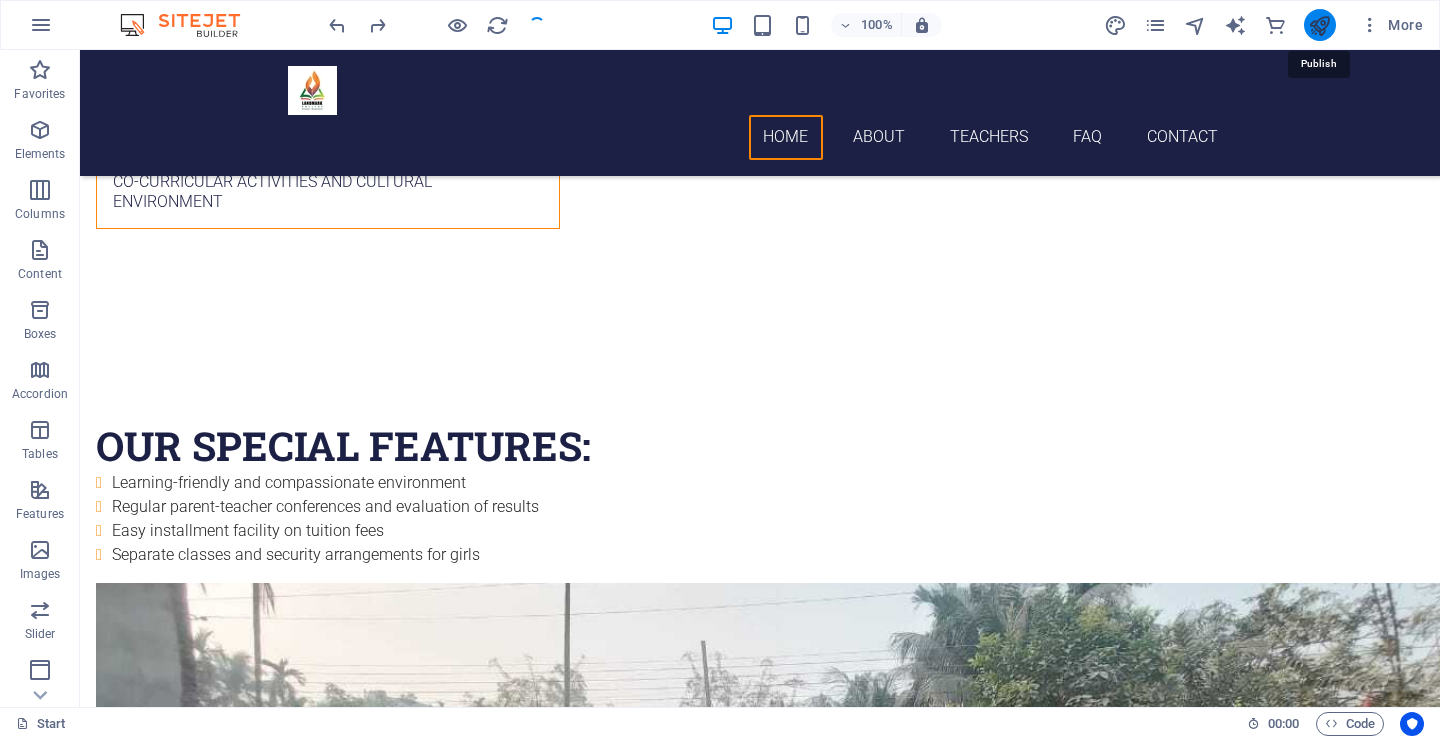 click at bounding box center [1319, 25] 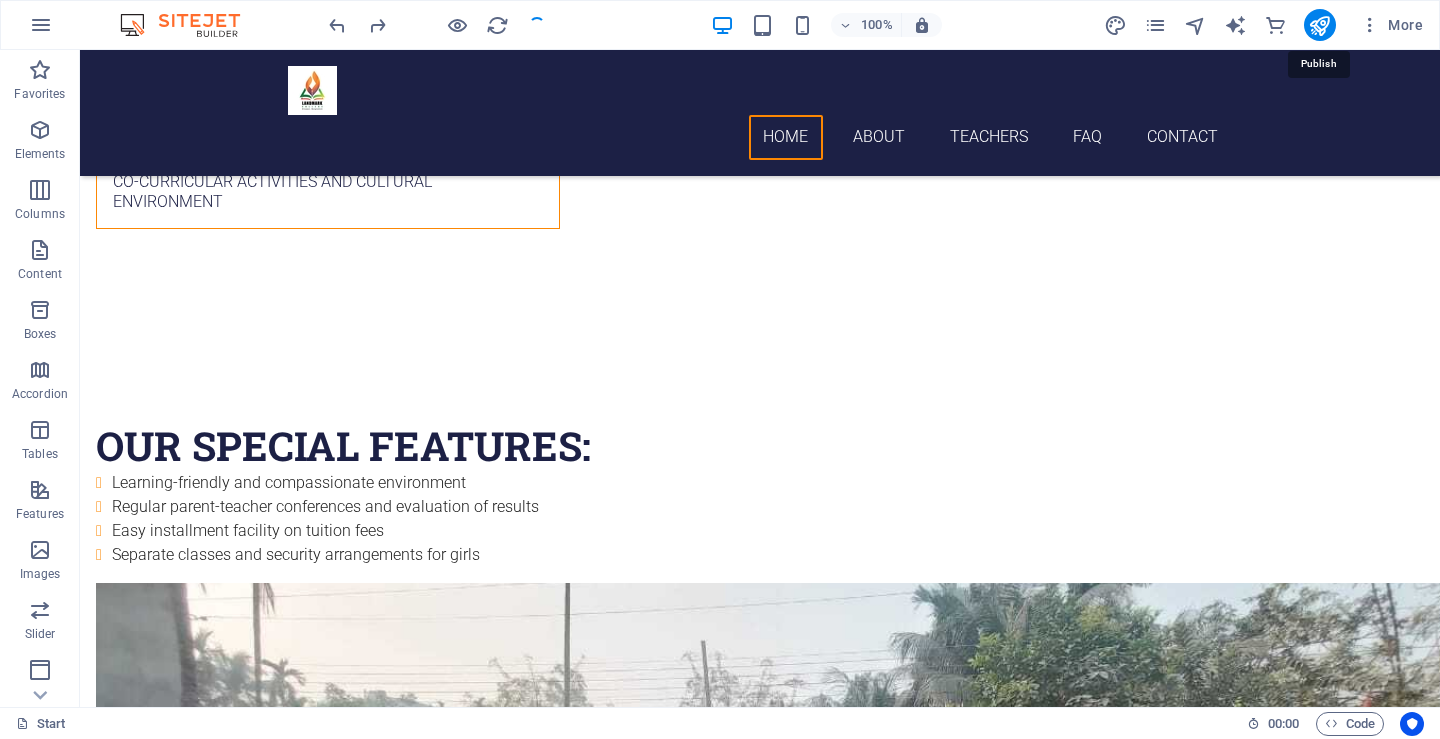 click at bounding box center [1319, 25] 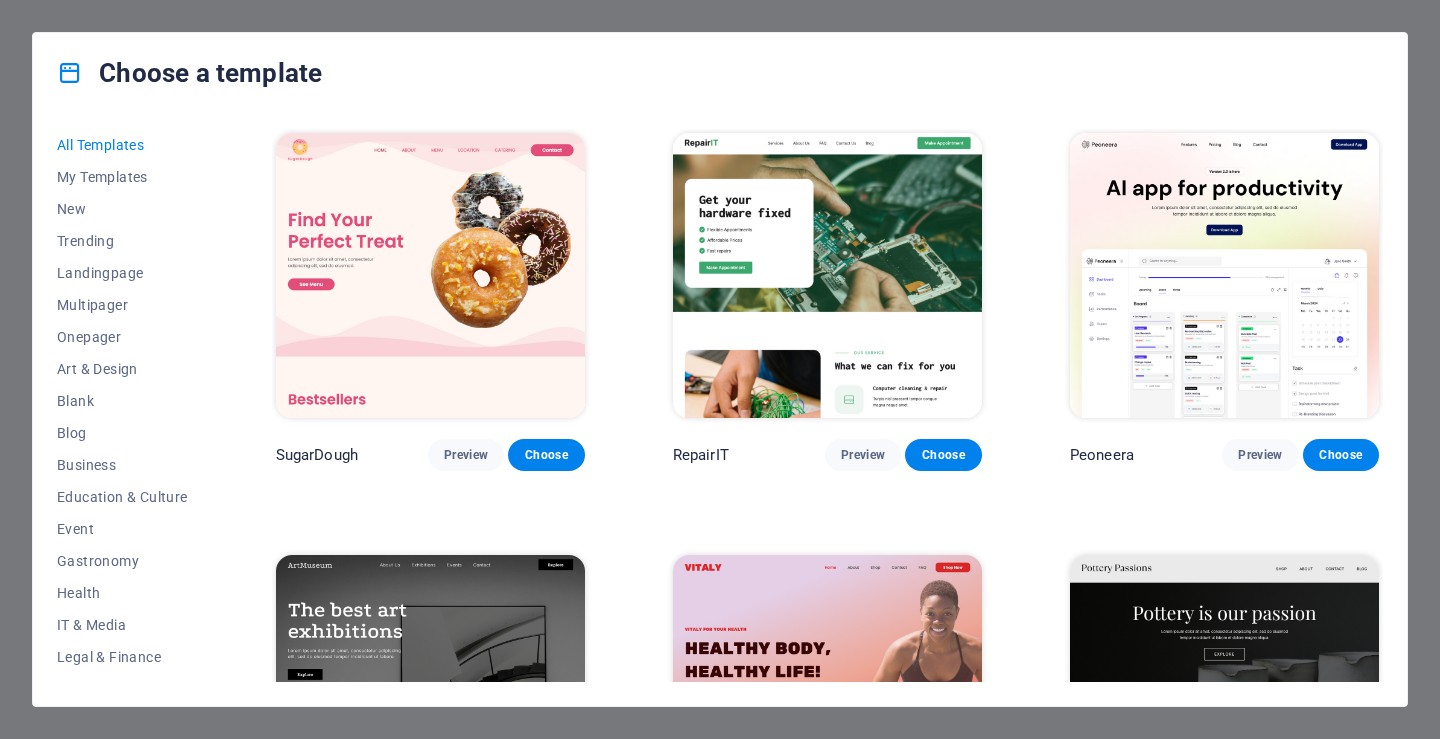 scroll, scrollTop: 0, scrollLeft: 0, axis: both 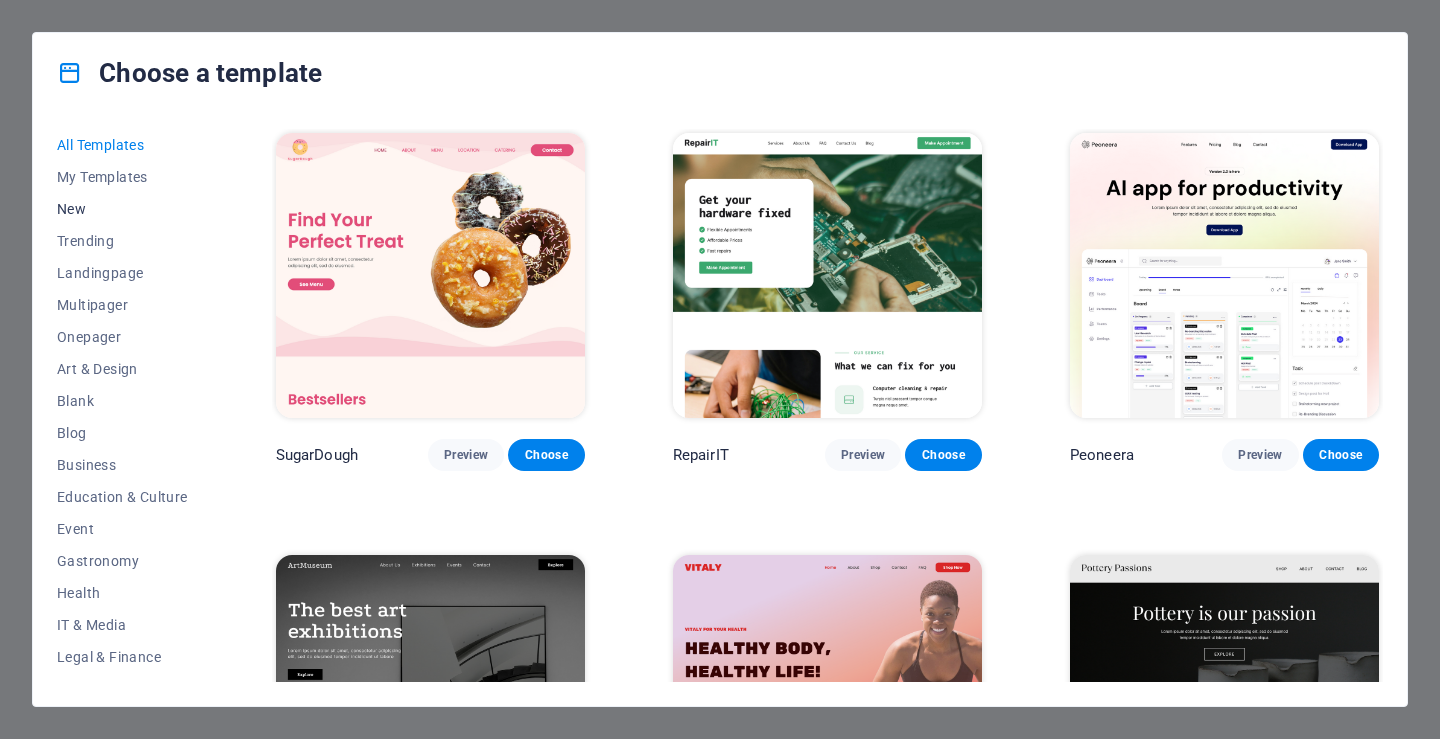 click on "New" at bounding box center [122, 209] 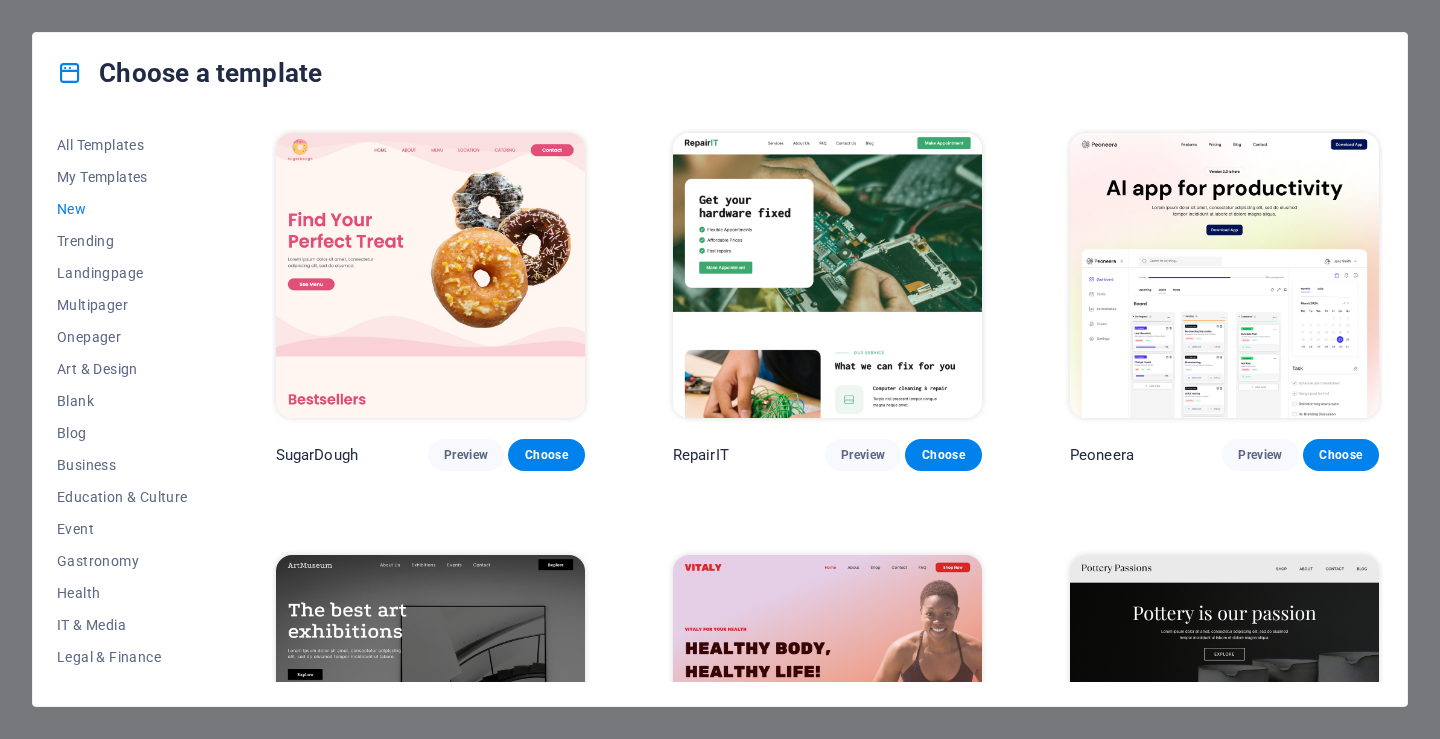 click at bounding box center (70, 73) 